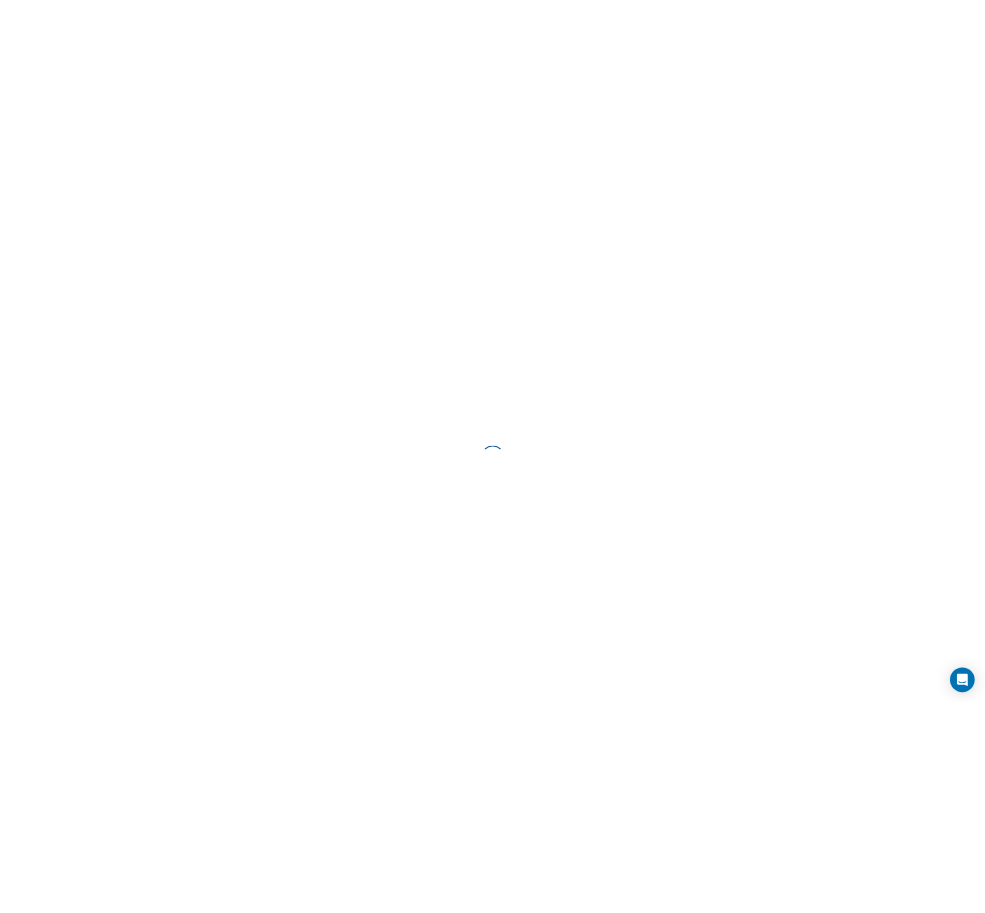 scroll, scrollTop: 0, scrollLeft: 0, axis: both 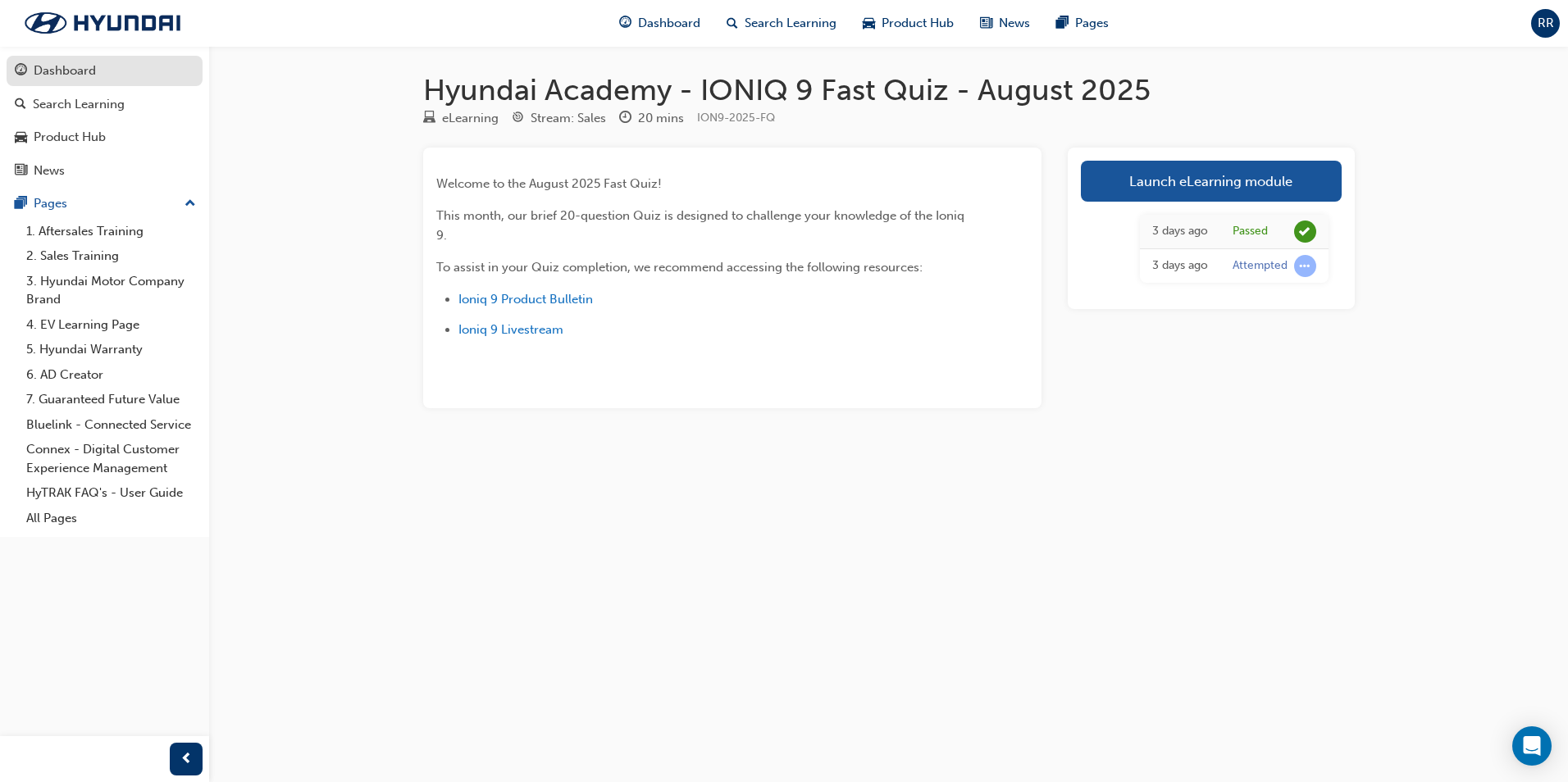 click on "Dashboard" at bounding box center (104, 70) 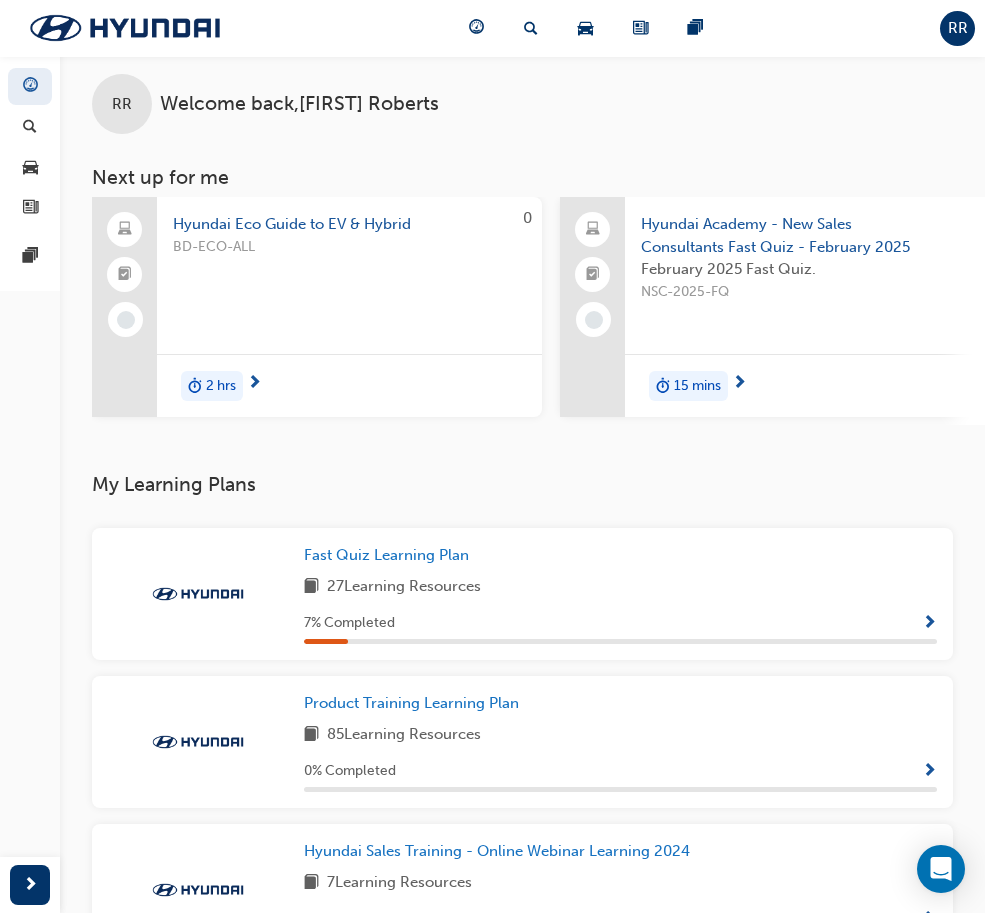 scroll, scrollTop: 13, scrollLeft: 0, axis: vertical 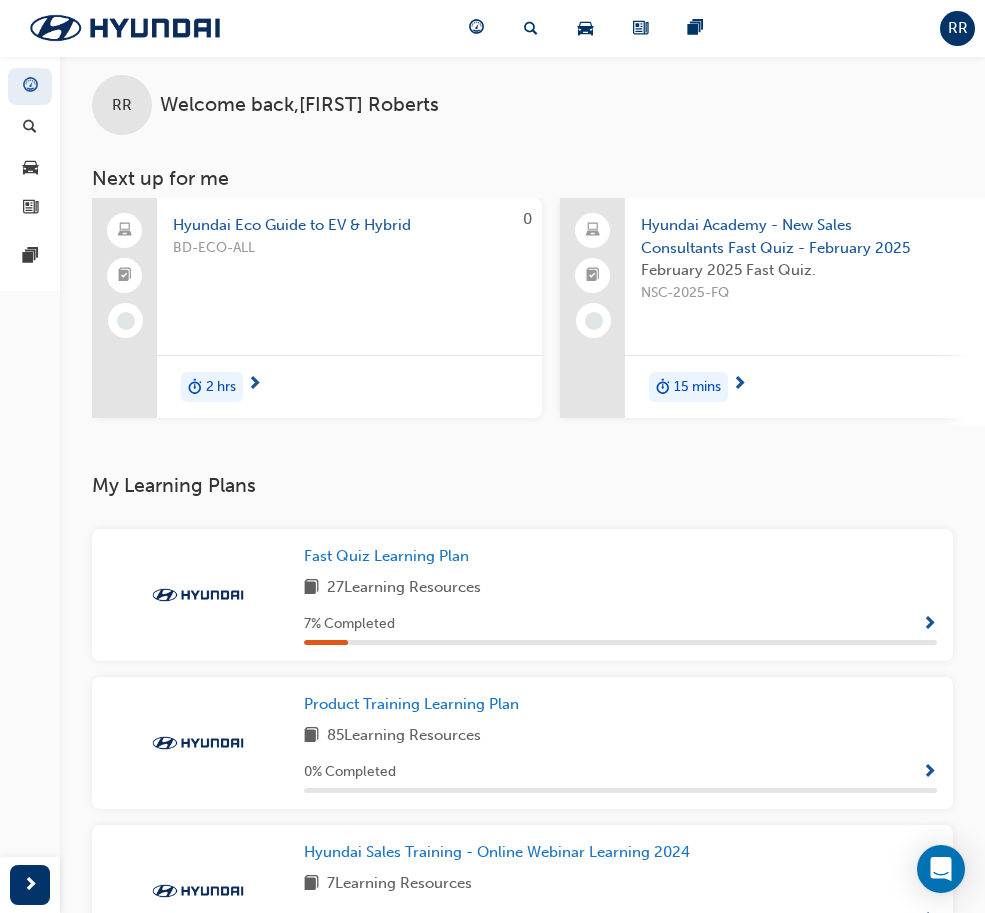 click at bounding box center [929, 625] 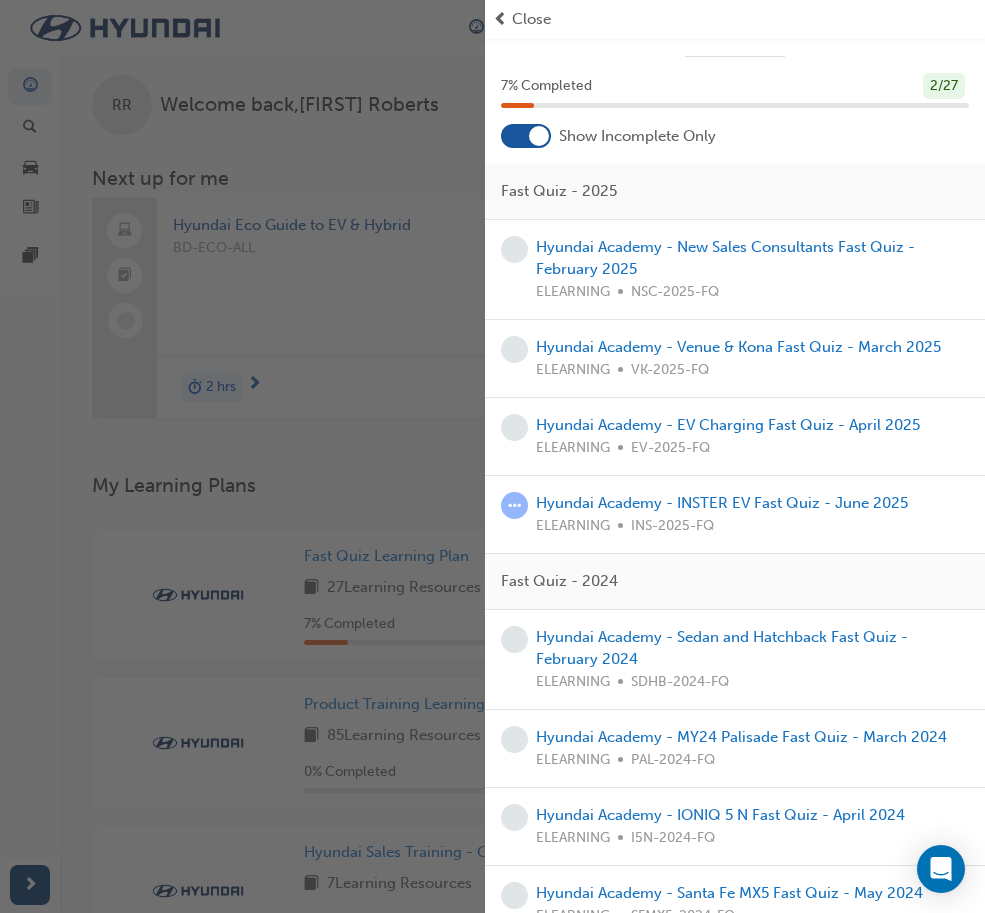 scroll, scrollTop: 0, scrollLeft: 0, axis: both 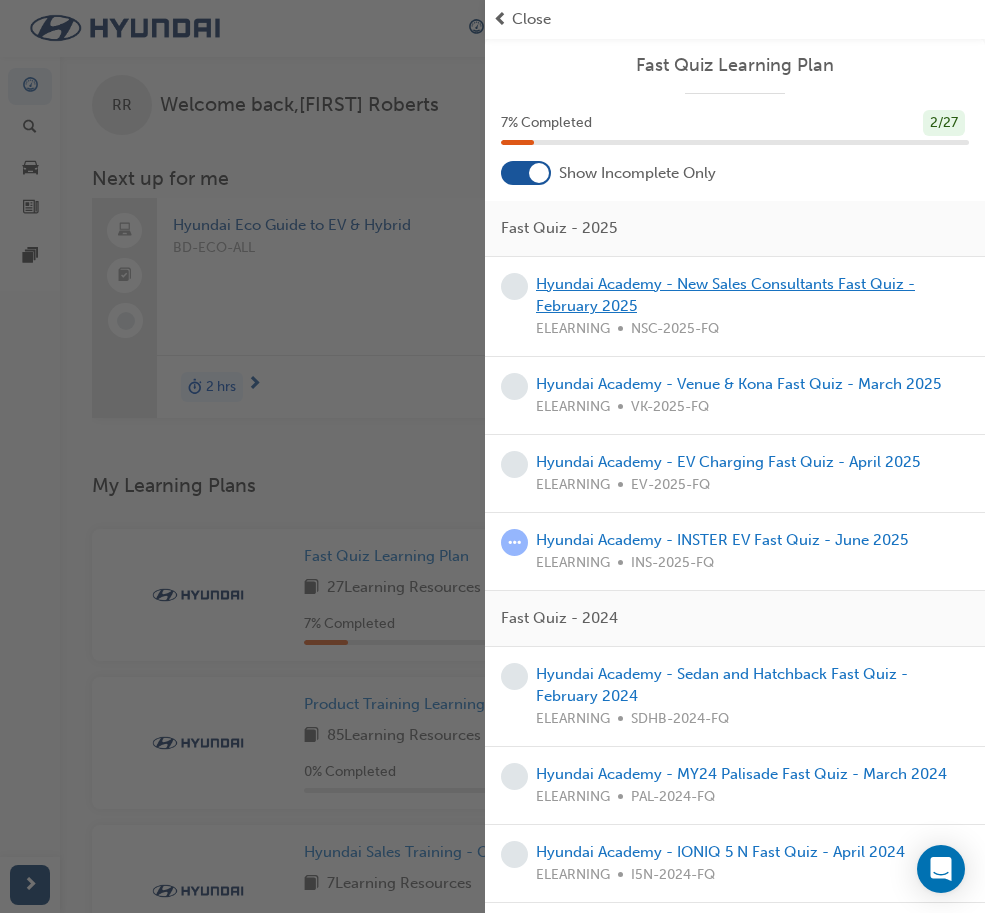 click on "Hyundai Academy - New Sales Consultants Fast Quiz - February 2025" at bounding box center [725, 295] 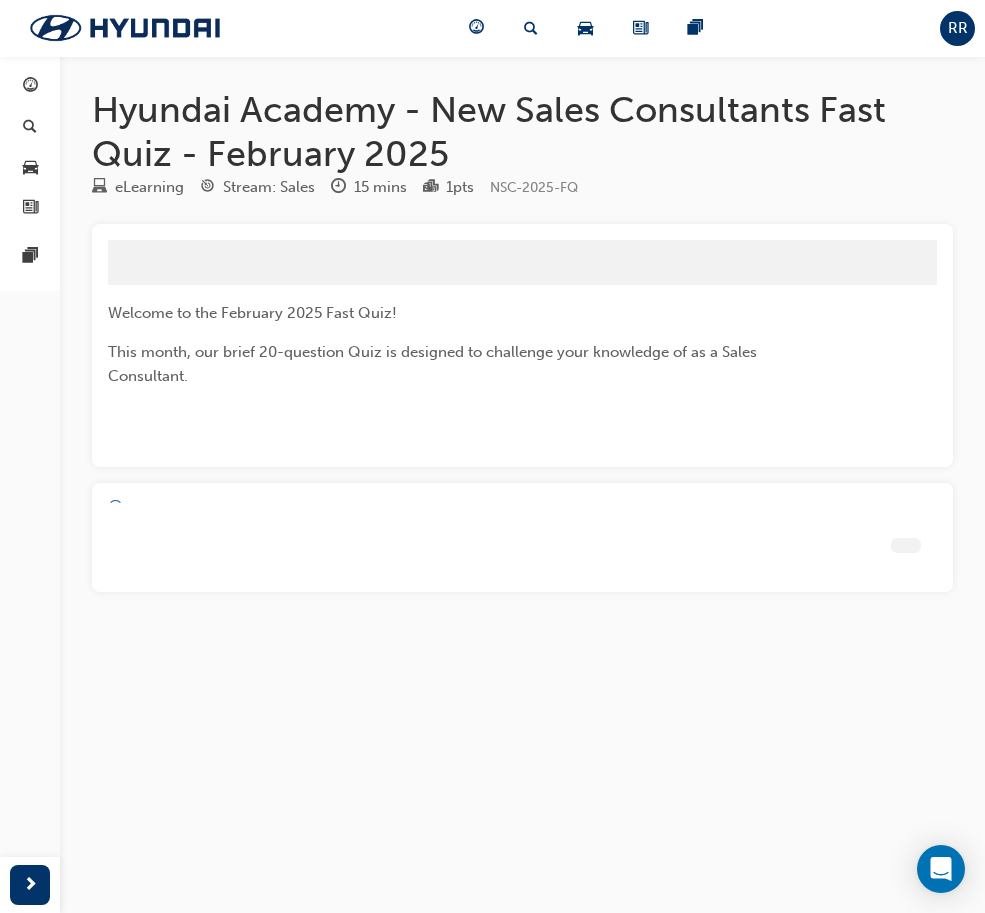 scroll, scrollTop: 0, scrollLeft: 0, axis: both 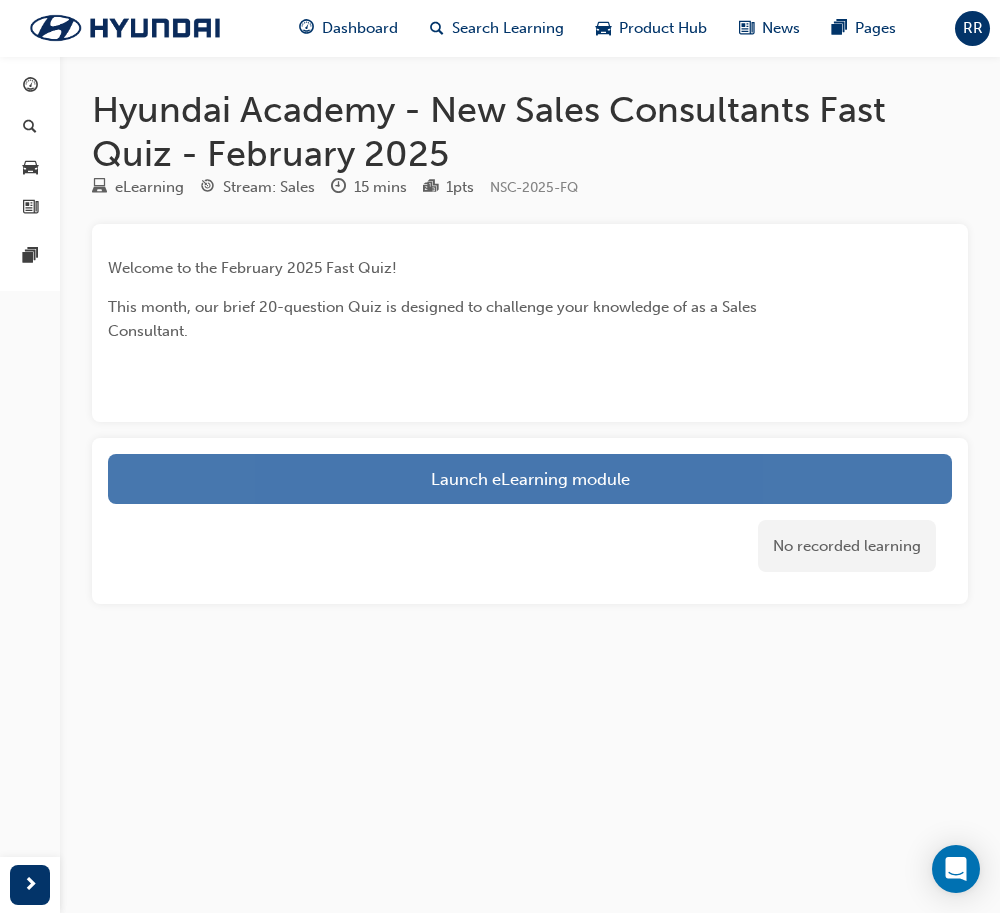 click on "Launch eLearning module" at bounding box center [530, 479] 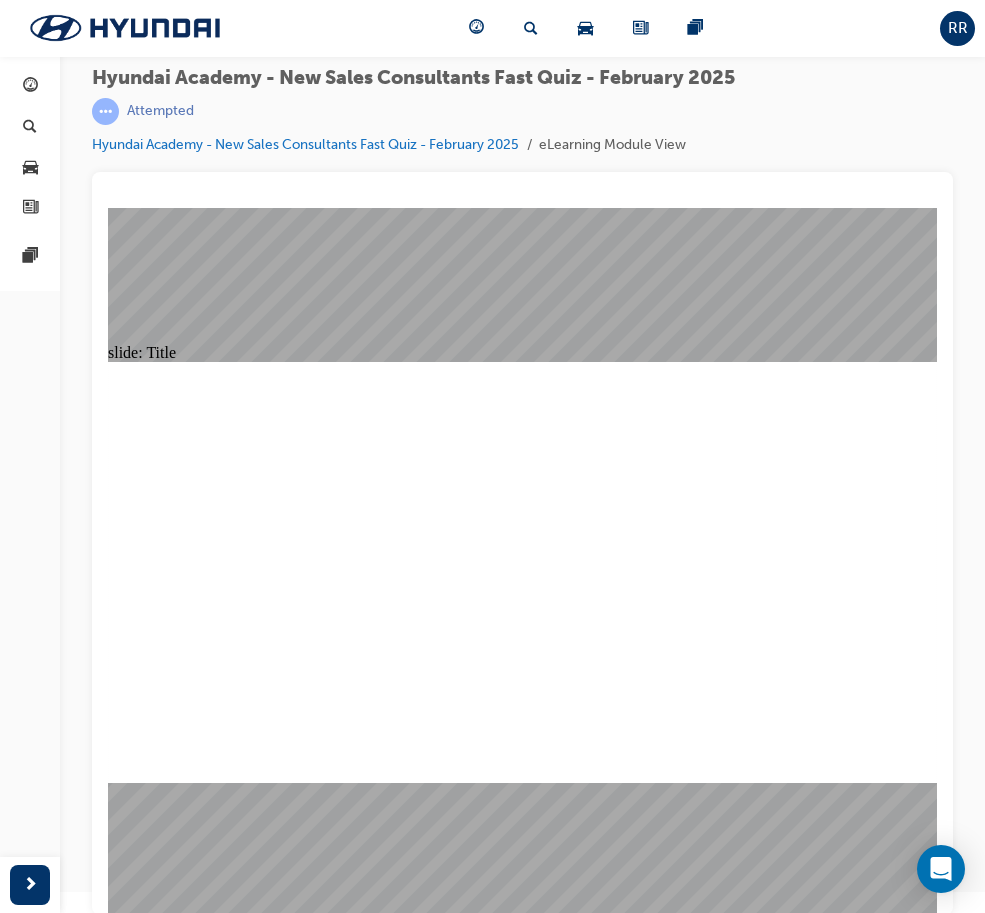 scroll, scrollTop: 27, scrollLeft: 0, axis: vertical 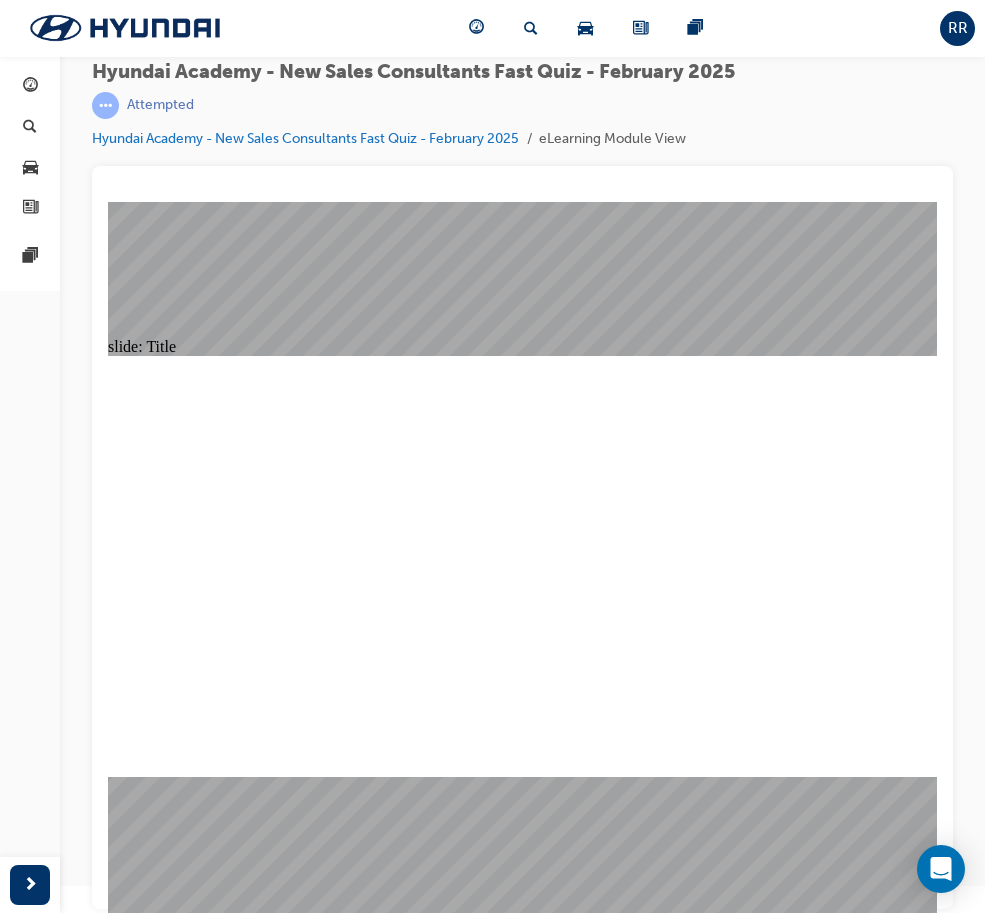 drag, startPoint x: 254, startPoint y: 619, endPoint x: 240, endPoint y: 612, distance: 15.652476 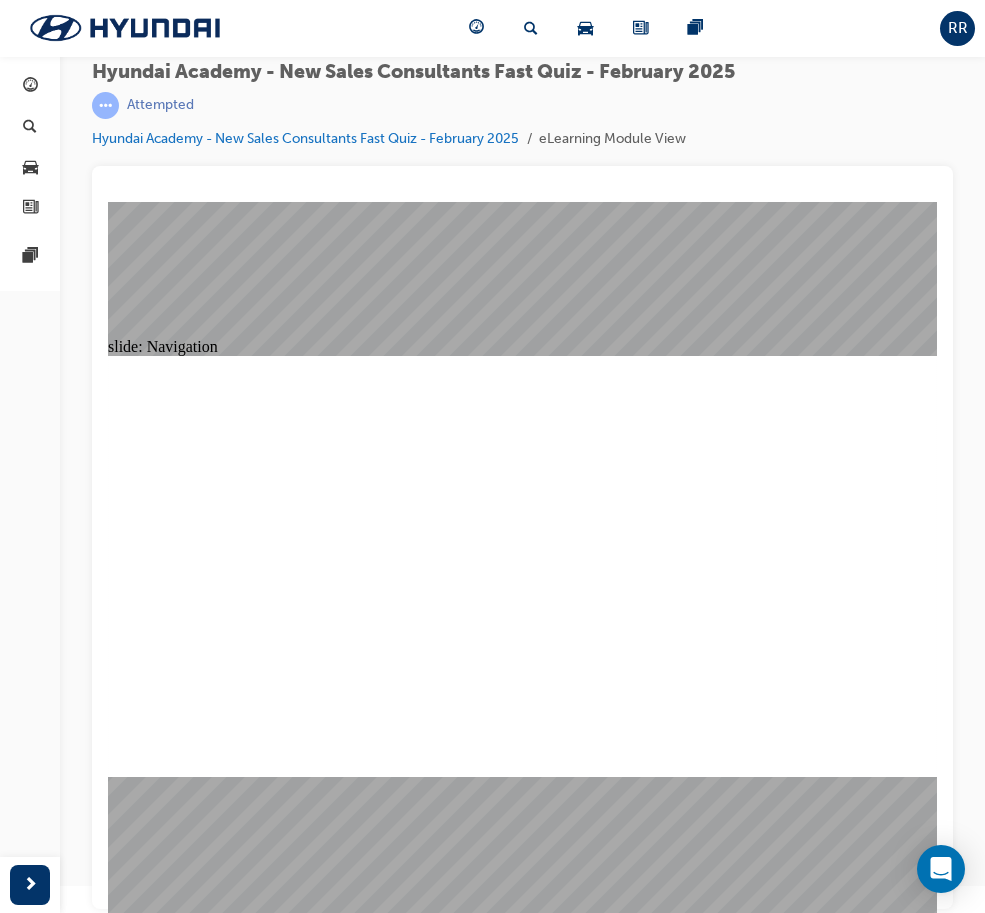 click 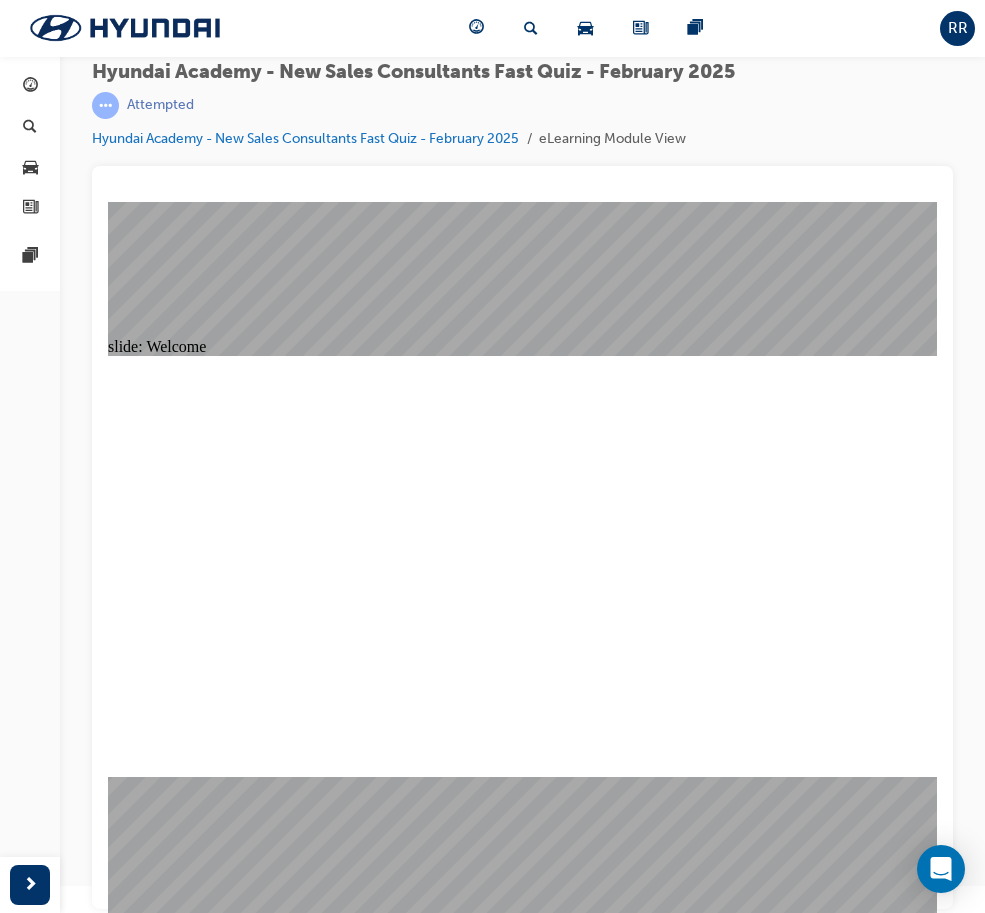 click 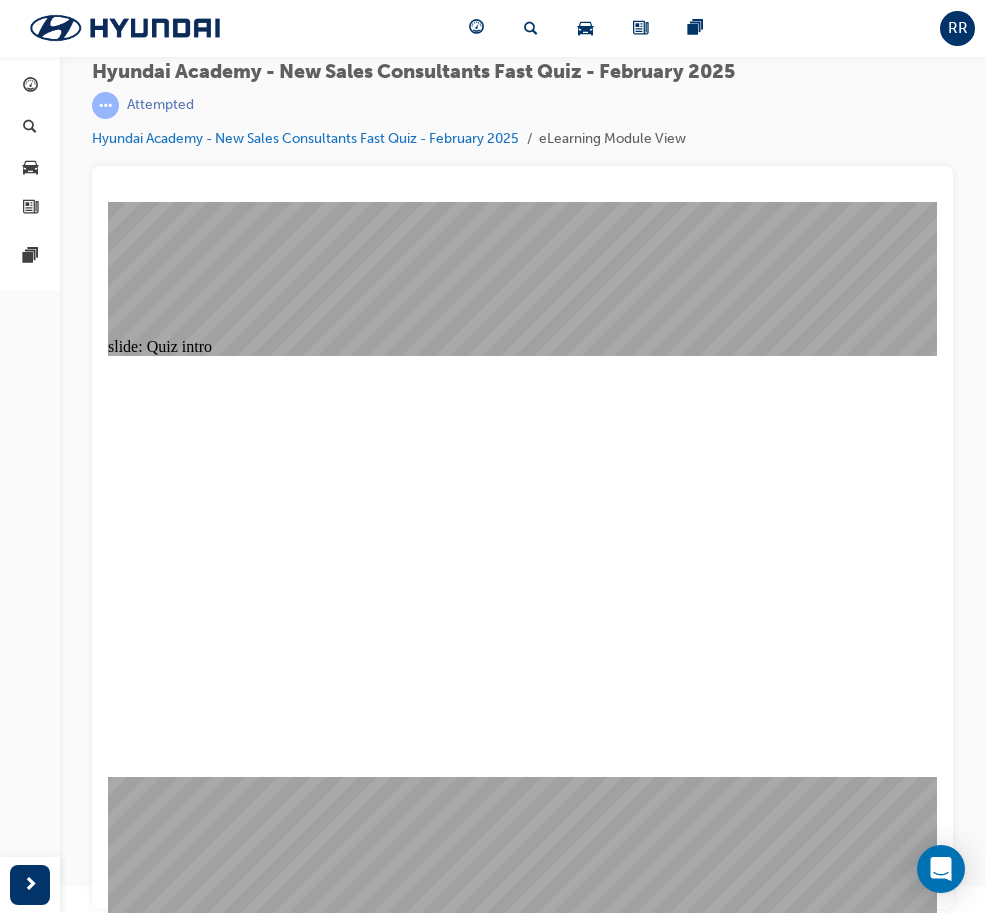 click 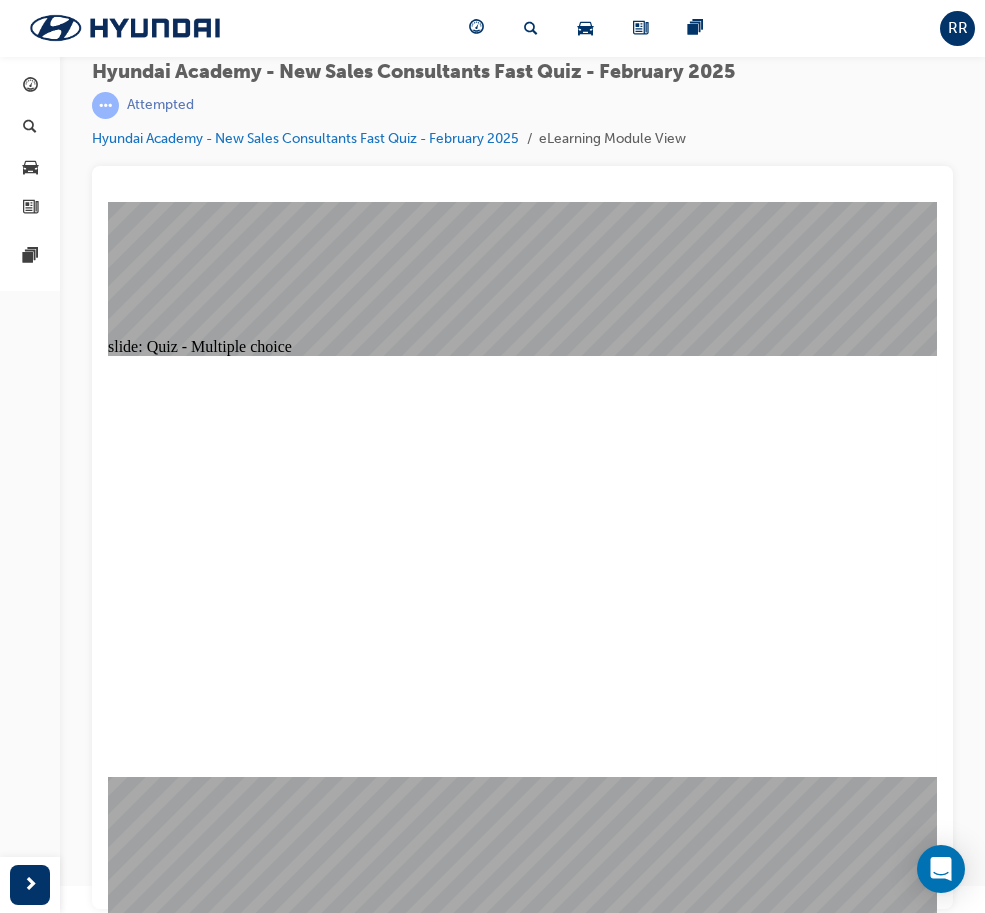 click 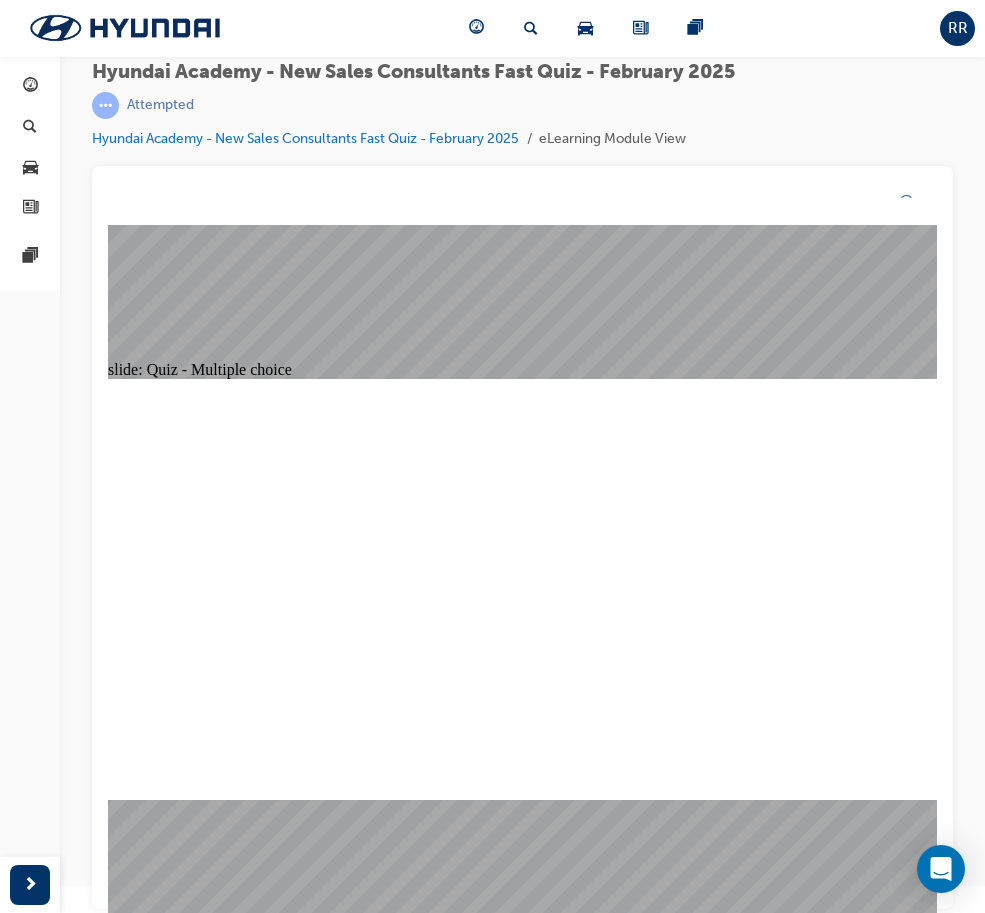 click 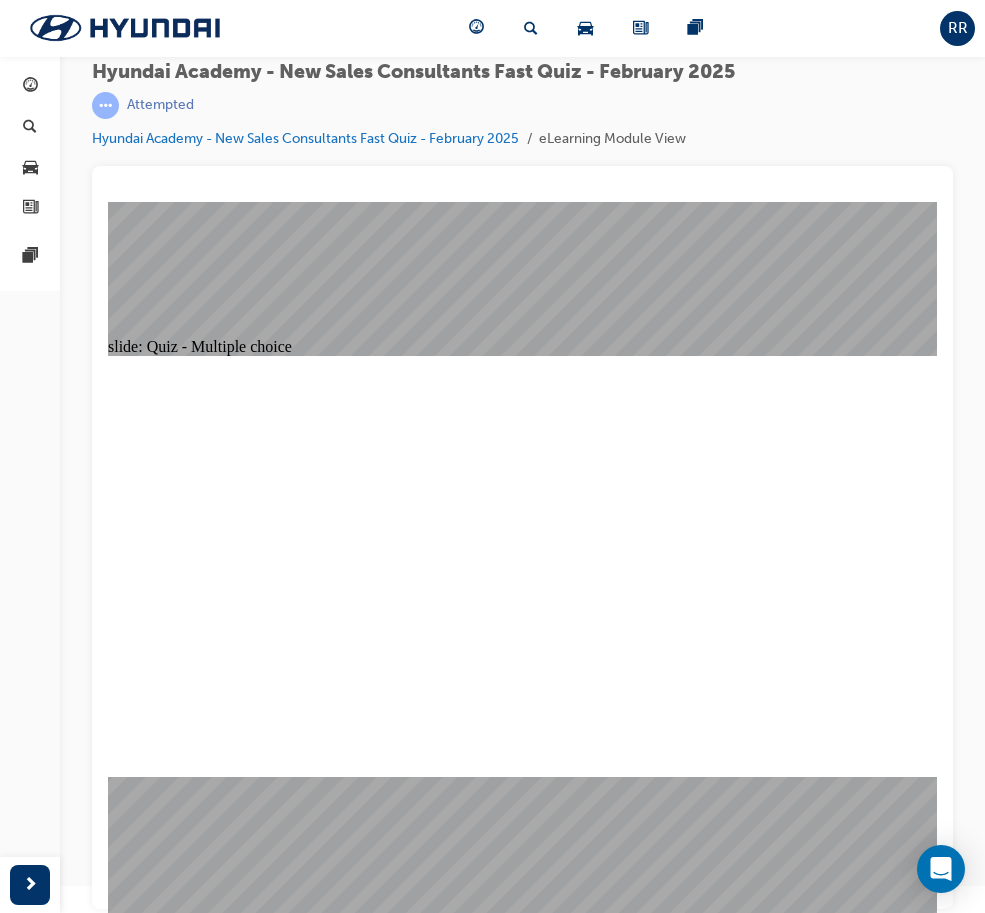 click 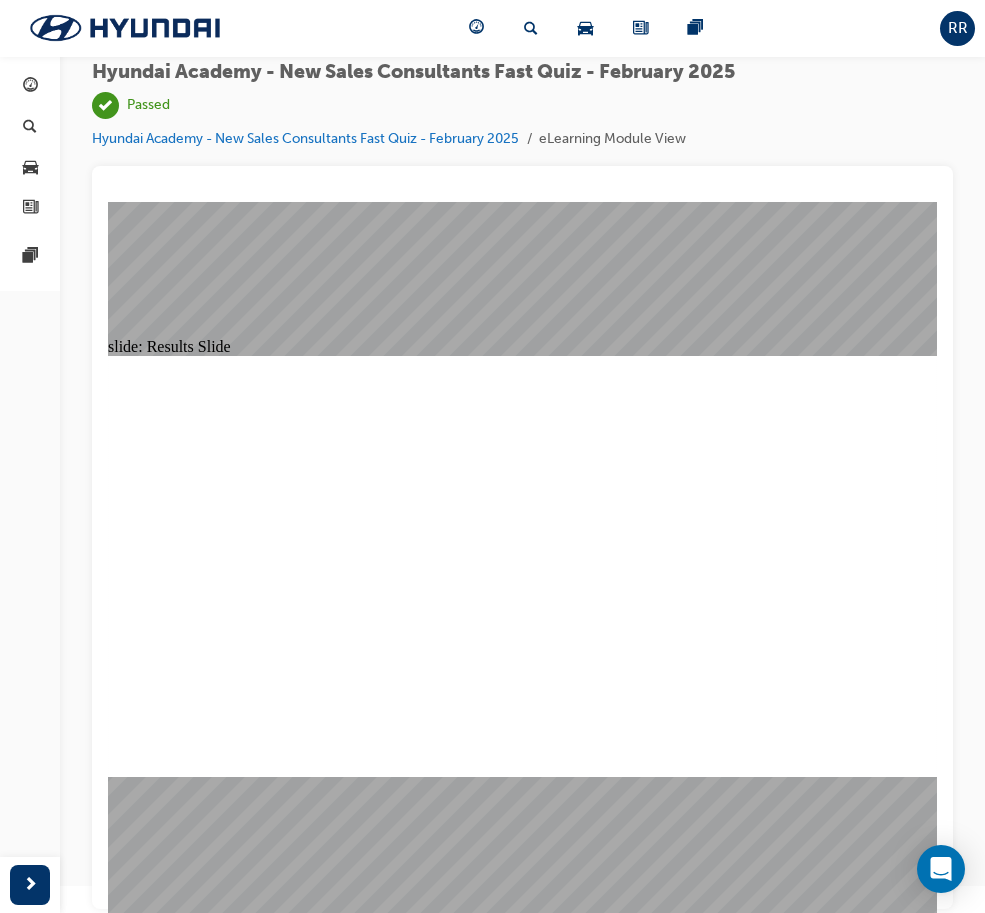 click 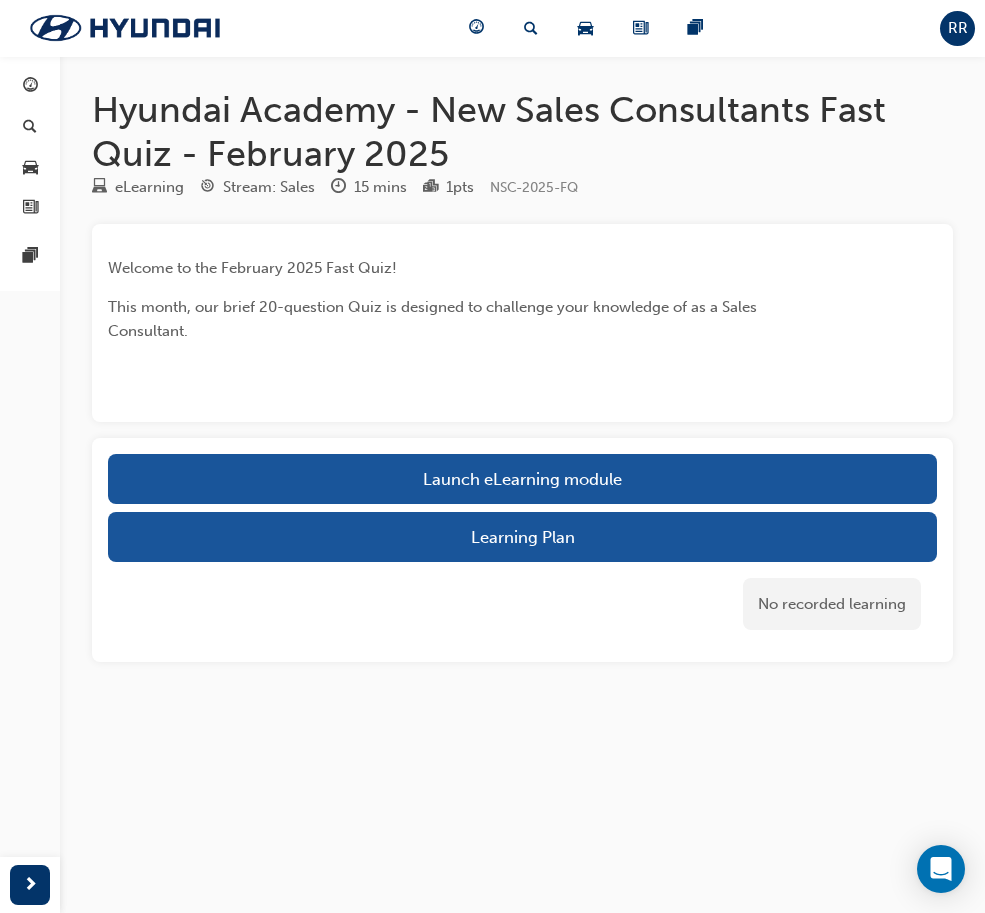 scroll, scrollTop: 0, scrollLeft: 0, axis: both 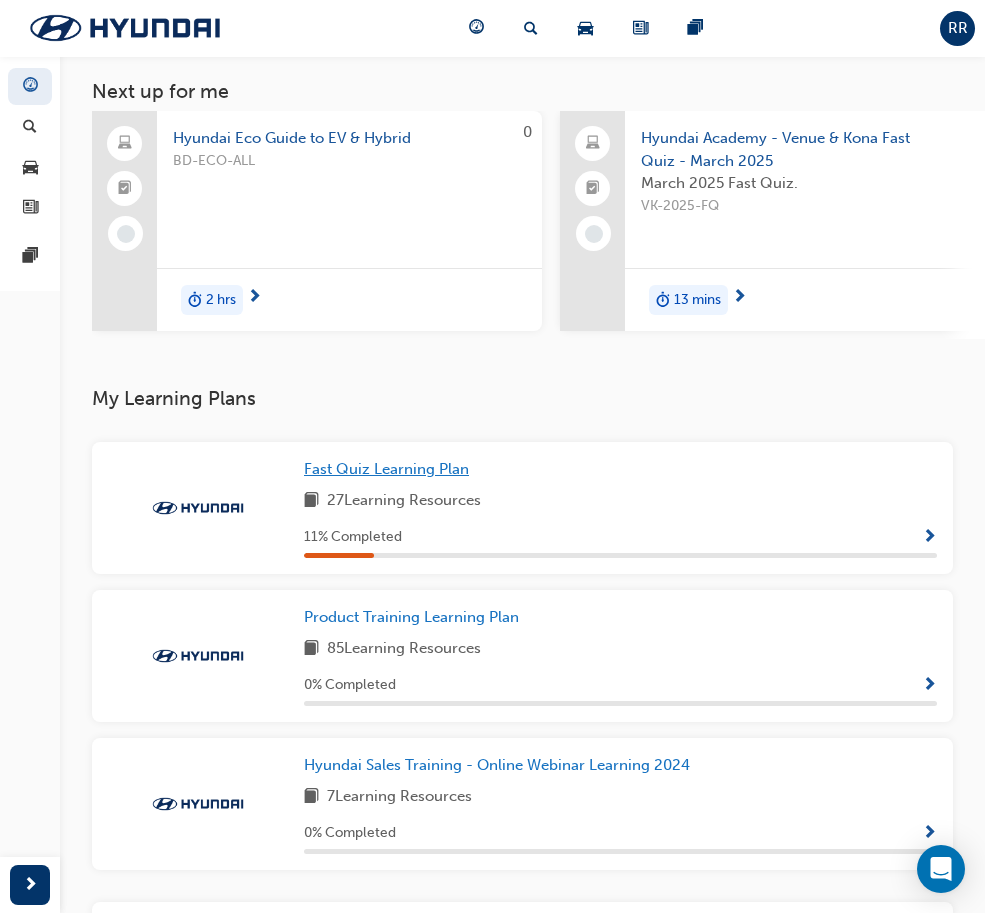 click on "Fast Quiz Learning Plan" at bounding box center (386, 469) 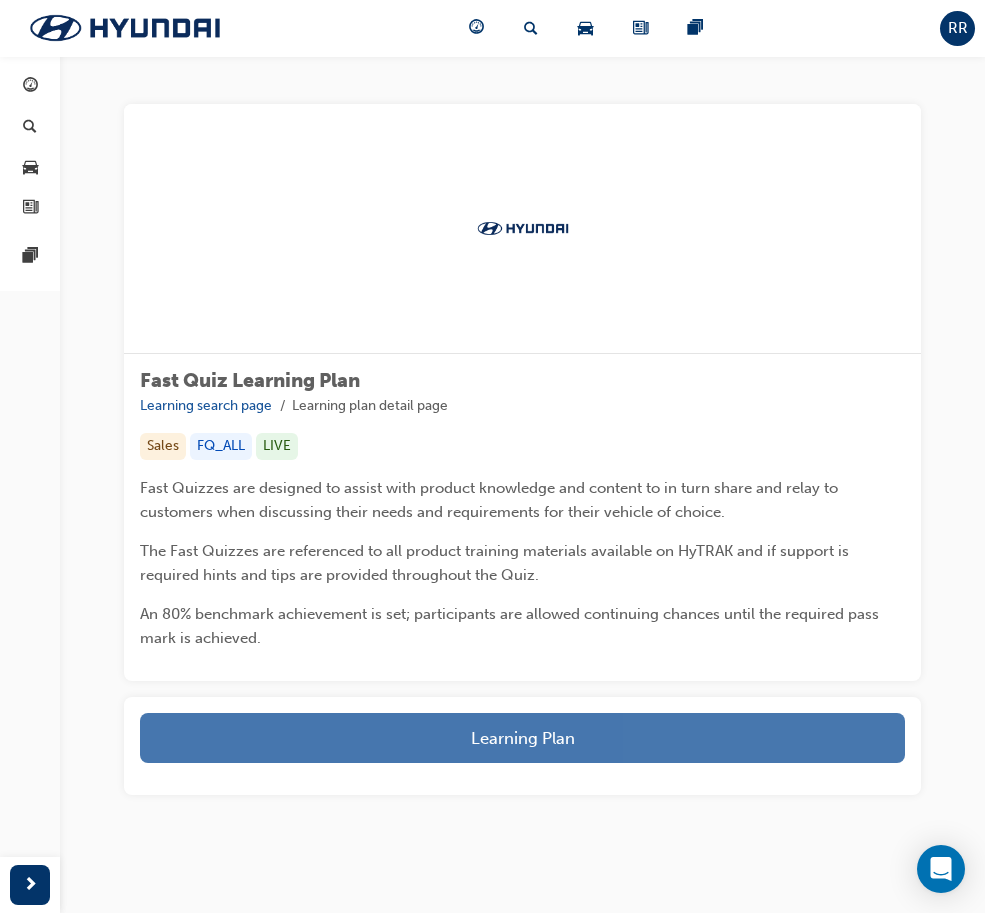 click on "Learning Plan" at bounding box center (522, 738) 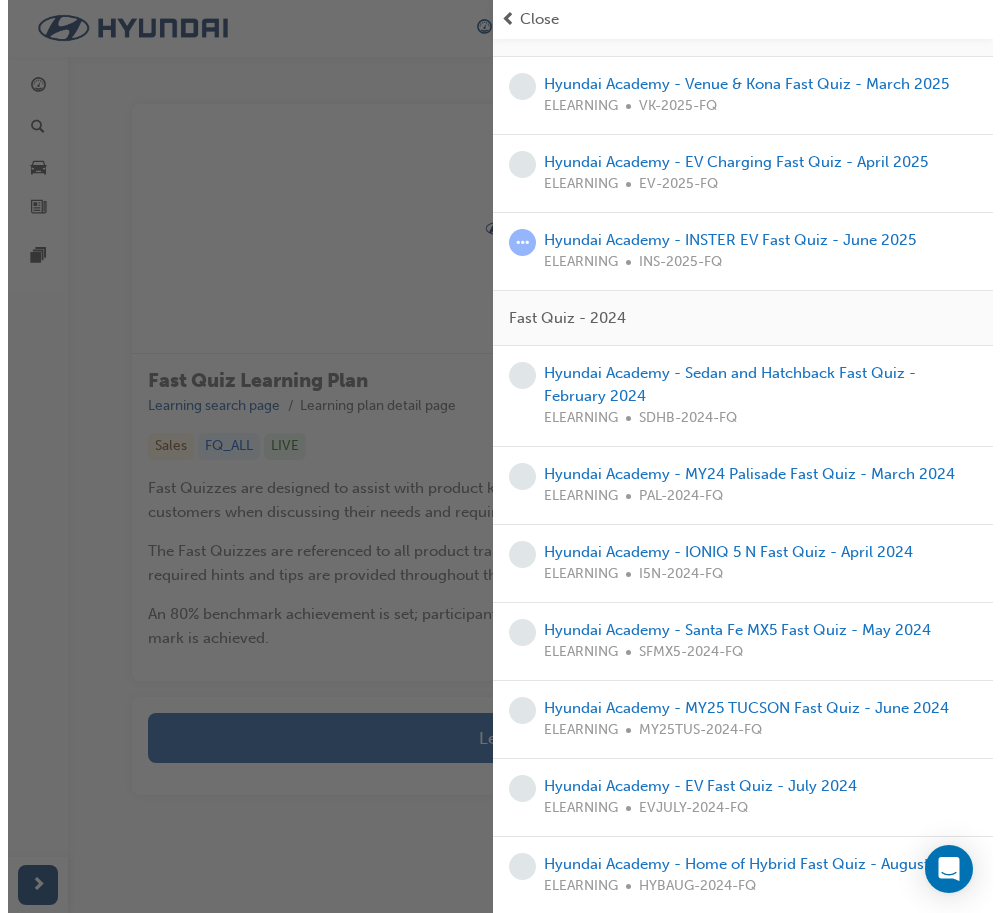 scroll, scrollTop: 0, scrollLeft: 0, axis: both 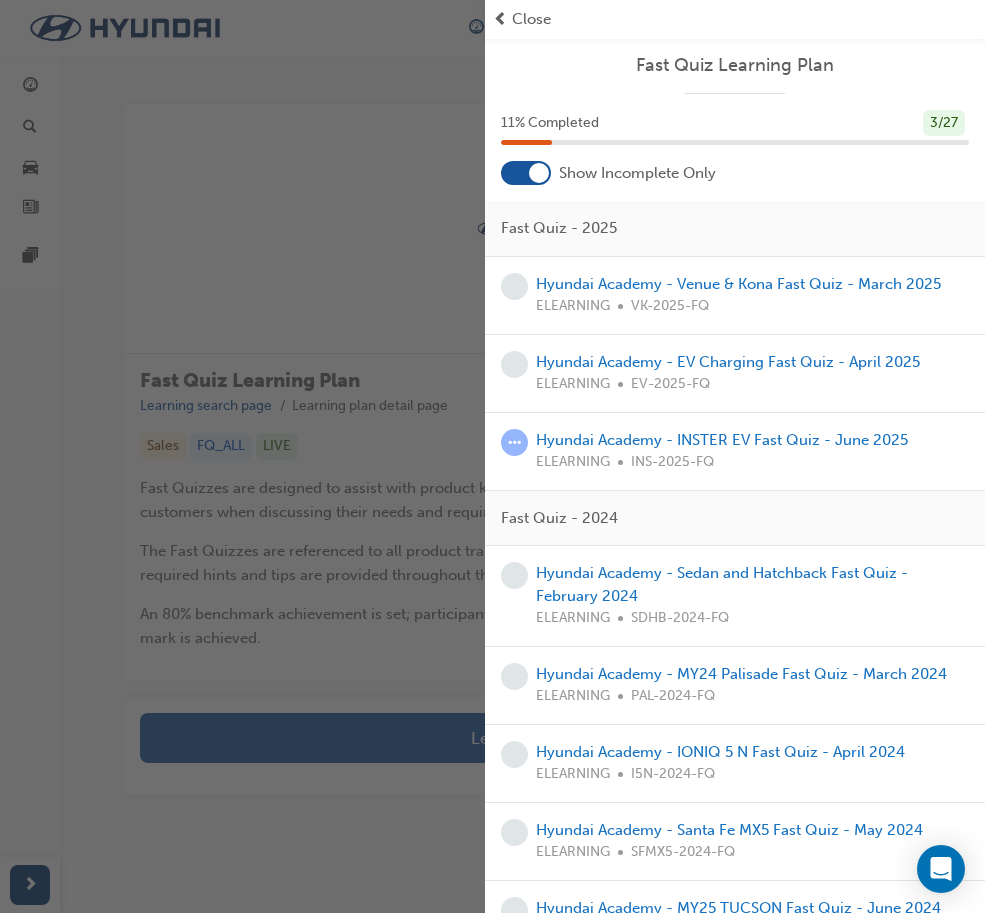 click at bounding box center (526, 173) 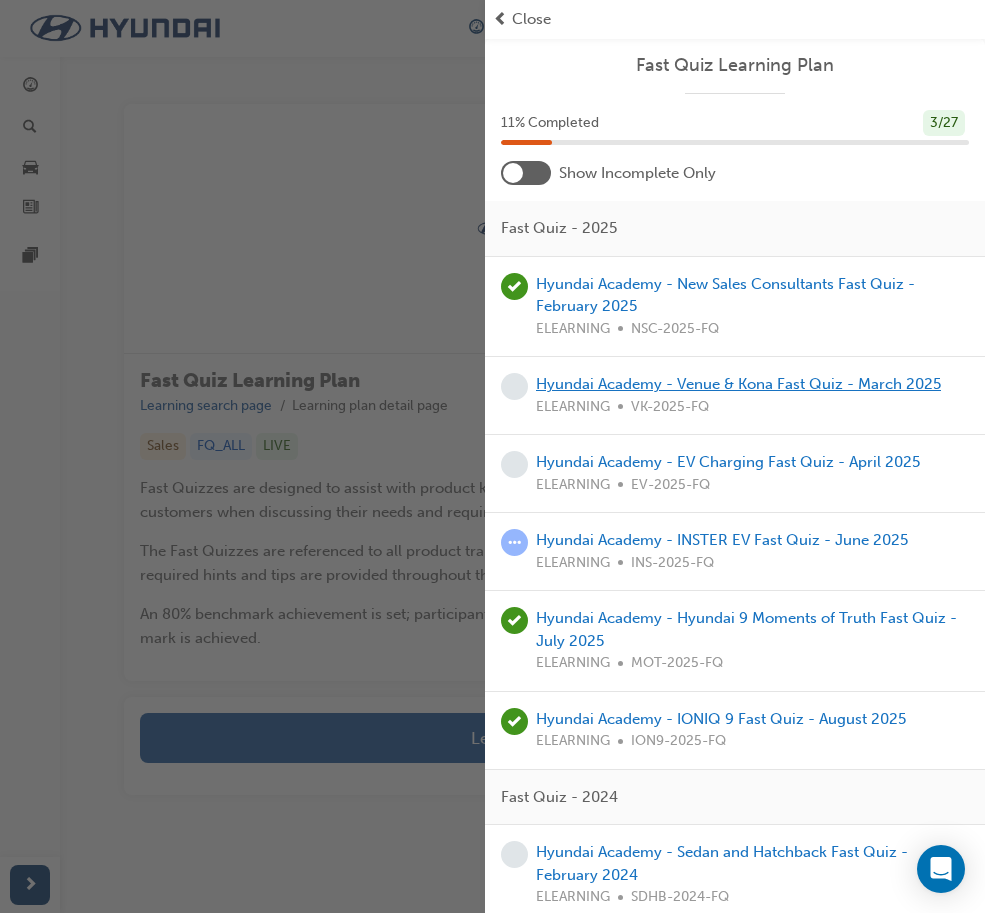 click on "Hyundai Academy - Venue & Kona Fast Quiz - March 2025" at bounding box center [738, 384] 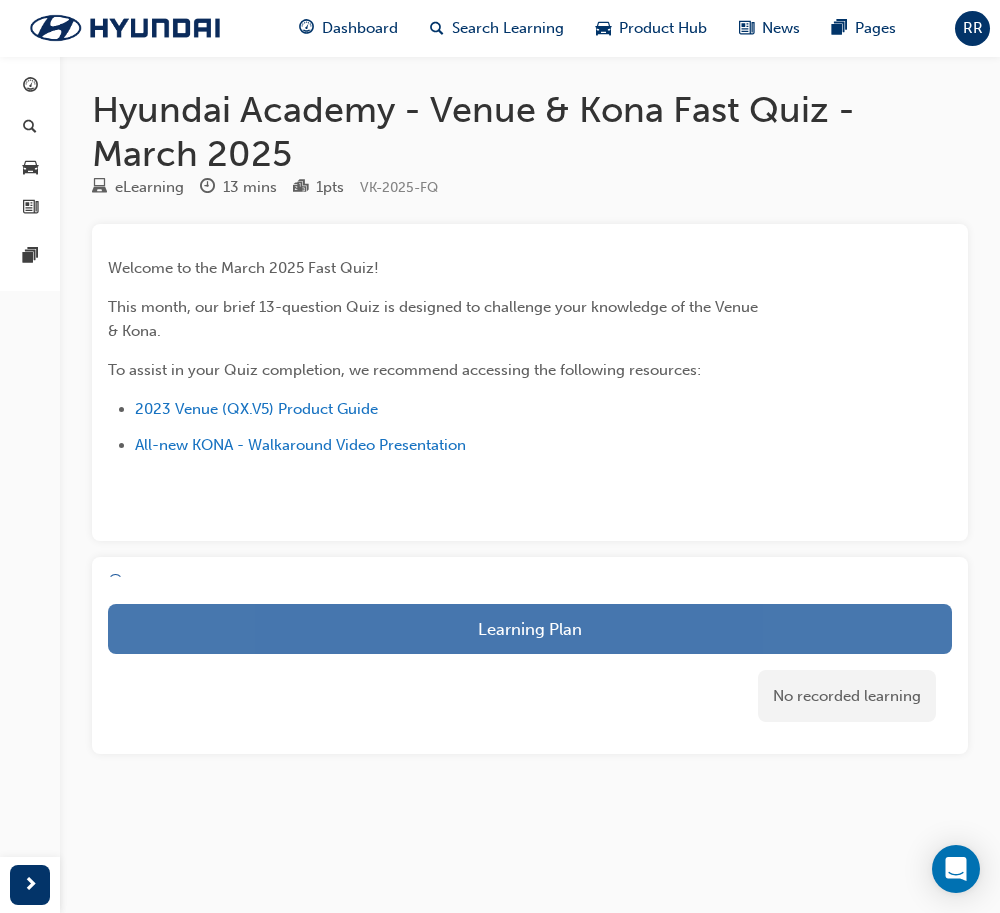click on "Learning Plan" at bounding box center (530, 629) 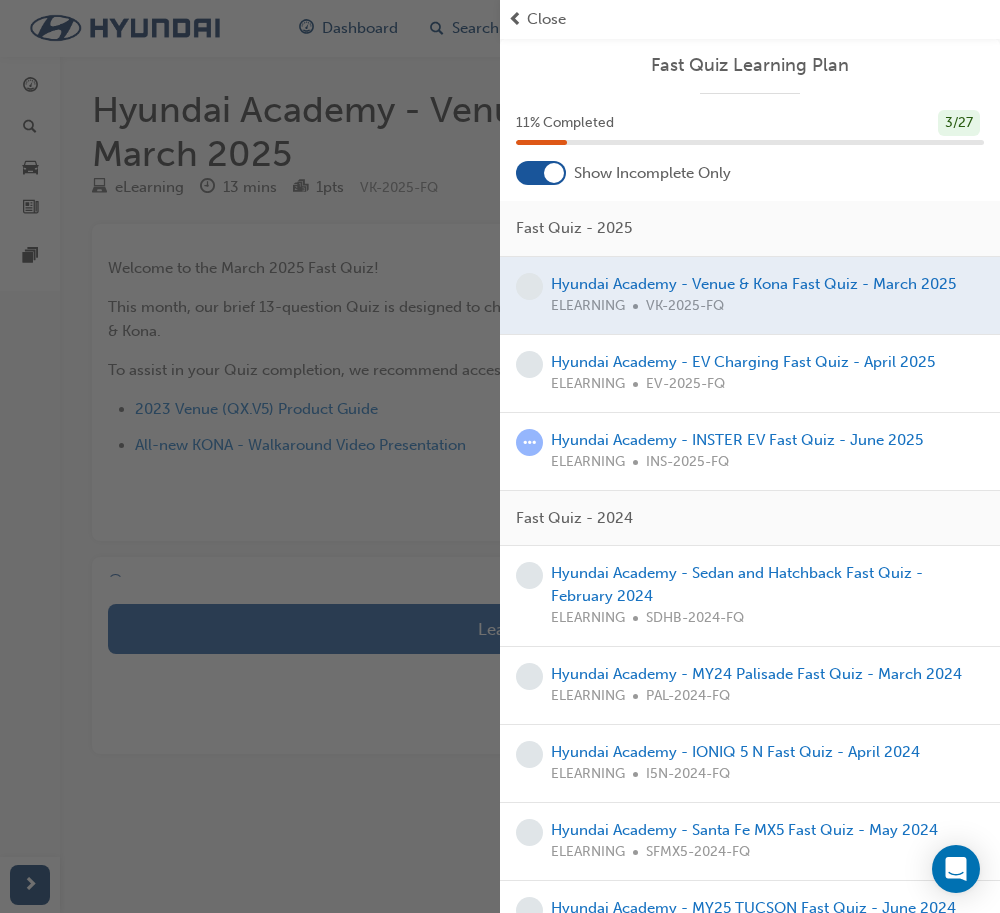 click at bounding box center (250, 456) 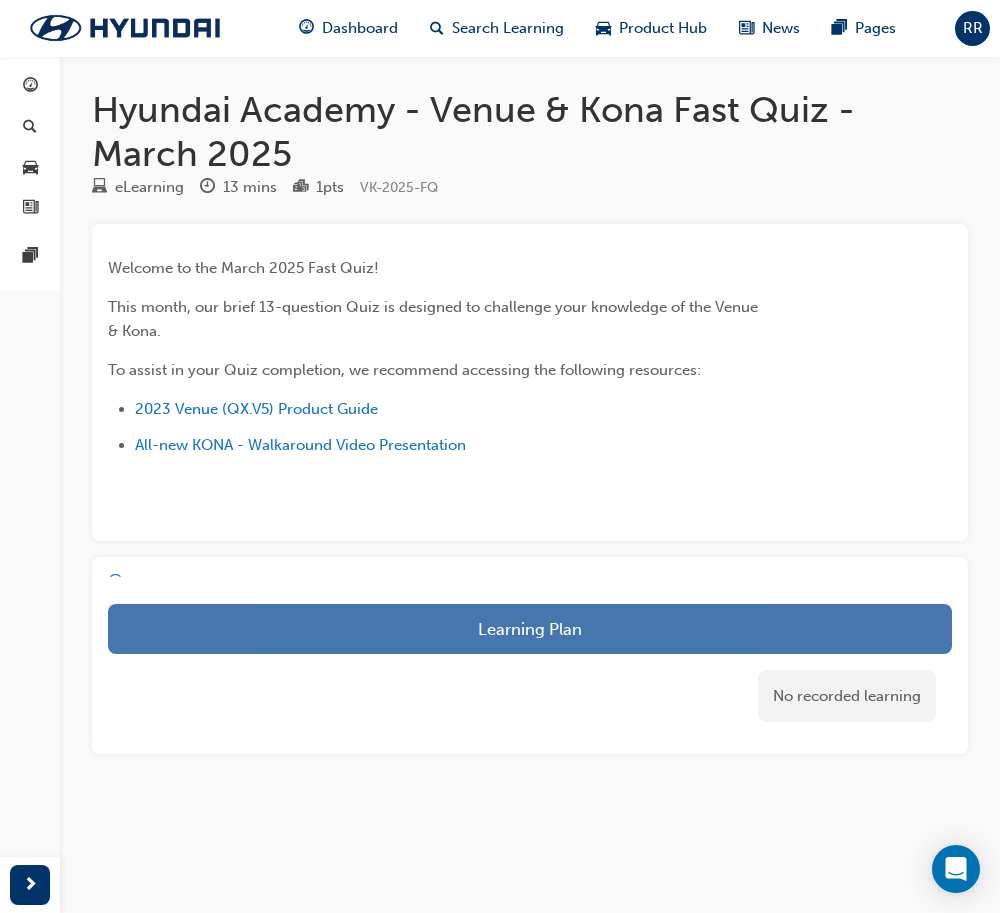click on "Learning Plan" at bounding box center (530, 629) 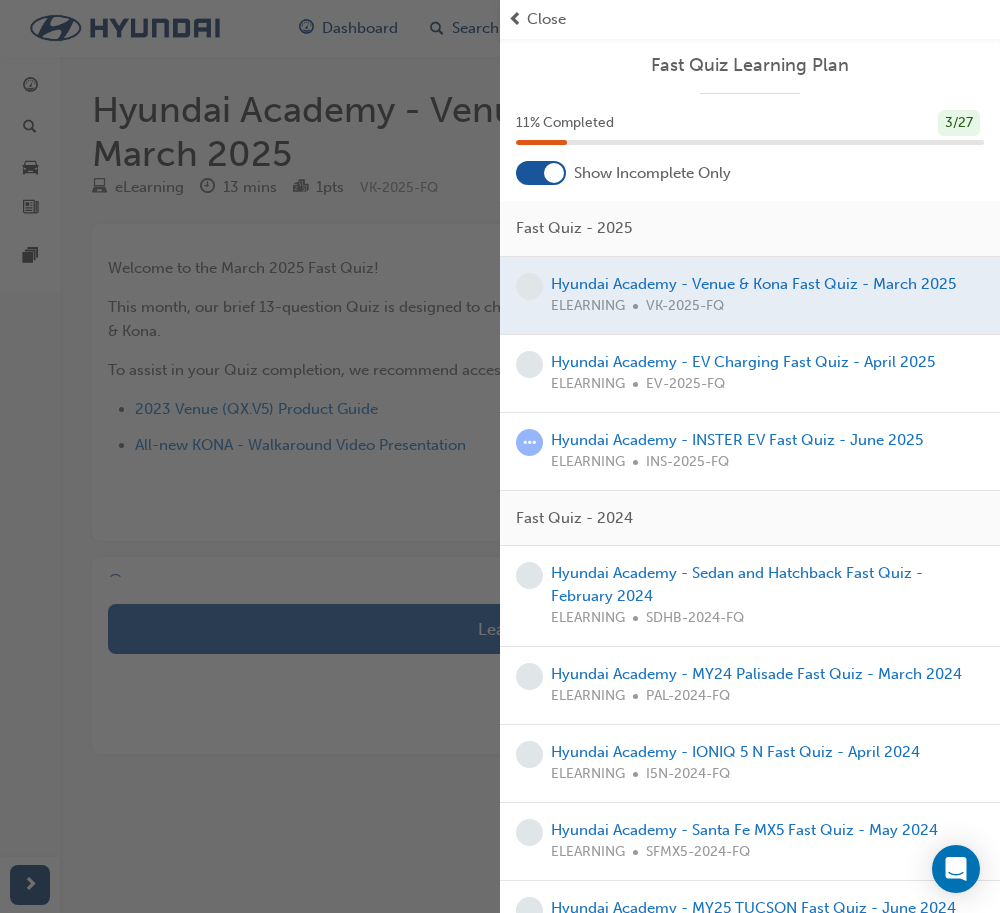 click at bounding box center (250, 456) 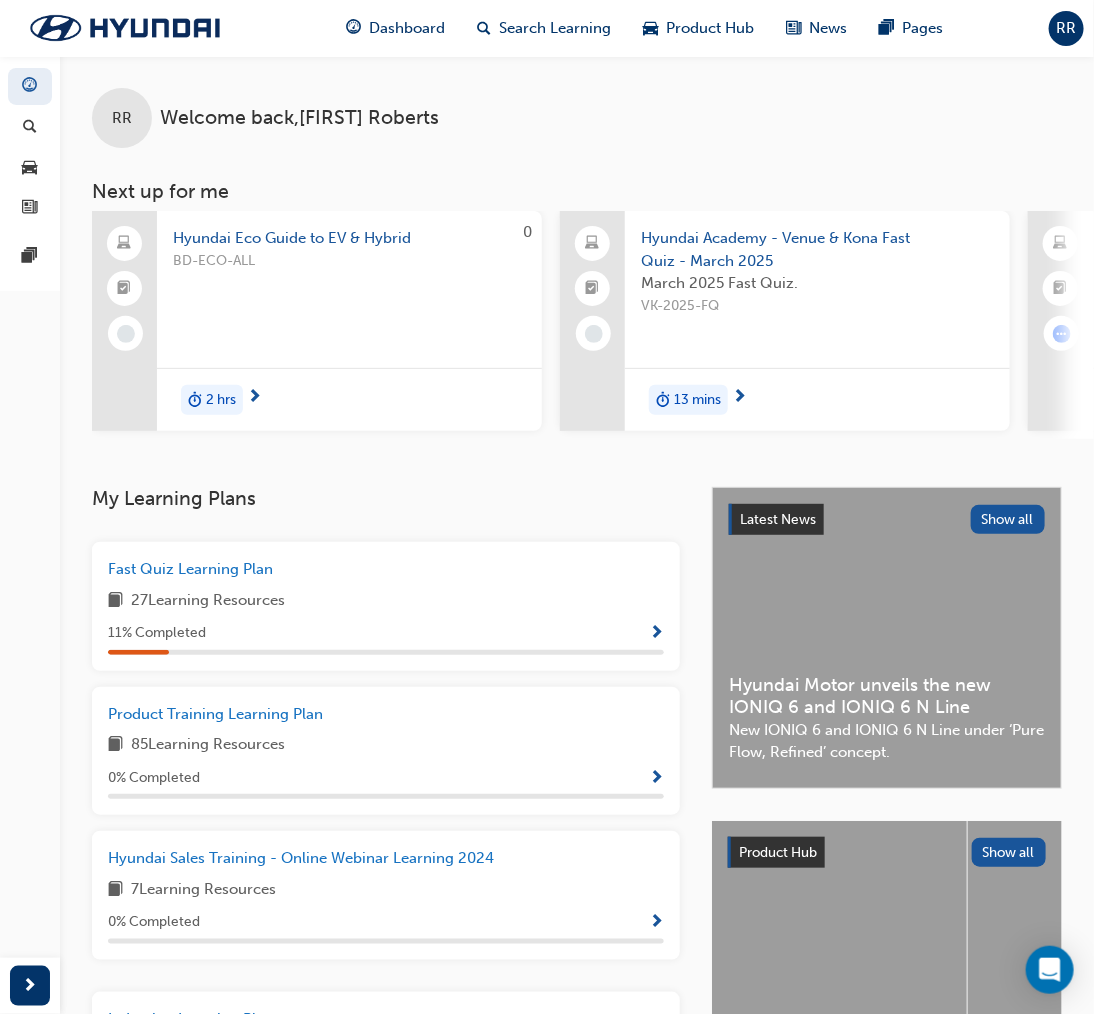 click on "Hyundai Academy - Venue & Kona Fast Quiz - March 2025" at bounding box center (817, 249) 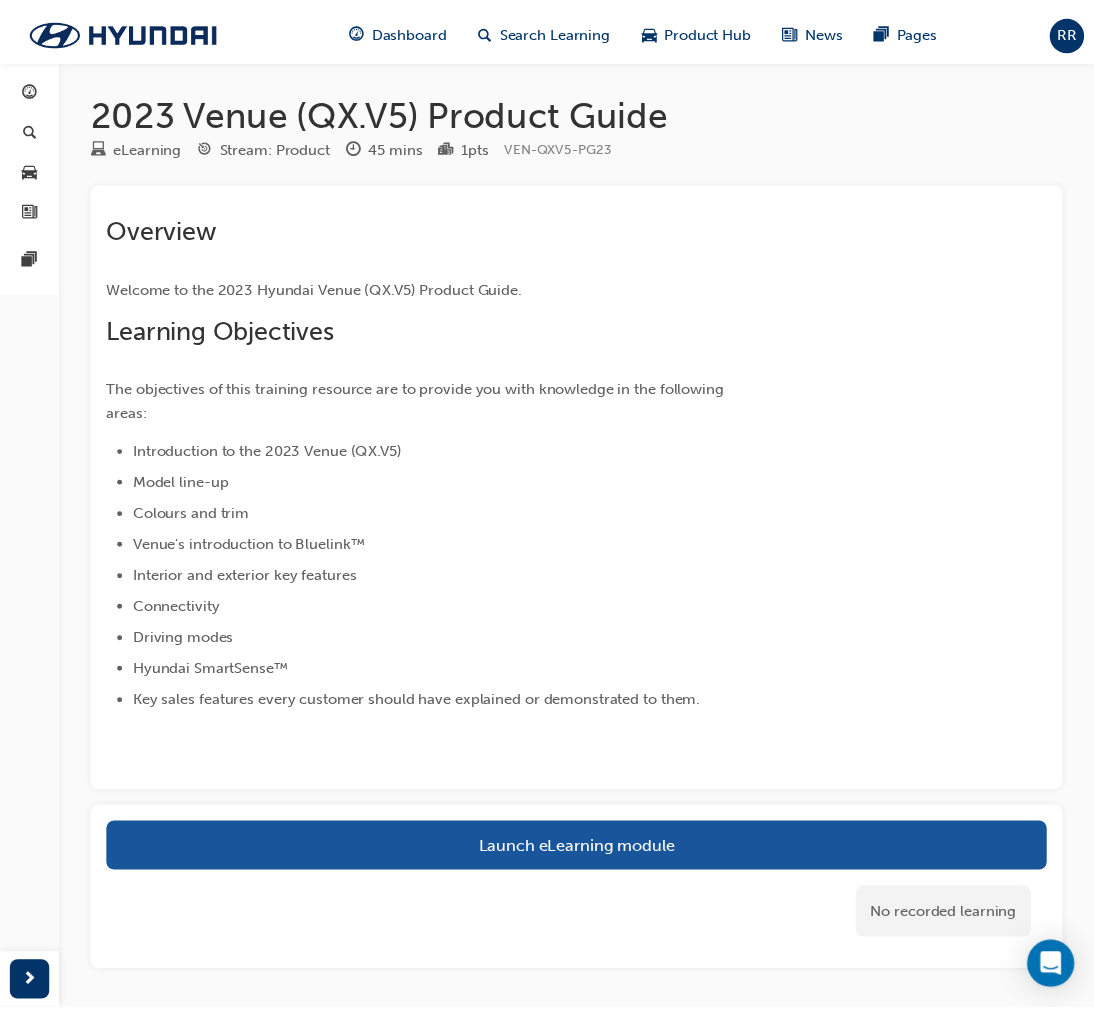 scroll, scrollTop: 0, scrollLeft: 0, axis: both 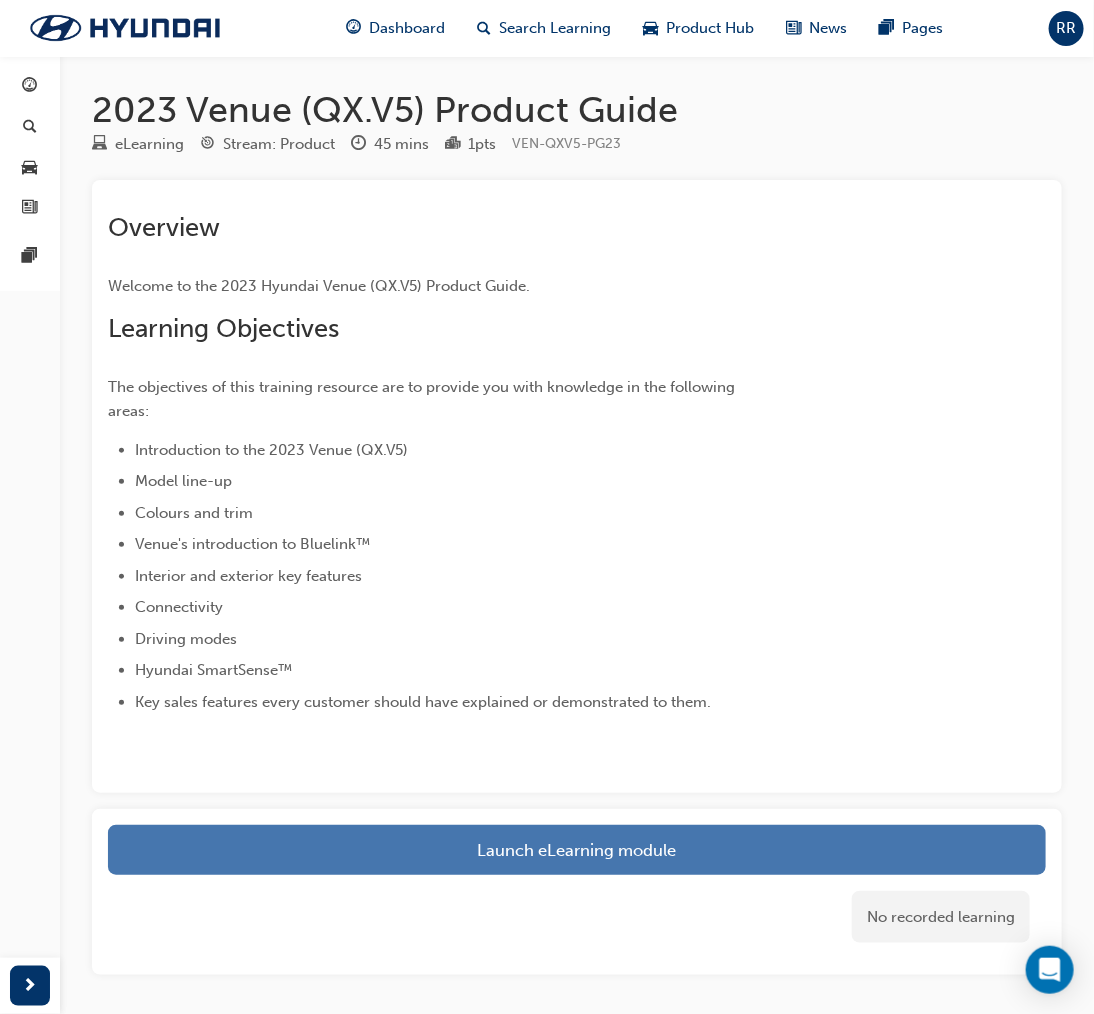 click on "Launch eLearning module" at bounding box center [577, 850] 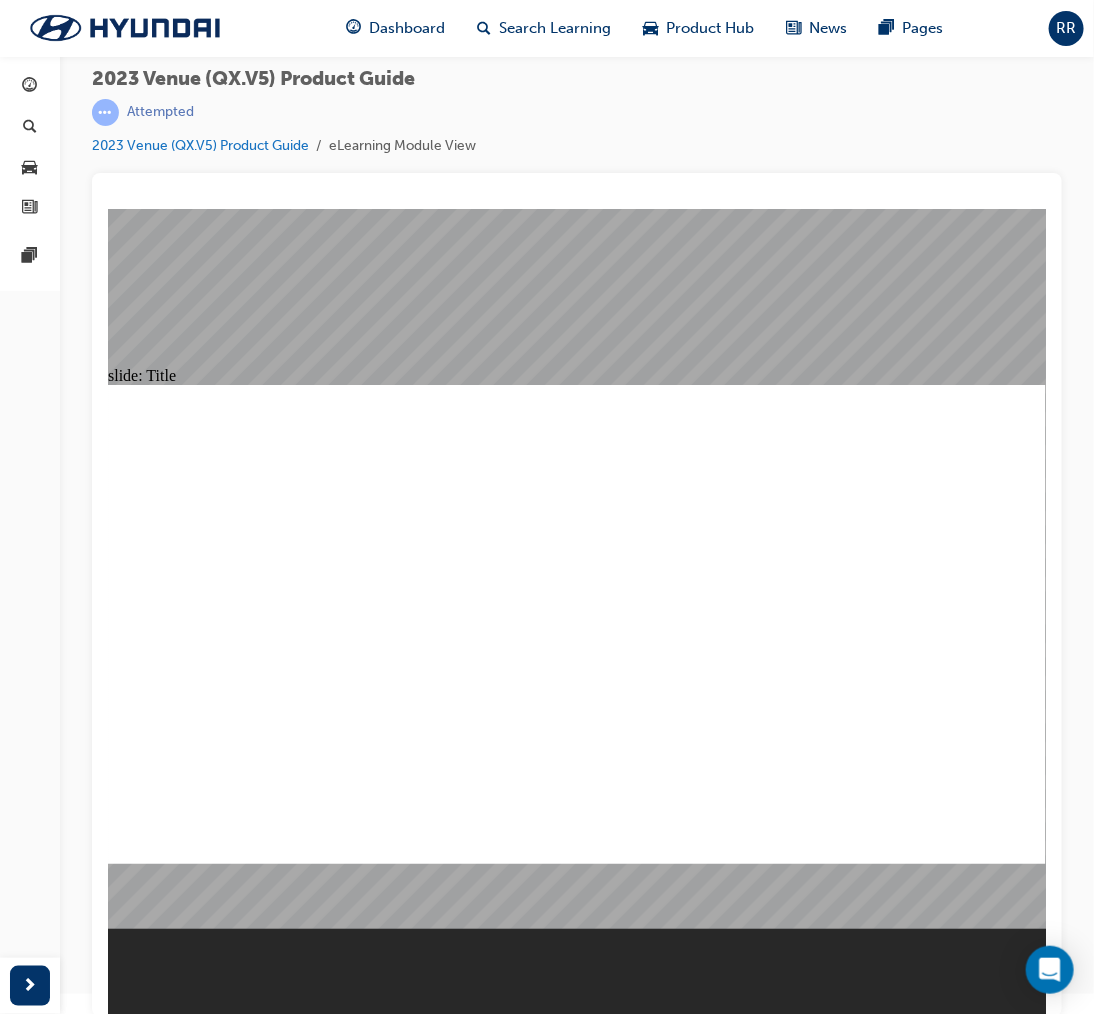 scroll, scrollTop: 25, scrollLeft: 0, axis: vertical 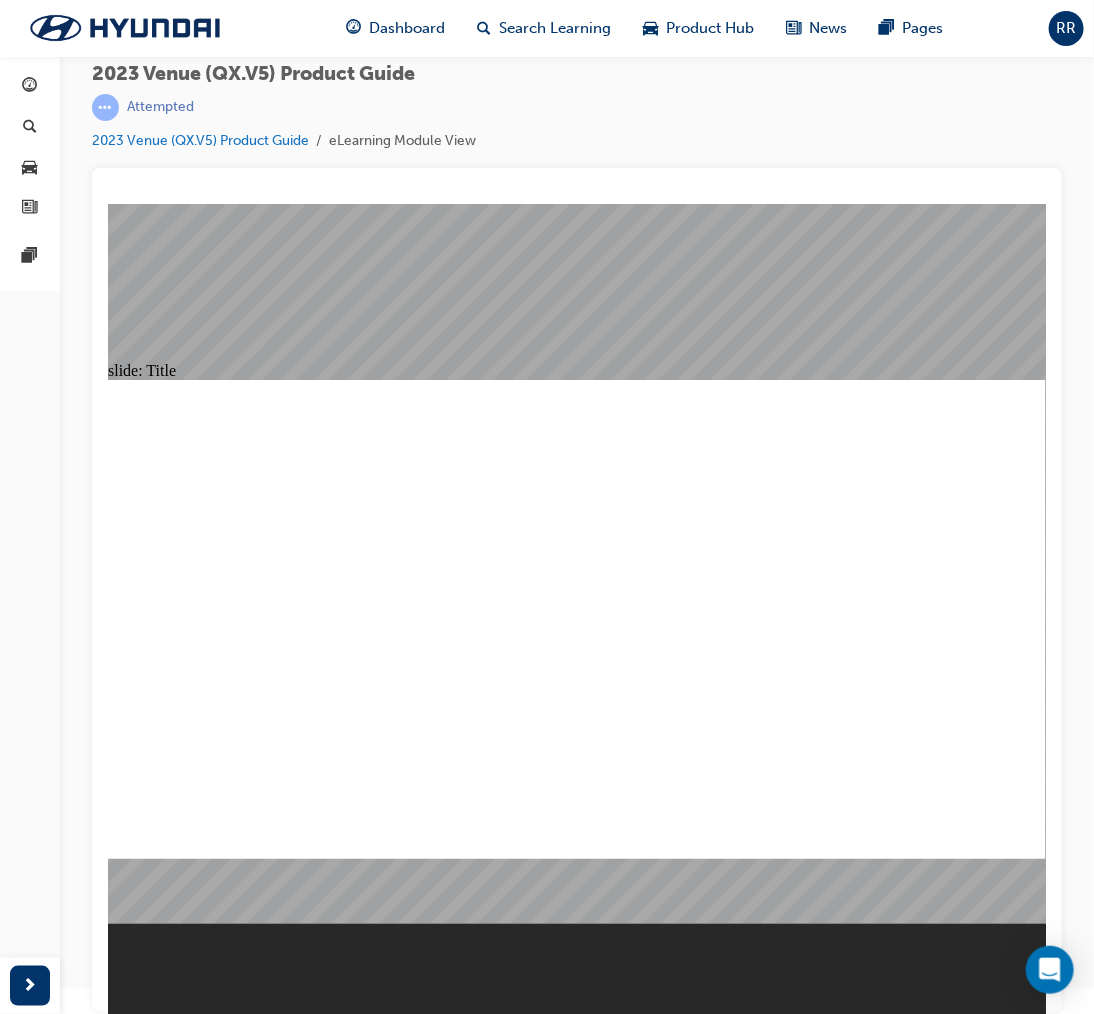click 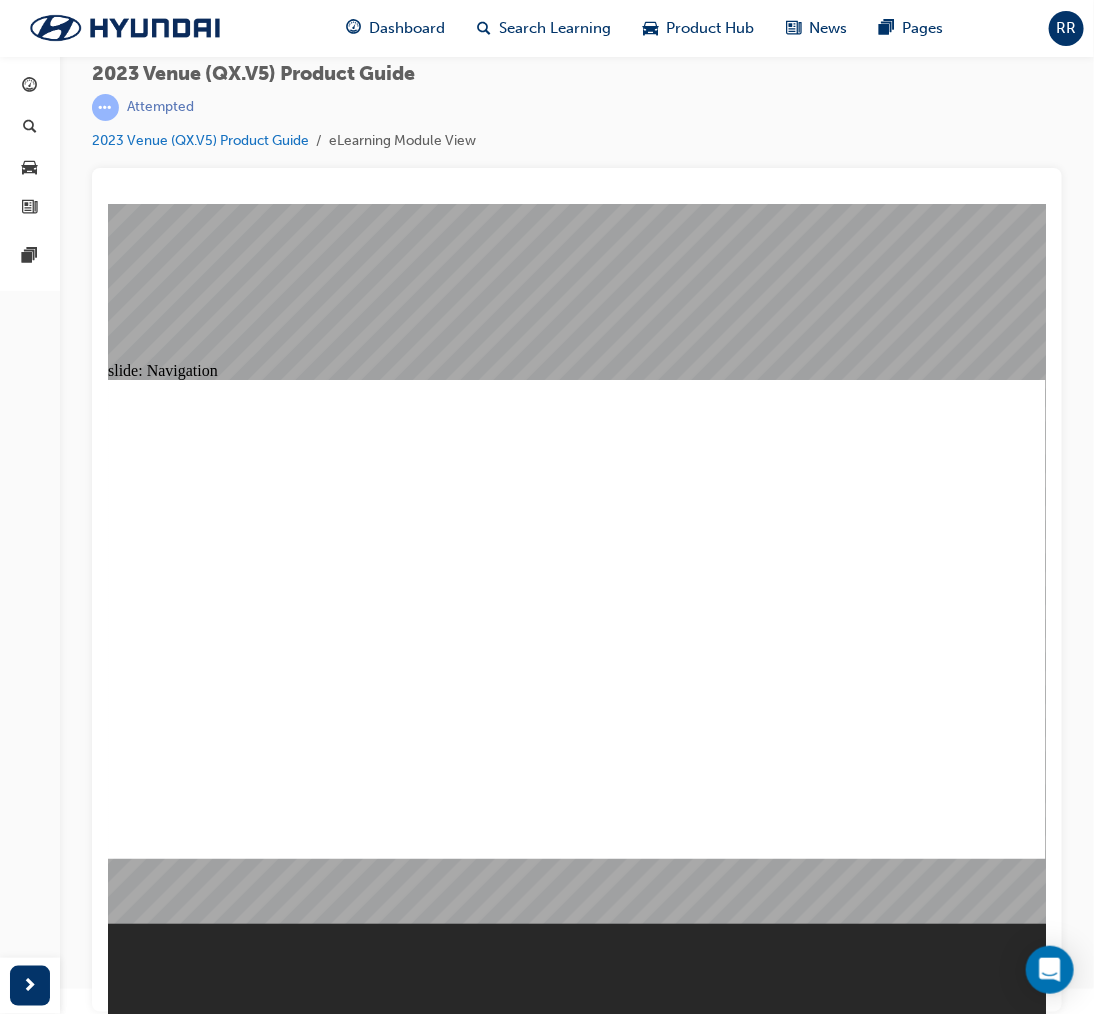 click 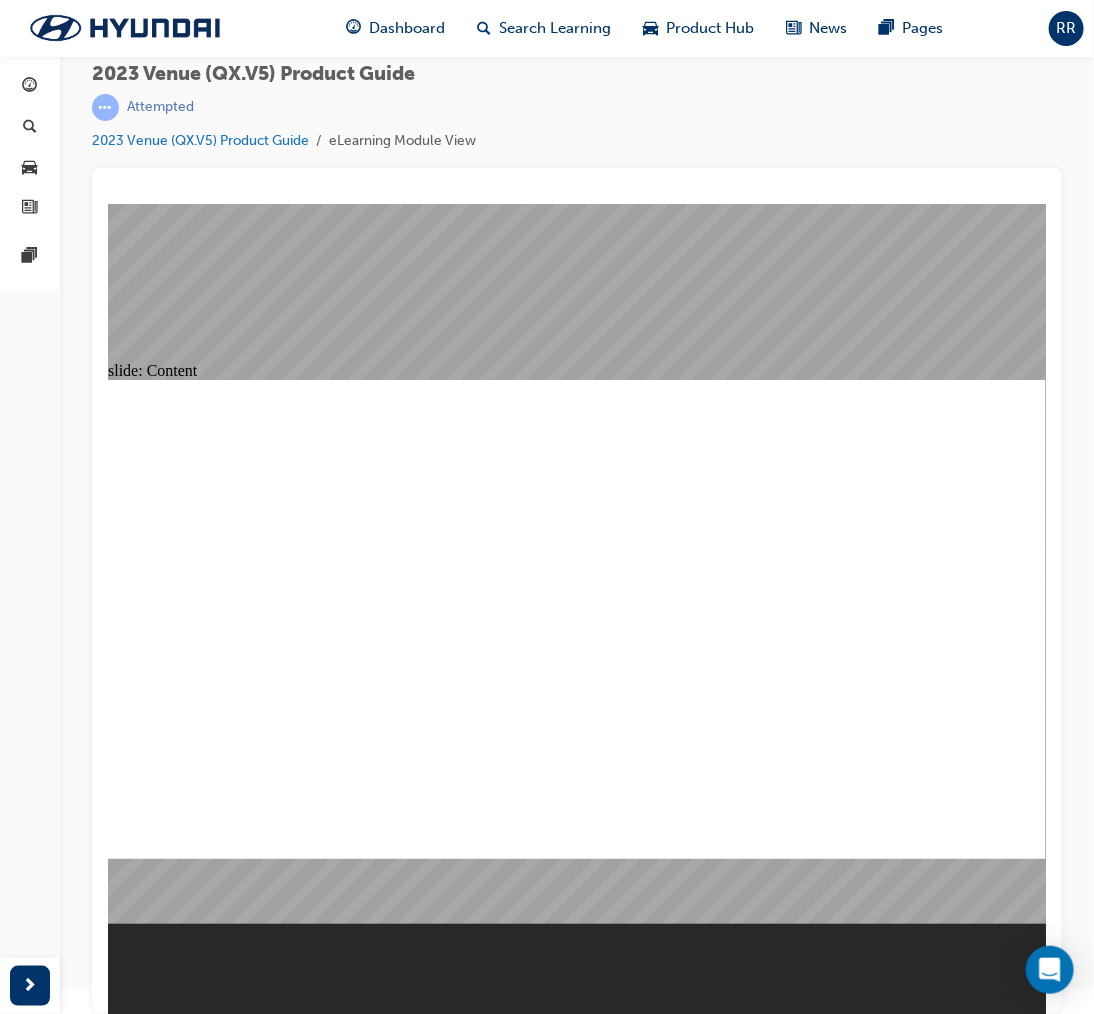click at bounding box center [576, 2096] 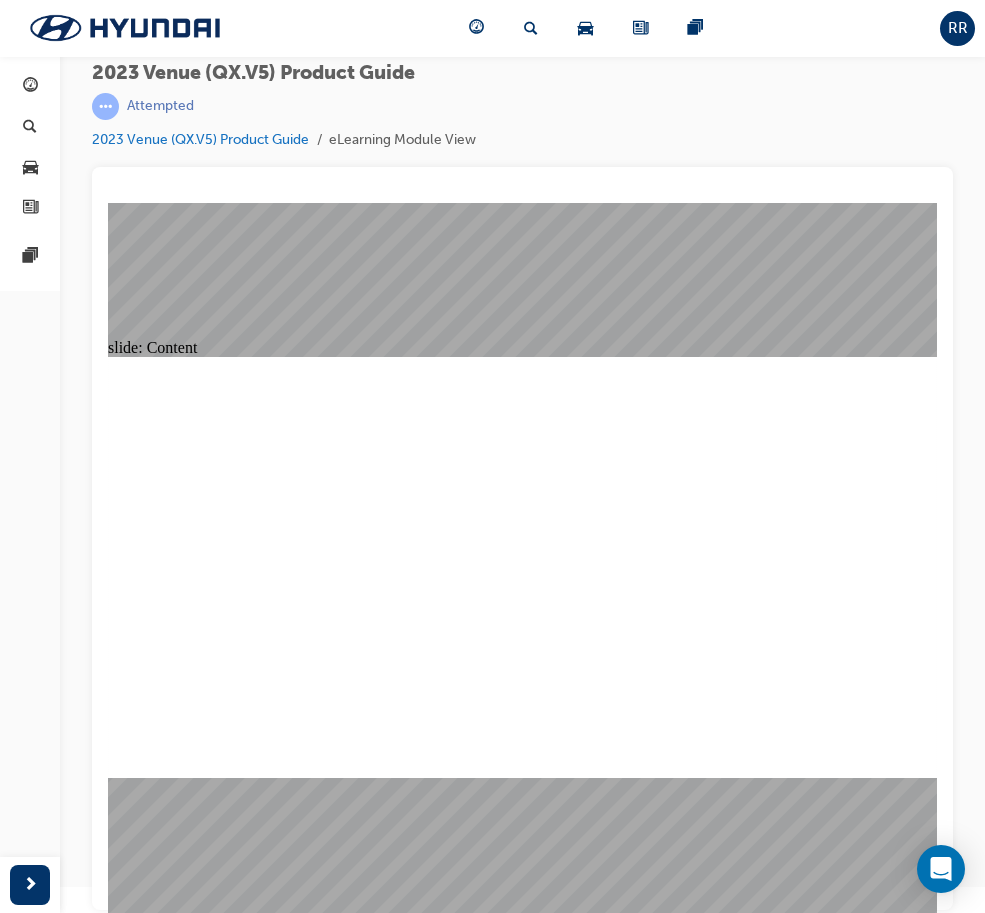 scroll, scrollTop: 27, scrollLeft: 0, axis: vertical 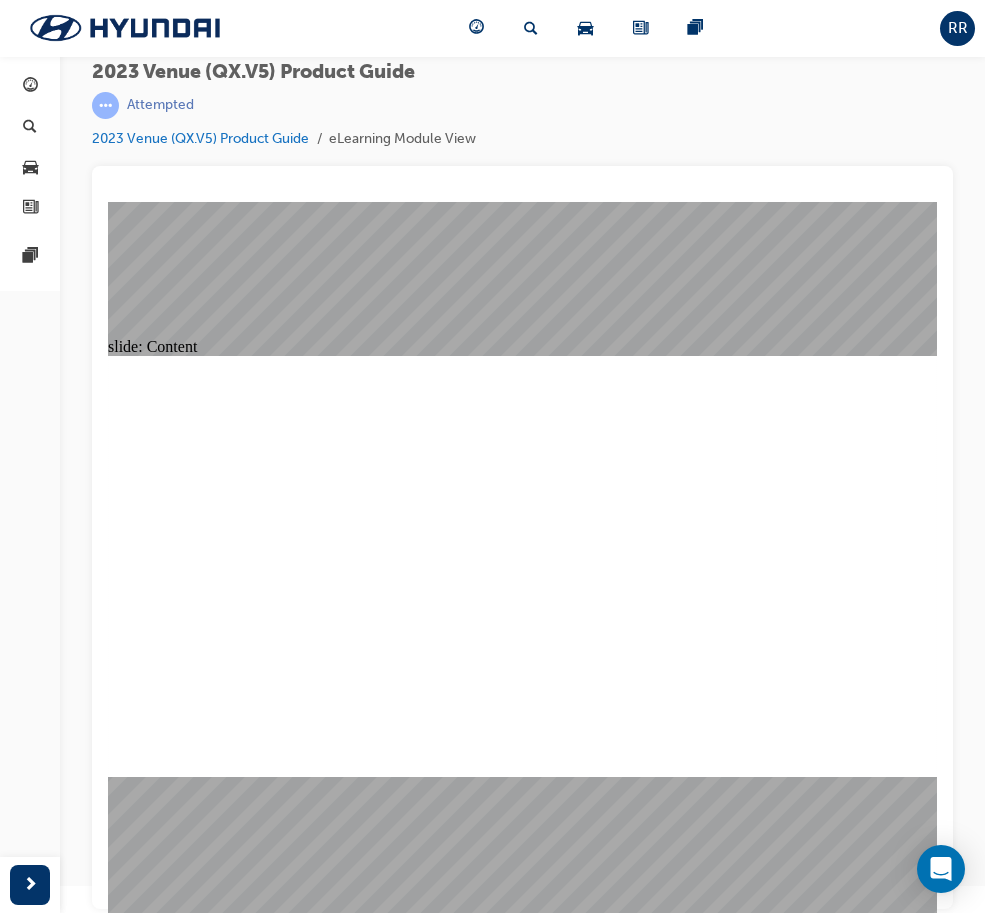 click 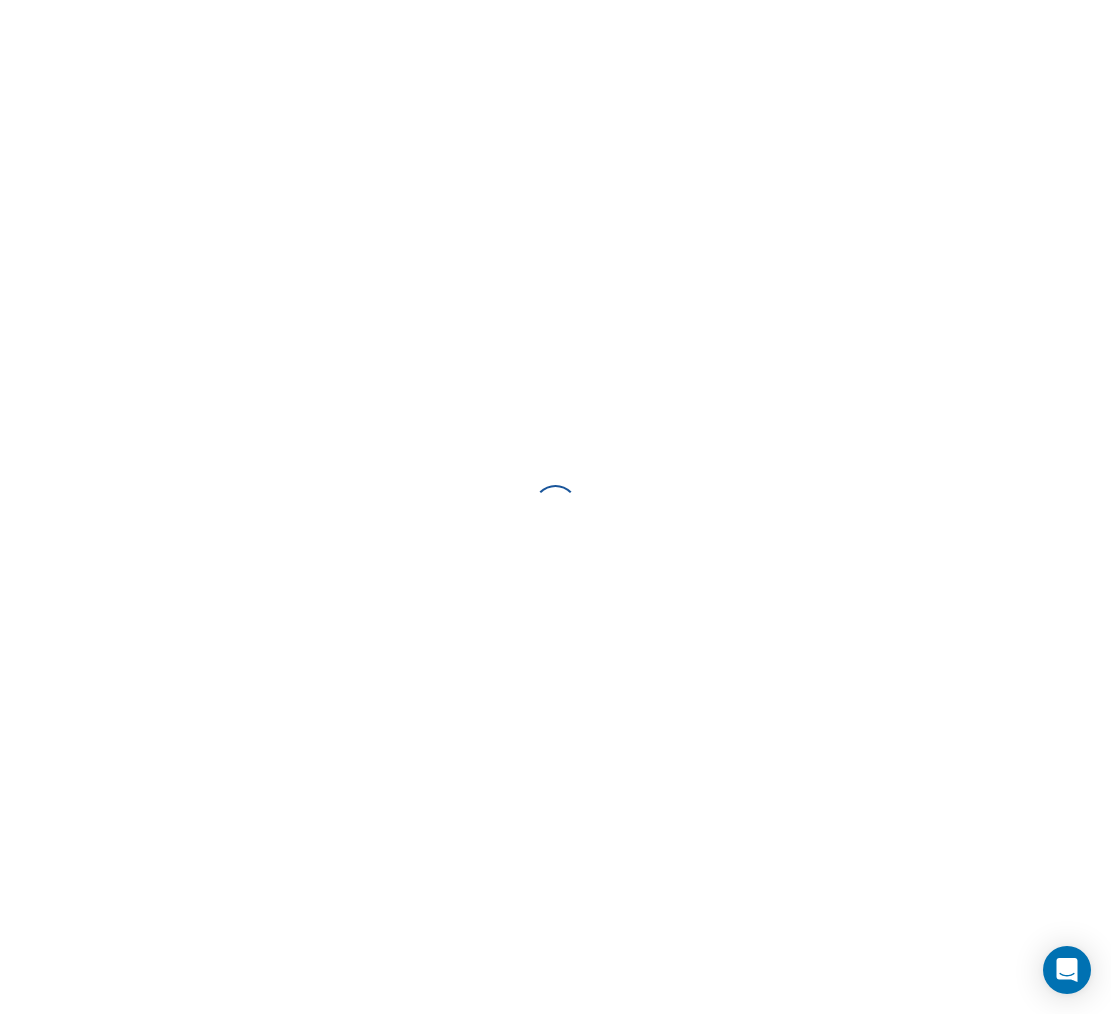 scroll, scrollTop: 0, scrollLeft: 0, axis: both 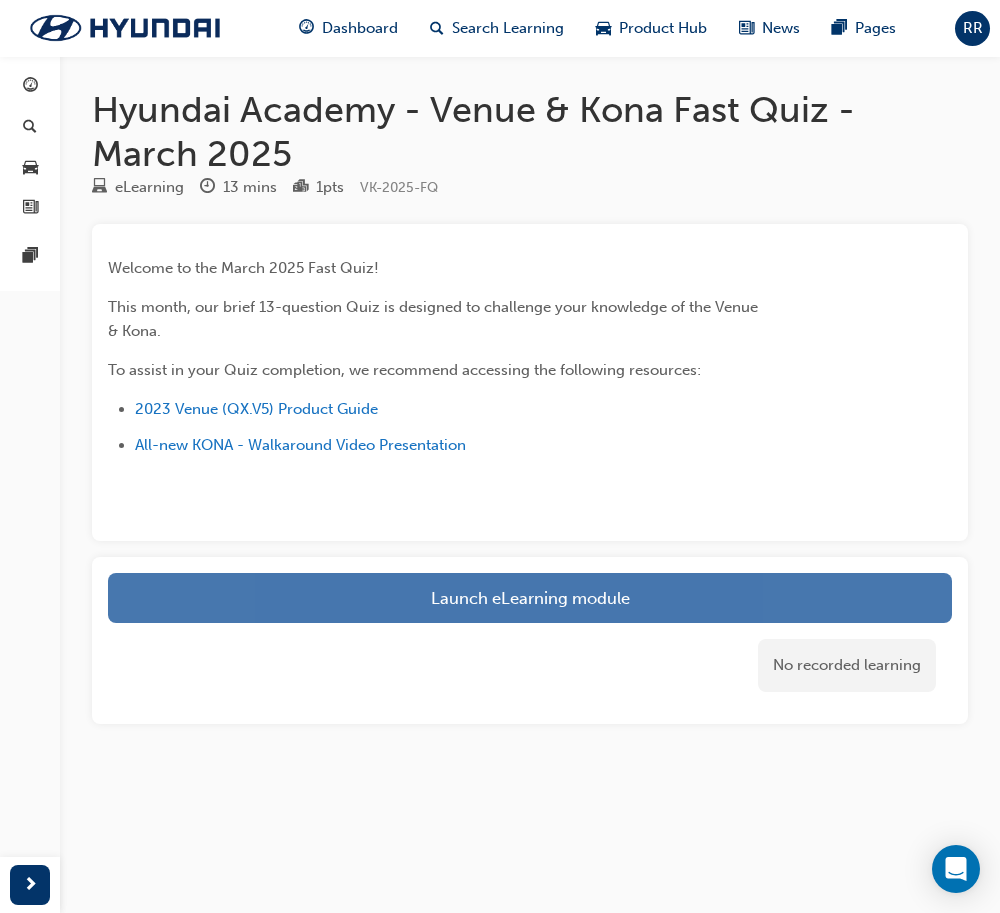 click on "Launch eLearning module" at bounding box center (530, 598) 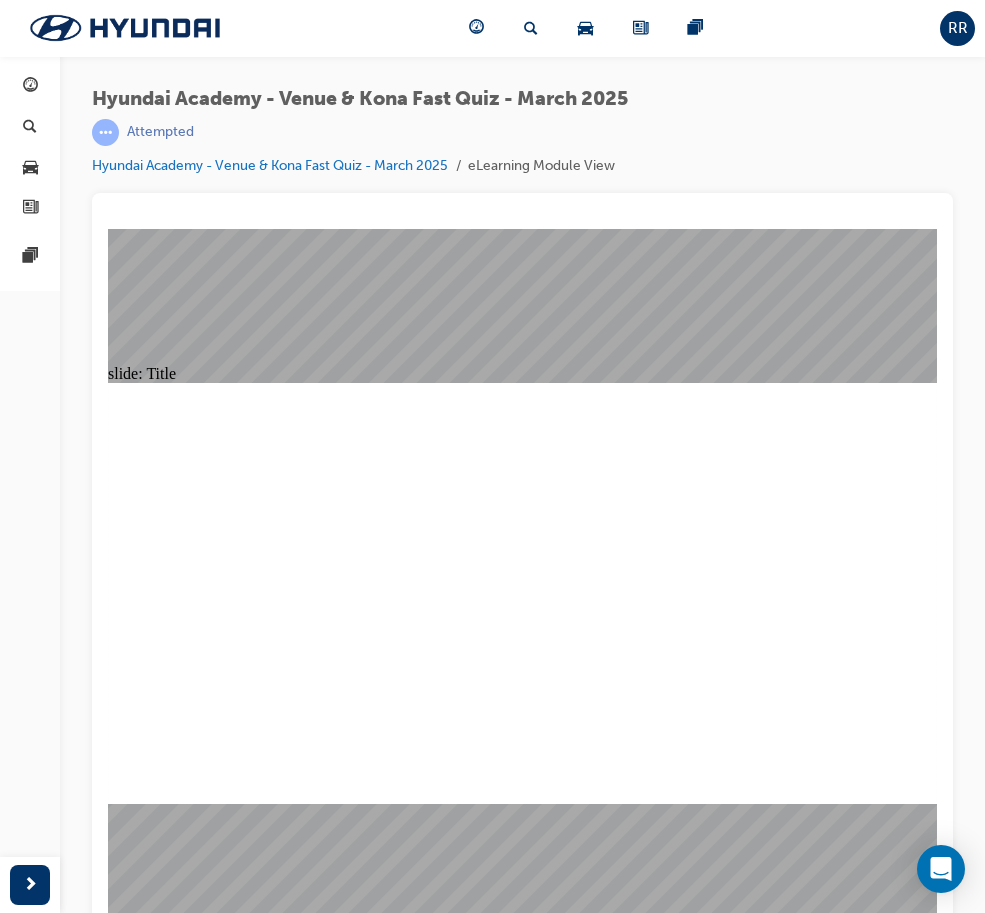scroll, scrollTop: 27, scrollLeft: 0, axis: vertical 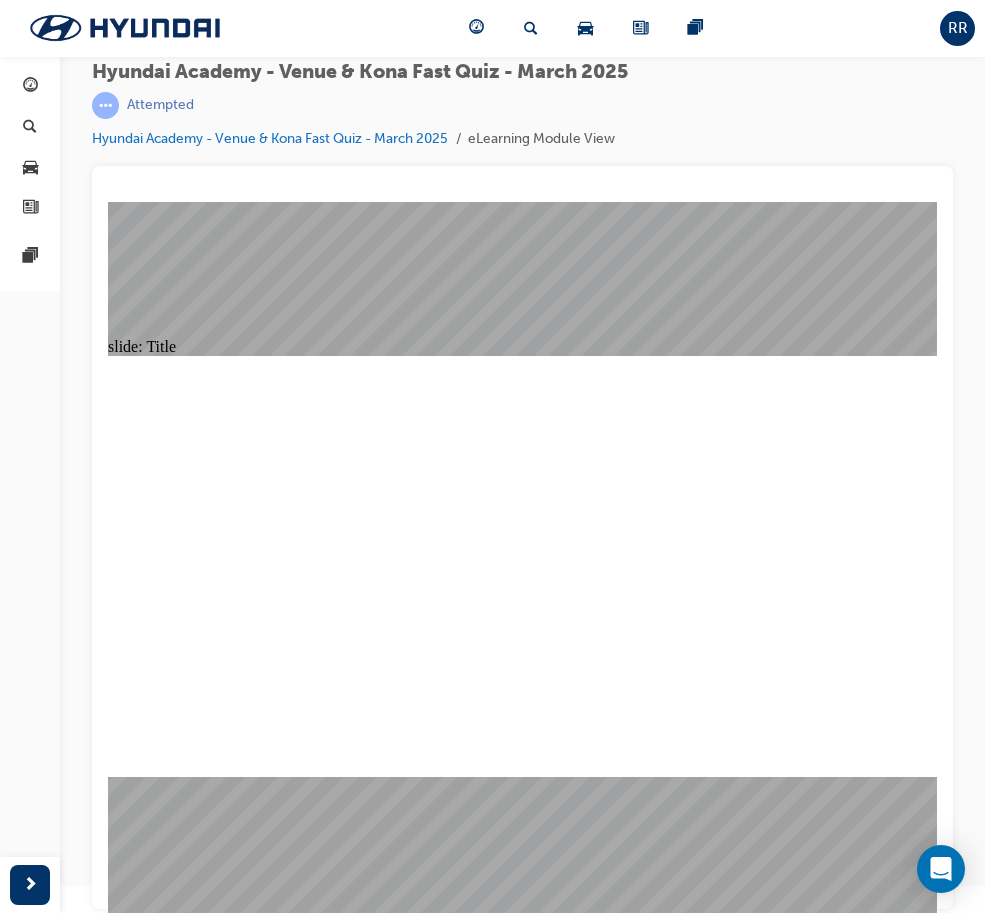 click 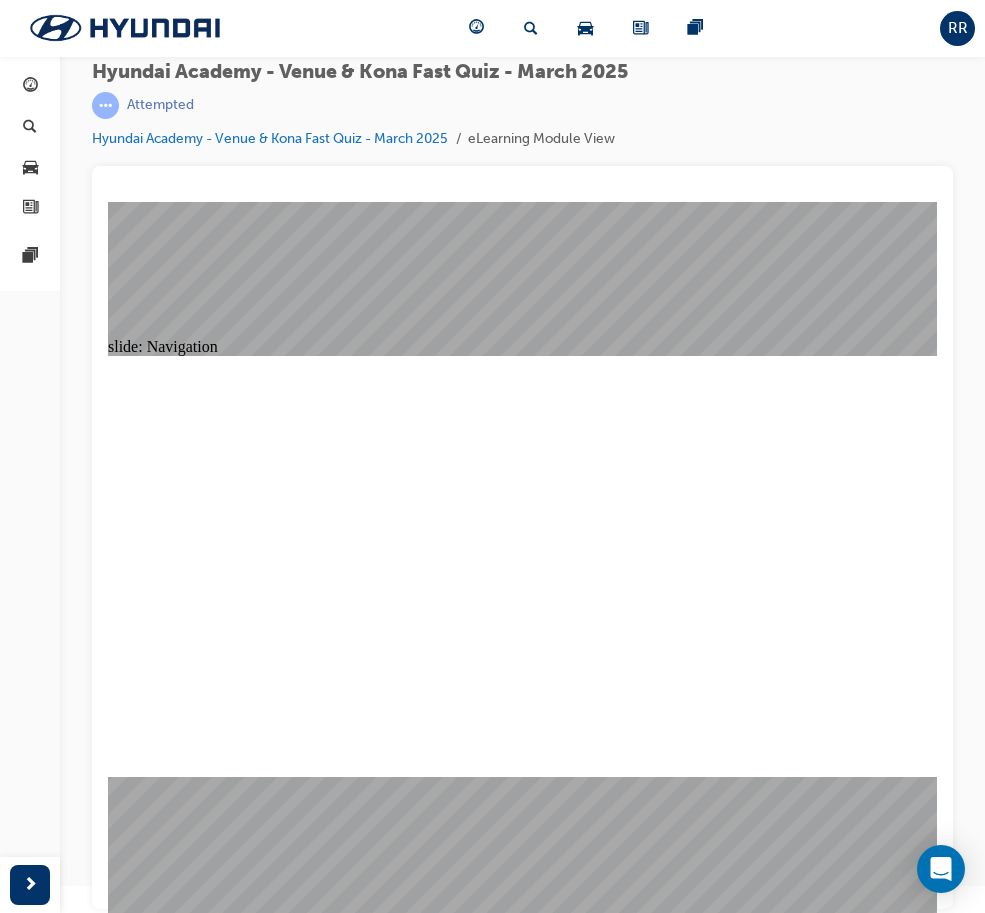 click 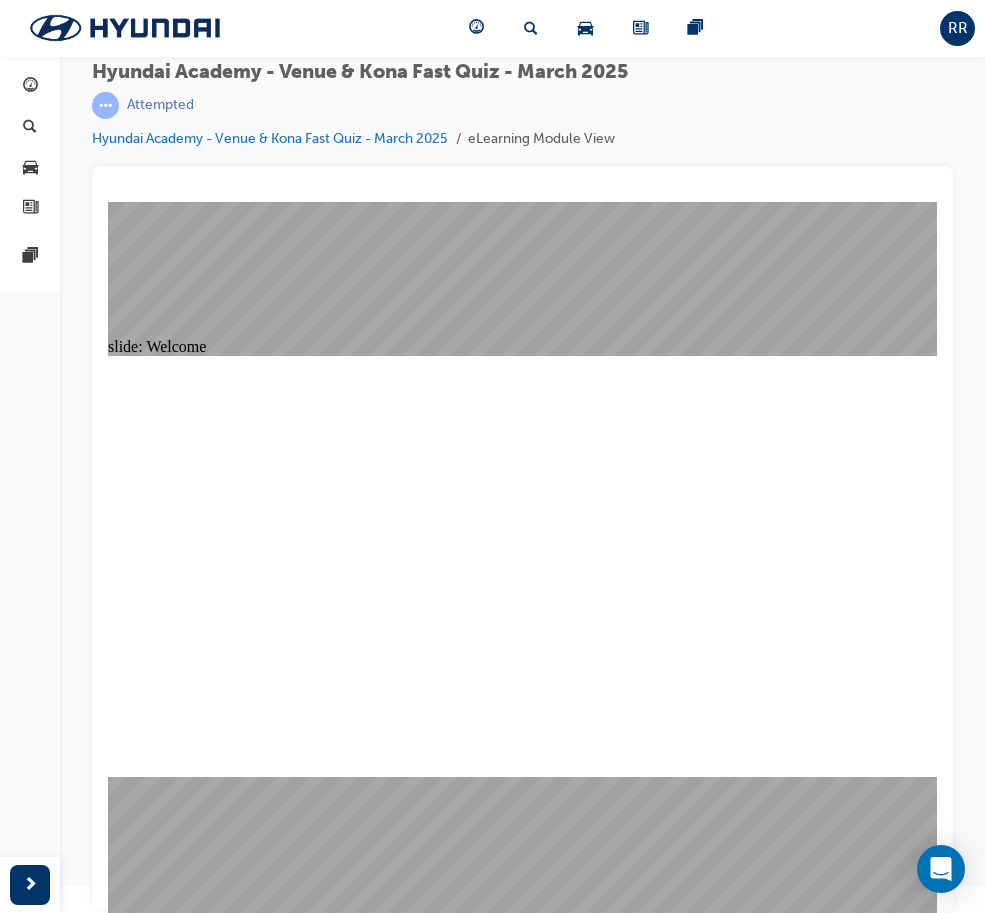 click 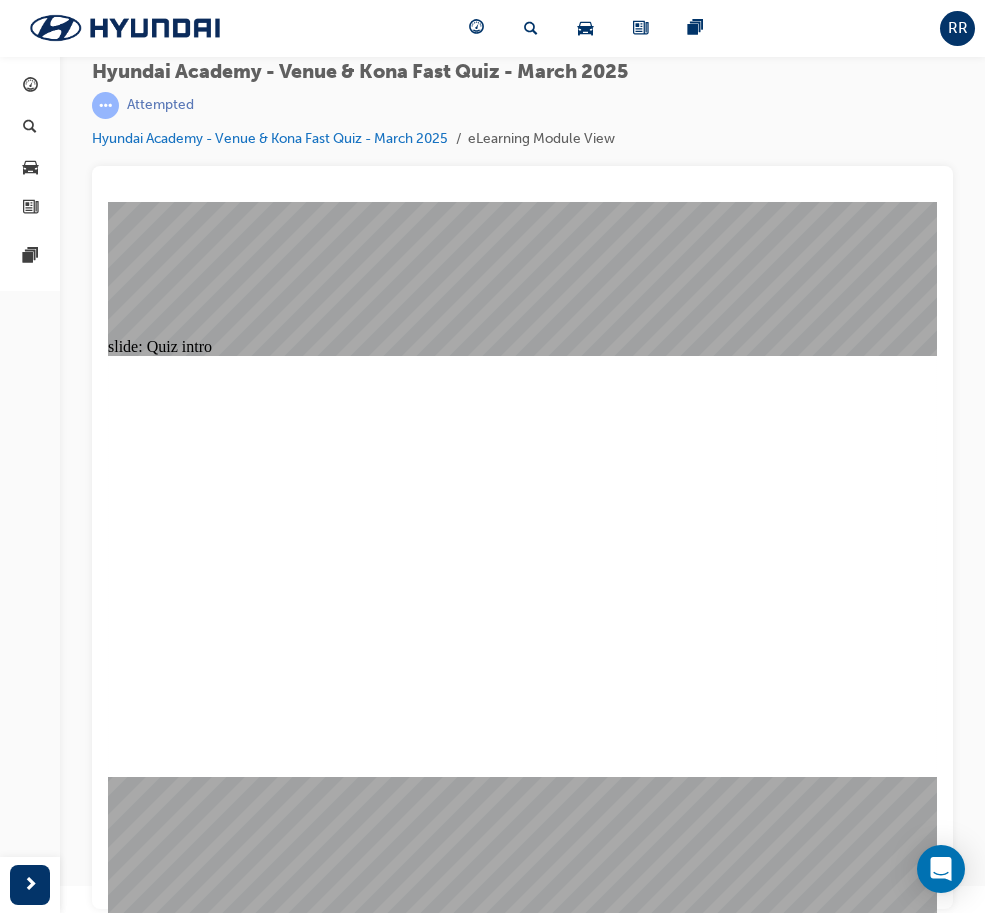 click 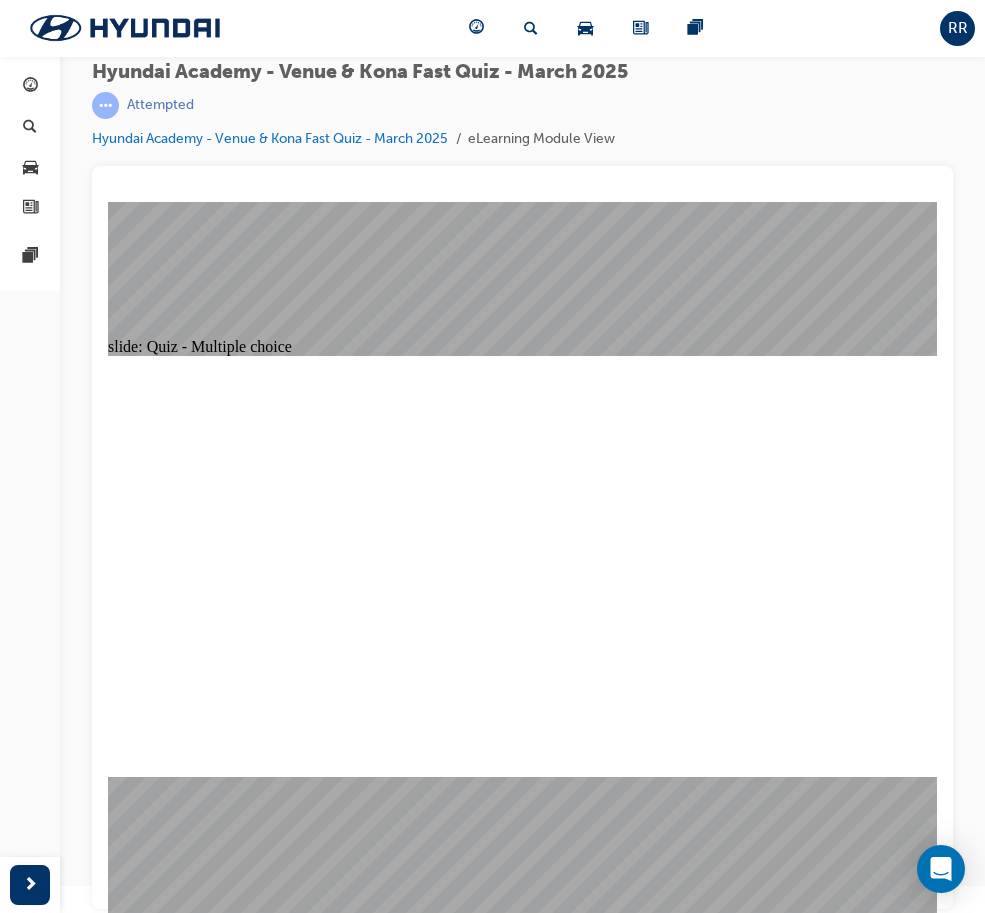 click 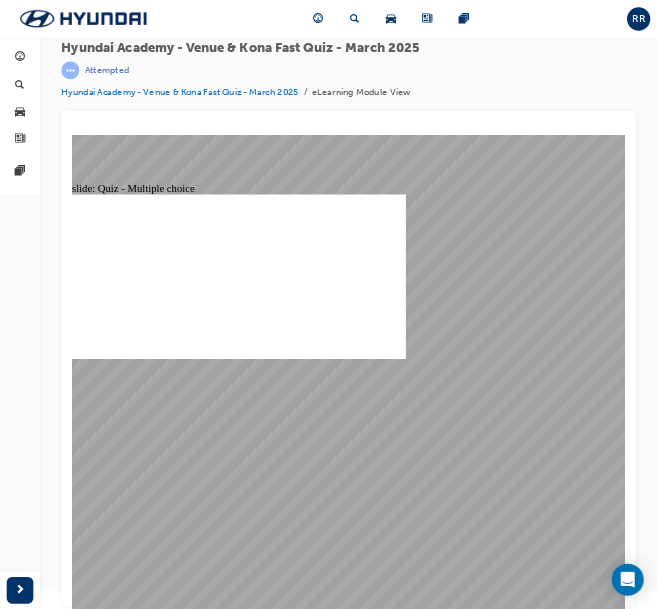 scroll, scrollTop: 26, scrollLeft: 0, axis: vertical 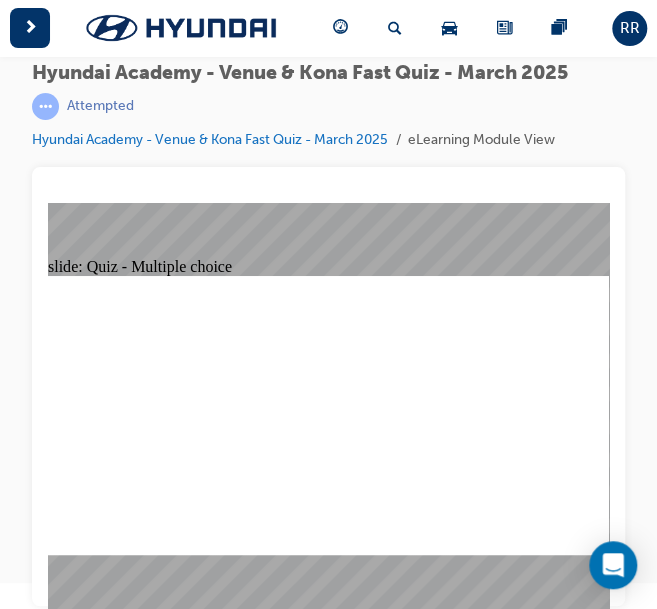 click 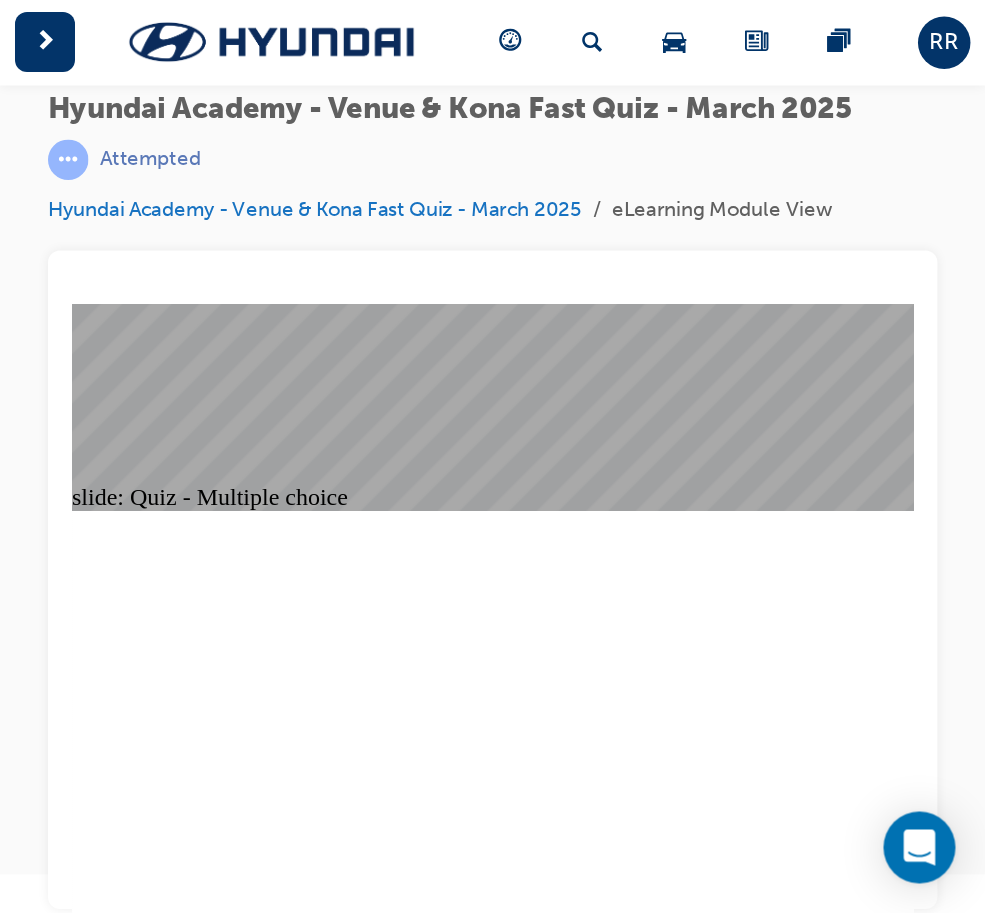 scroll, scrollTop: 27, scrollLeft: 0, axis: vertical 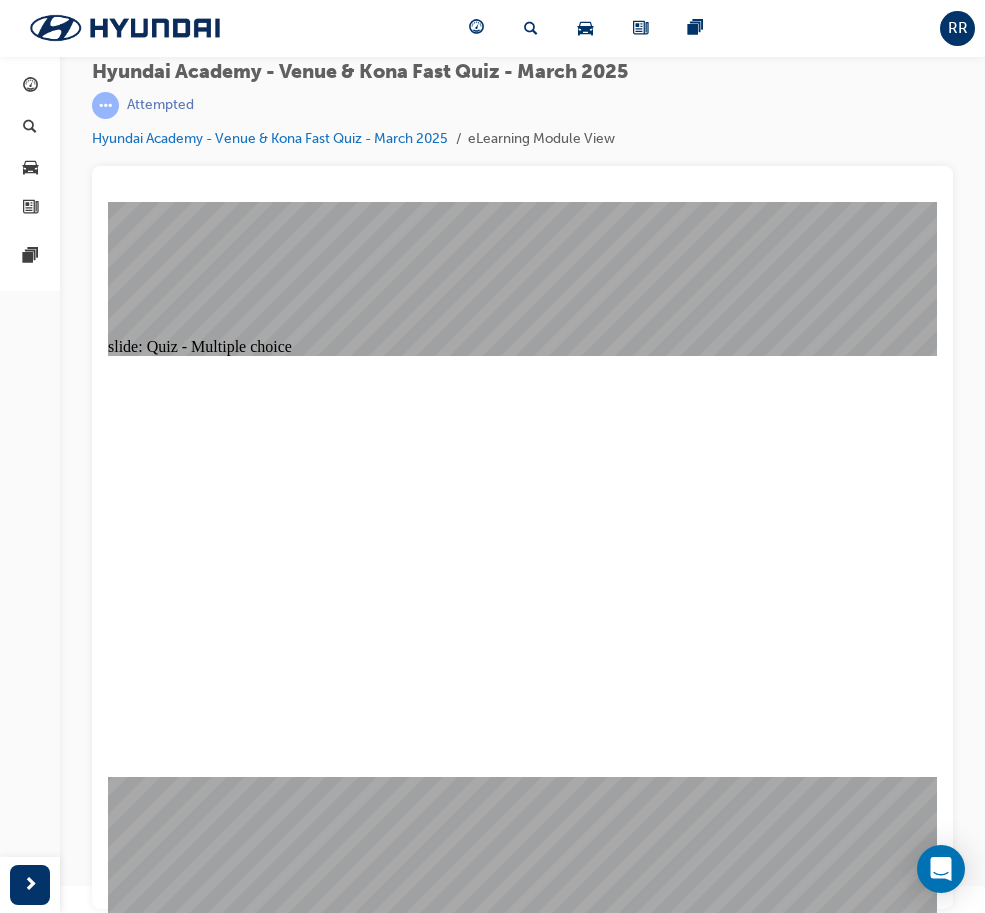 click 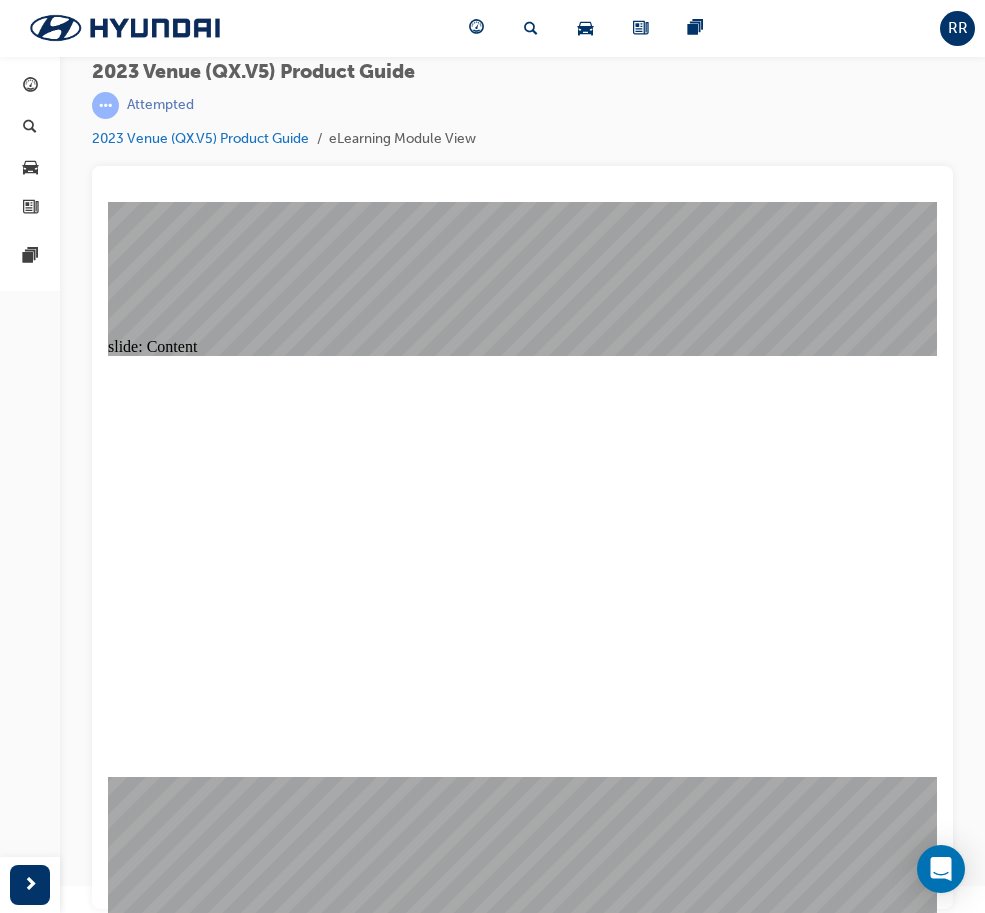 scroll, scrollTop: 0, scrollLeft: 0, axis: both 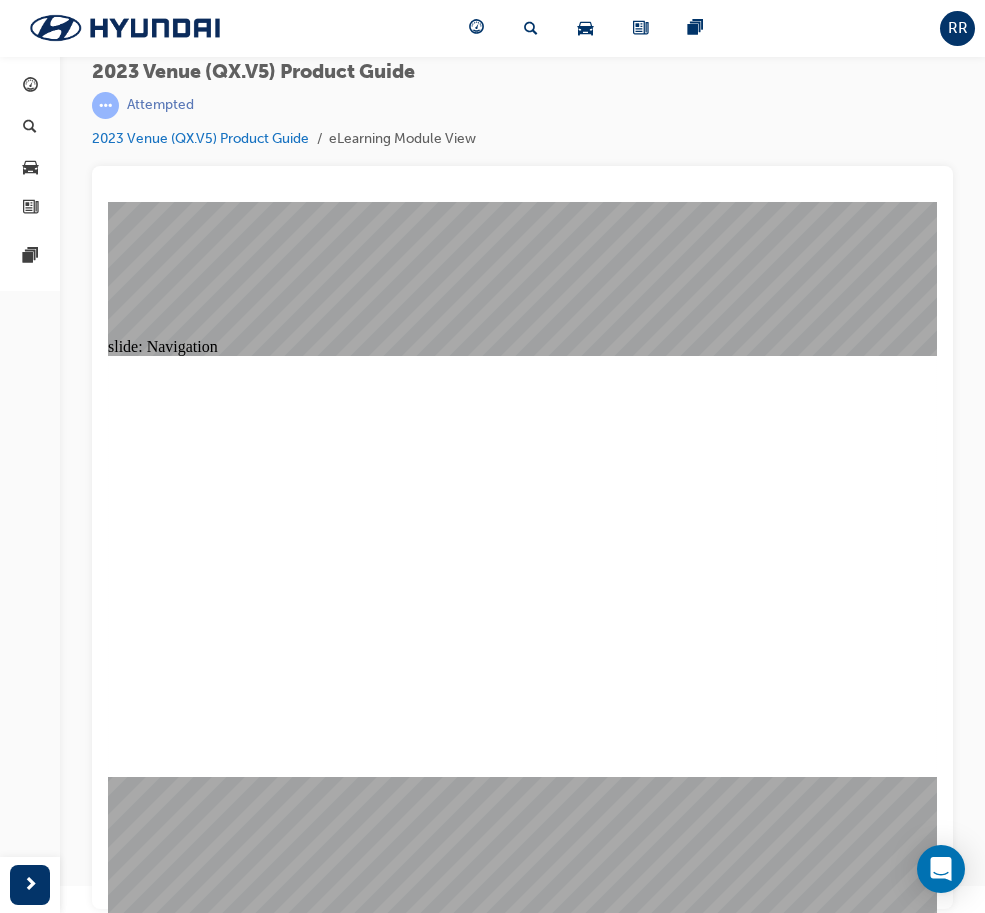 click 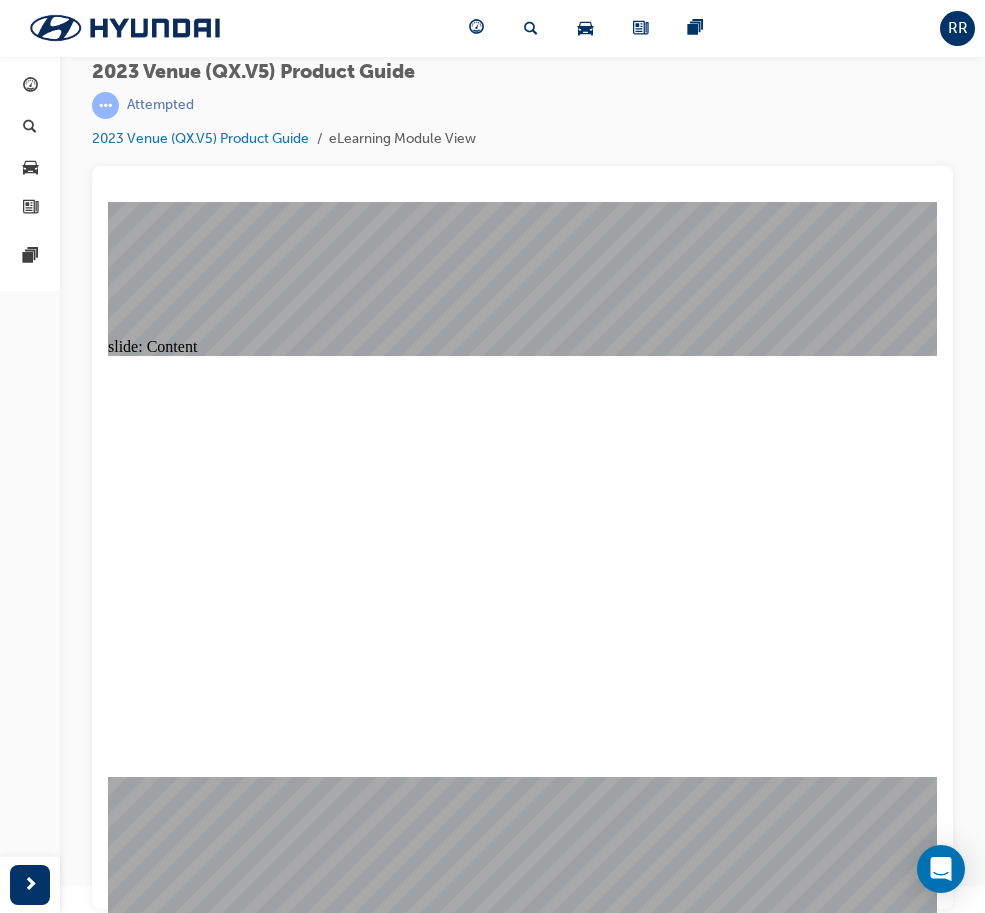 click 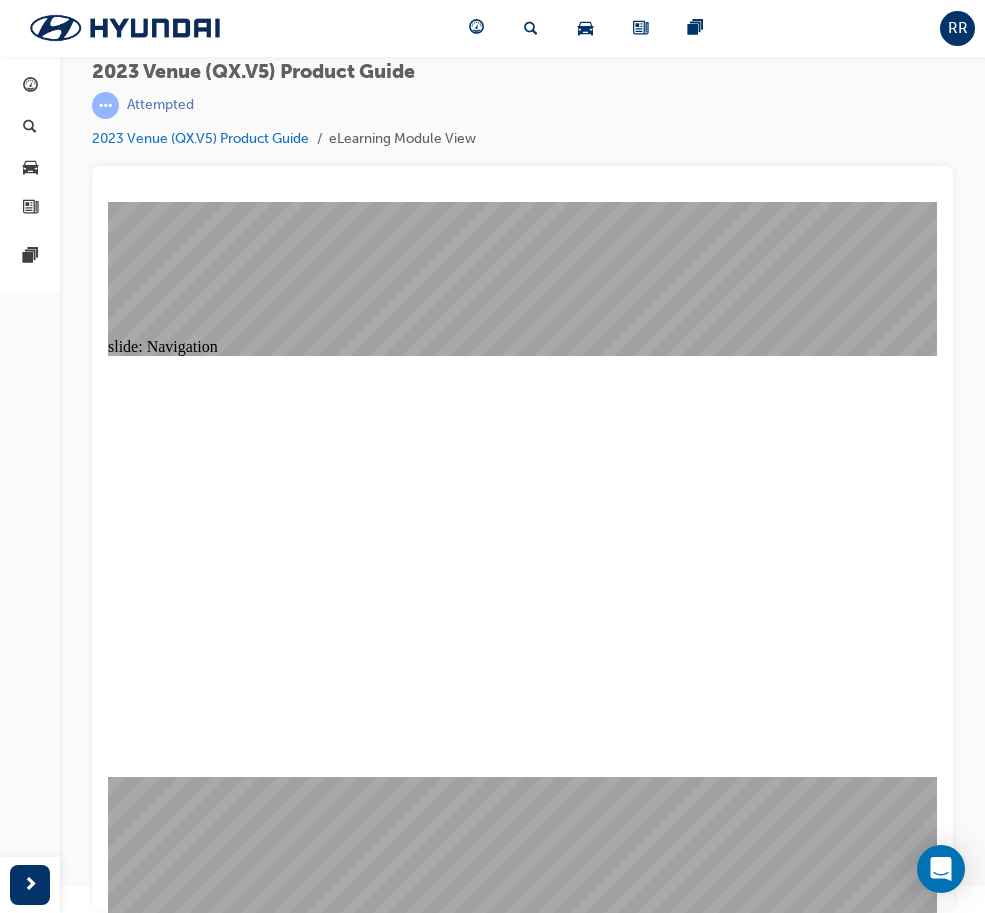 click 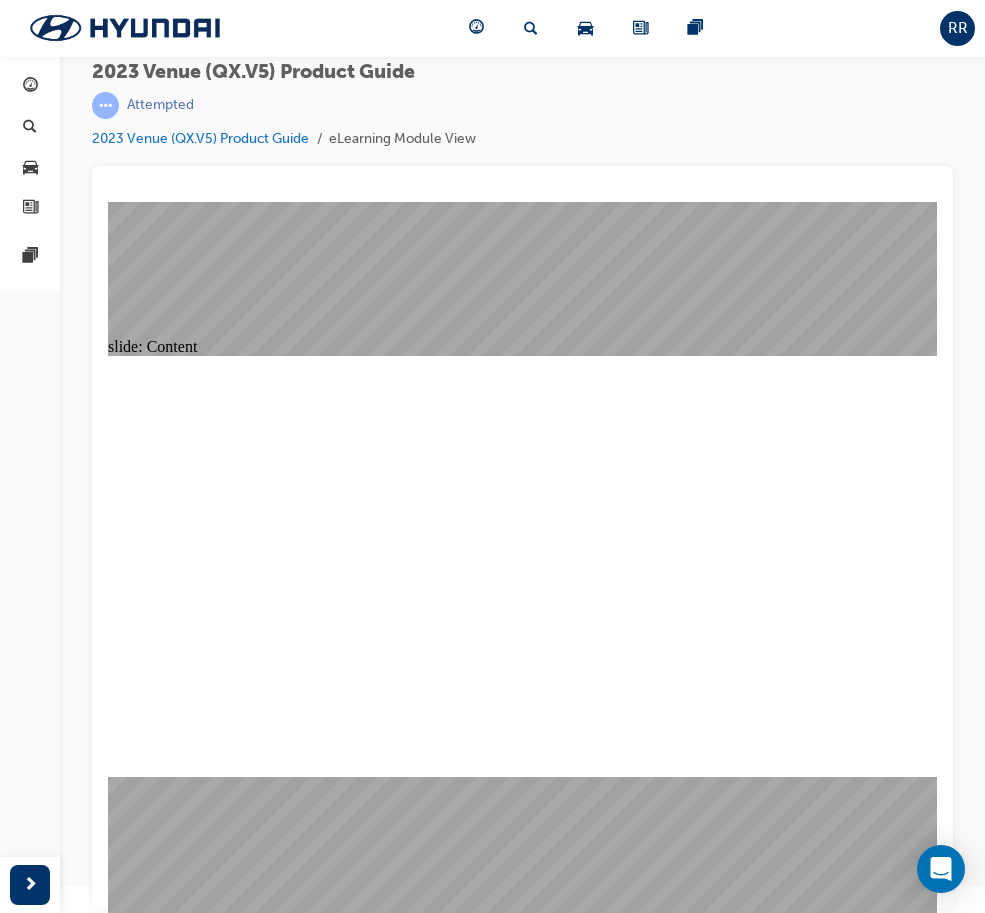 click 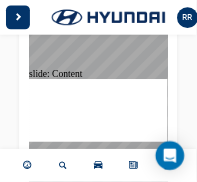 scroll, scrollTop: 172, scrollLeft: 0, axis: vertical 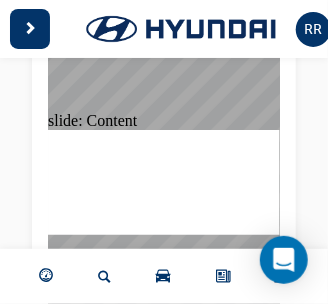 drag, startPoint x: 252, startPoint y: 199, endPoint x: 204, endPoint y: 156, distance: 64.44377 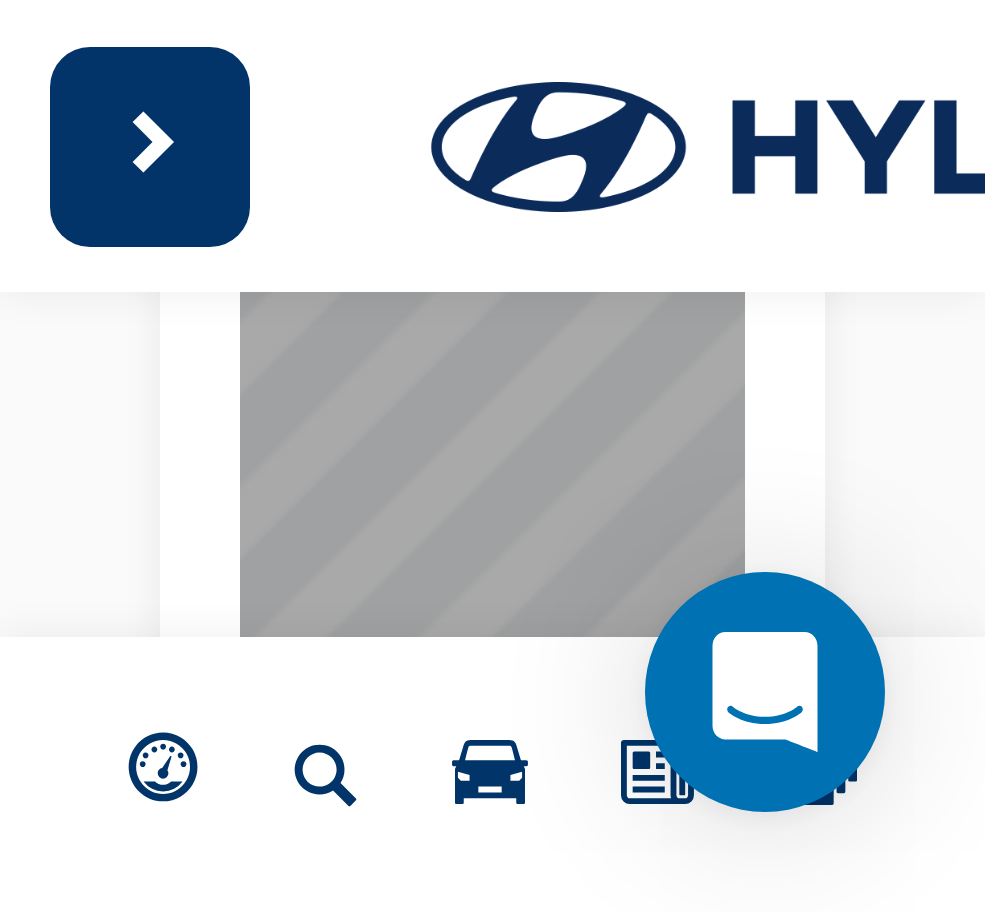 scroll, scrollTop: 0, scrollLeft: 0, axis: both 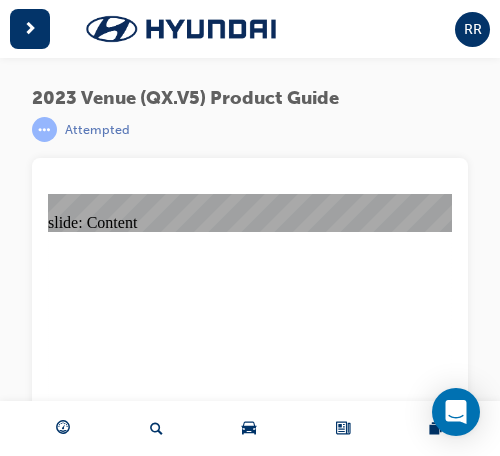 click at bounding box center [10249, 312] 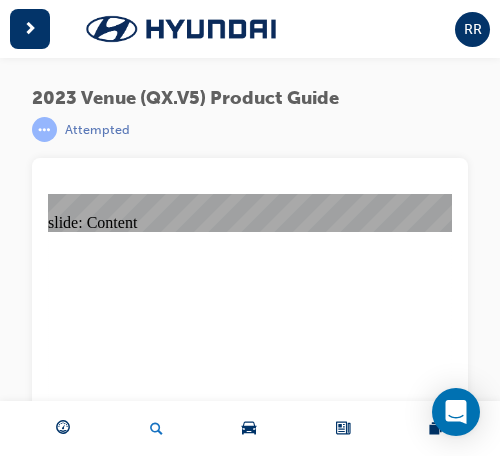 click at bounding box center [156, 428] 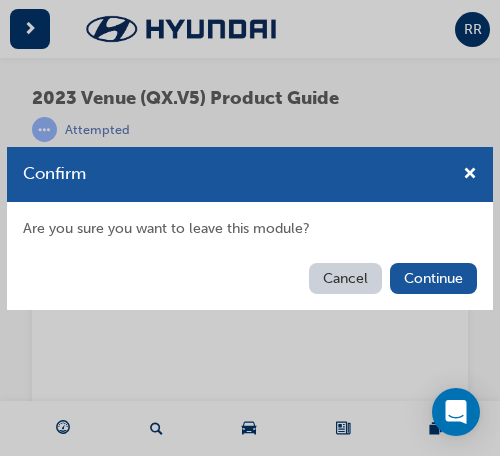 click on "Cancel" at bounding box center [345, 278] 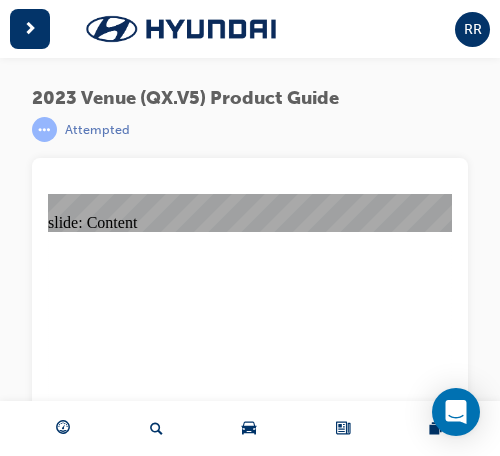 click at bounding box center (85, 2086) 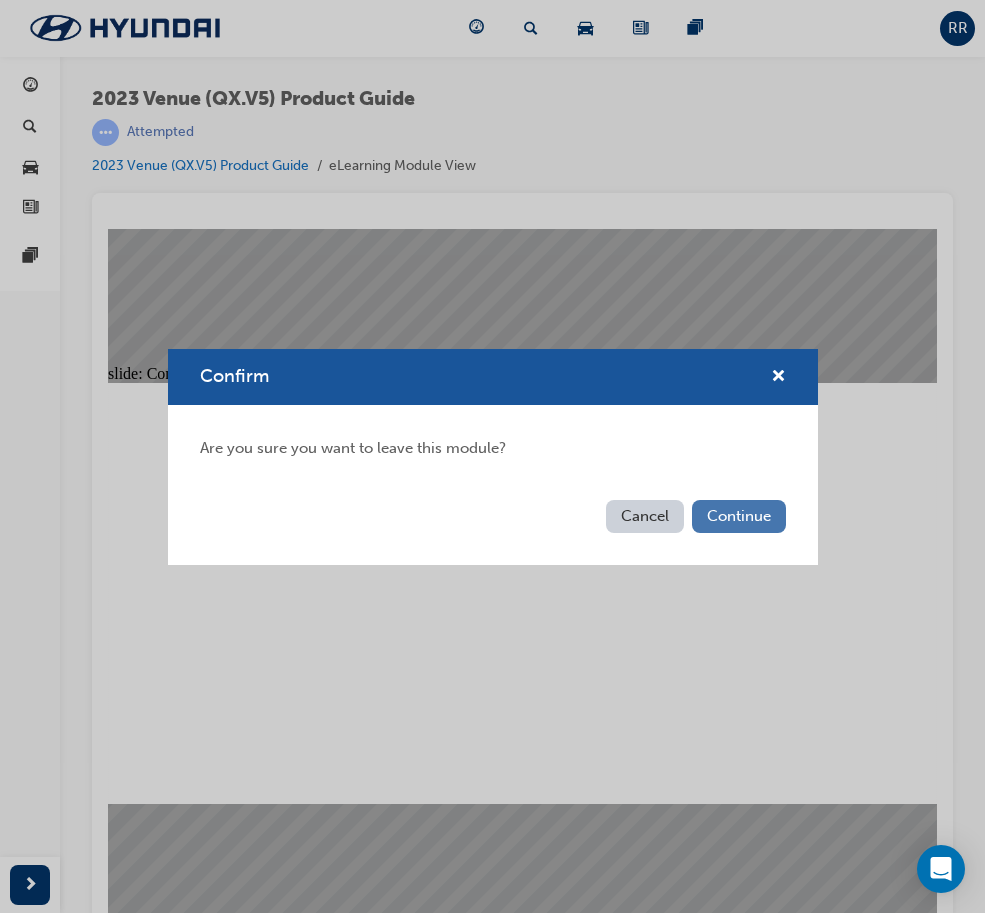 click on "Continue" at bounding box center (739, 516) 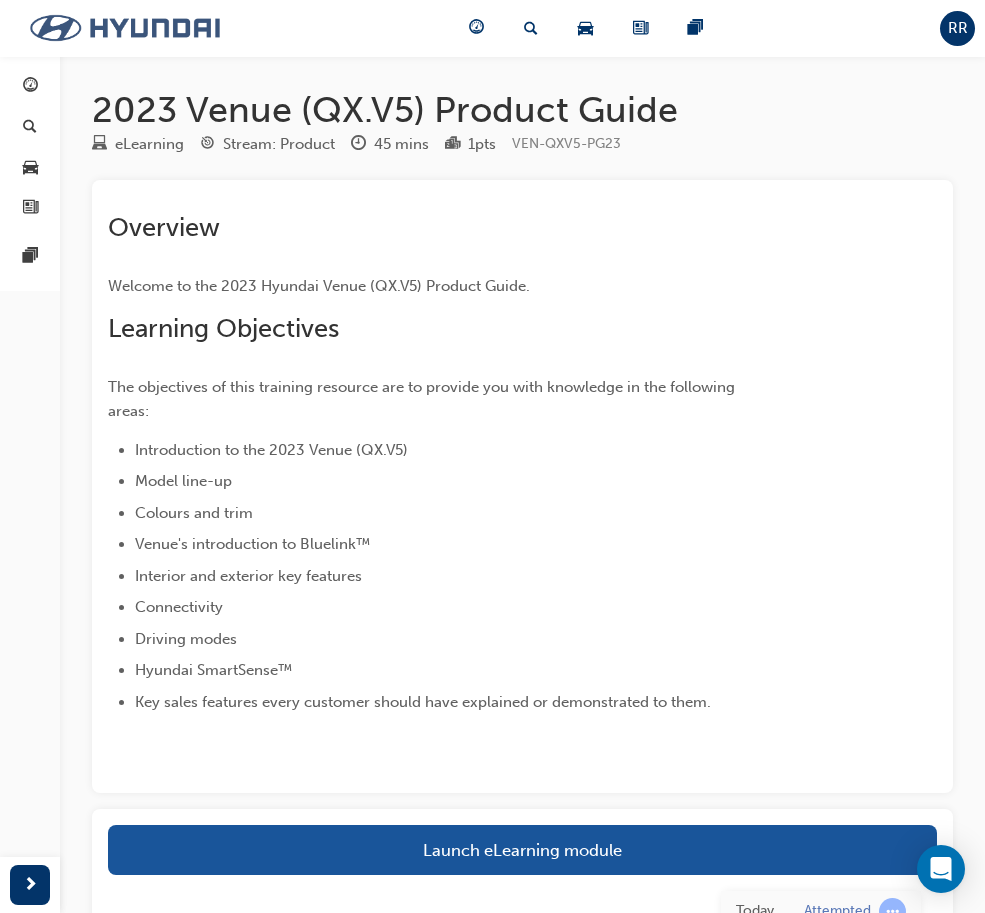 click at bounding box center [125, 28] 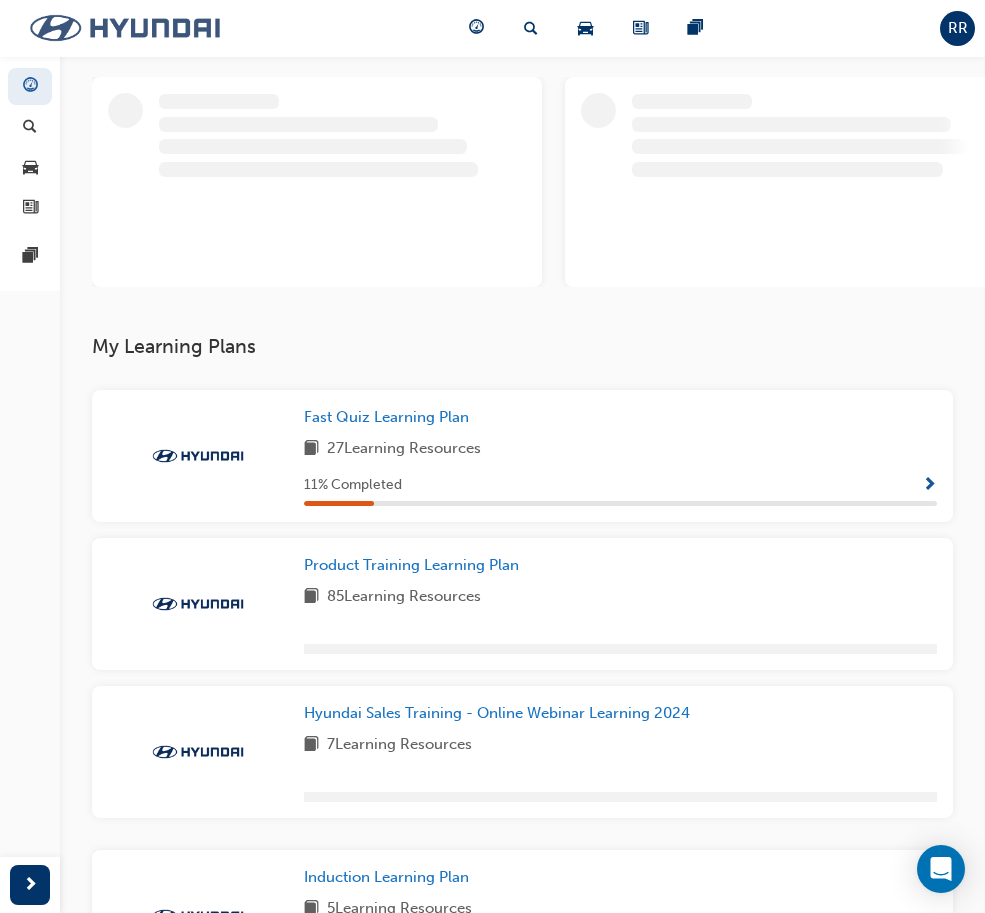 scroll, scrollTop: 200, scrollLeft: 0, axis: vertical 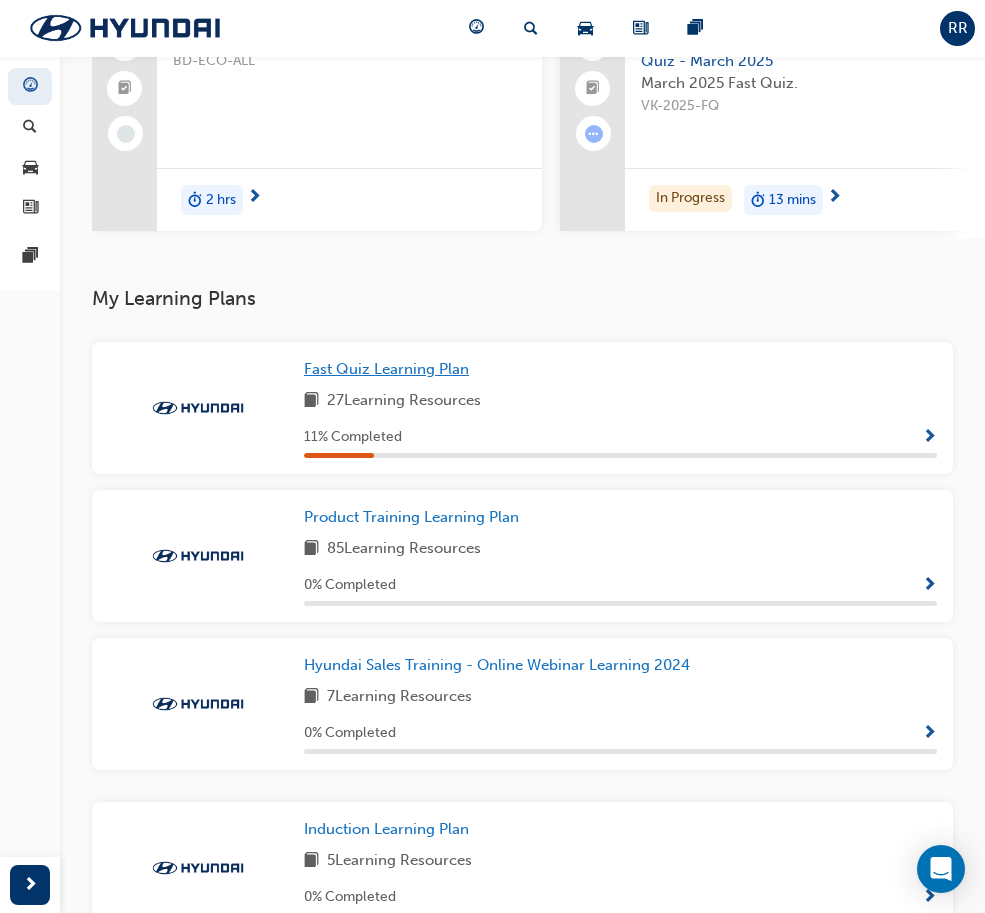 click on "My Learning Plans  Fast Quiz Learning Plan 27  Learning Resources 11 % Completed Product Training Learning Plan 85  Learning Resources 0 % Completed Hyundai Sales Training - Online Webinar Learning 2024 7  Learning Resources 0 % Completed Induction Learning Plan 5  Learning Resources 0 % Completed" at bounding box center [522, 618] 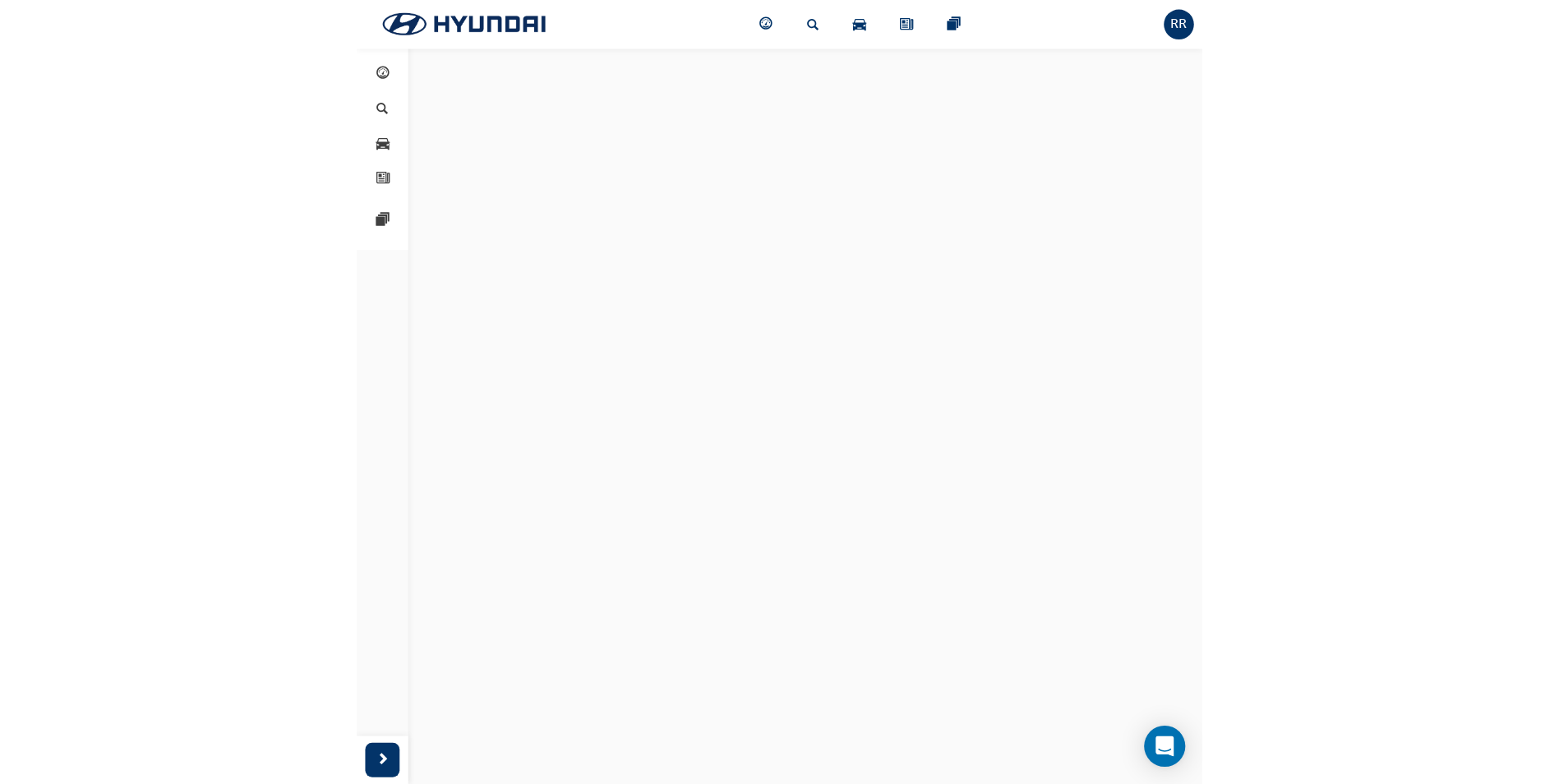 scroll, scrollTop: 0, scrollLeft: 0, axis: both 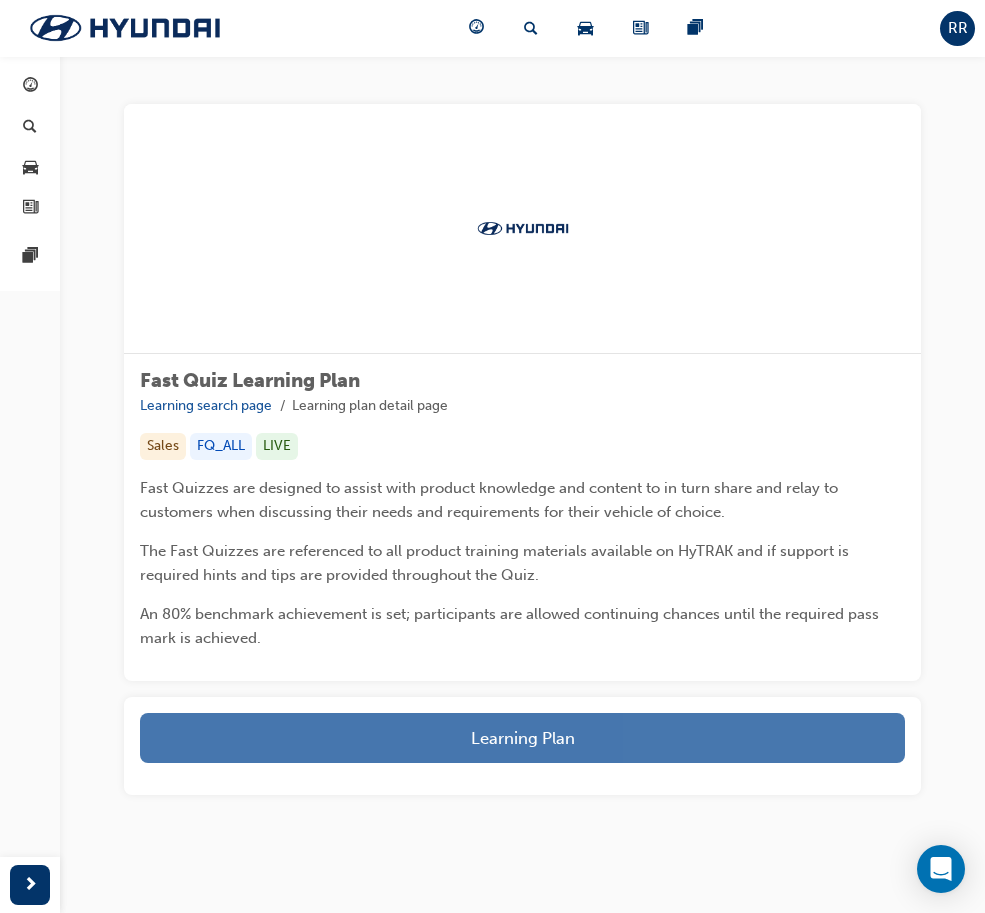 click on "Learning Plan" at bounding box center [522, 738] 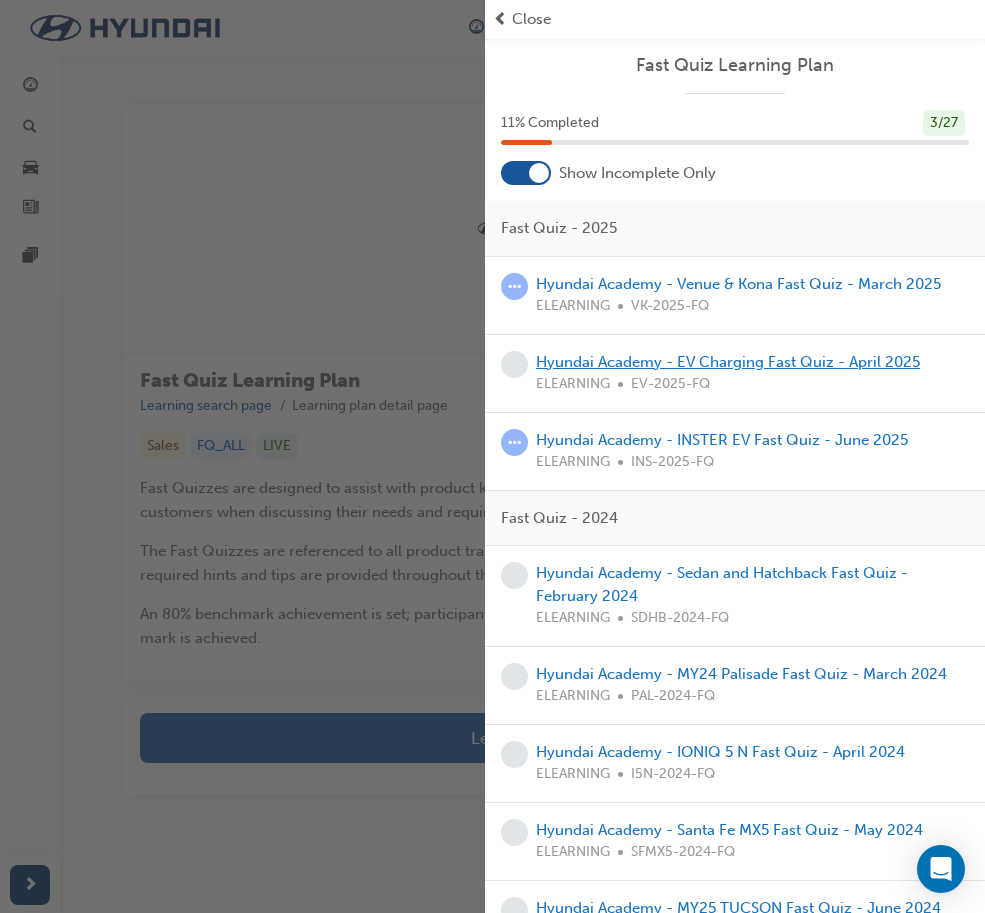click on "Hyundai Academy - EV Charging Fast Quiz - April 2025" at bounding box center (728, 362) 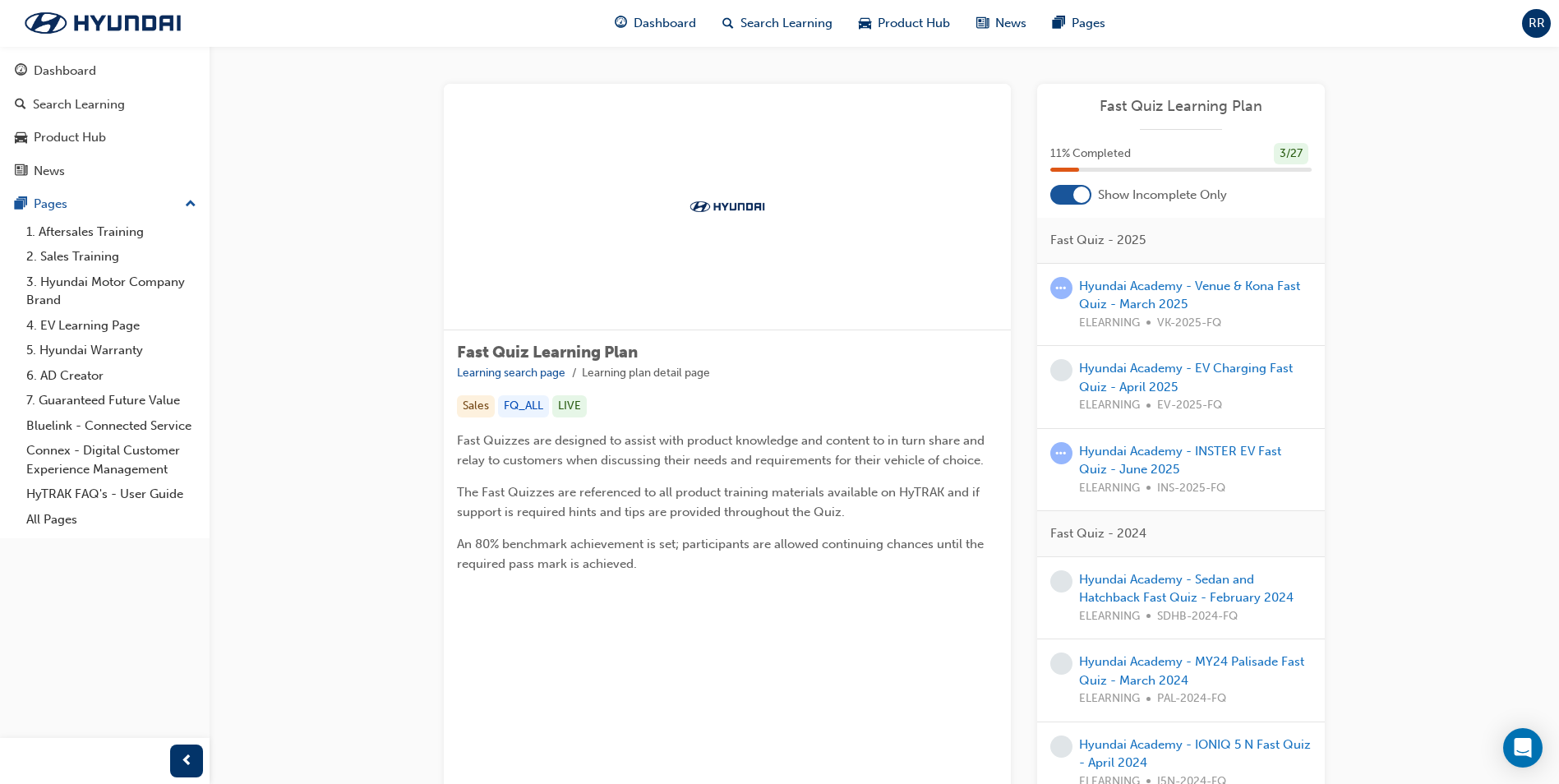 scroll, scrollTop: 0, scrollLeft: 0, axis: both 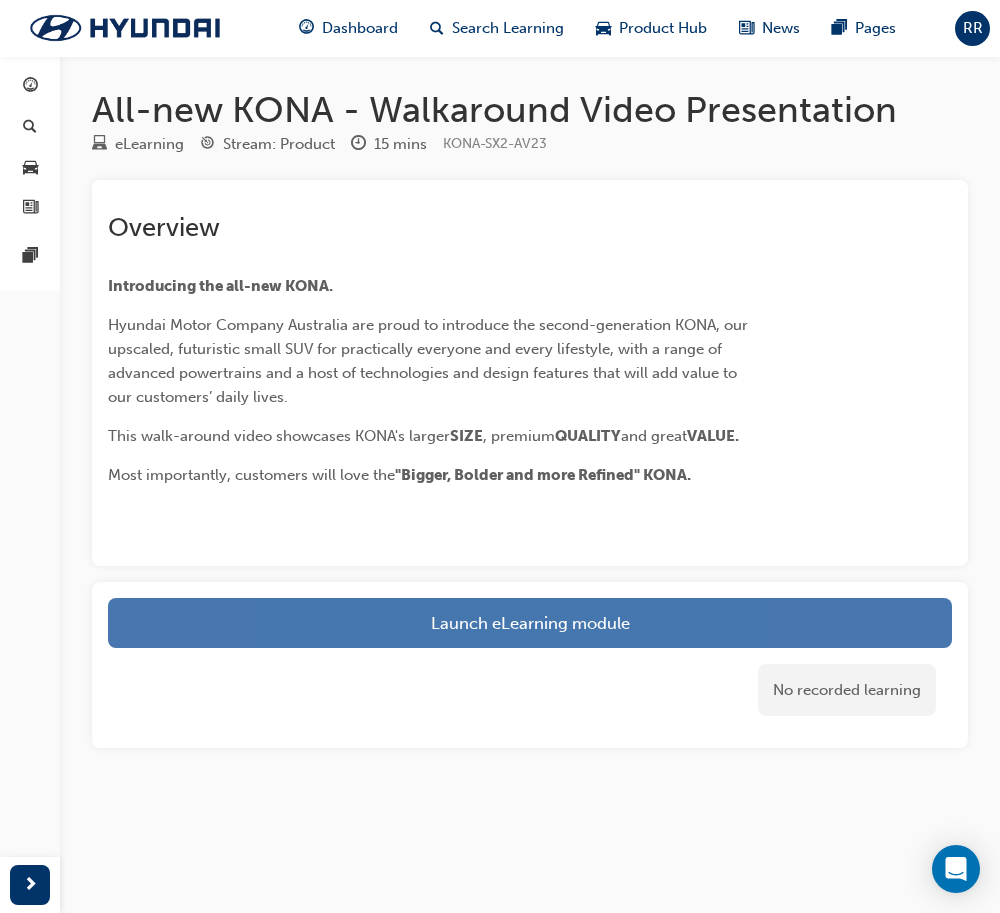 click on "Launch eLearning module" at bounding box center (530, 623) 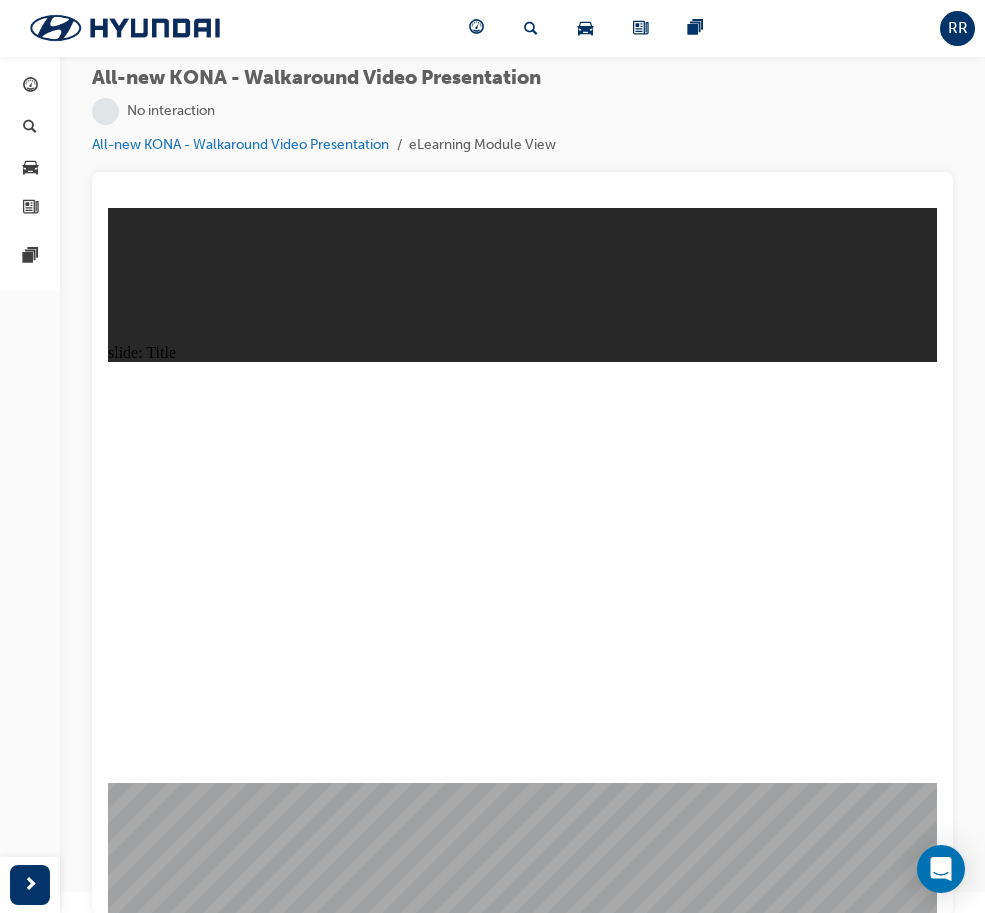 scroll, scrollTop: 27, scrollLeft: 0, axis: vertical 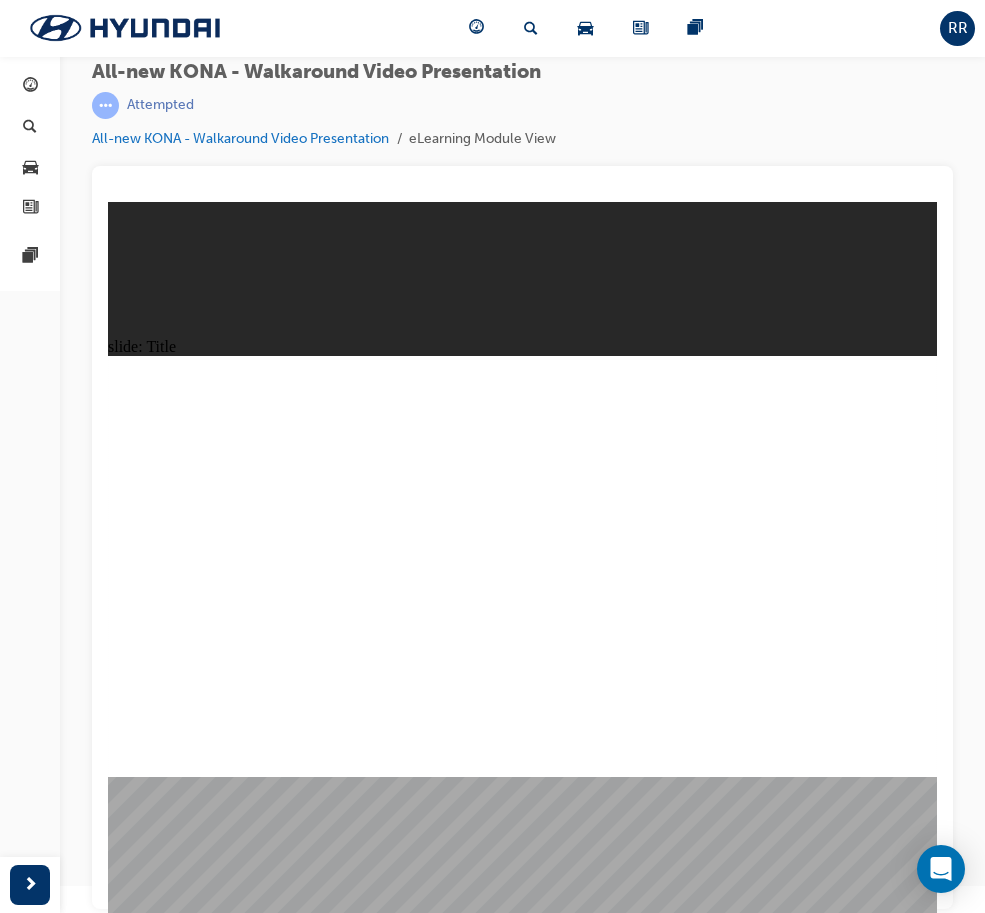 click 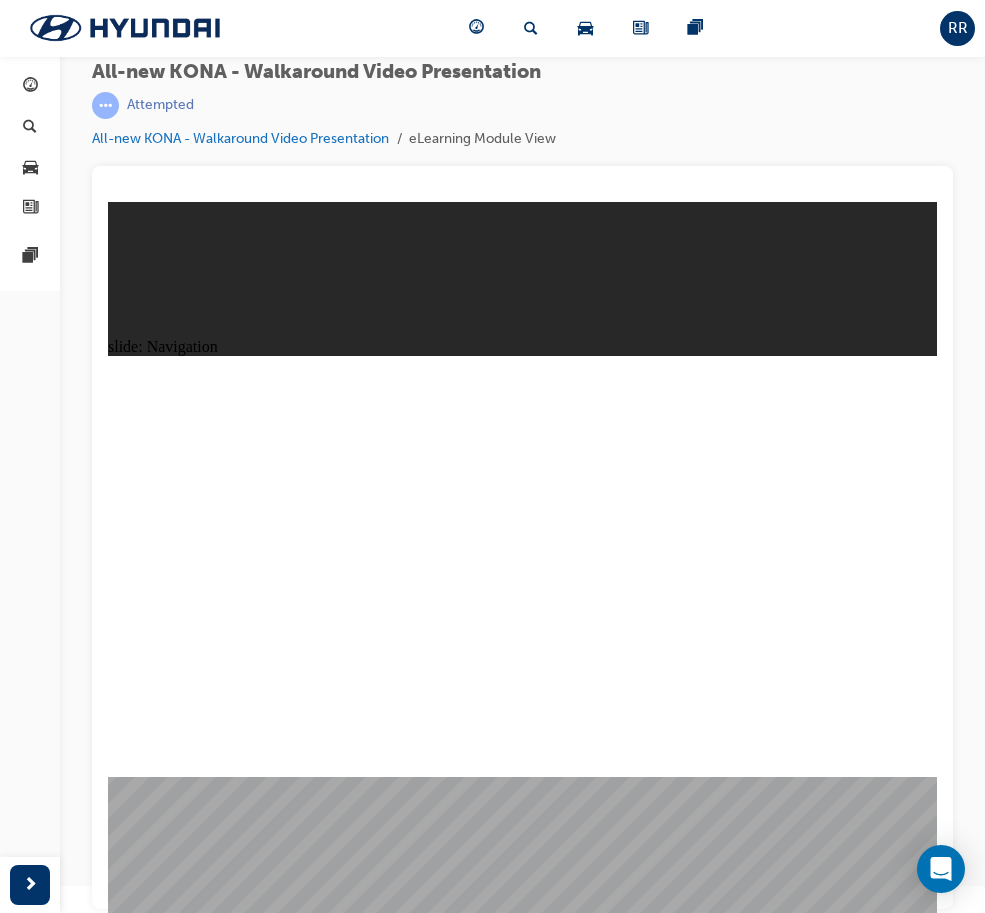 click 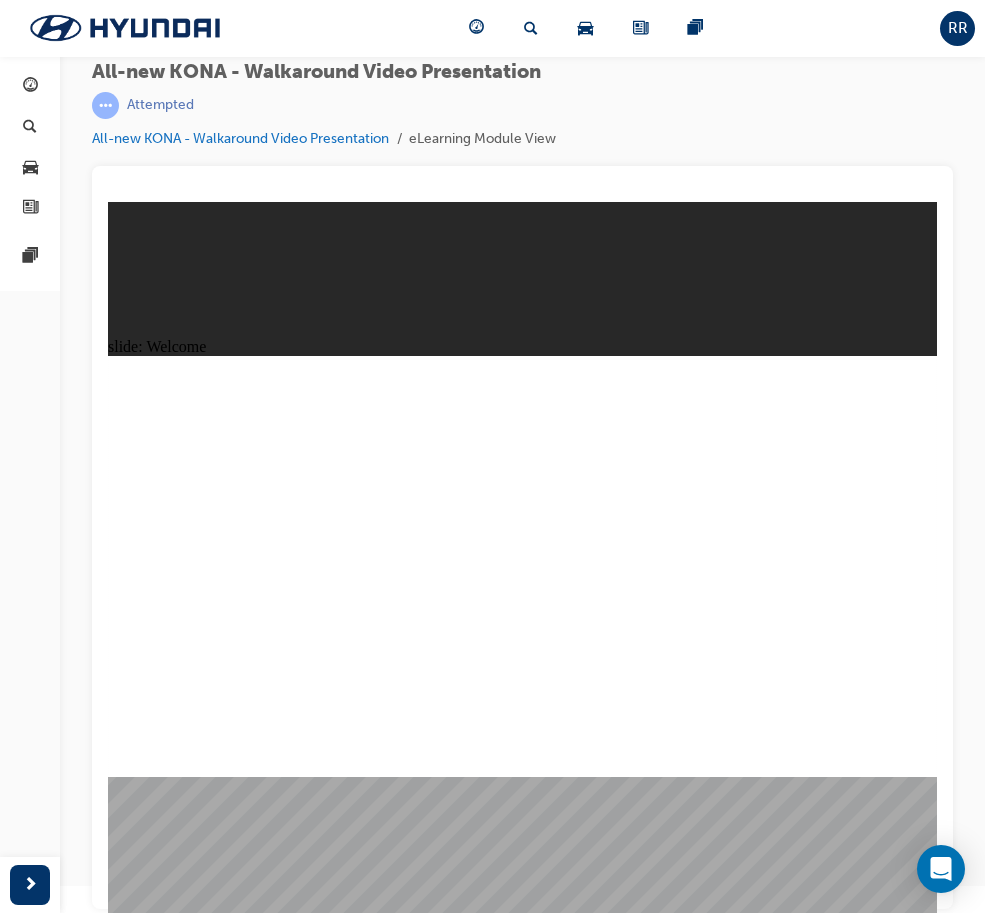 click 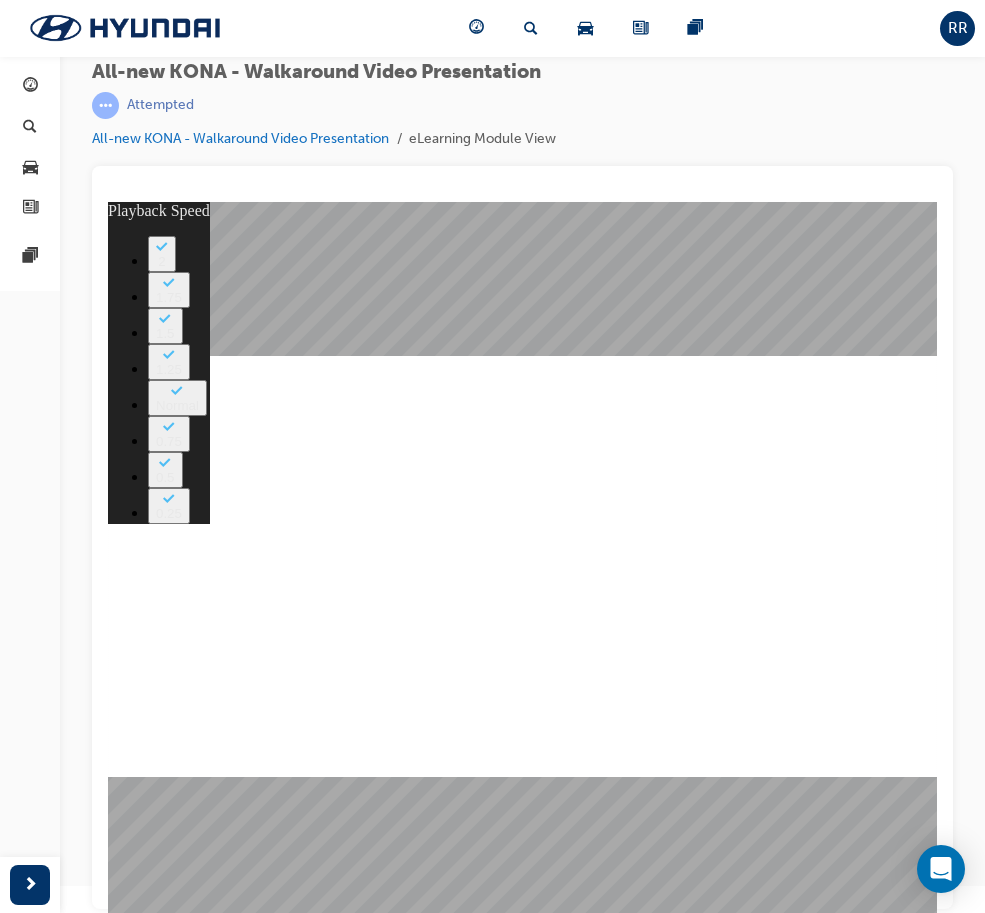click at bounding box center [522, 2929] 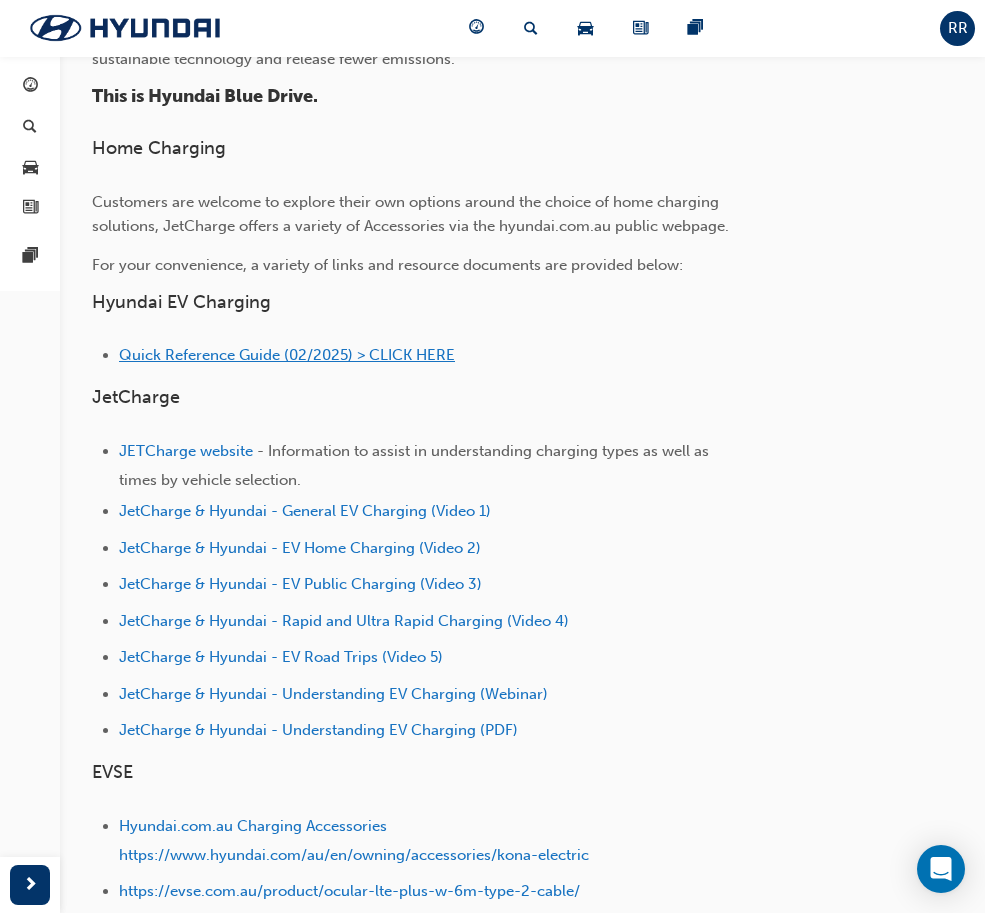 scroll, scrollTop: 600, scrollLeft: 0, axis: vertical 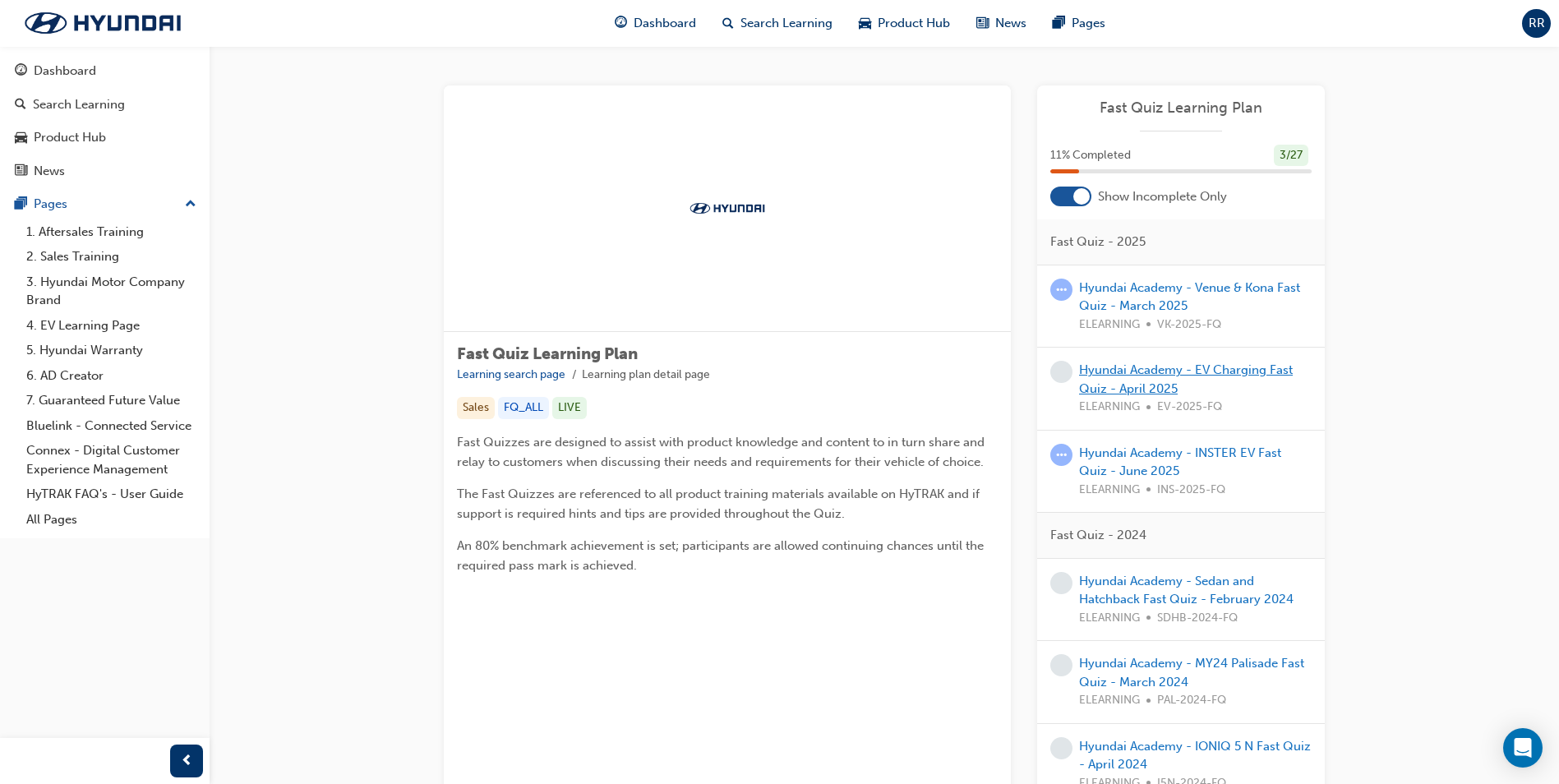 click on "Hyundai Academy - EV Charging Fast Quiz - April 2025" at bounding box center [1186, 379] 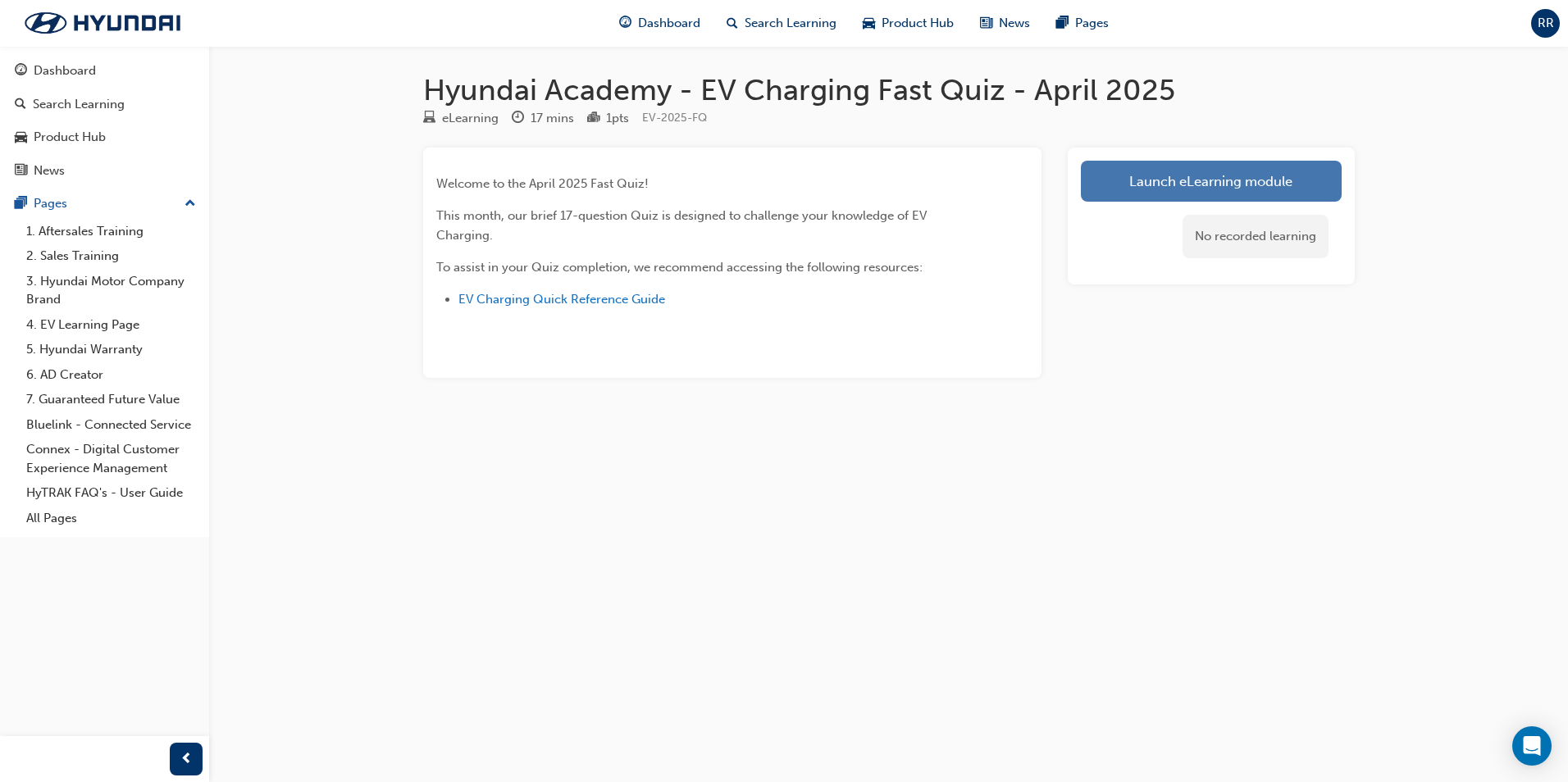 click on "Launch eLearning module" at bounding box center (1211, 181) 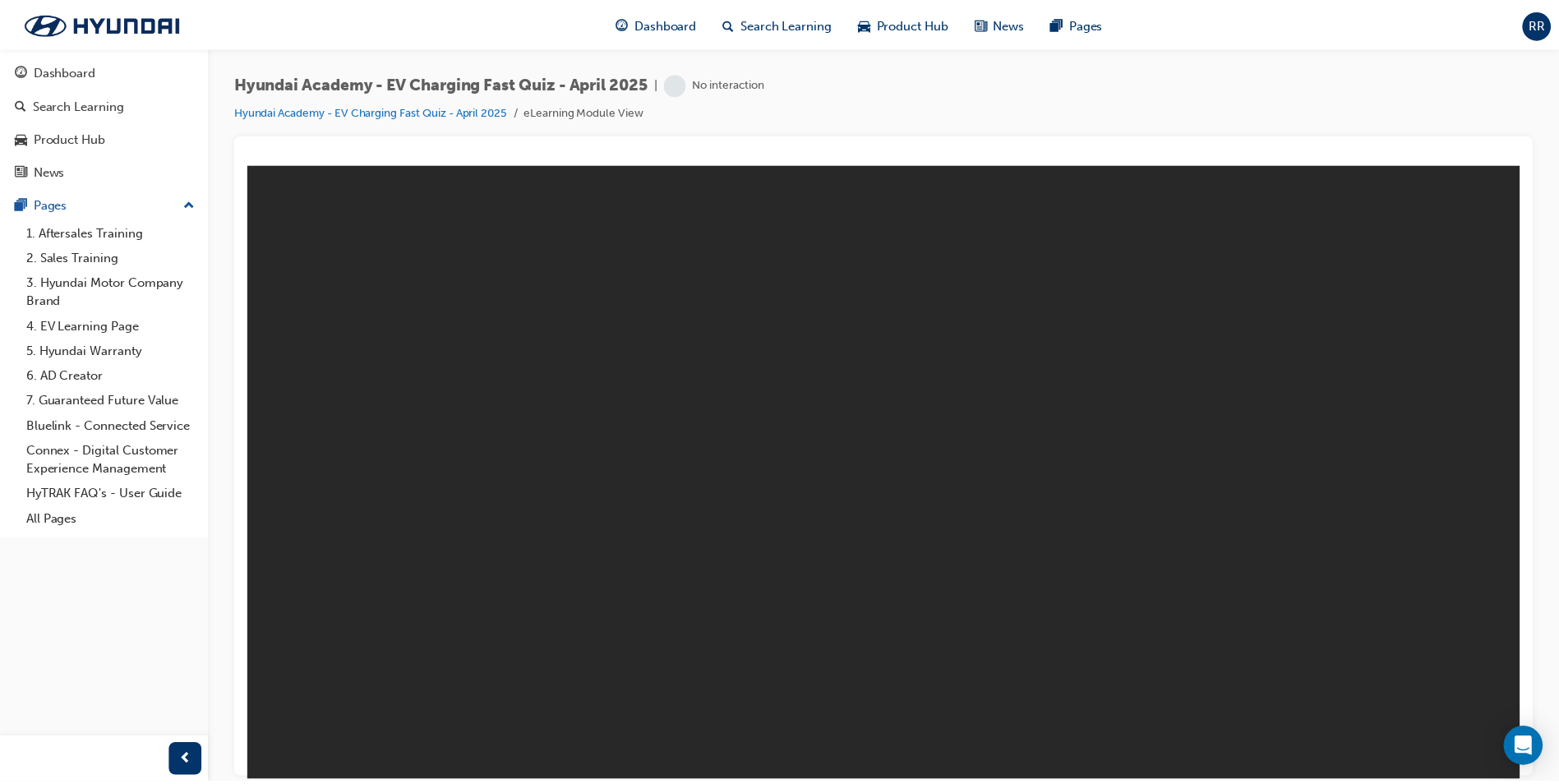 scroll, scrollTop: 0, scrollLeft: 0, axis: both 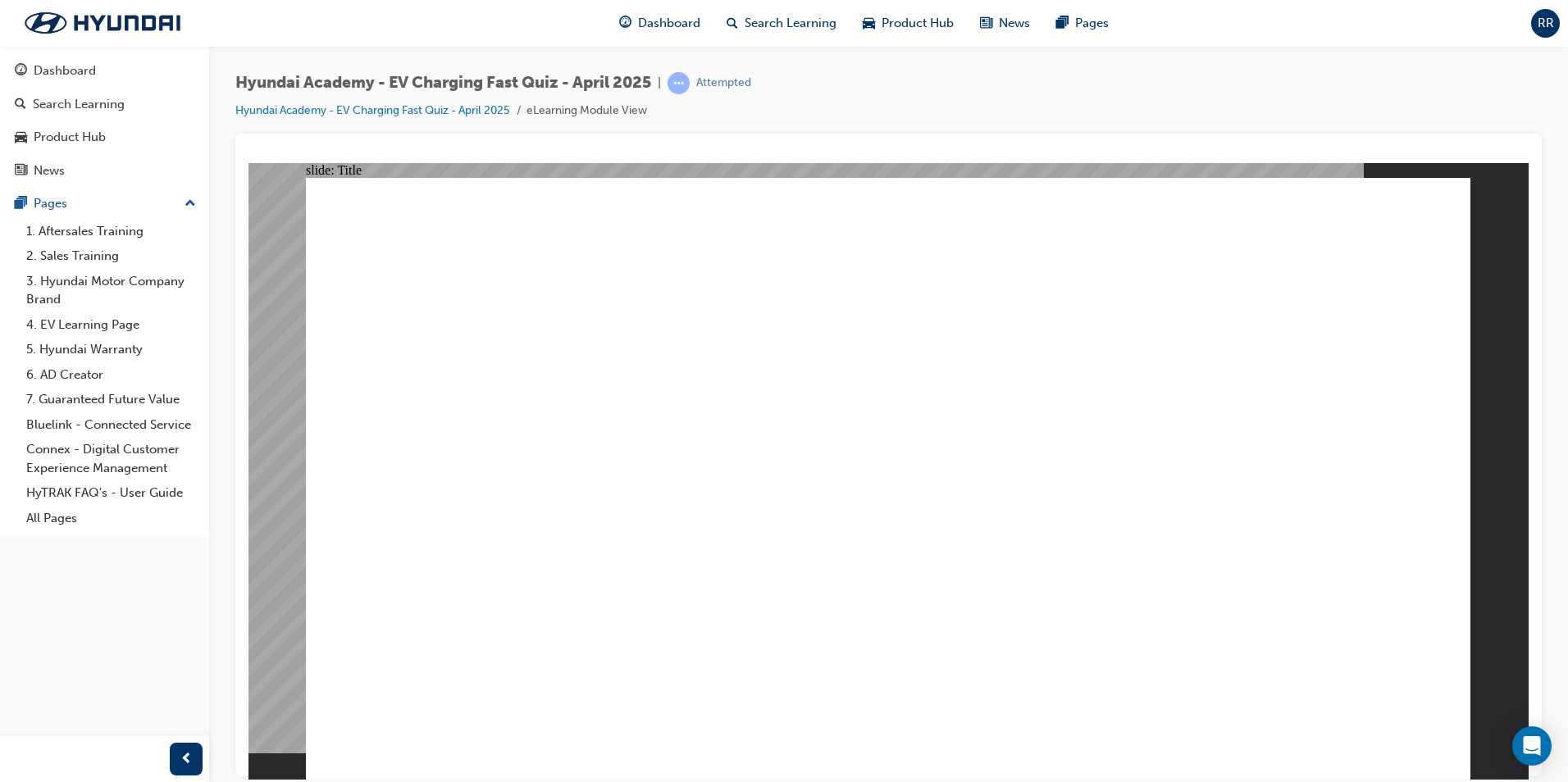 click 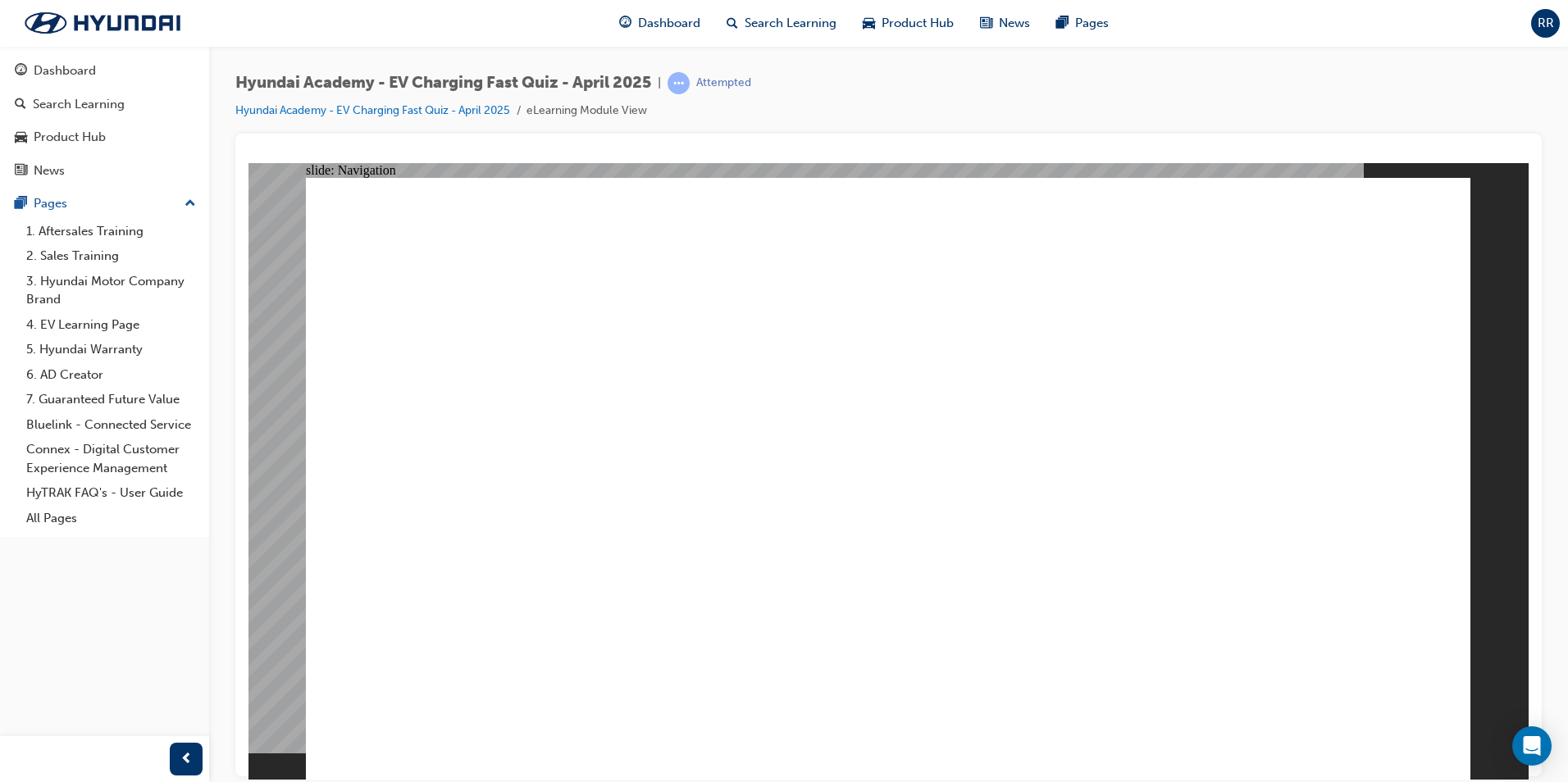 click 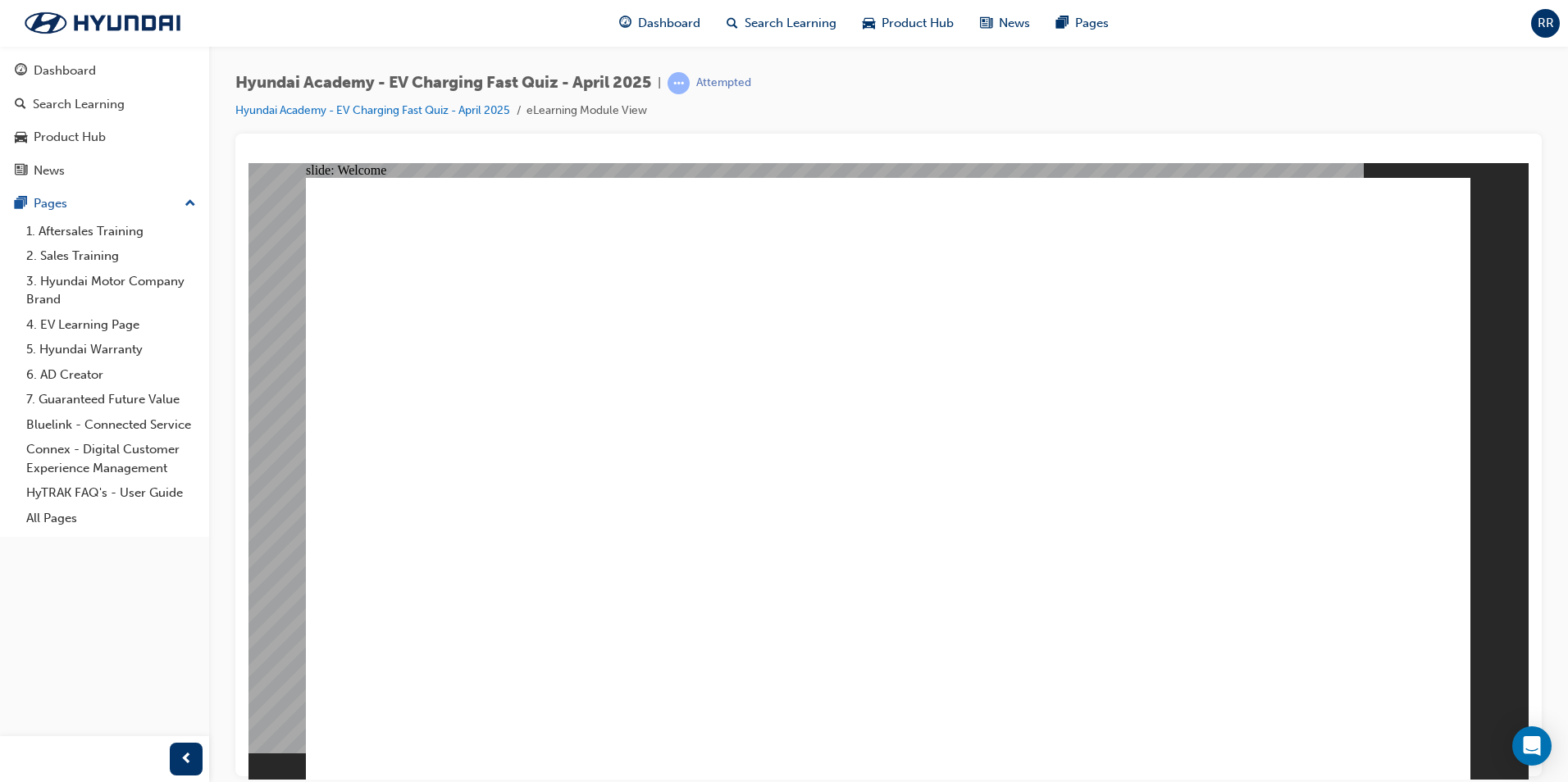 click 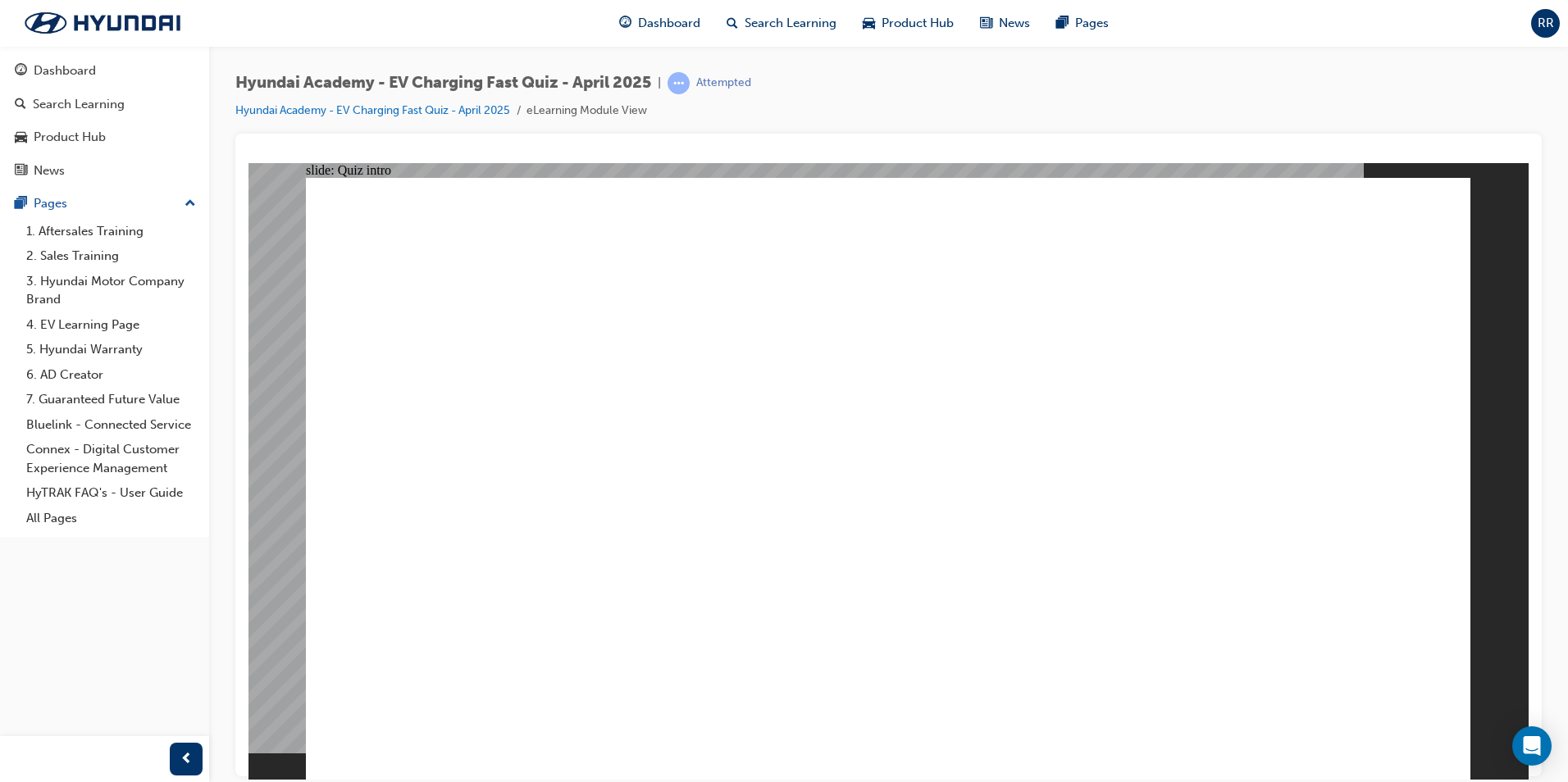 click 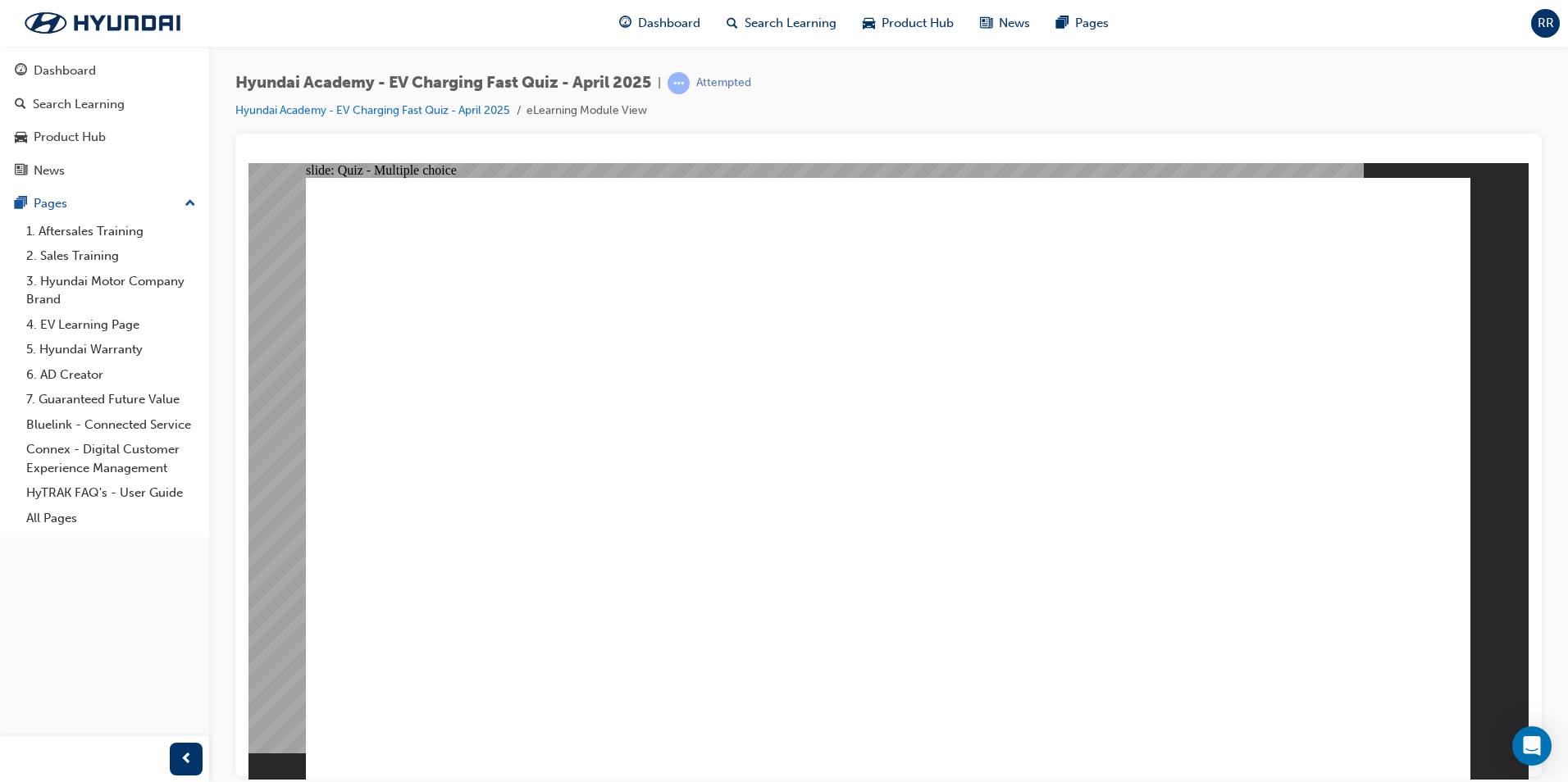 click 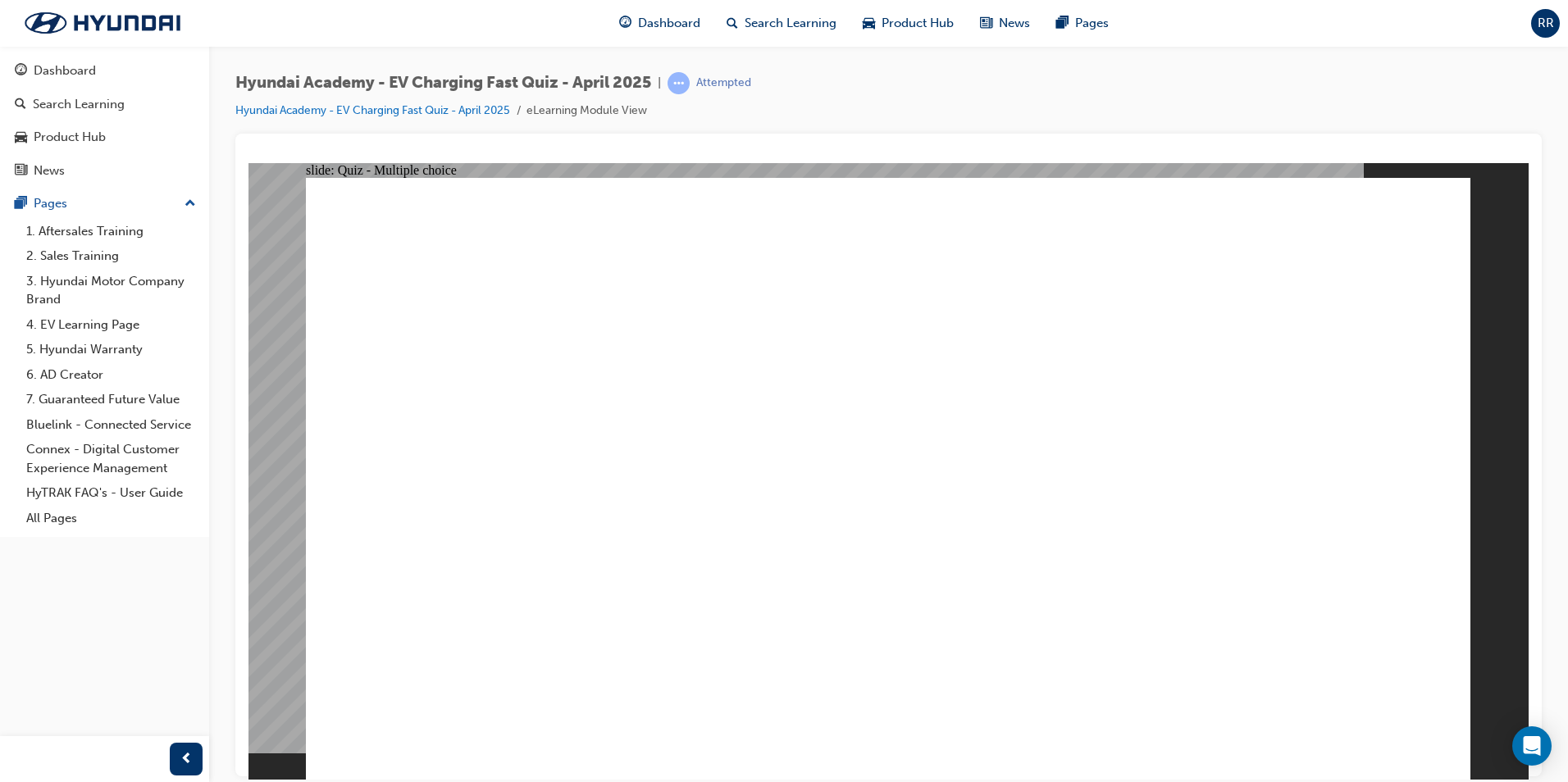click 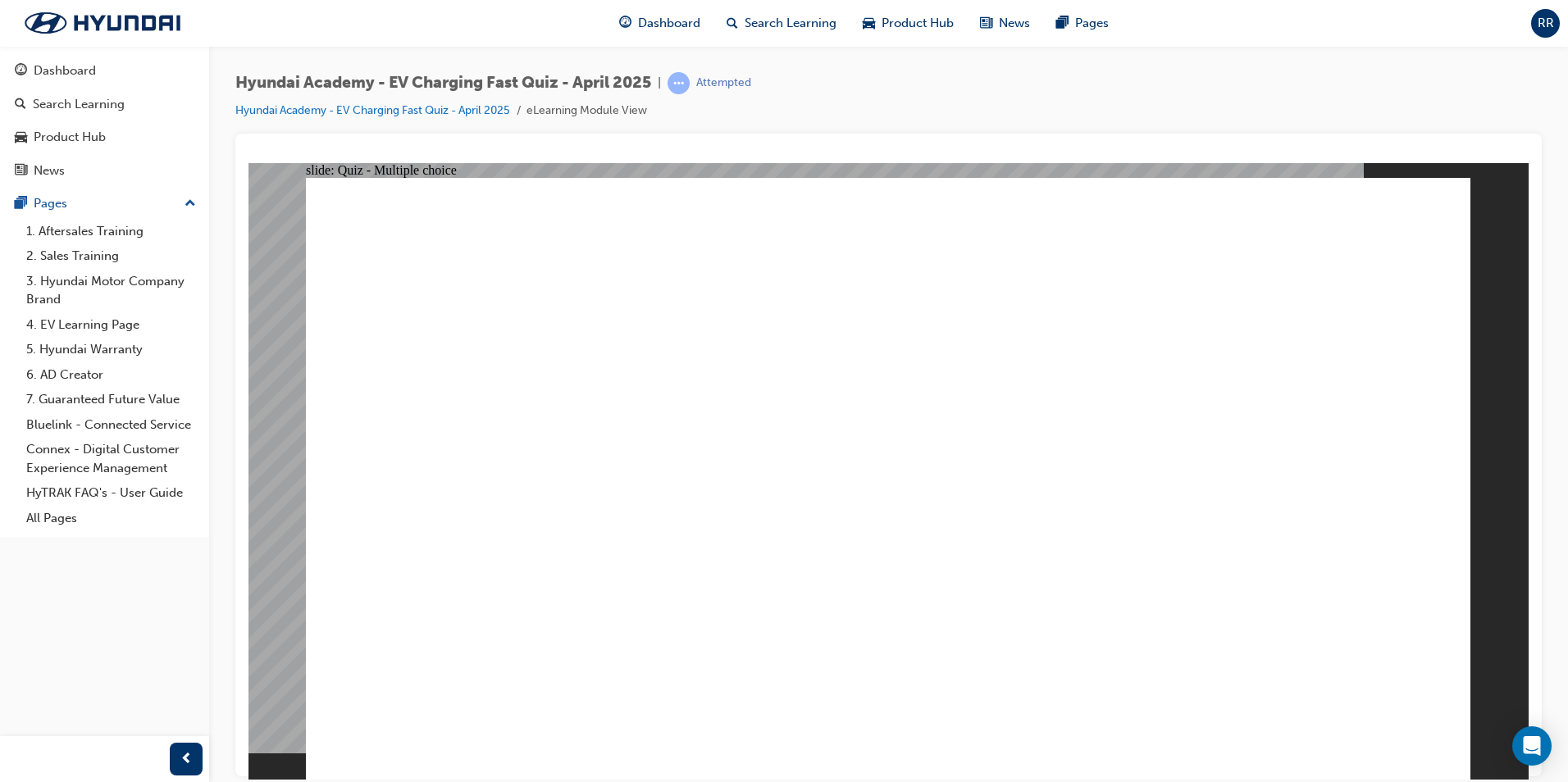 click 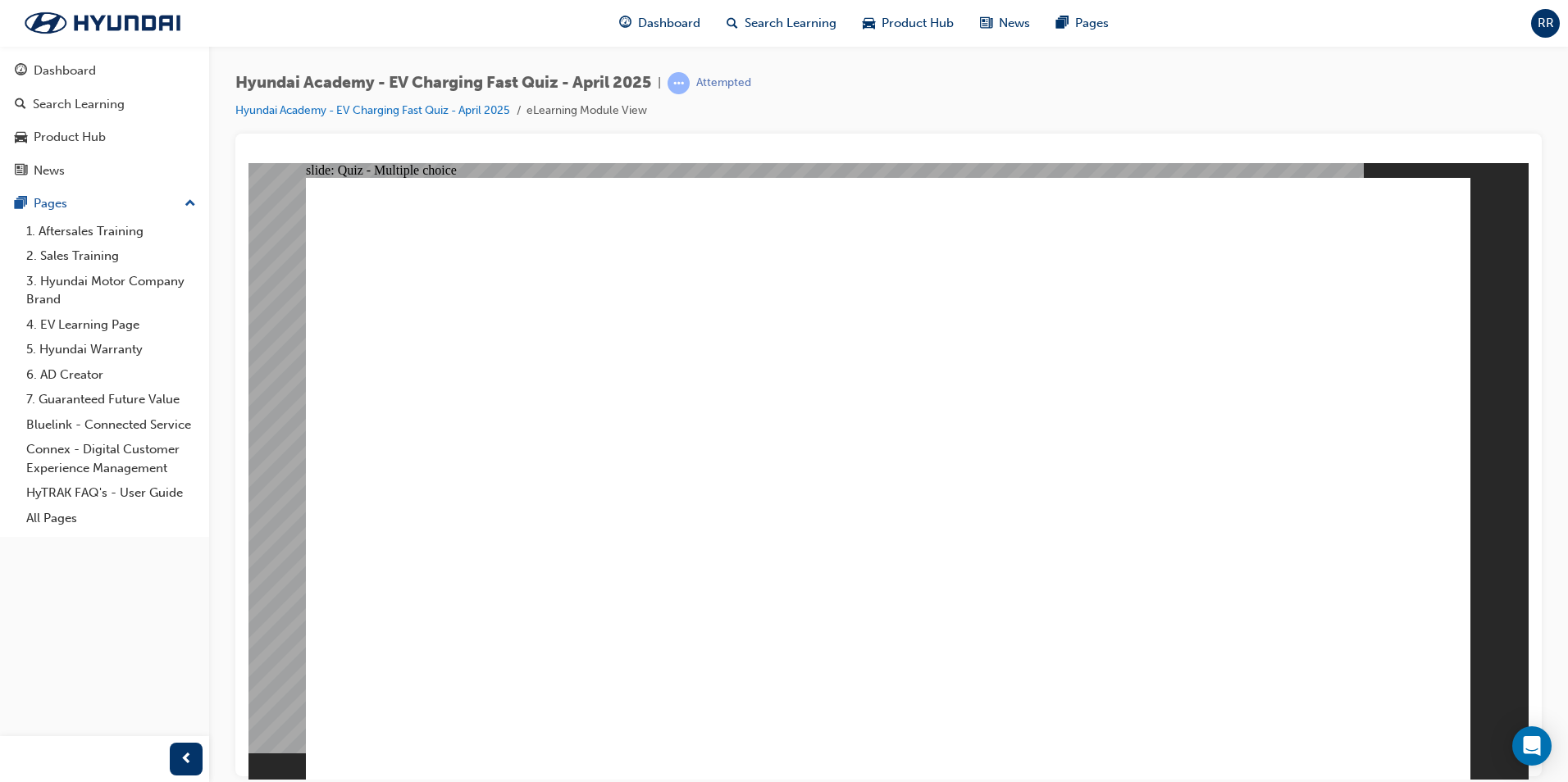 click 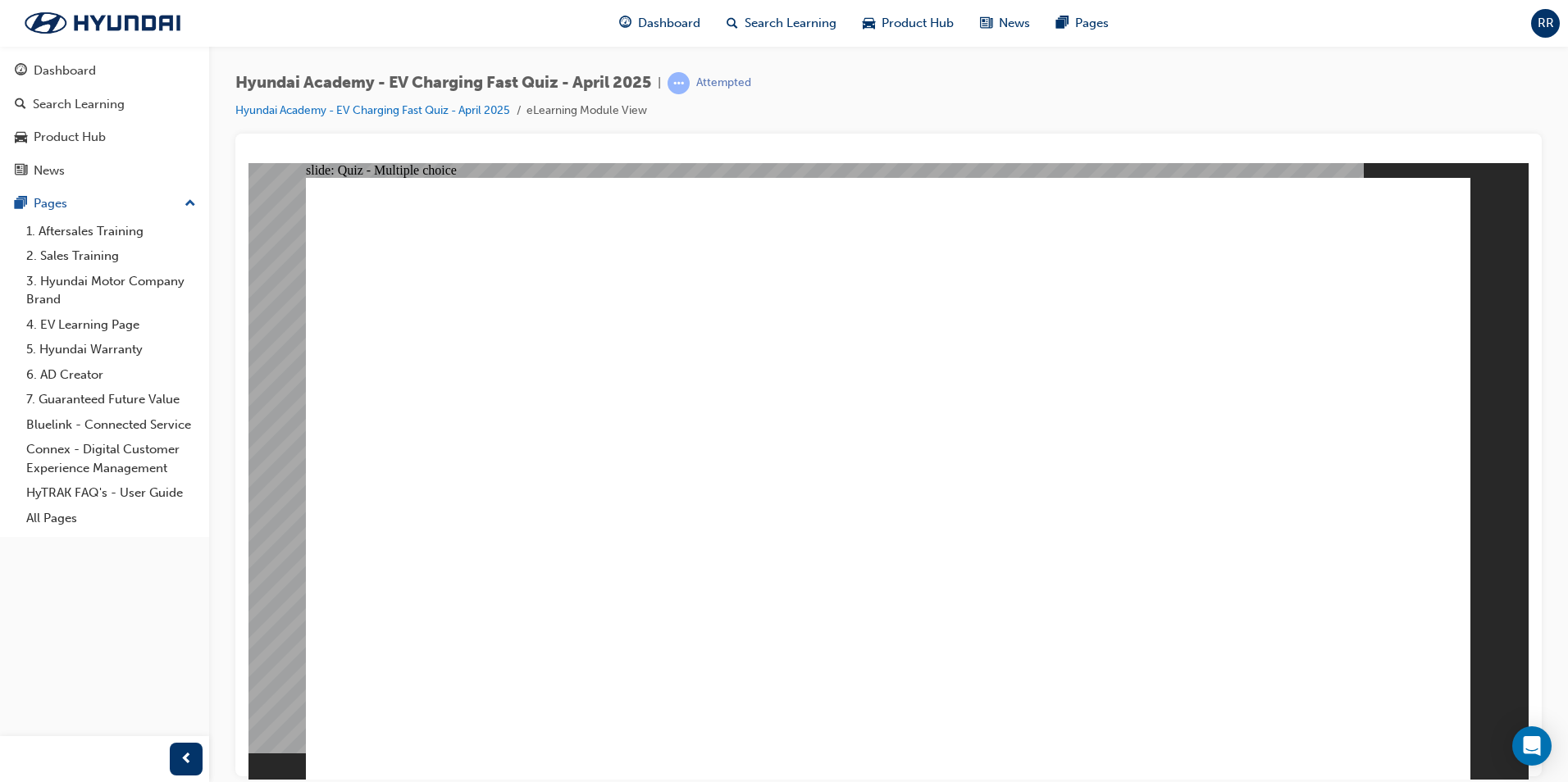 click 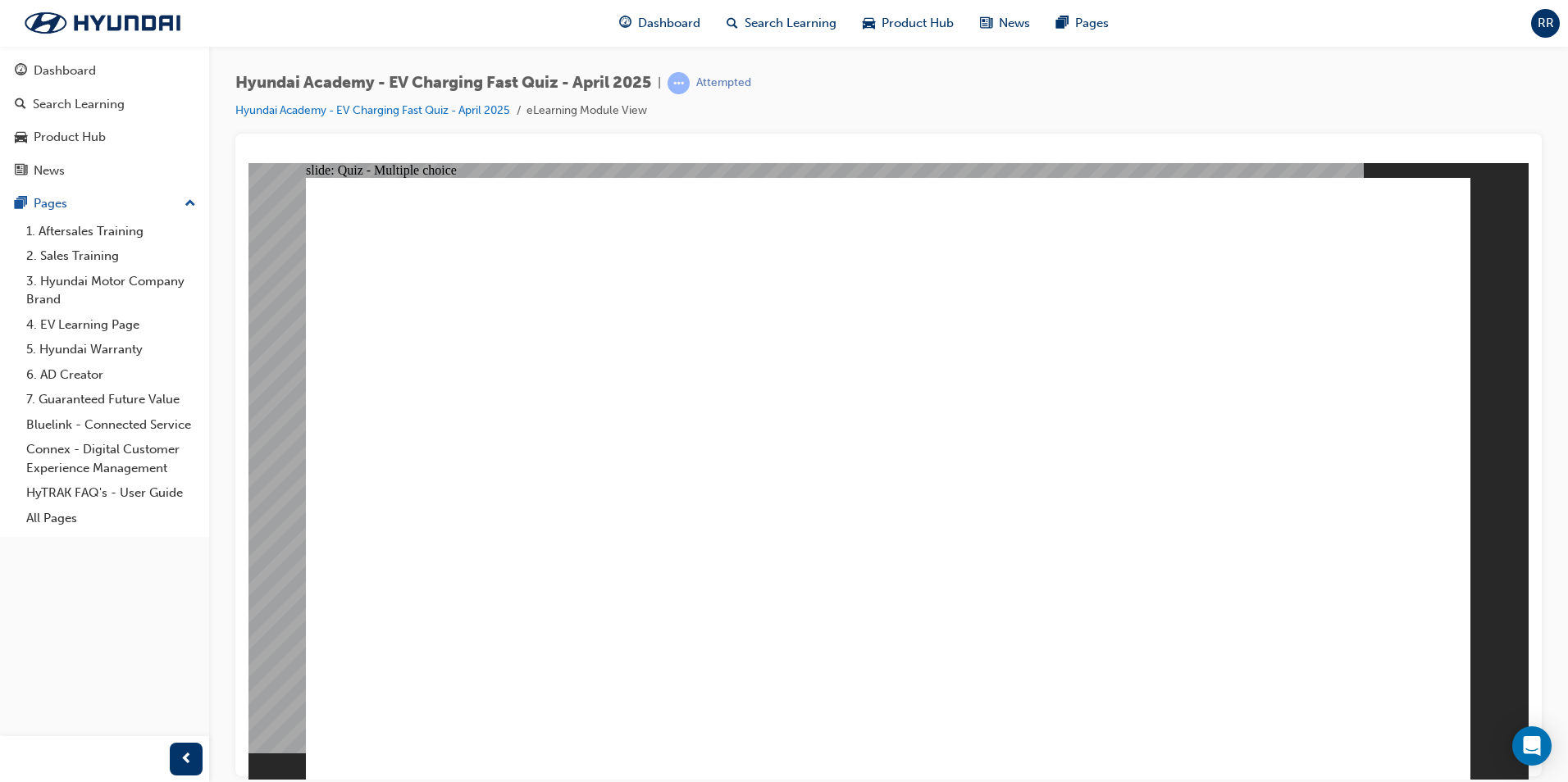 click 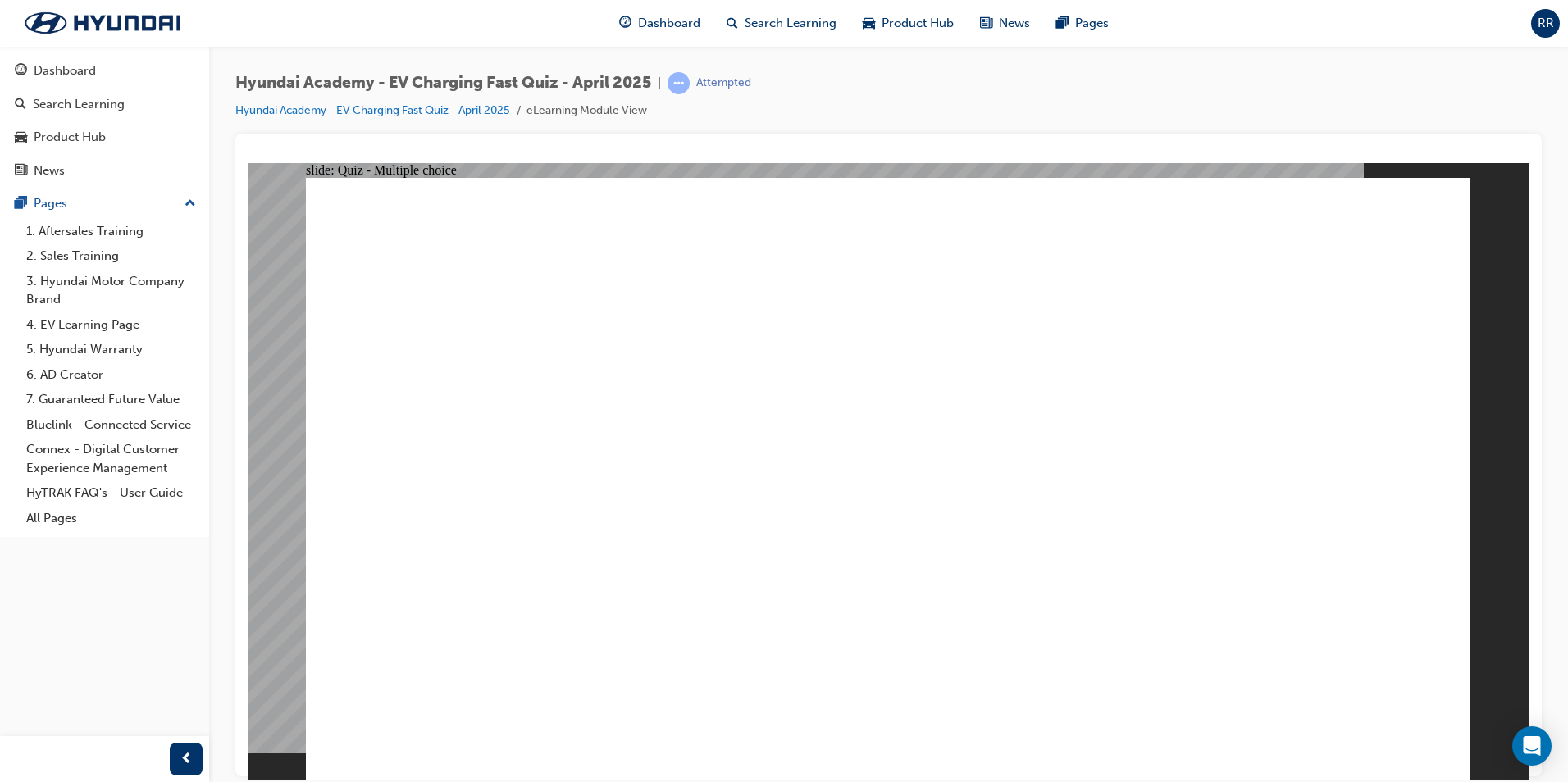click 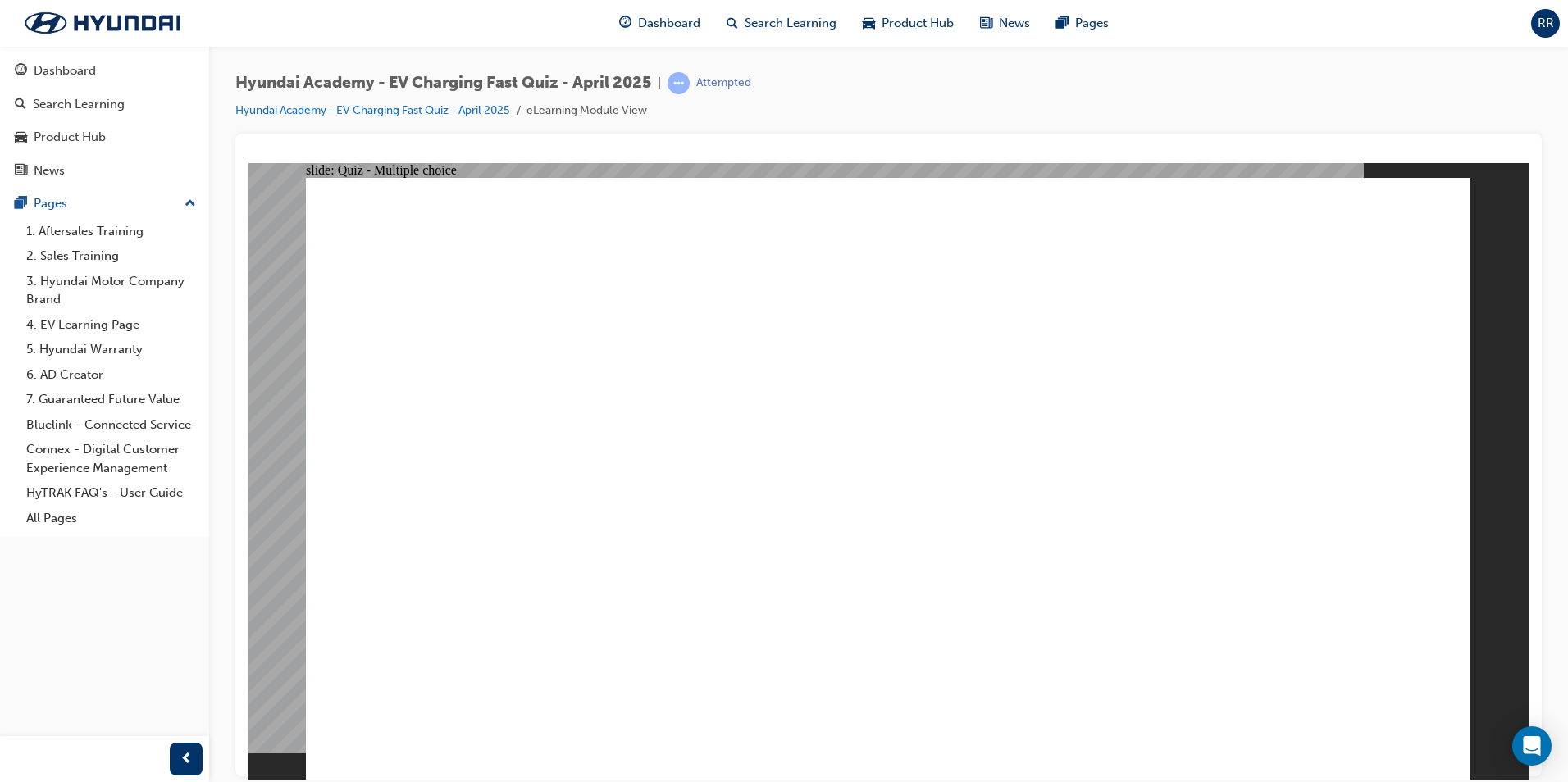 click 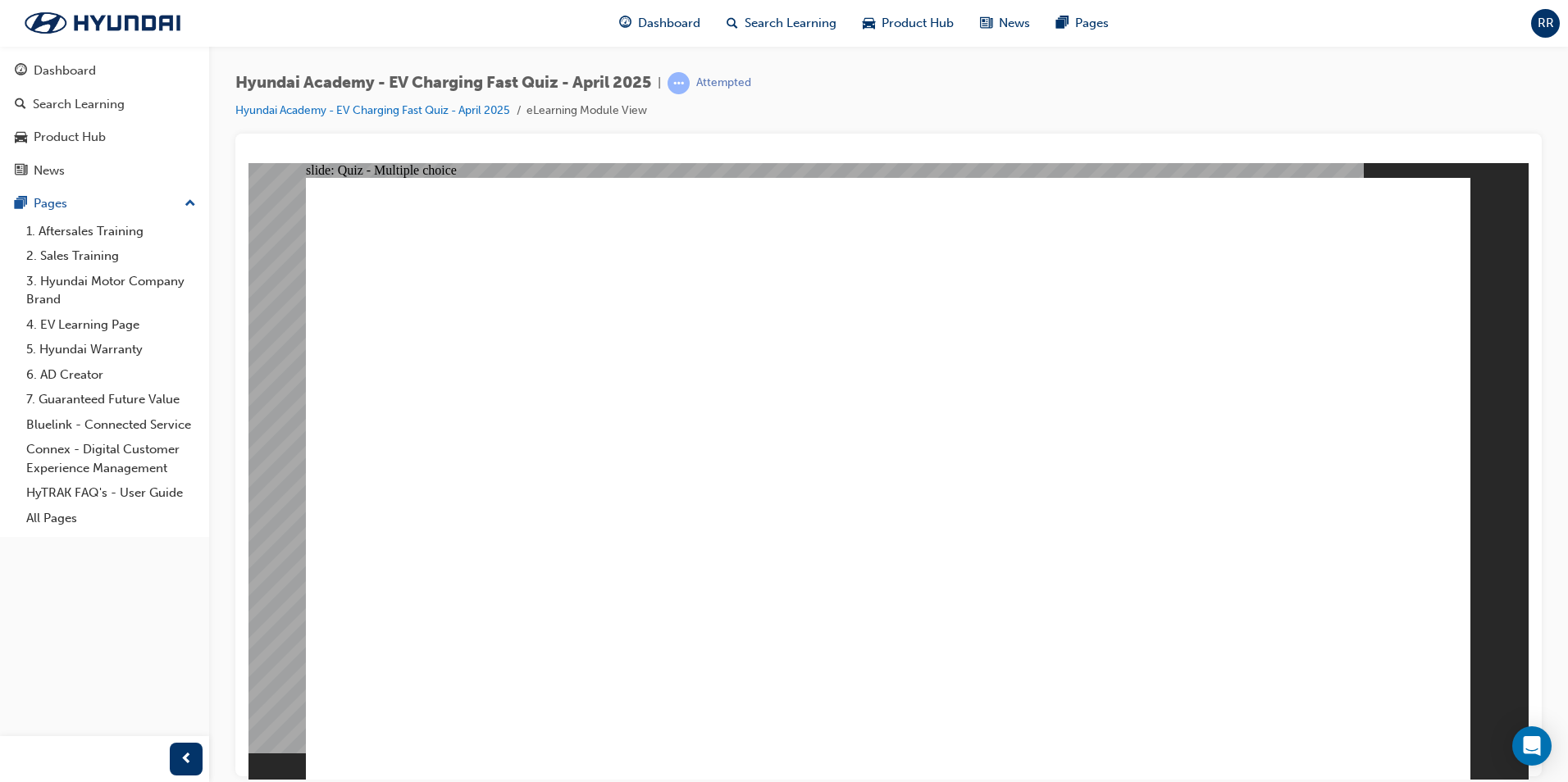 click 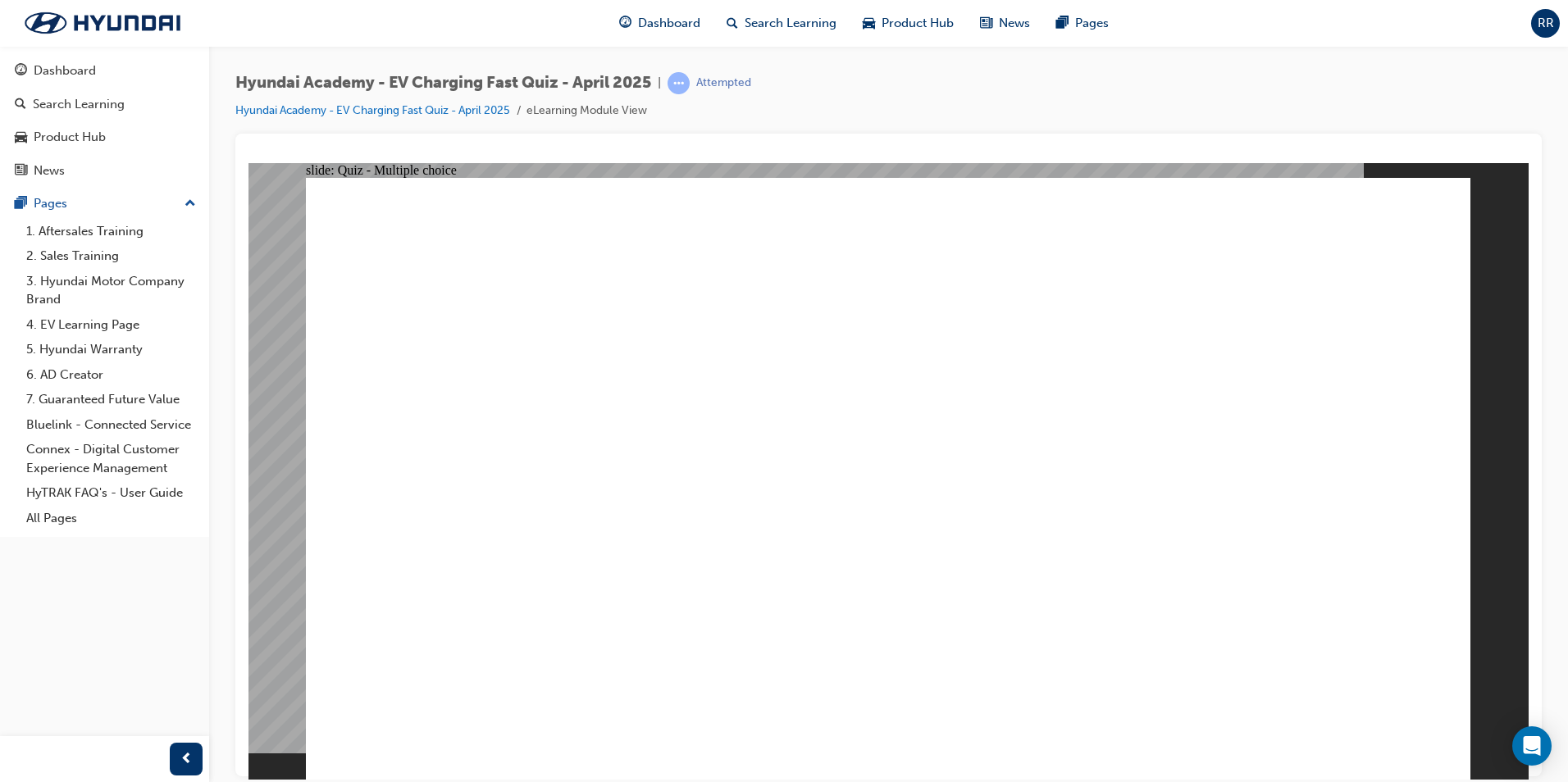 click 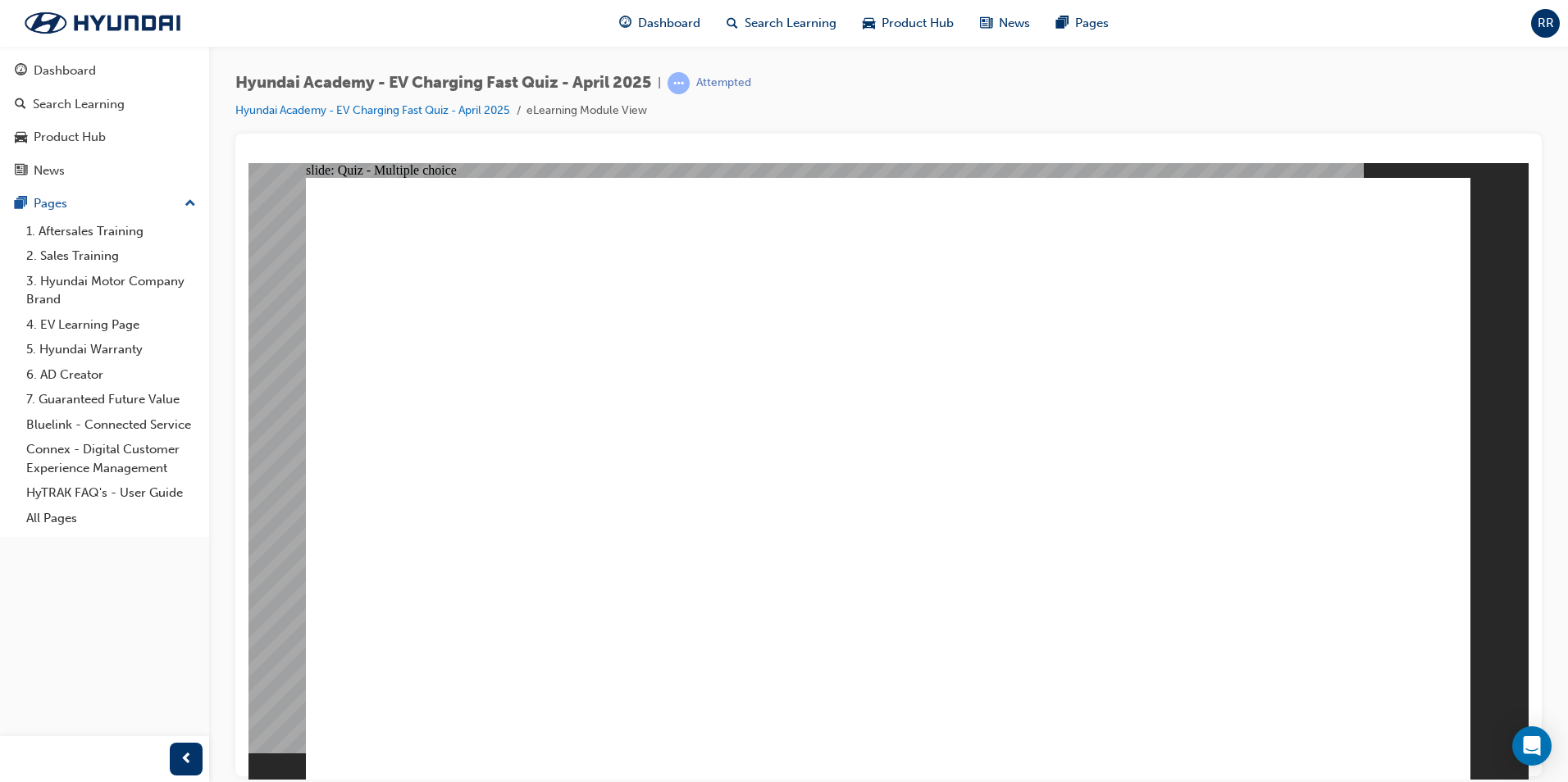 click 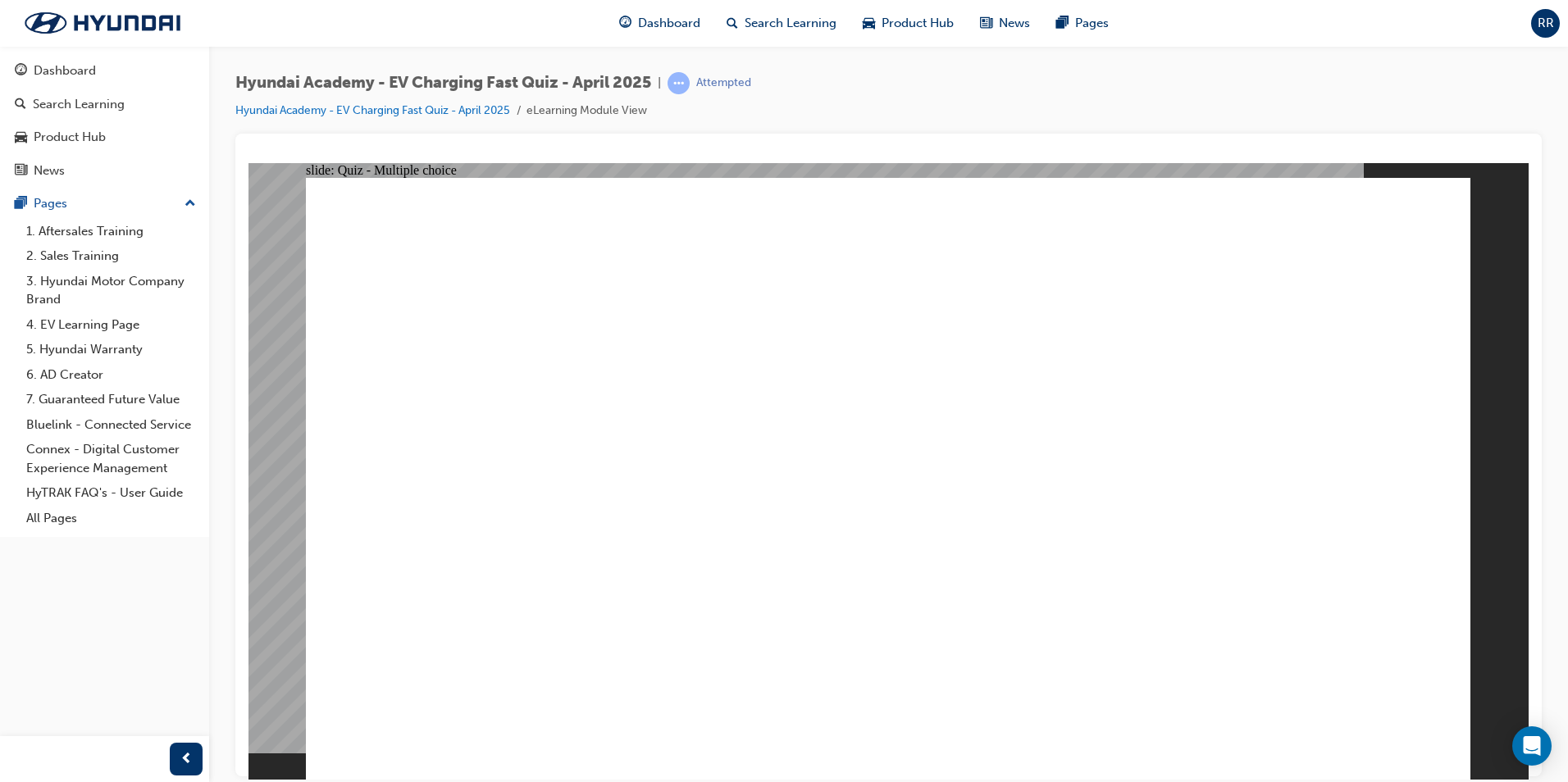 click 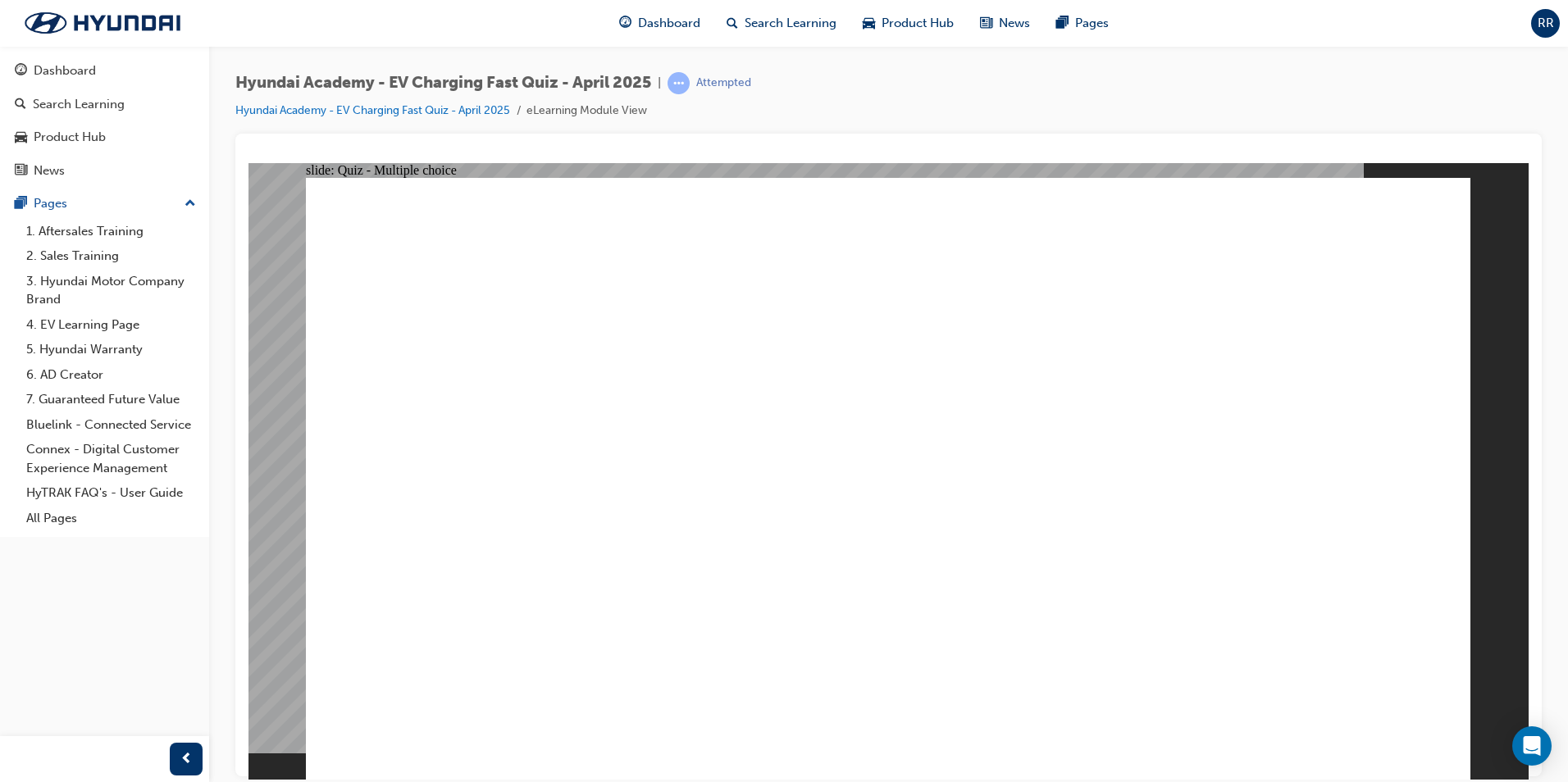 click 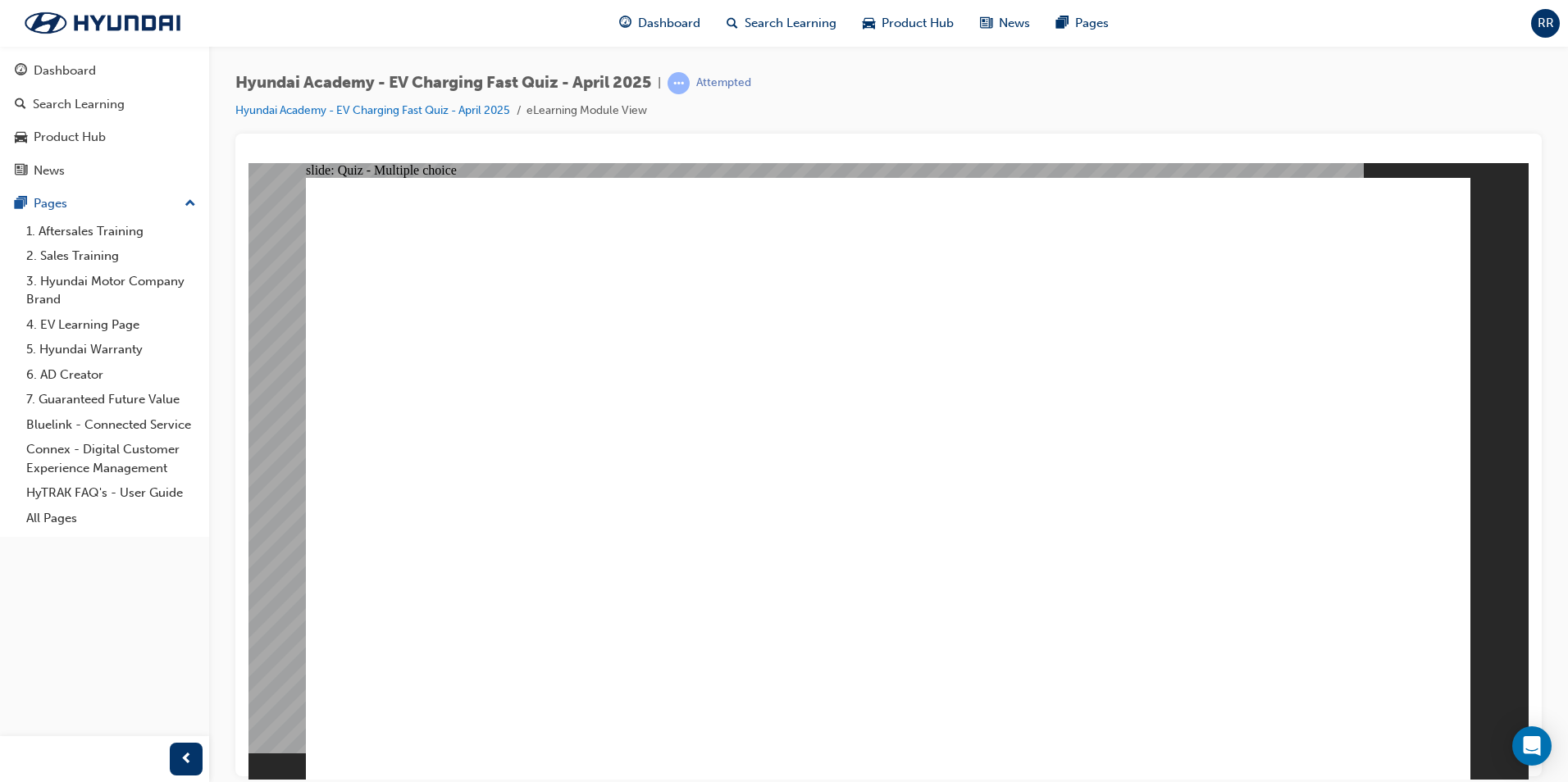 click 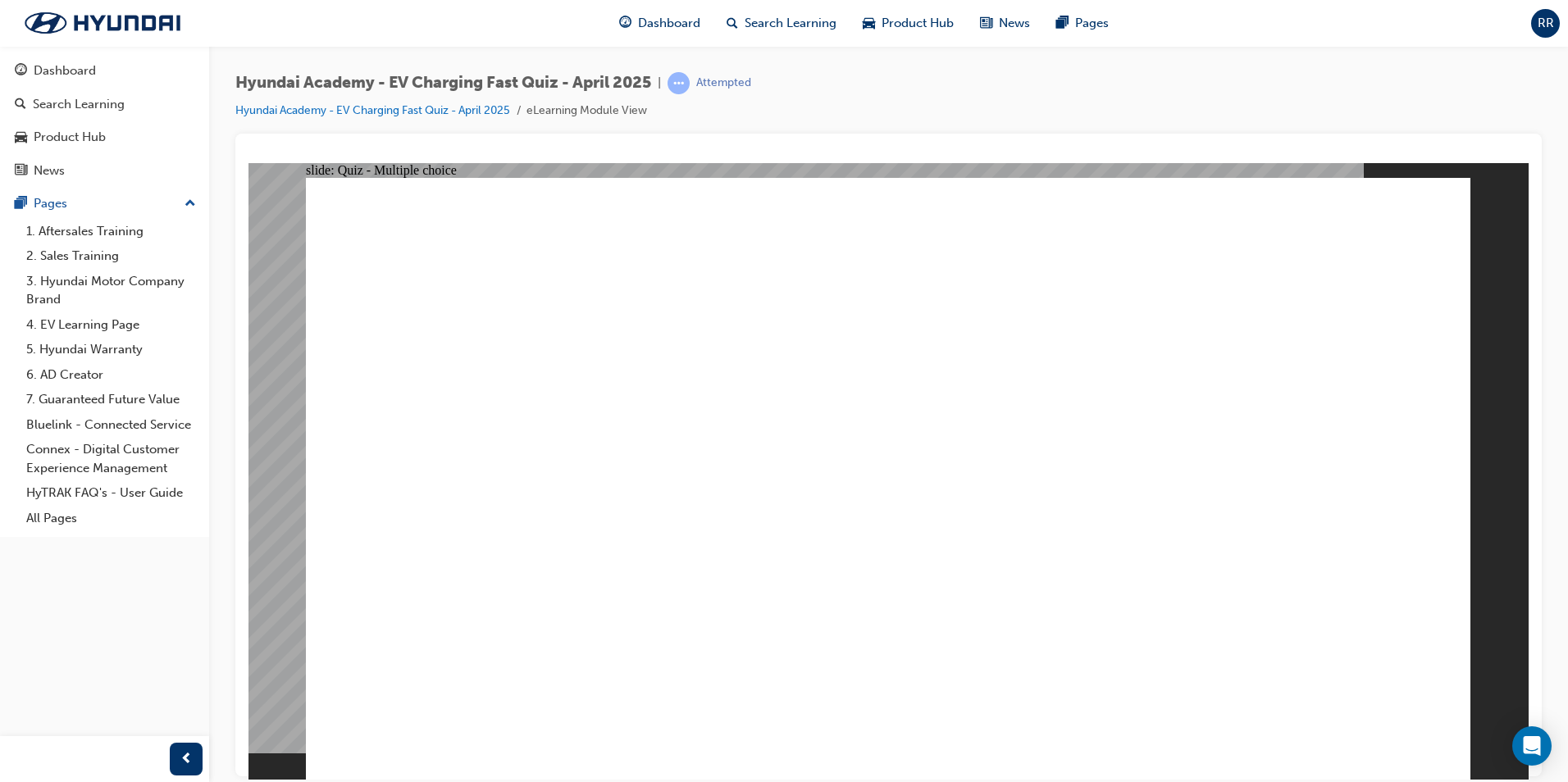 click 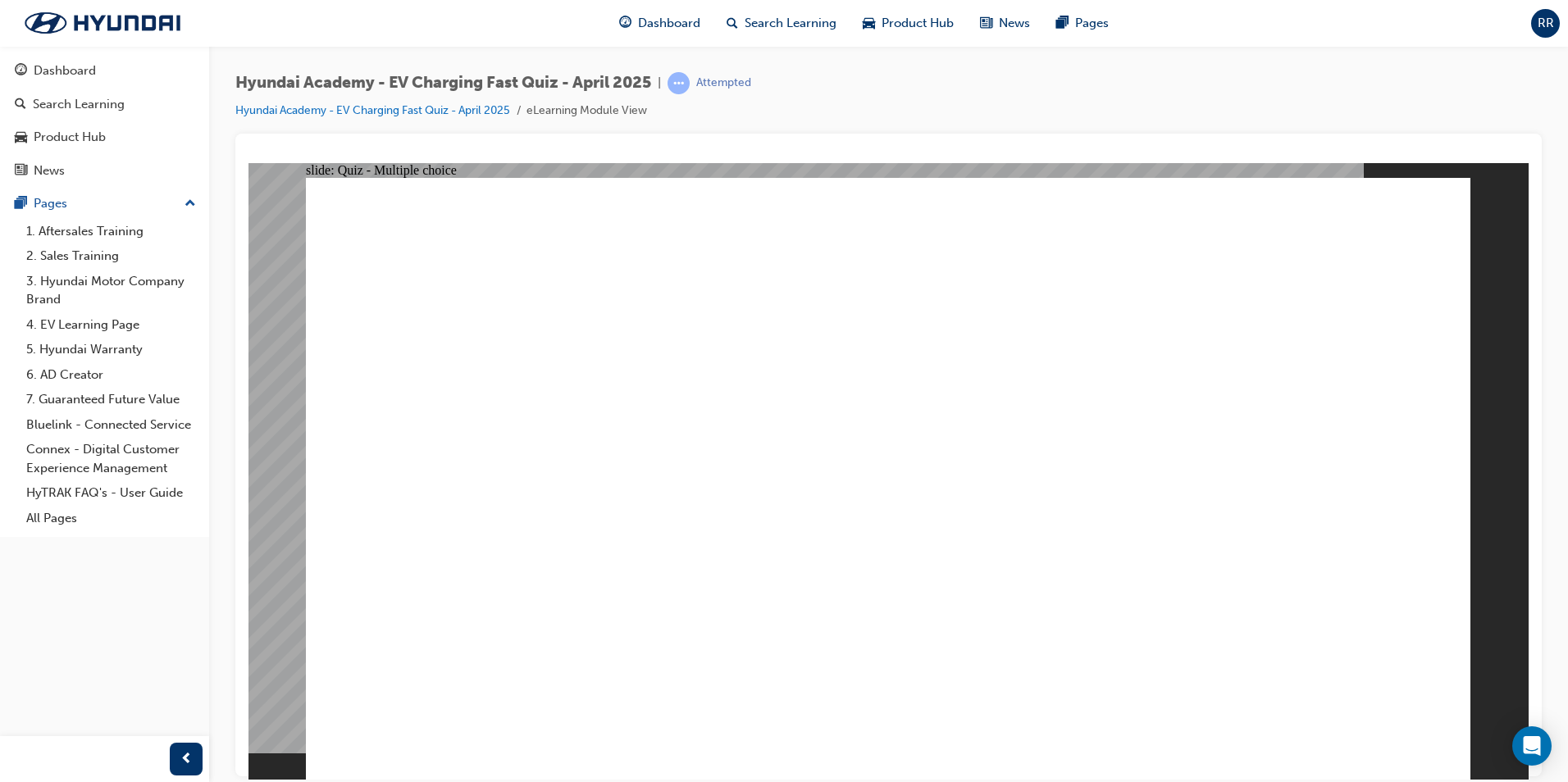 click 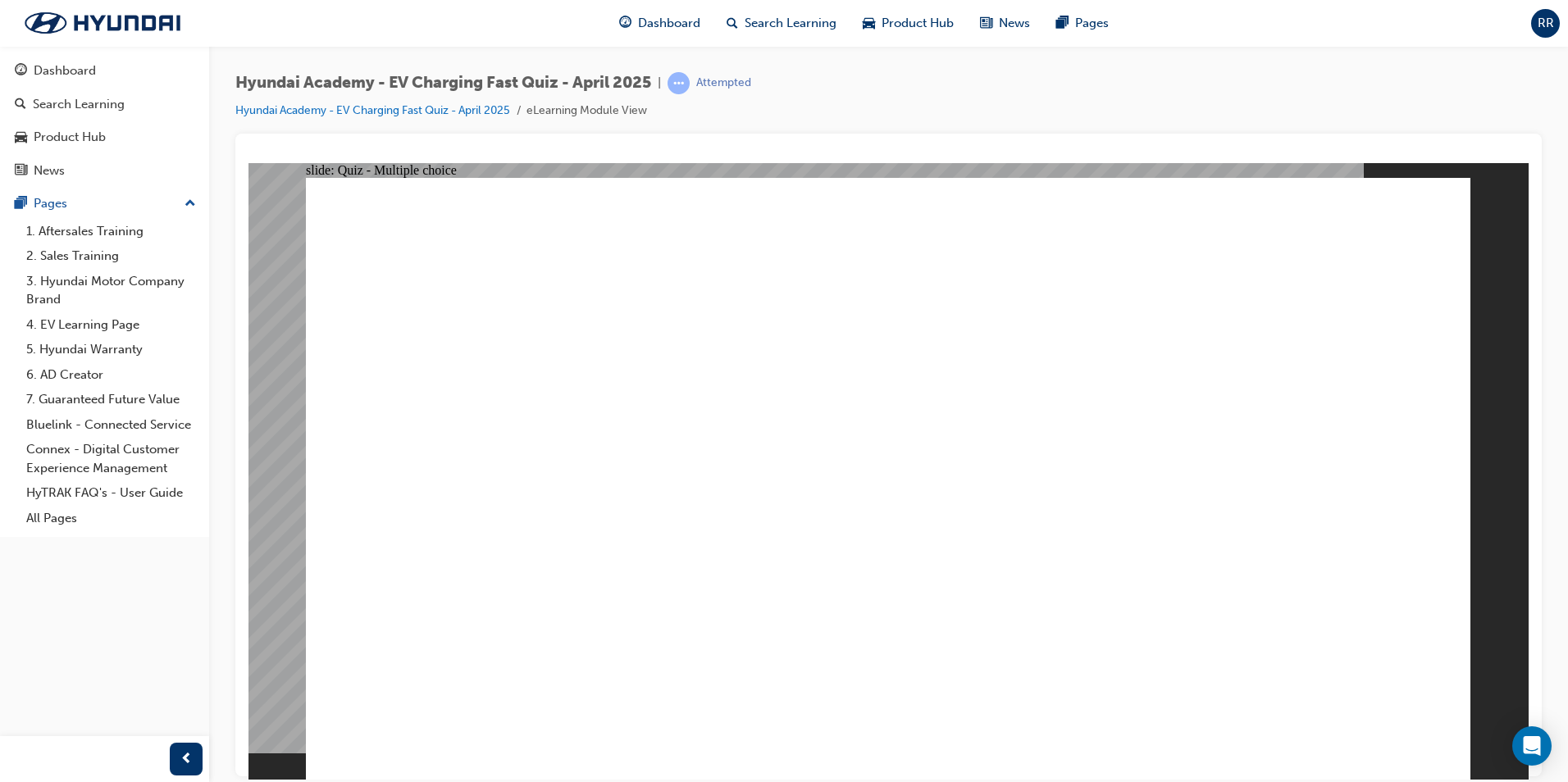 click 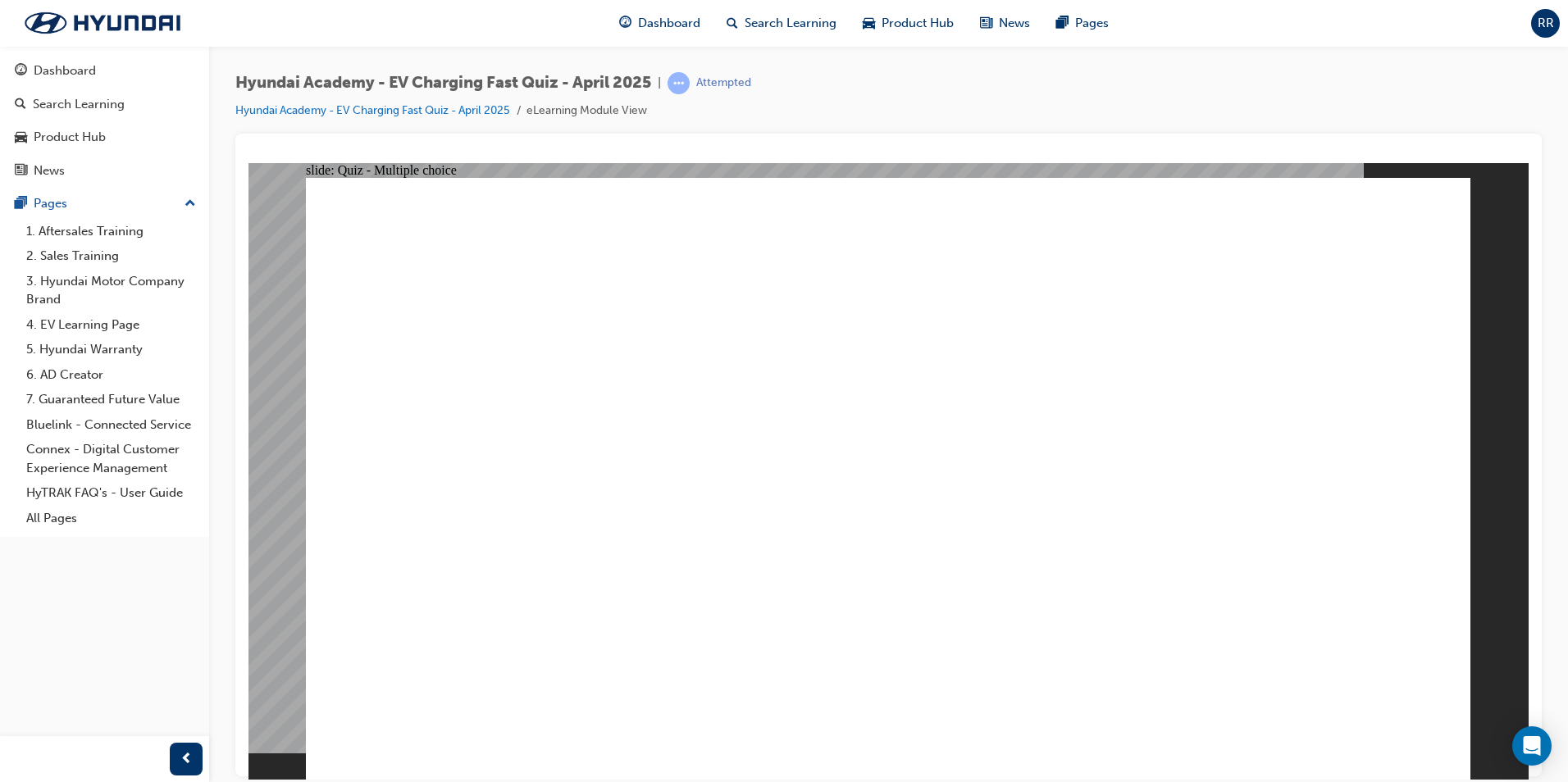 click 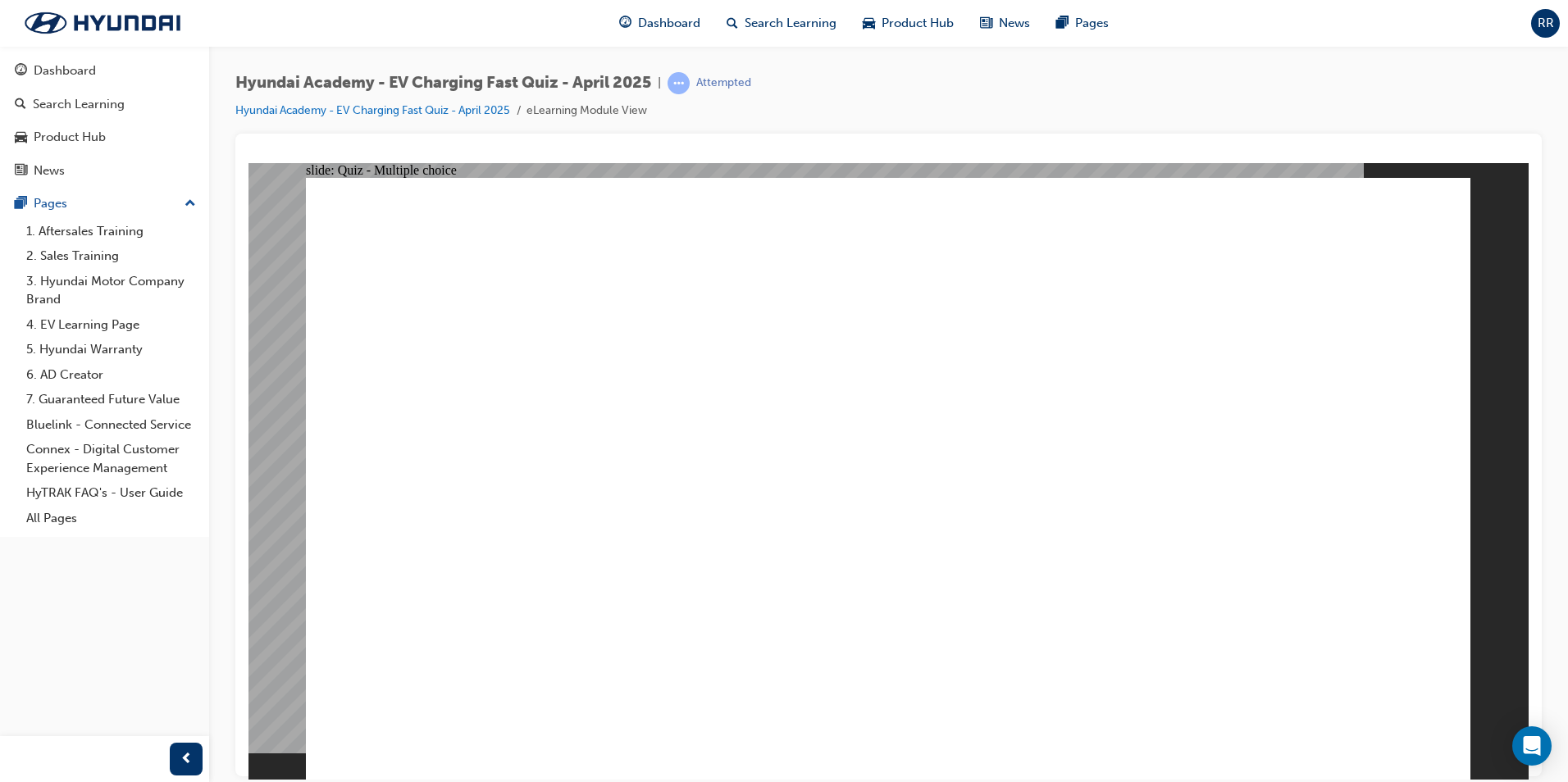 drag, startPoint x: 438, startPoint y: 468, endPoint x: 413, endPoint y: 500, distance: 40.60788 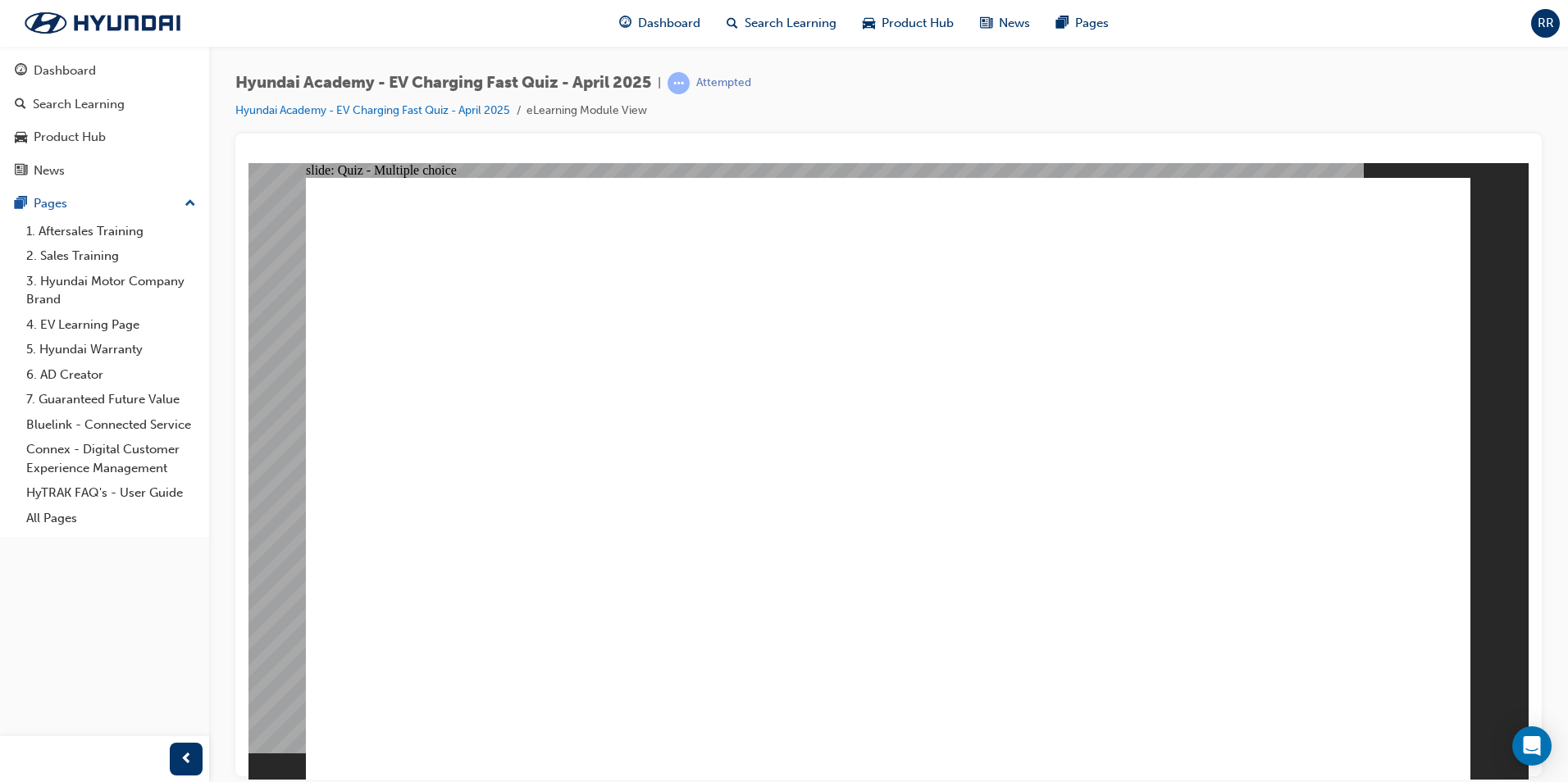 click 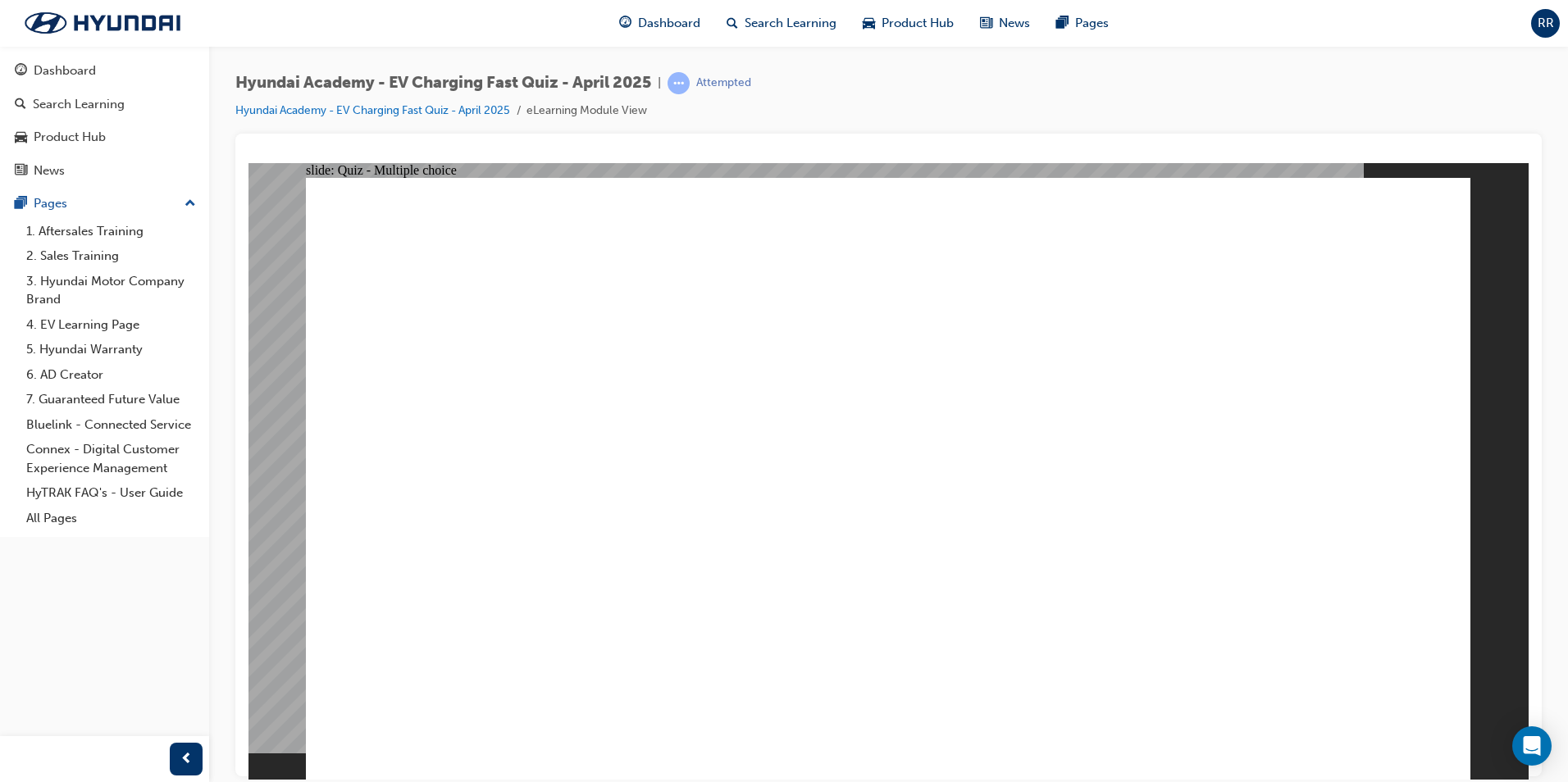 click 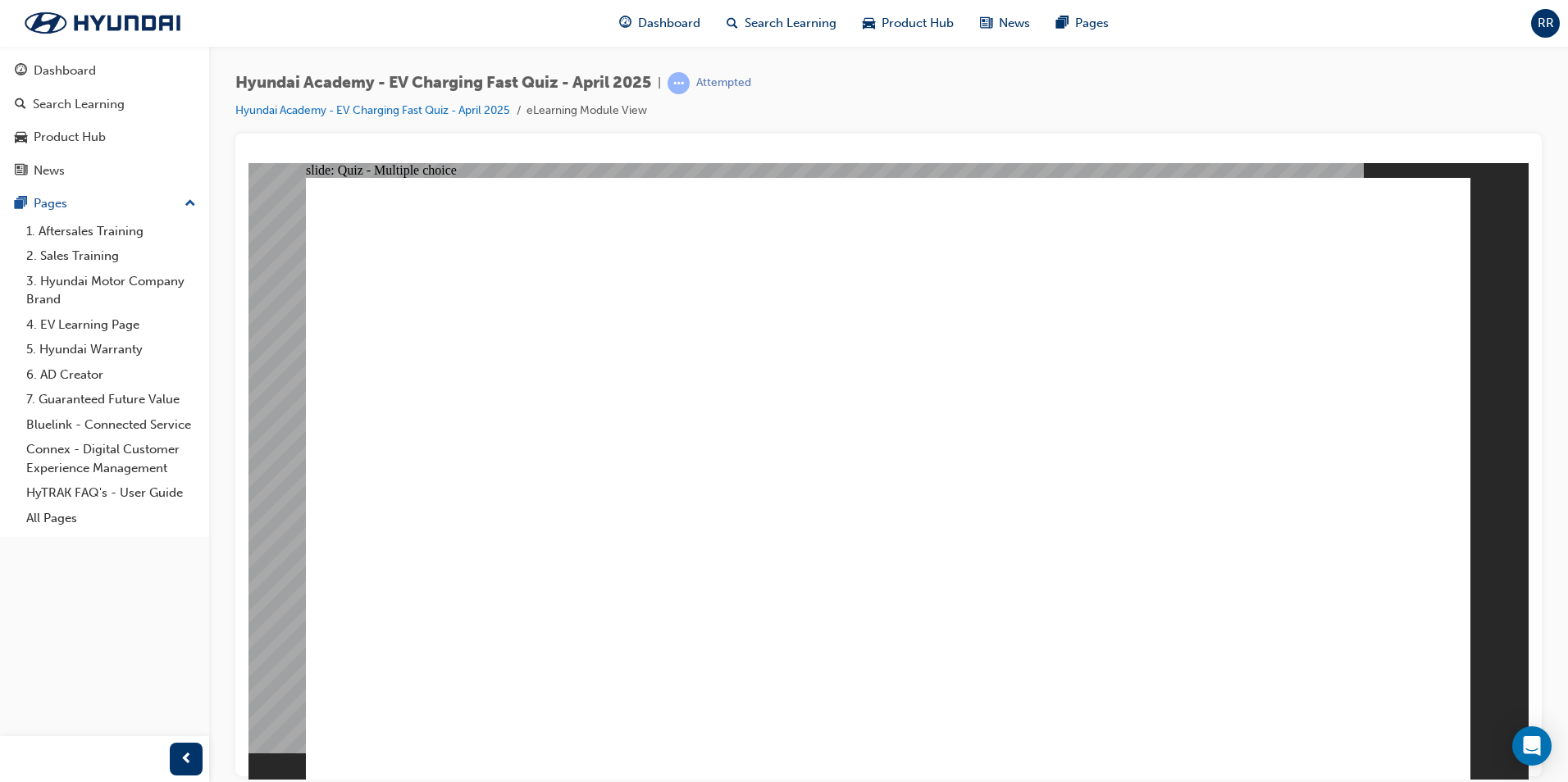 click 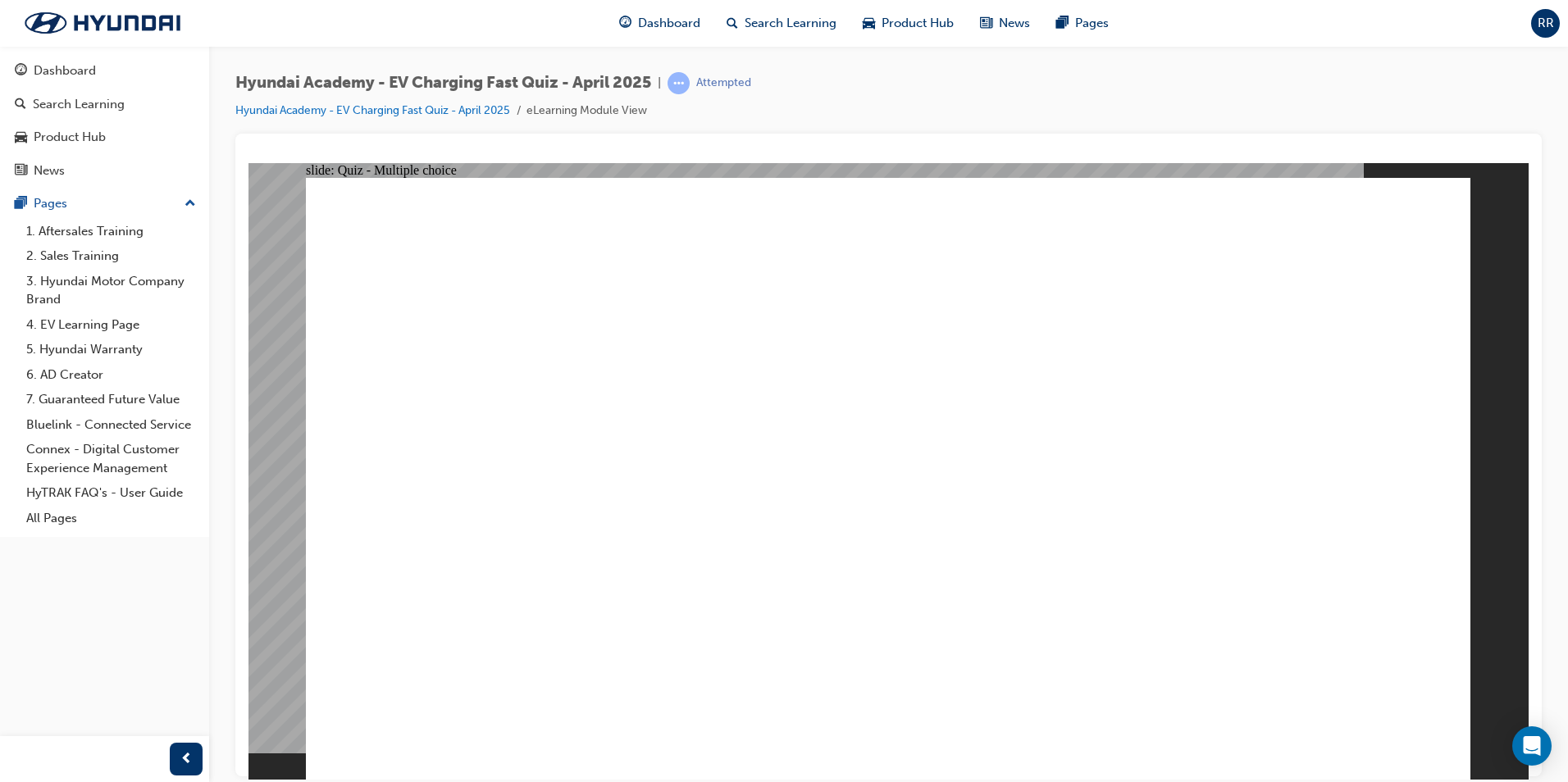 click 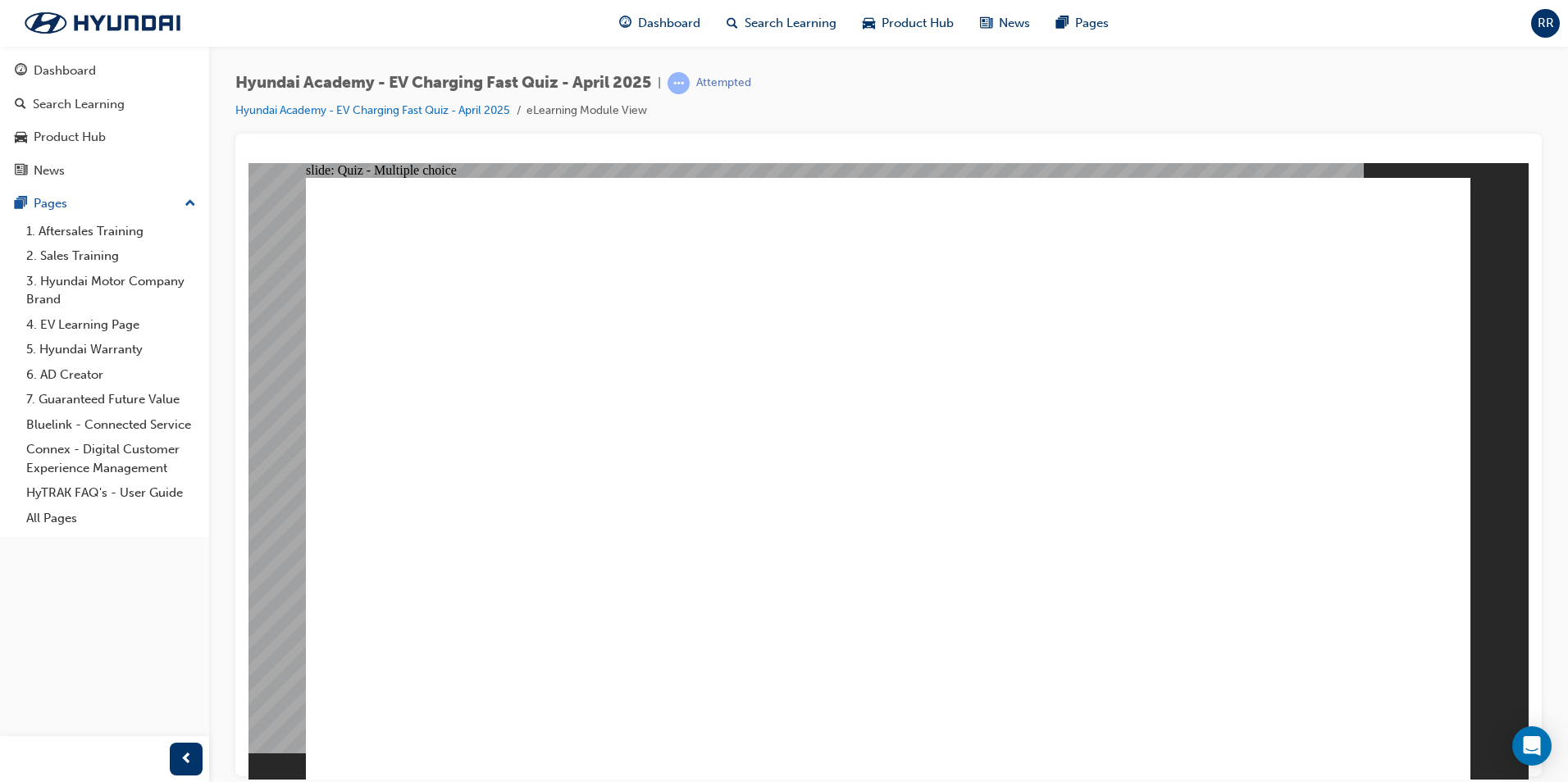 click 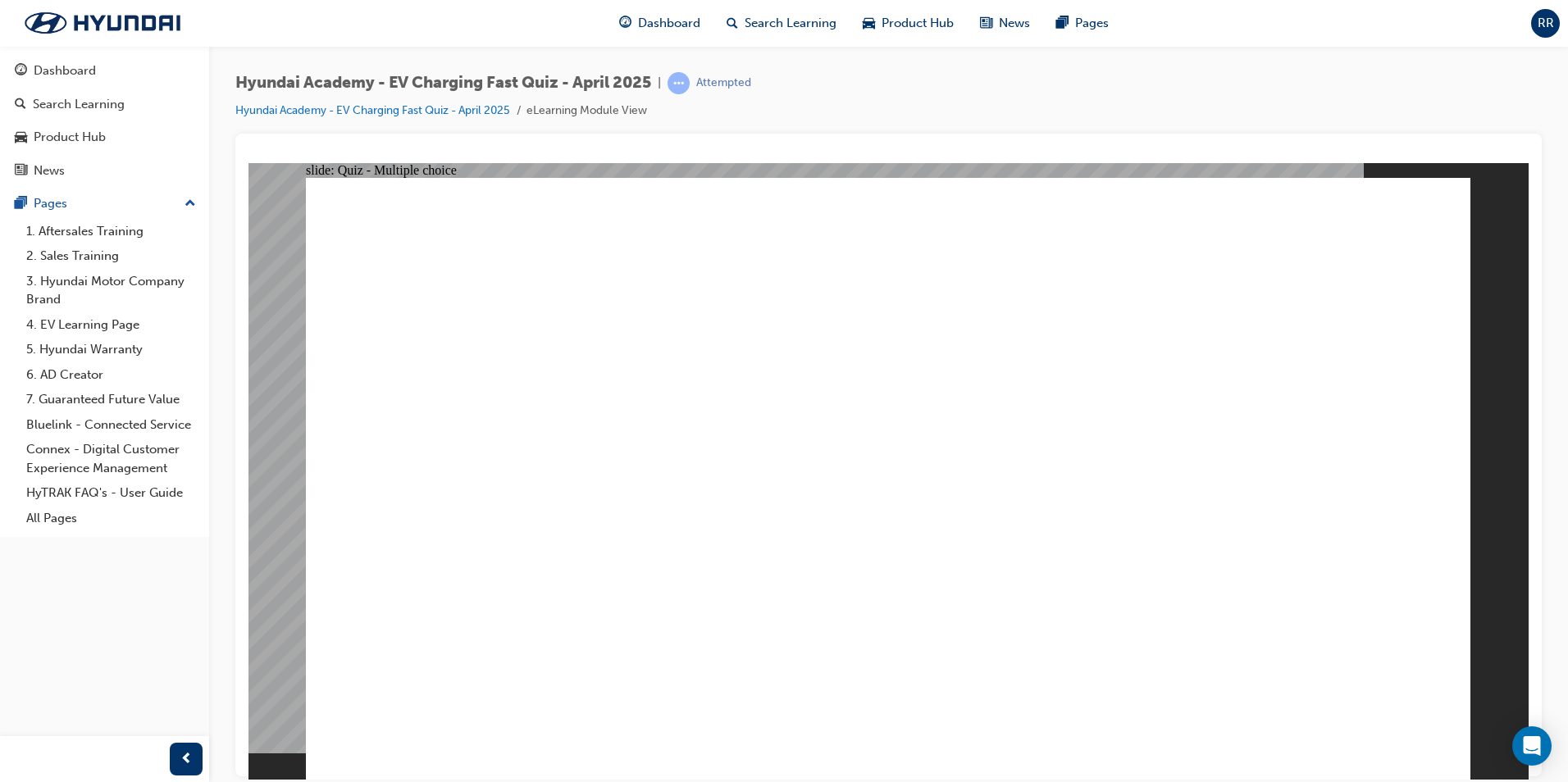 click 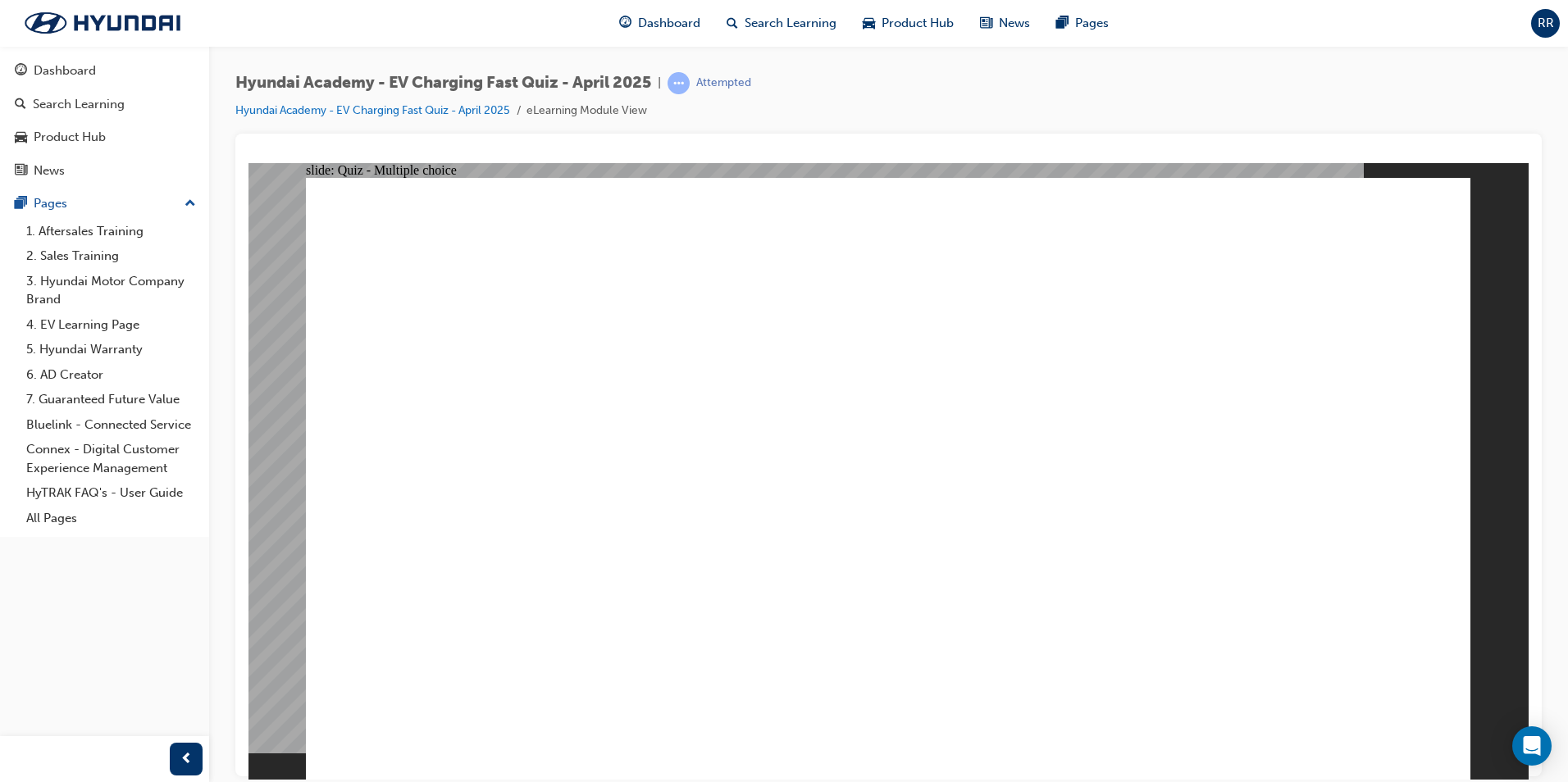 click 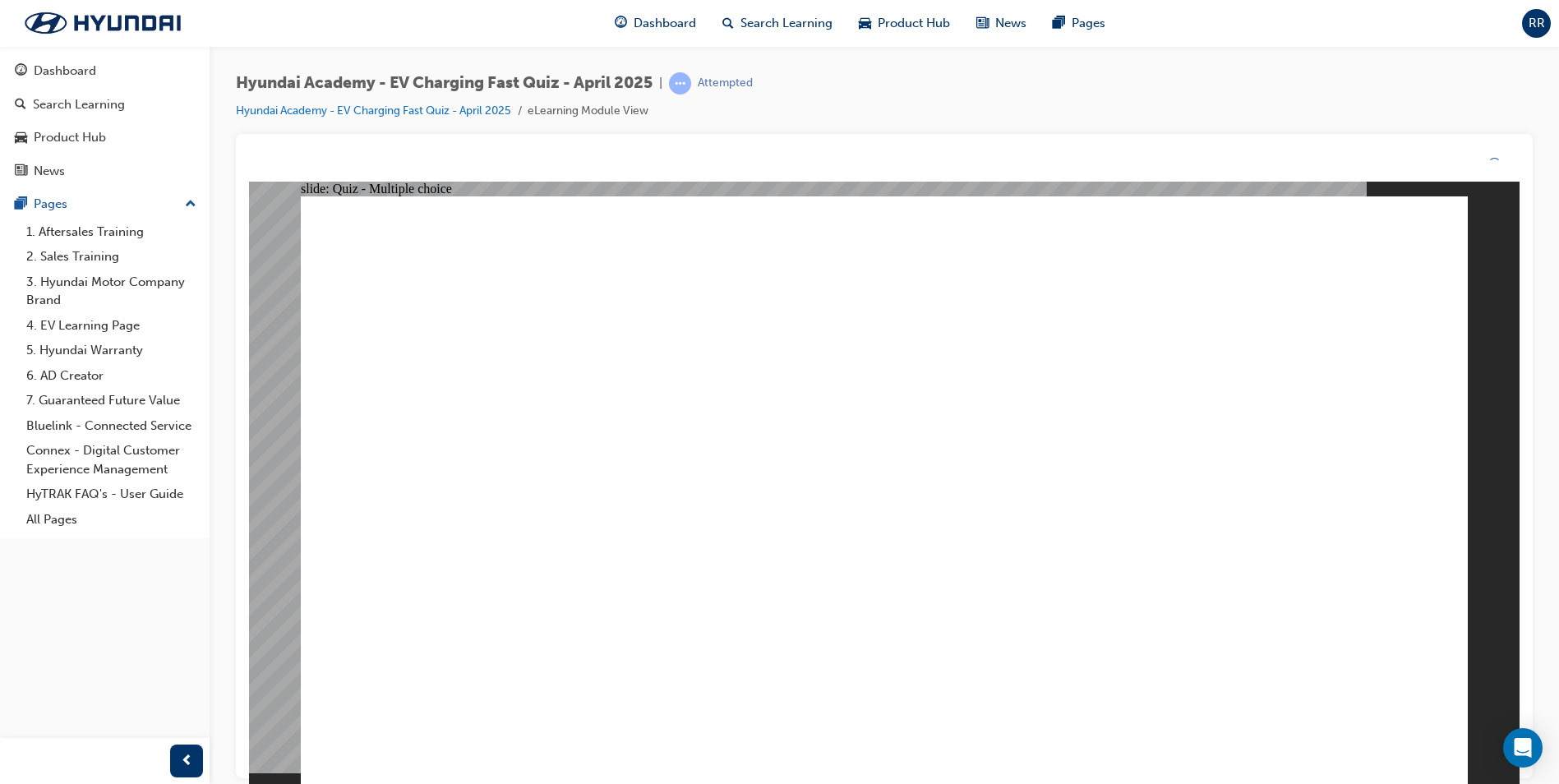 click 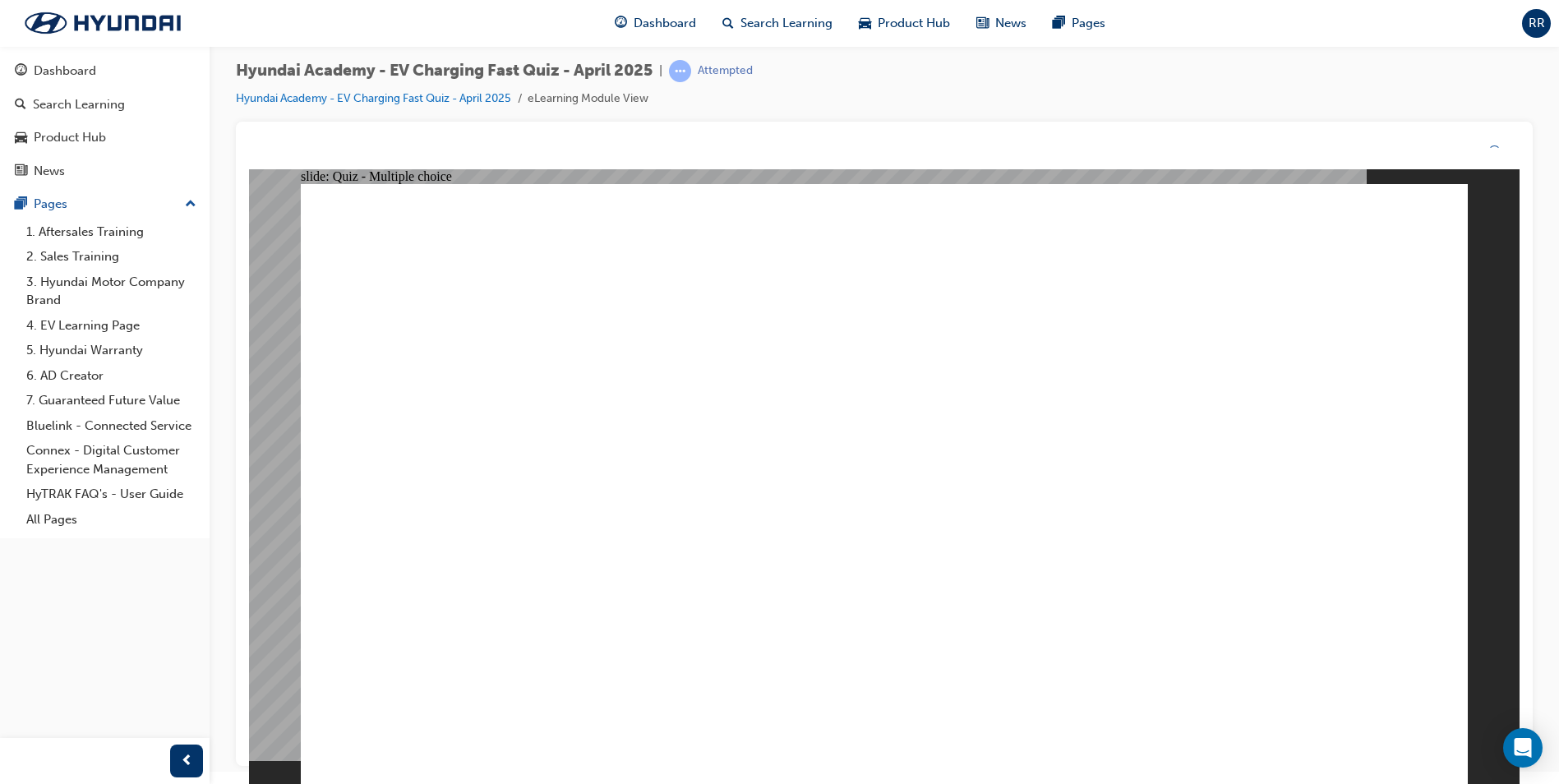 scroll, scrollTop: 16, scrollLeft: 0, axis: vertical 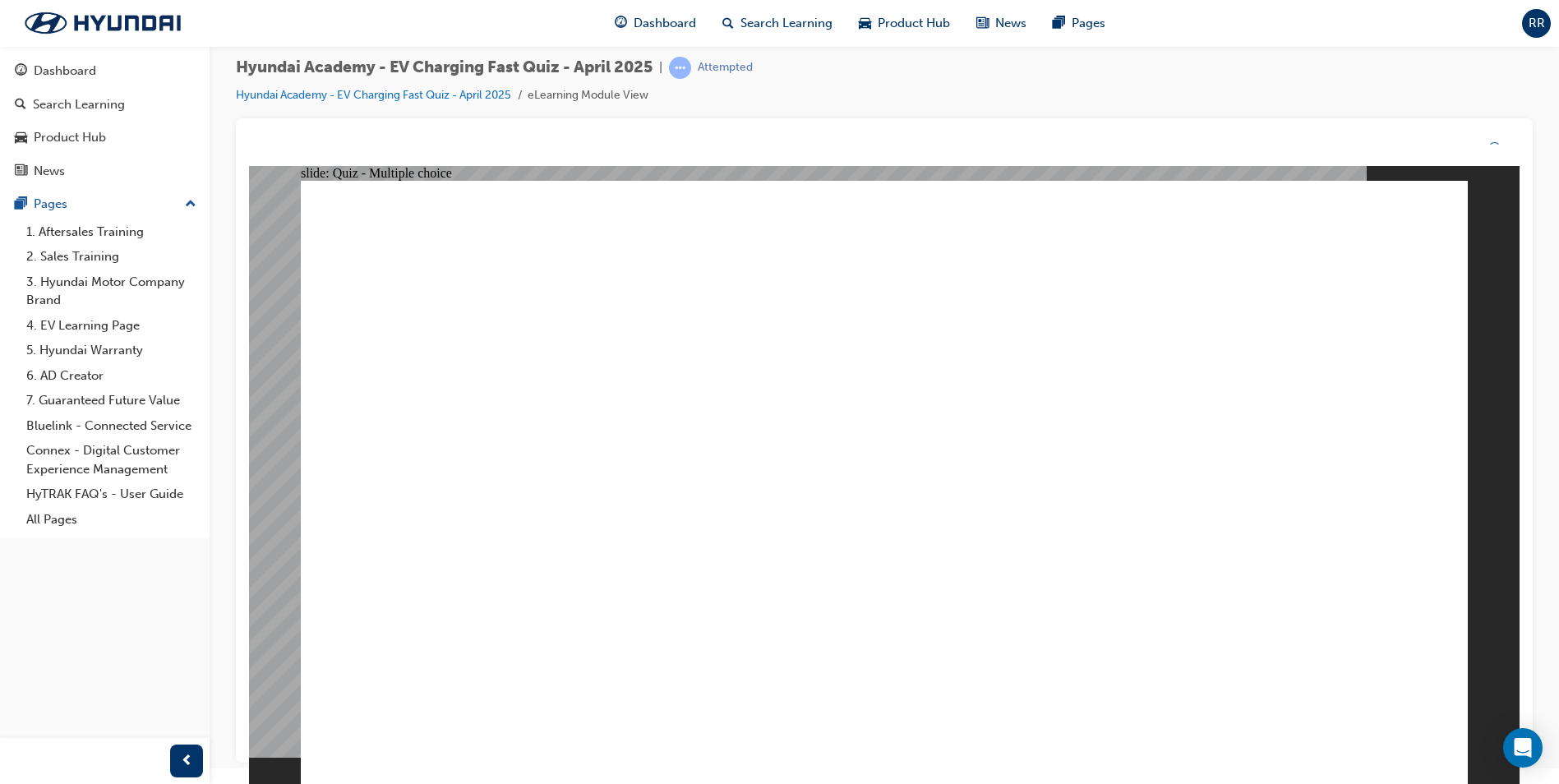 click 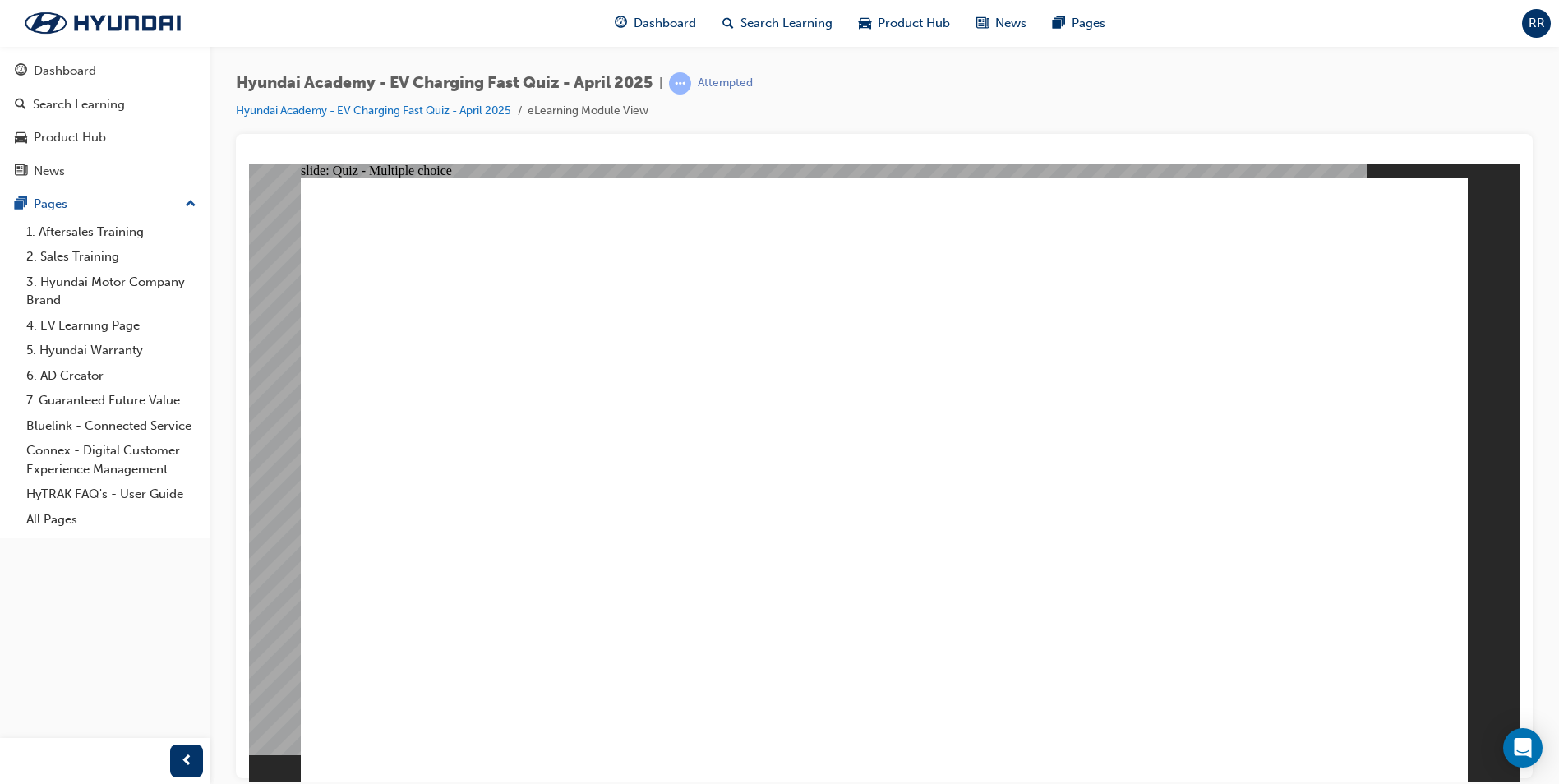 scroll, scrollTop: 0, scrollLeft: 0, axis: both 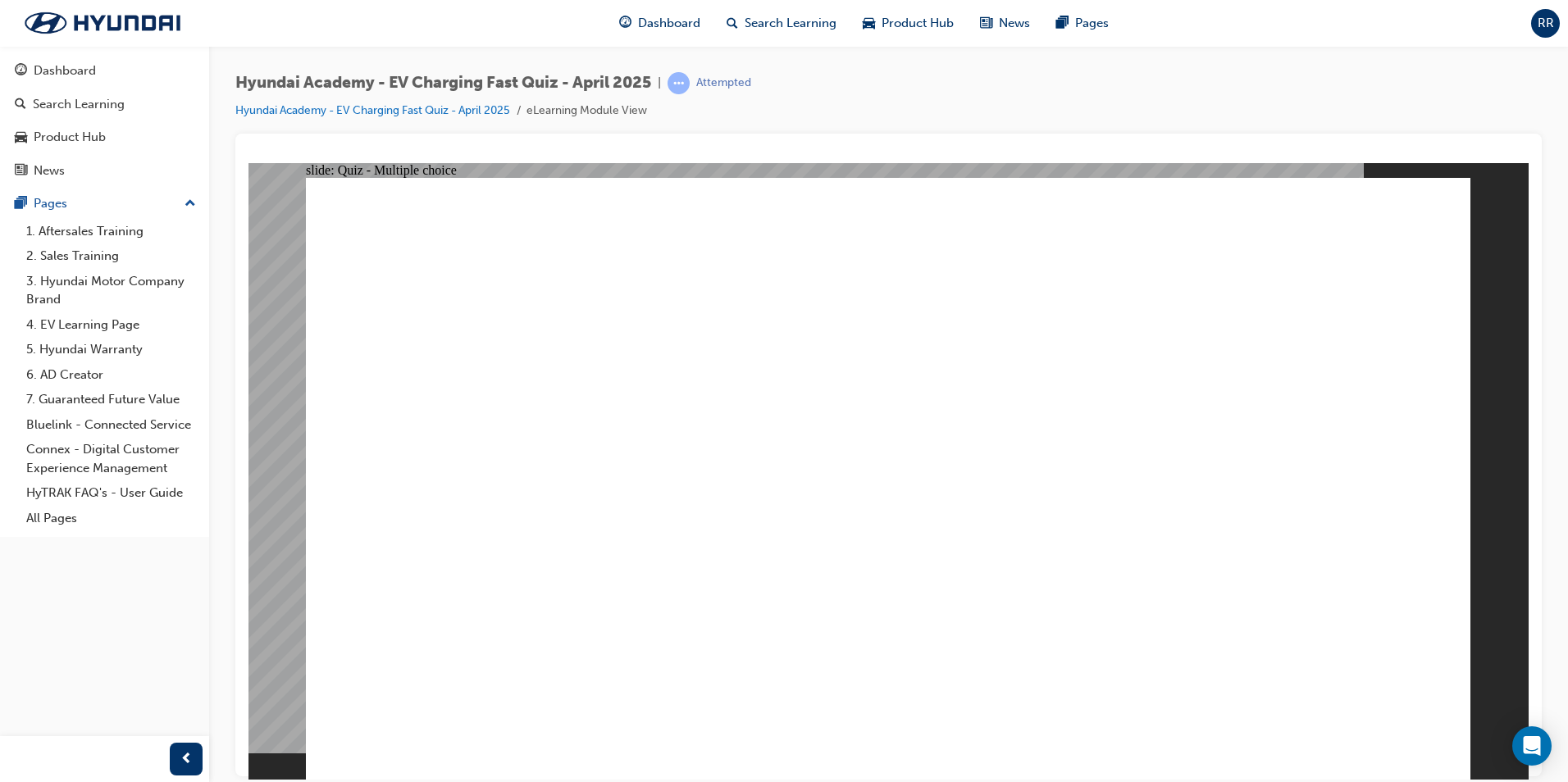 click on "12 minutes 18 minutes 37 minutes 50 minutes Approximately how long would it take to charge an Ioniq 5 from 10%-80% when using a 350KW DC rapid charger? Choose the correct answer then click Submit. Submit Hint Question 9 of 17 Correct Incorrect" at bounding box center (888, 2014) 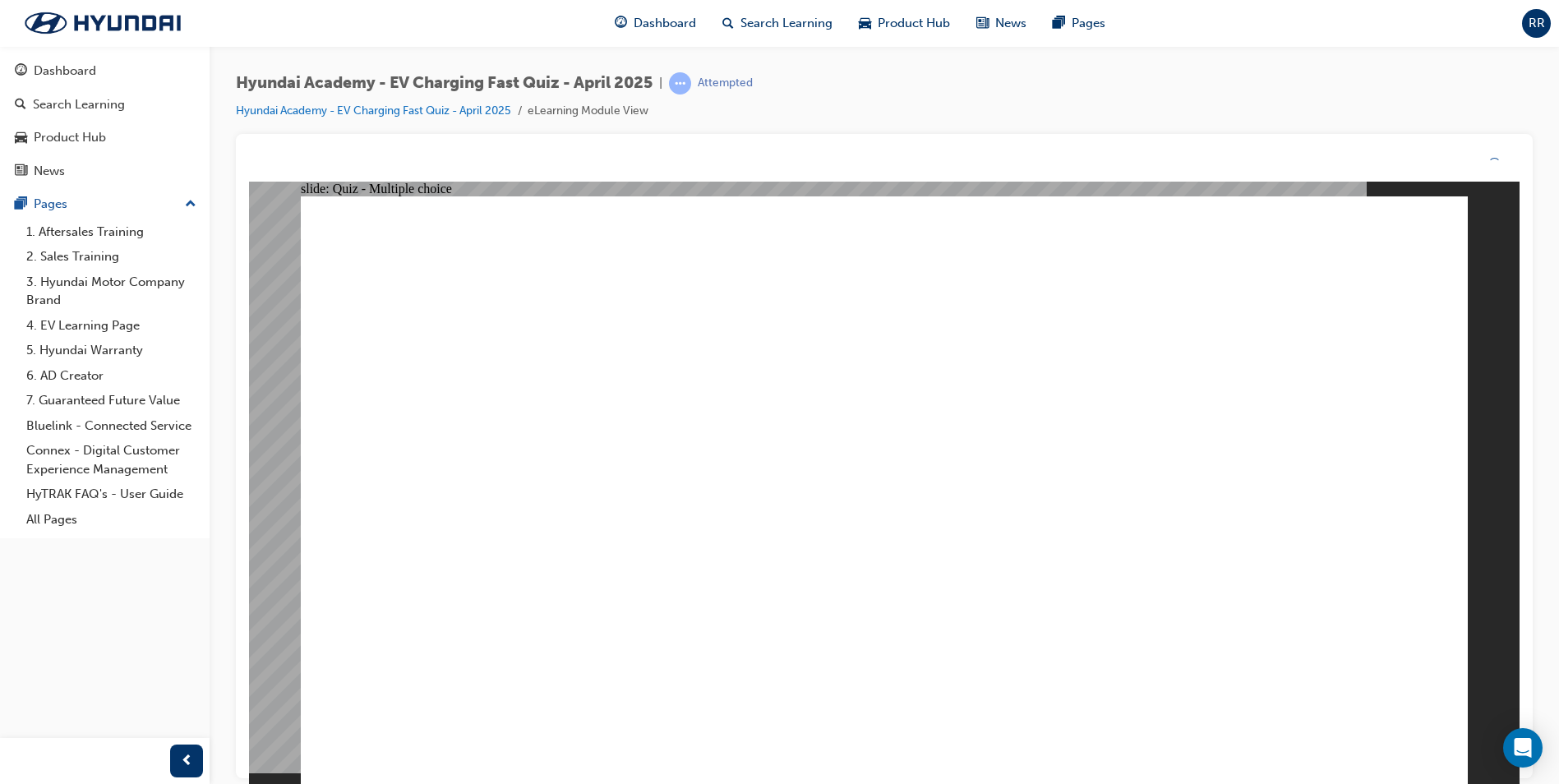 click 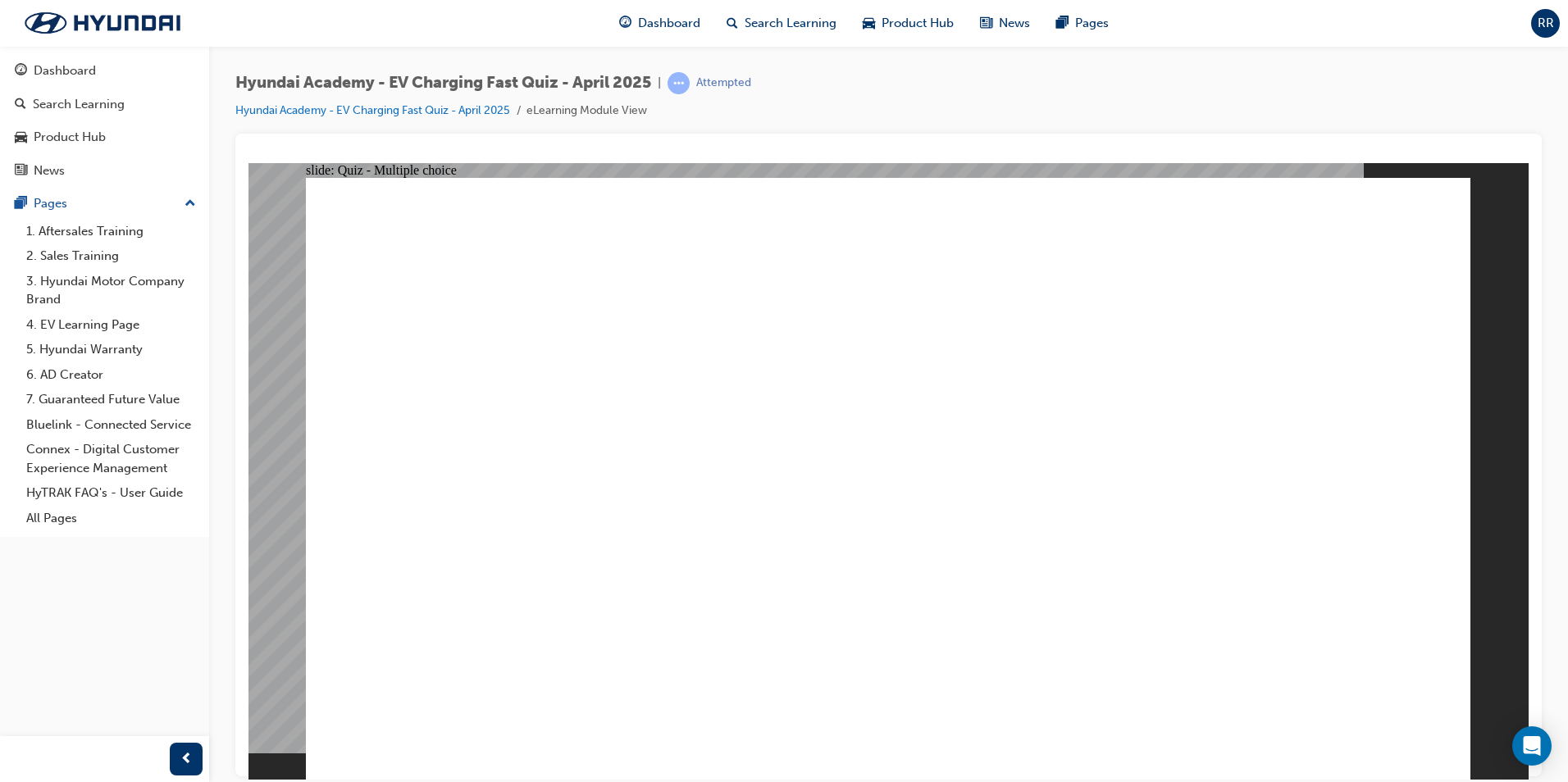 click 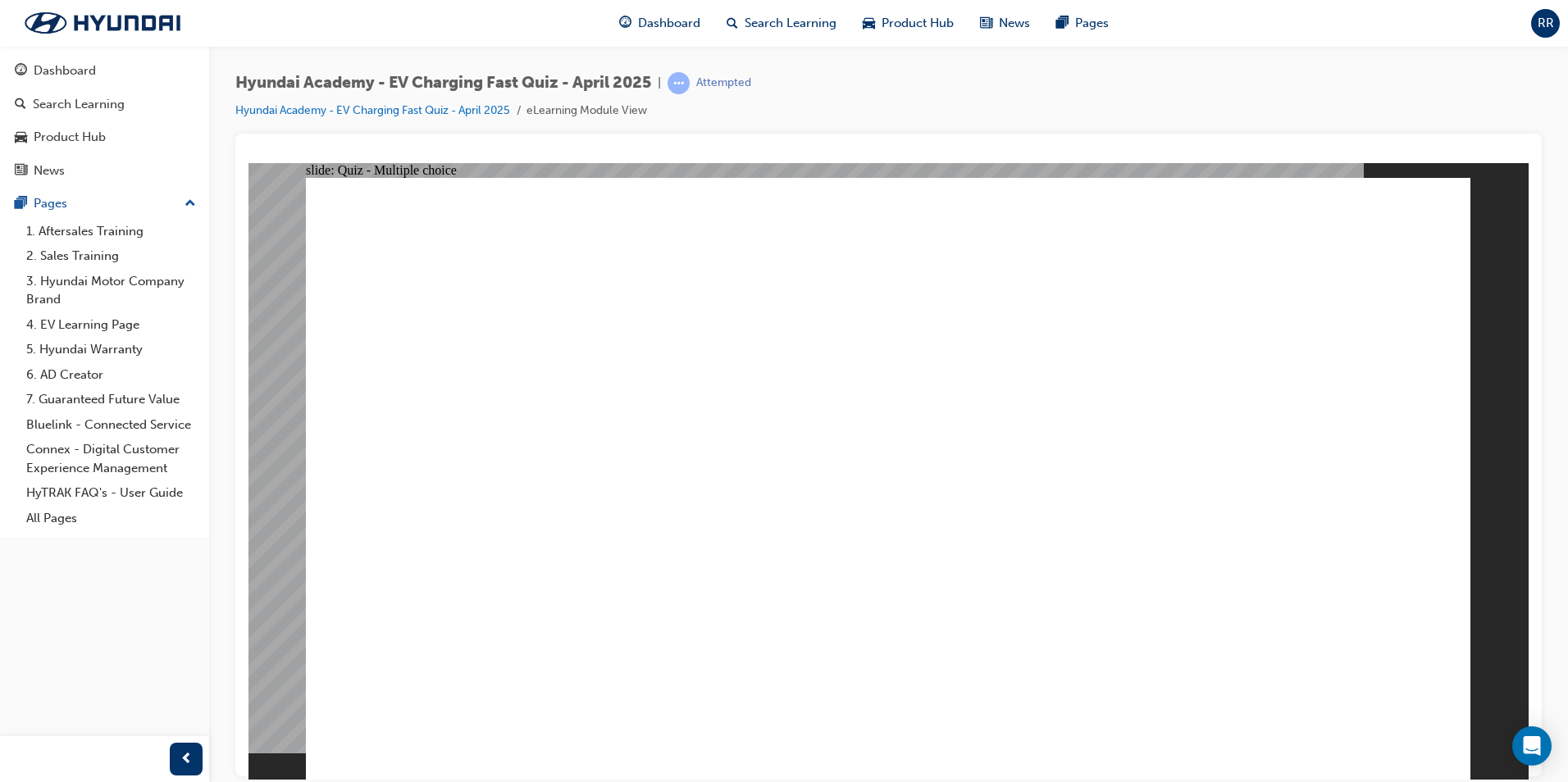 click 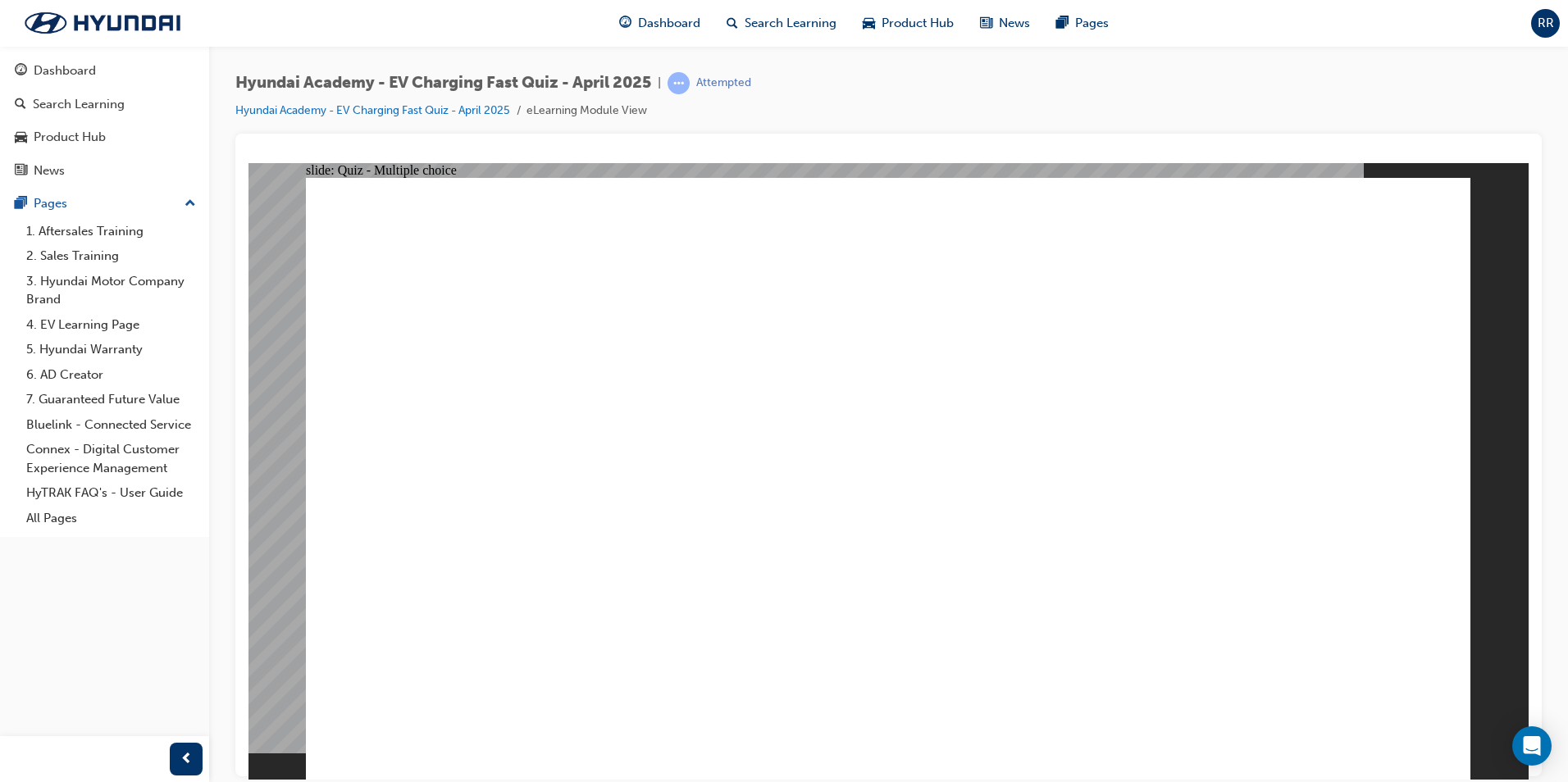 click 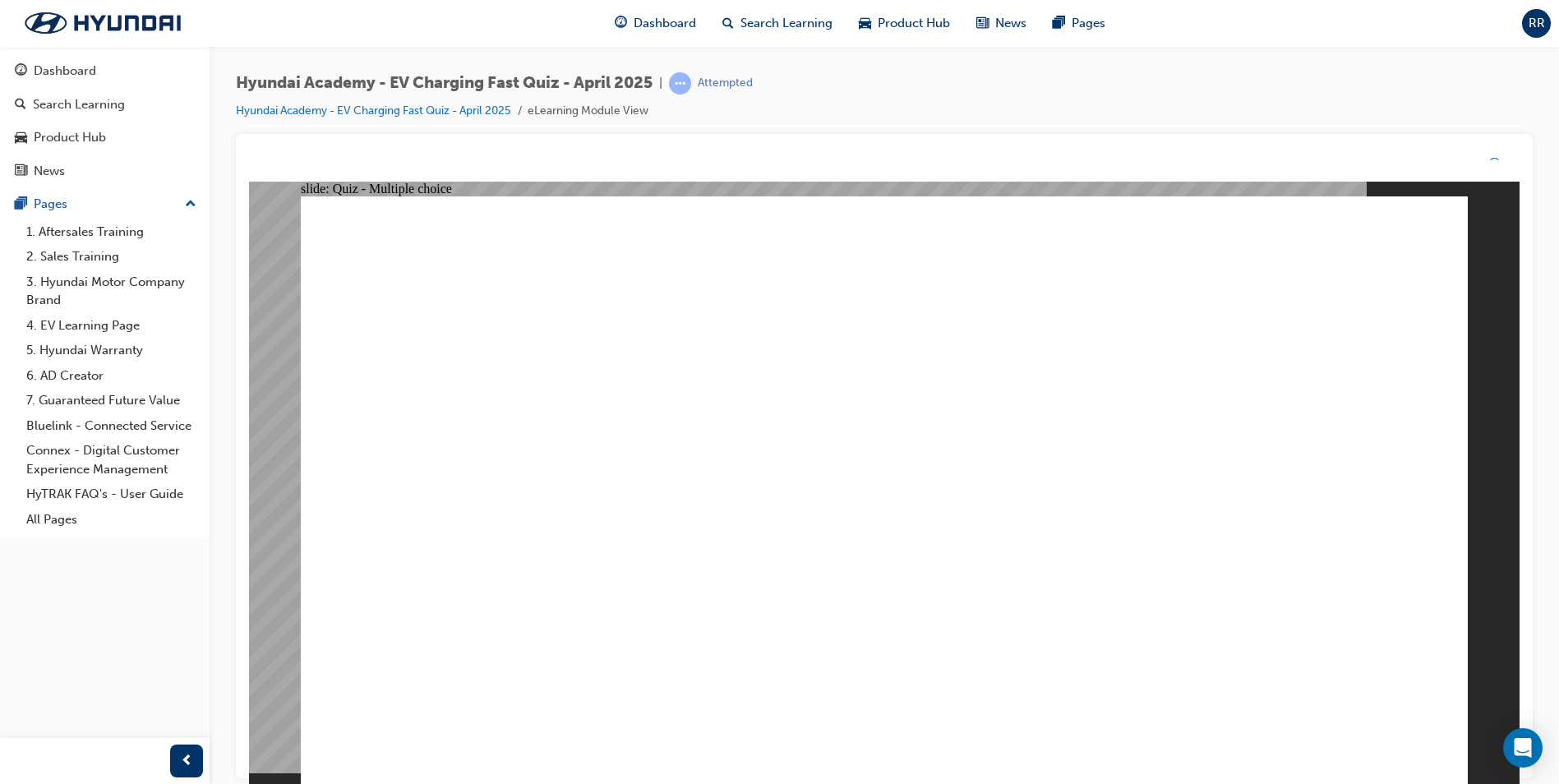 click 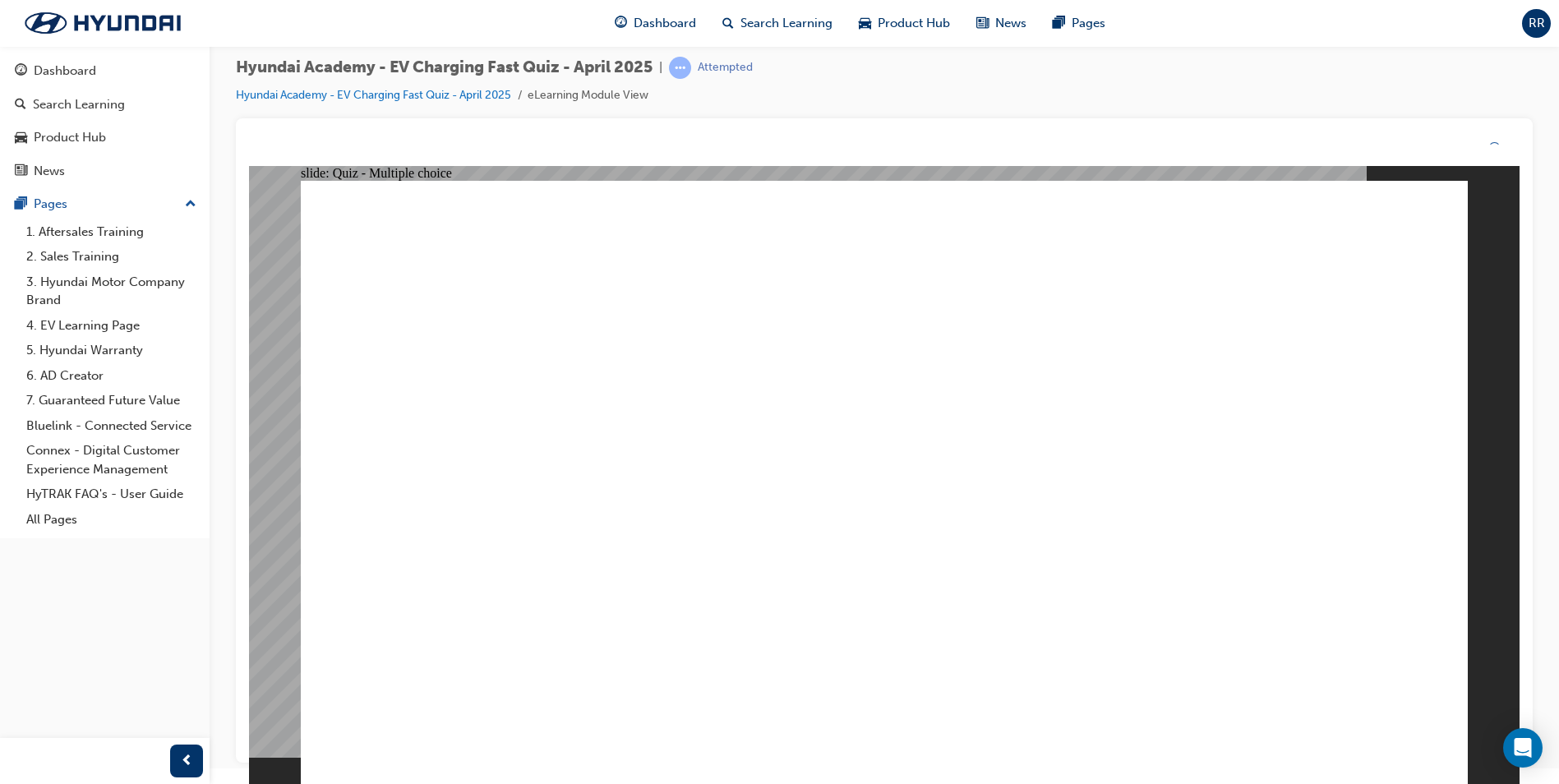 drag, startPoint x: 643, startPoint y: 655, endPoint x: 685, endPoint y: 543, distance: 119.6161 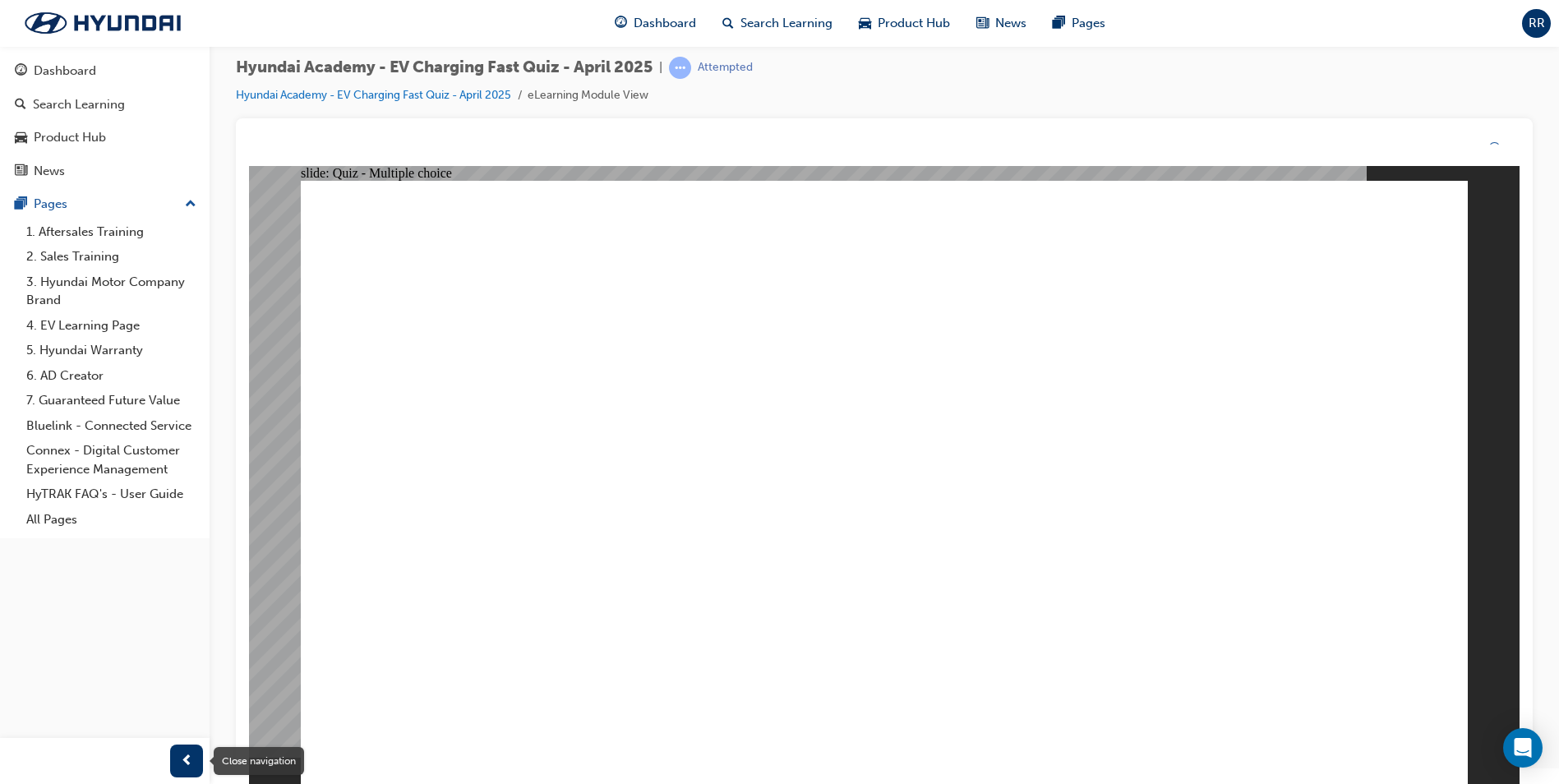 click at bounding box center [187, 761] 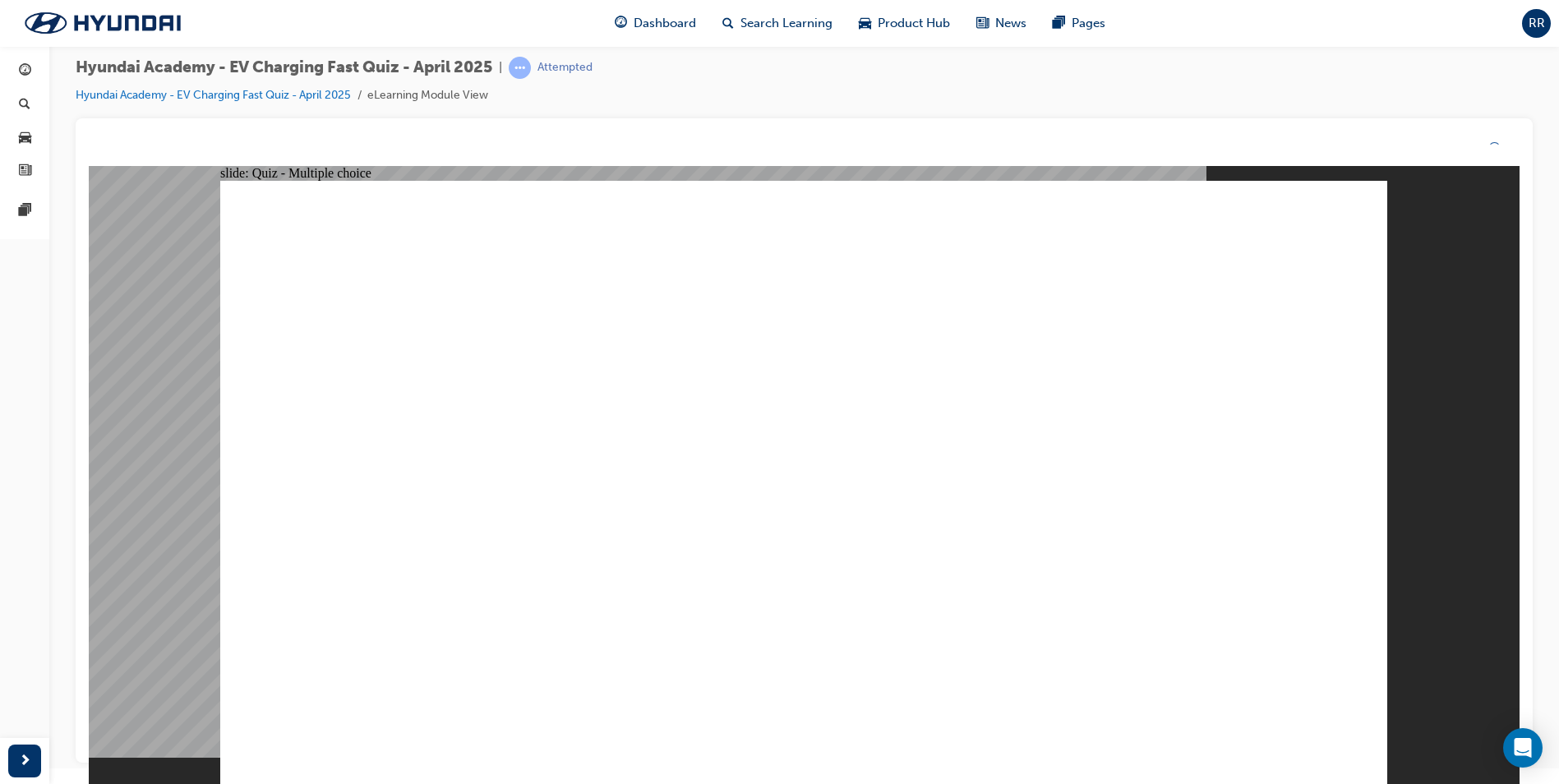 click 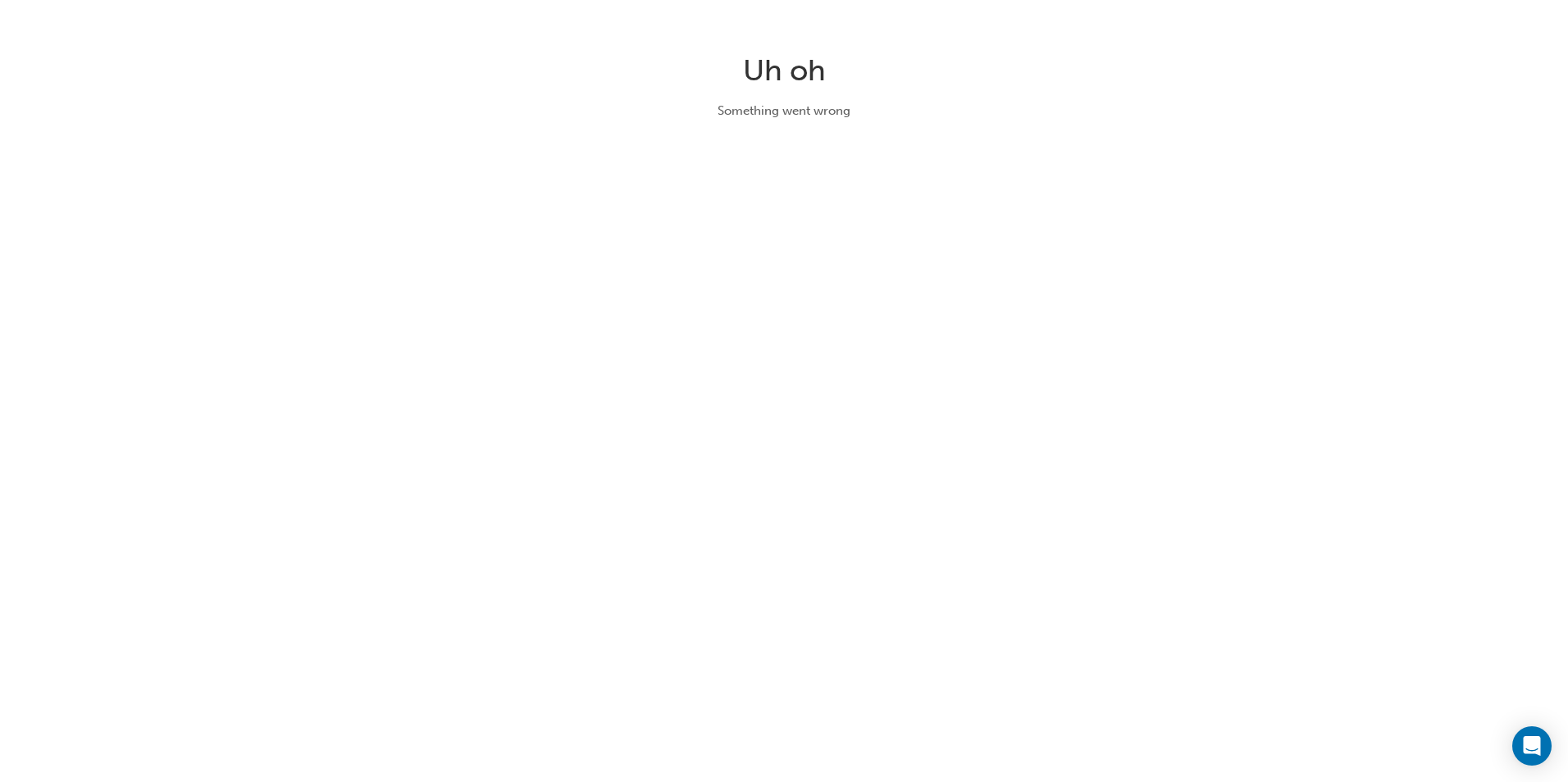 scroll, scrollTop: 0, scrollLeft: 0, axis: both 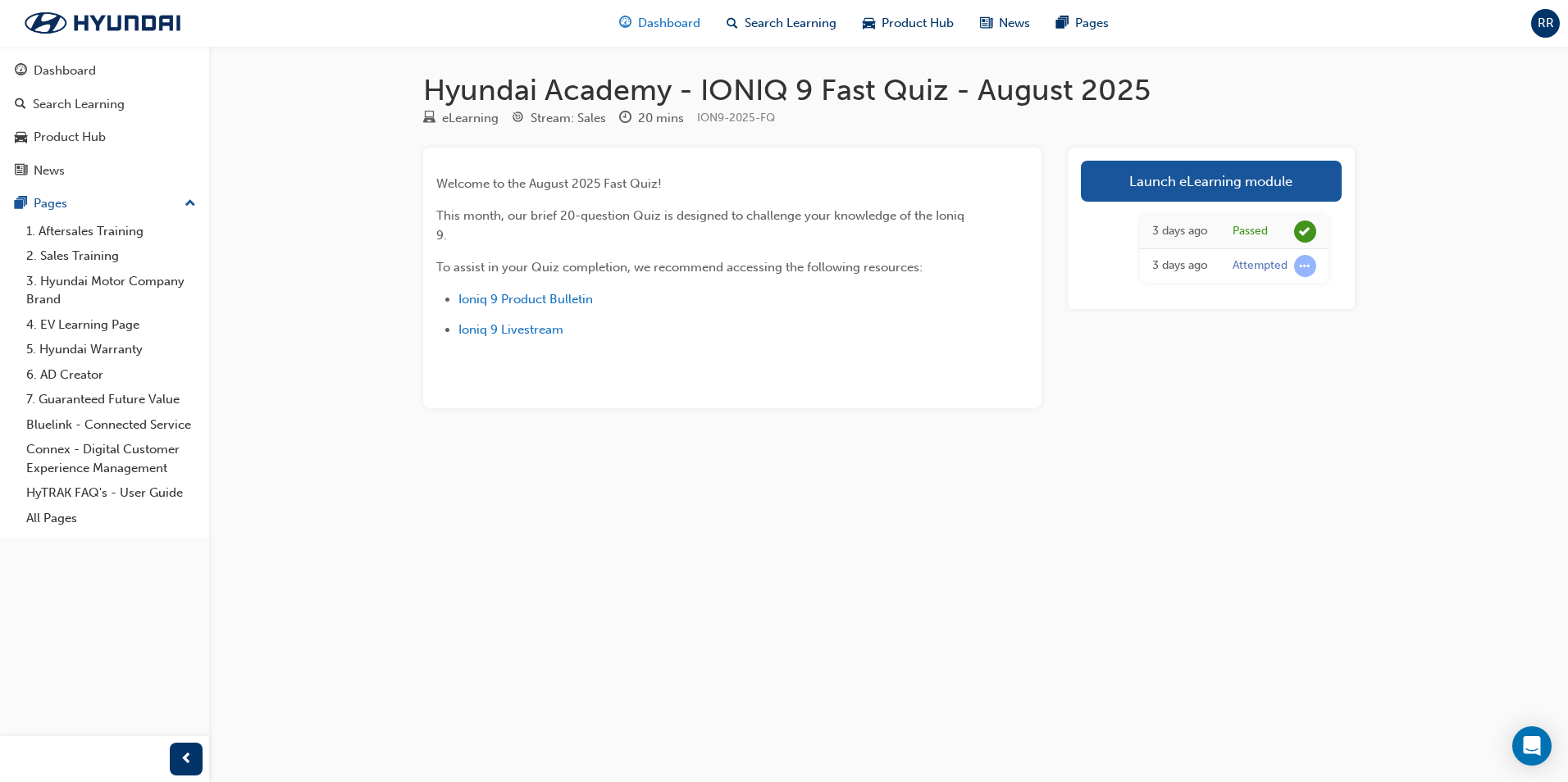 click on "Dashboard" at bounding box center [669, 23] 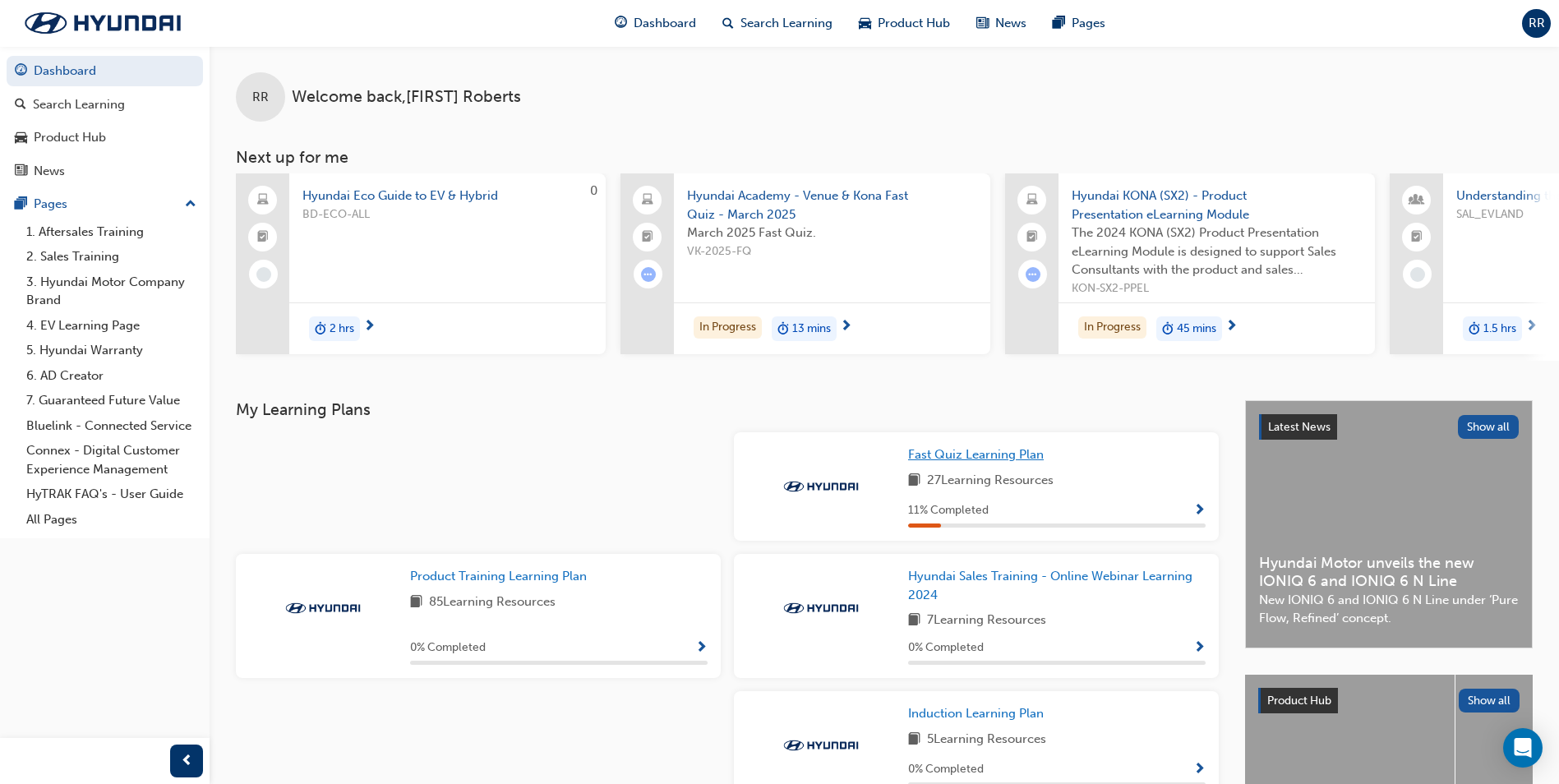 click on "My Learning Plans" at bounding box center (727, 409) 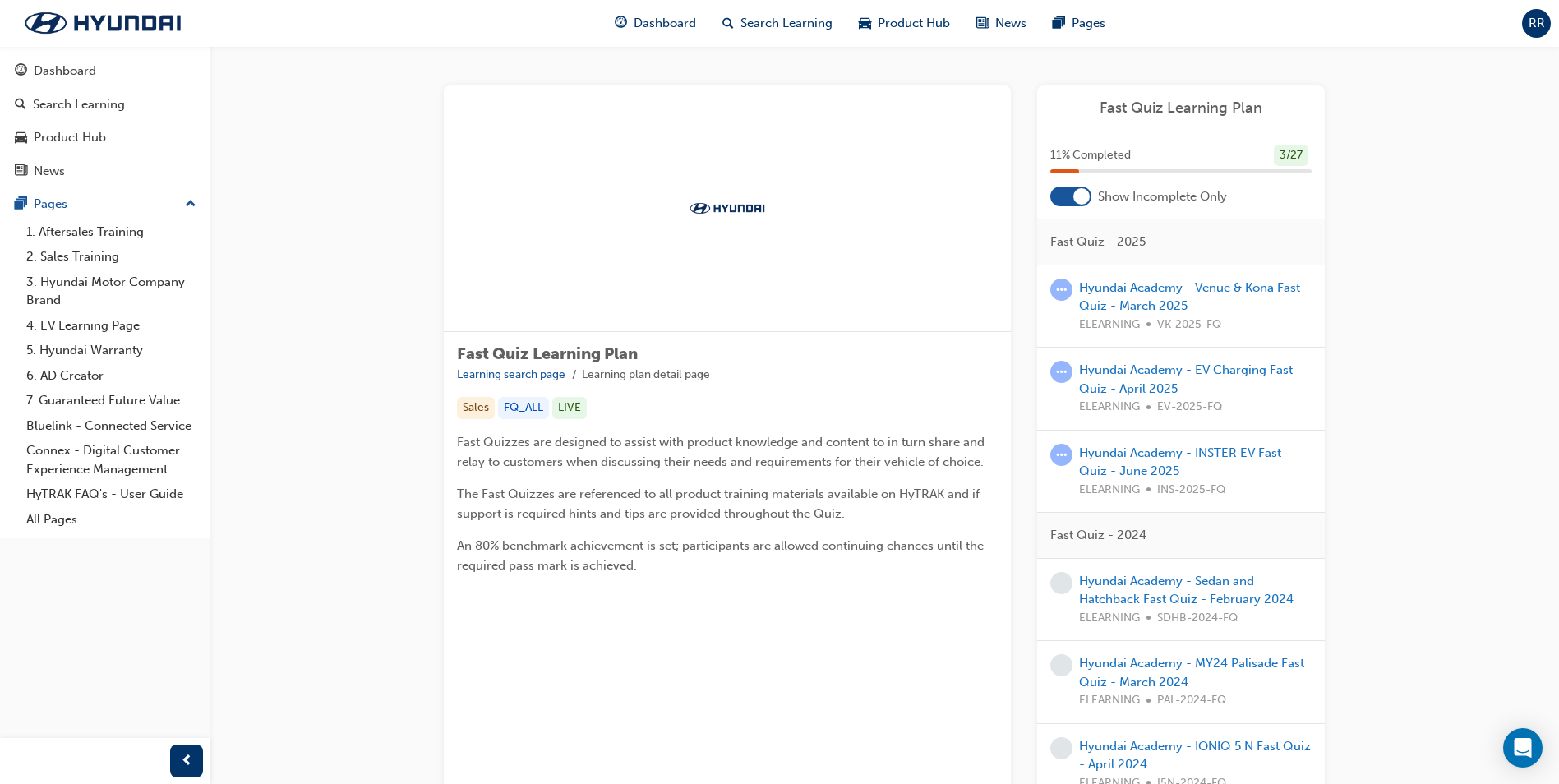 click at bounding box center [1071, 196] 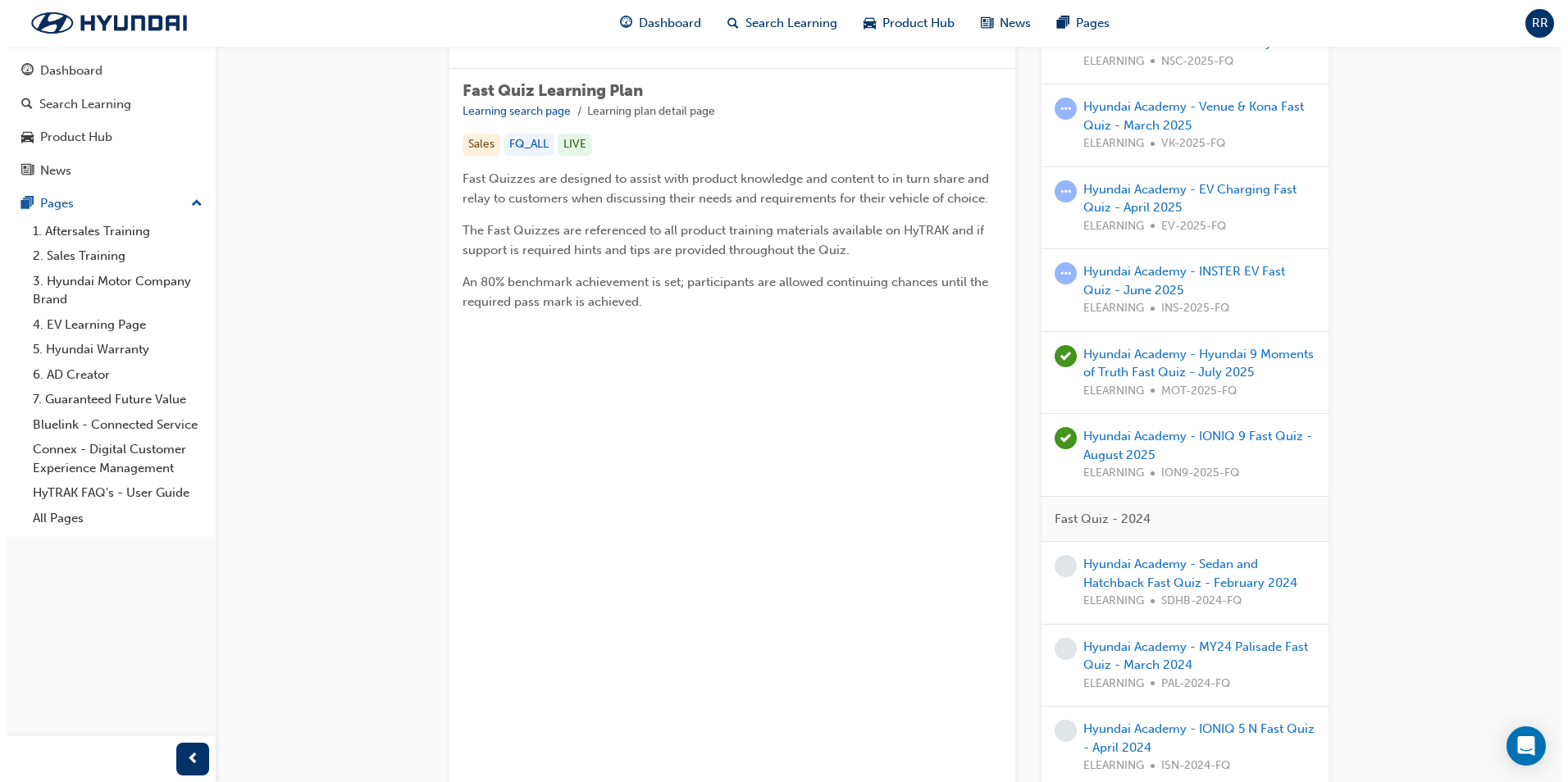 scroll, scrollTop: 0, scrollLeft: 0, axis: both 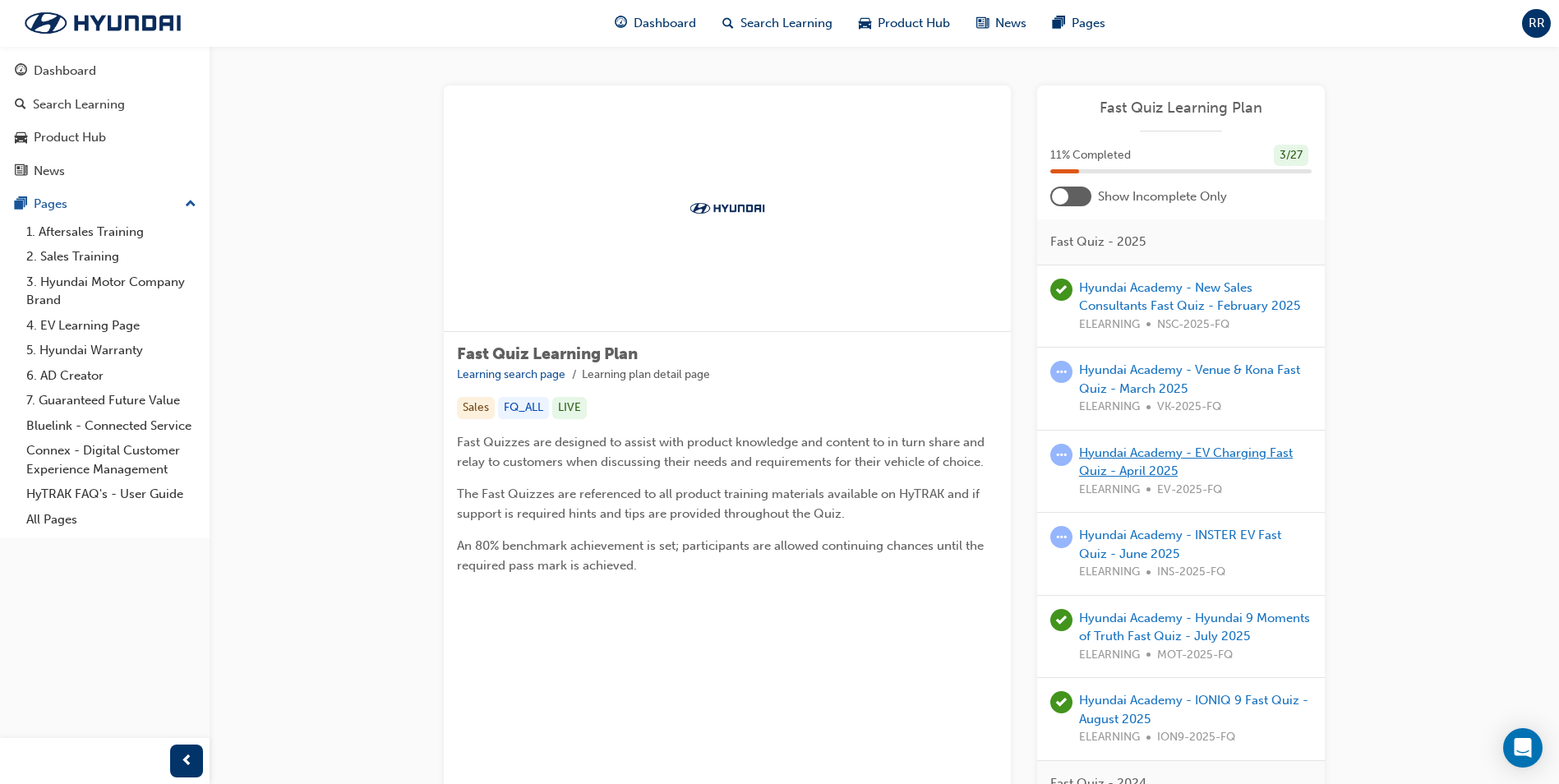 click on "Hyundai Academy - EV Charging Fast Quiz - April 2025" at bounding box center (1186, 462) 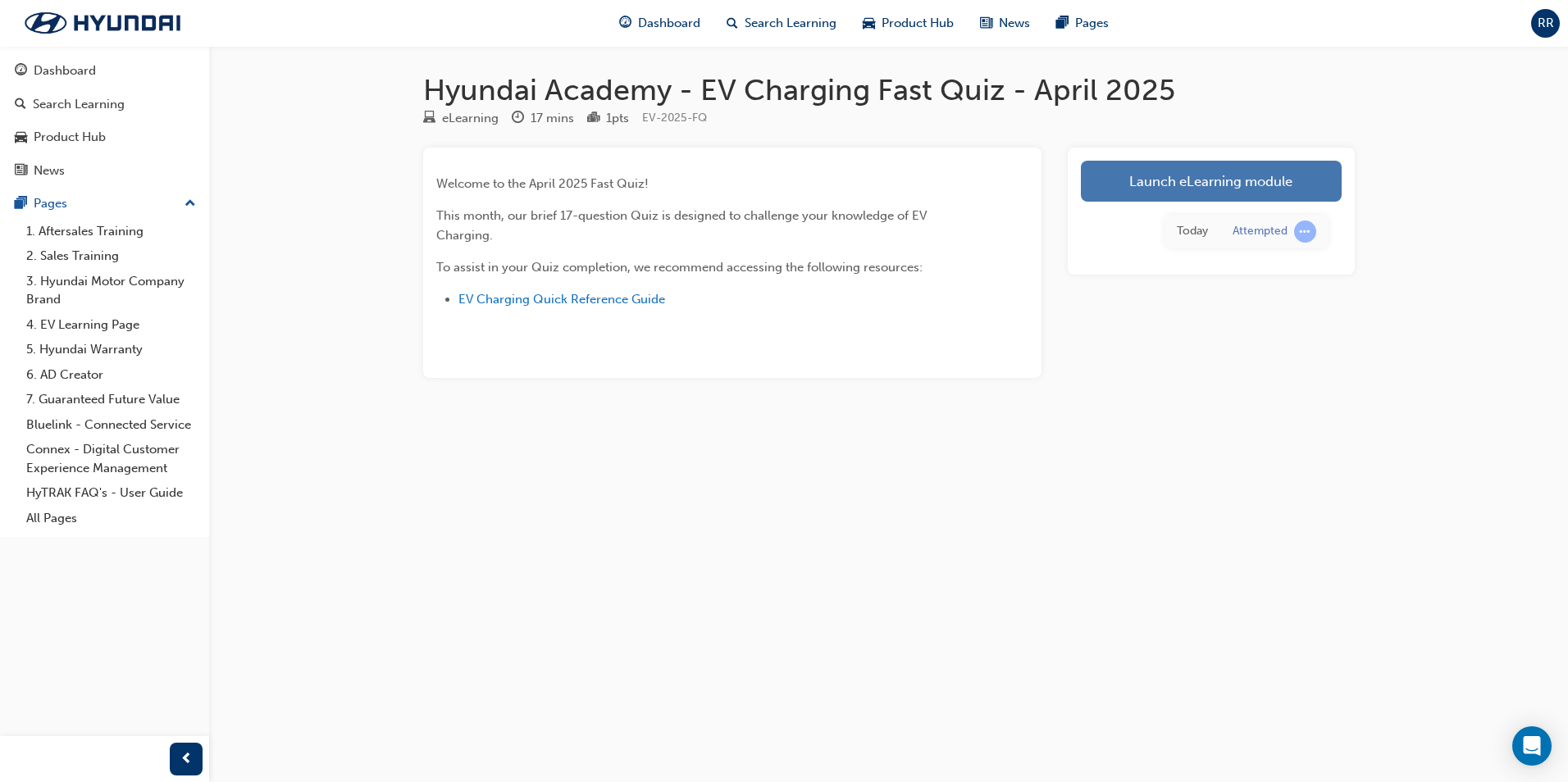 click on "Launch eLearning module" at bounding box center (1211, 181) 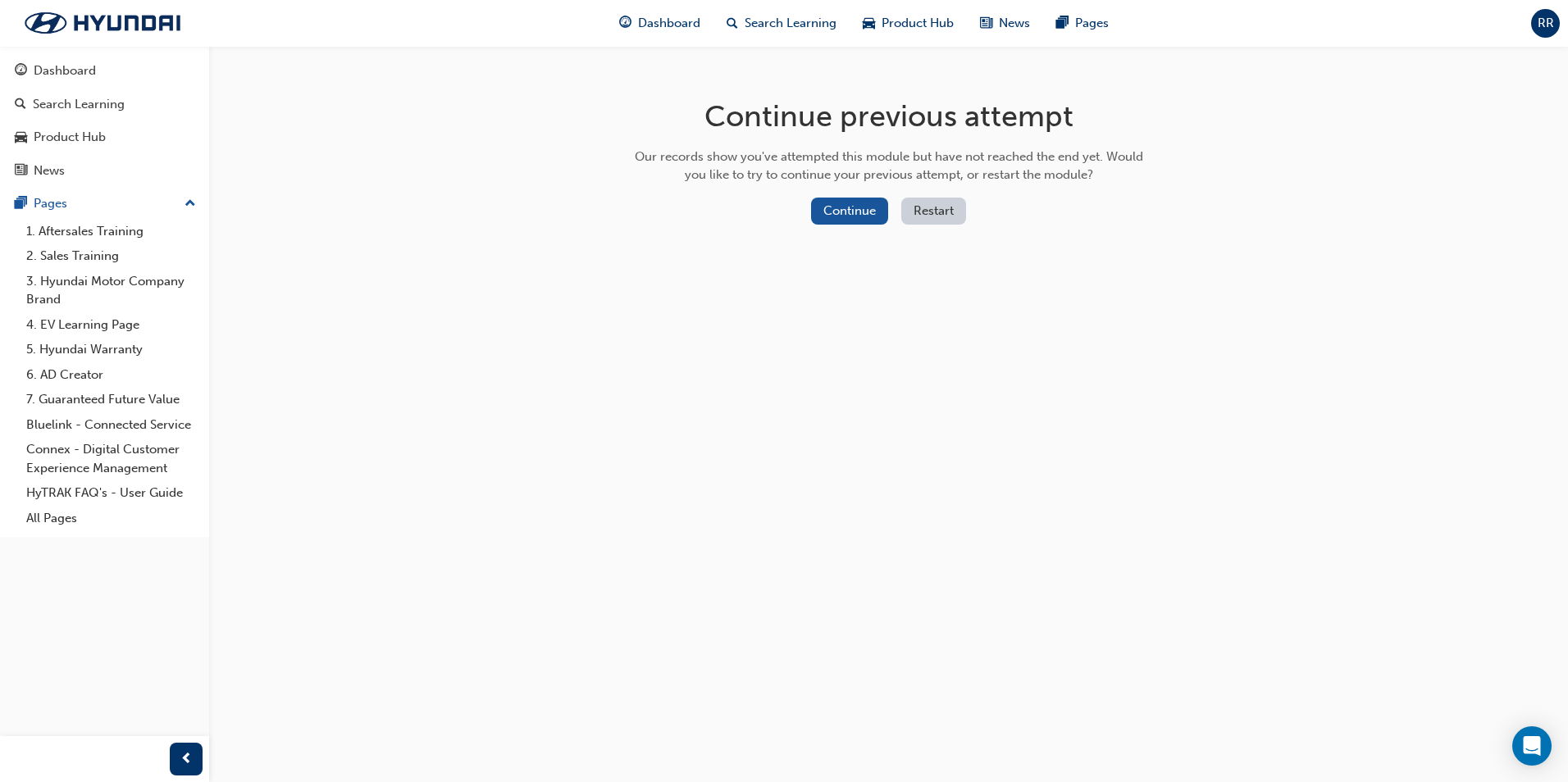 click on "Restart" at bounding box center (933, 211) 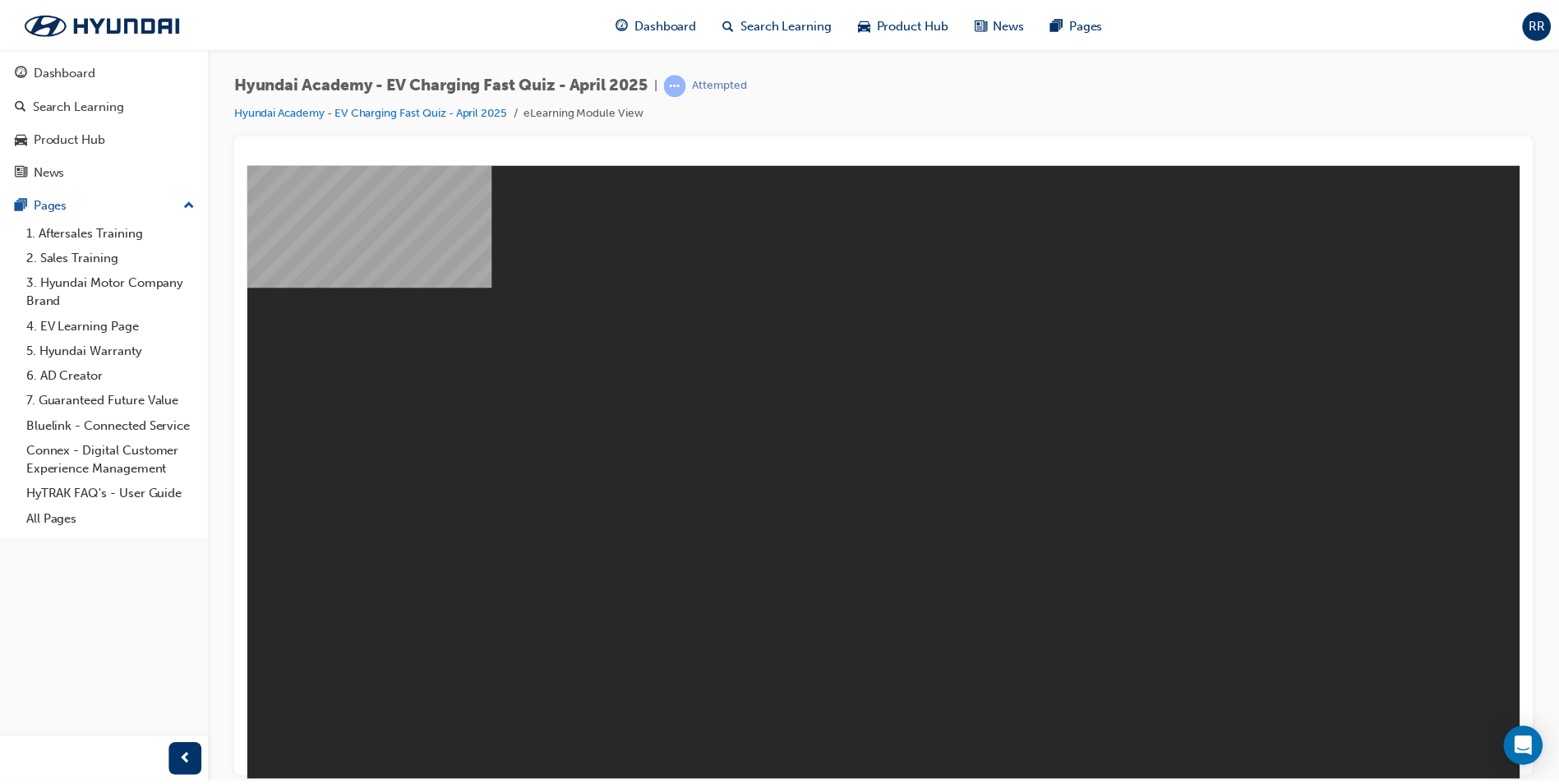 scroll, scrollTop: 0, scrollLeft: 0, axis: both 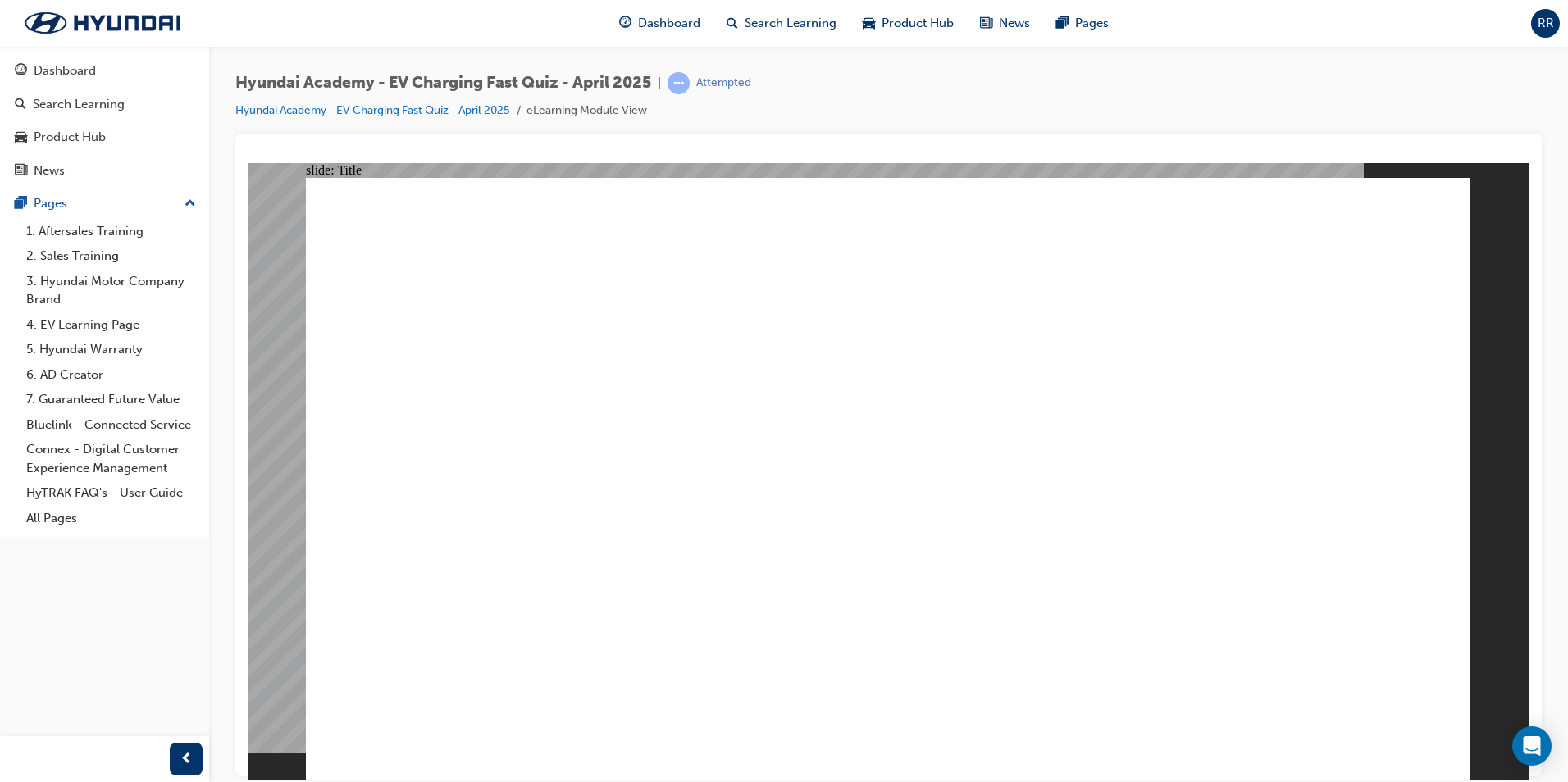 click 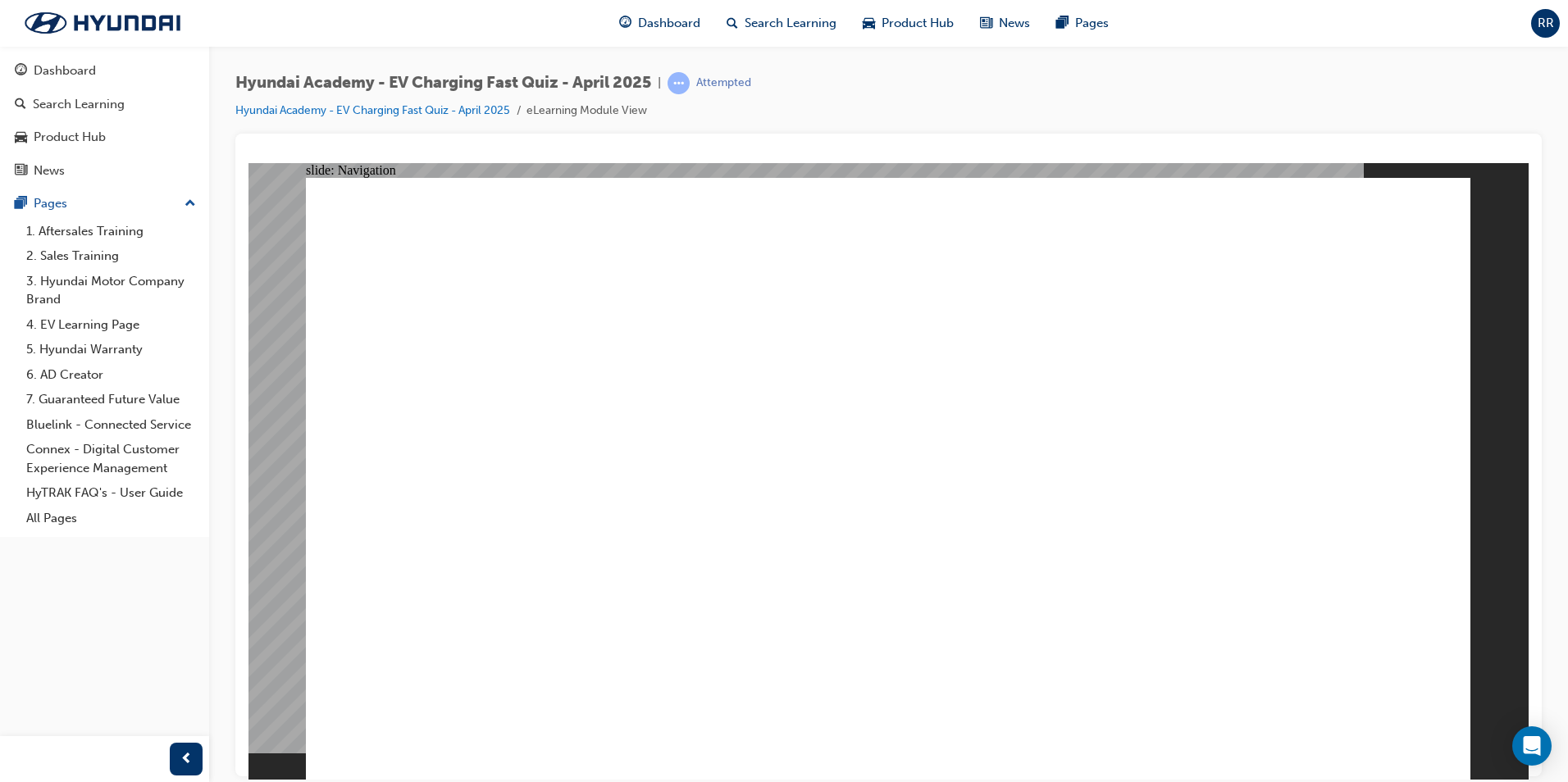 click 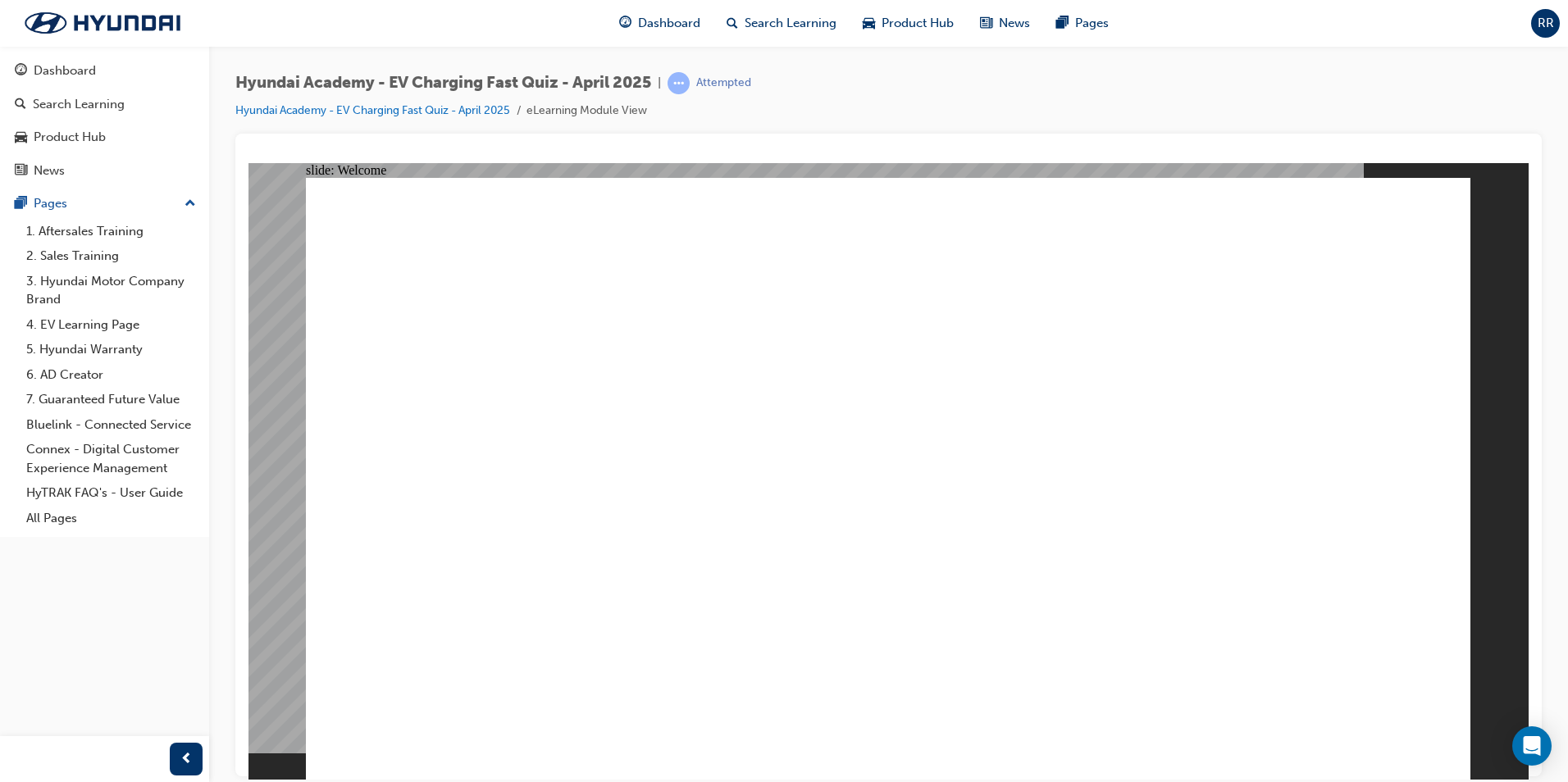 click 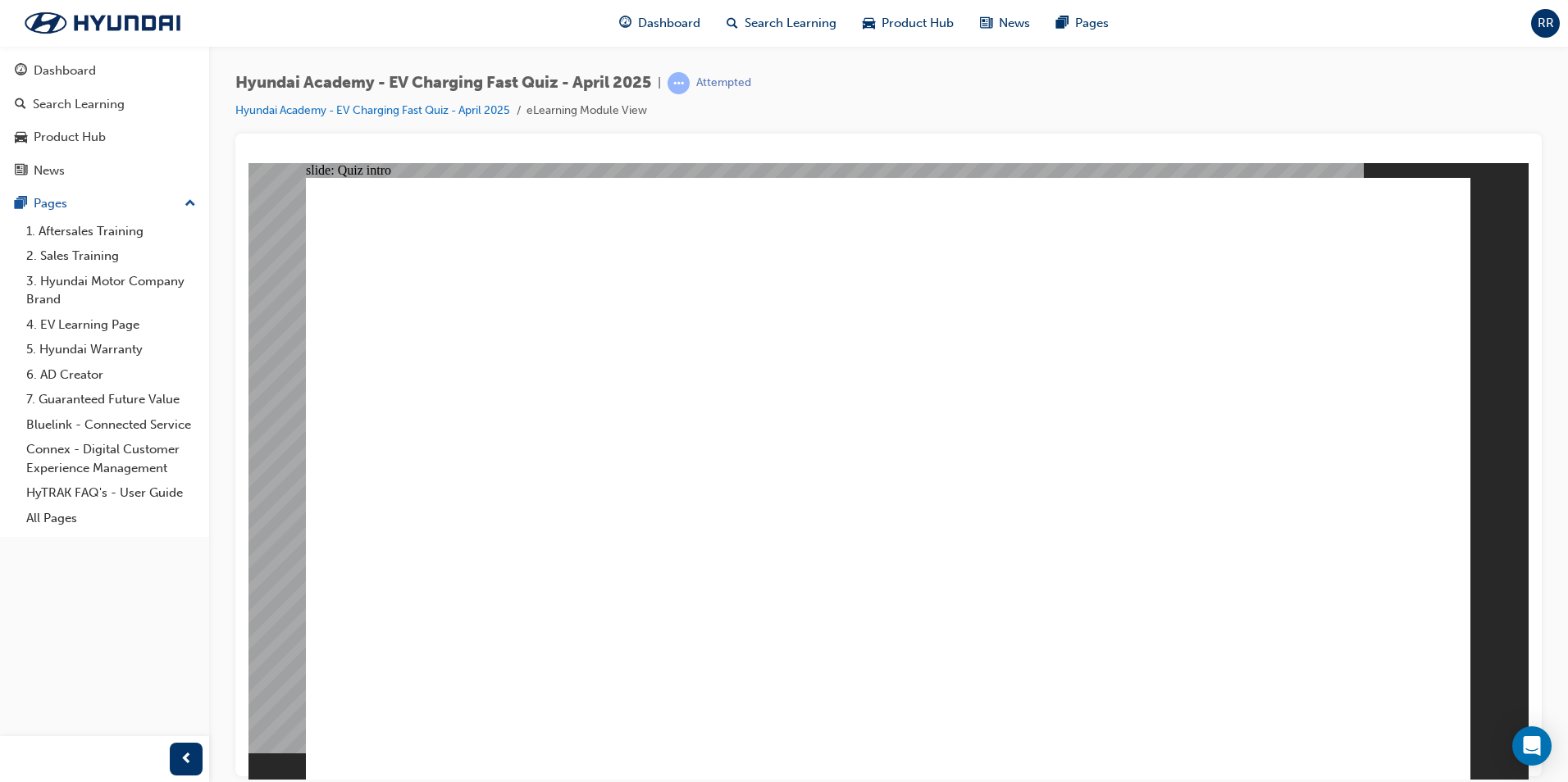 click 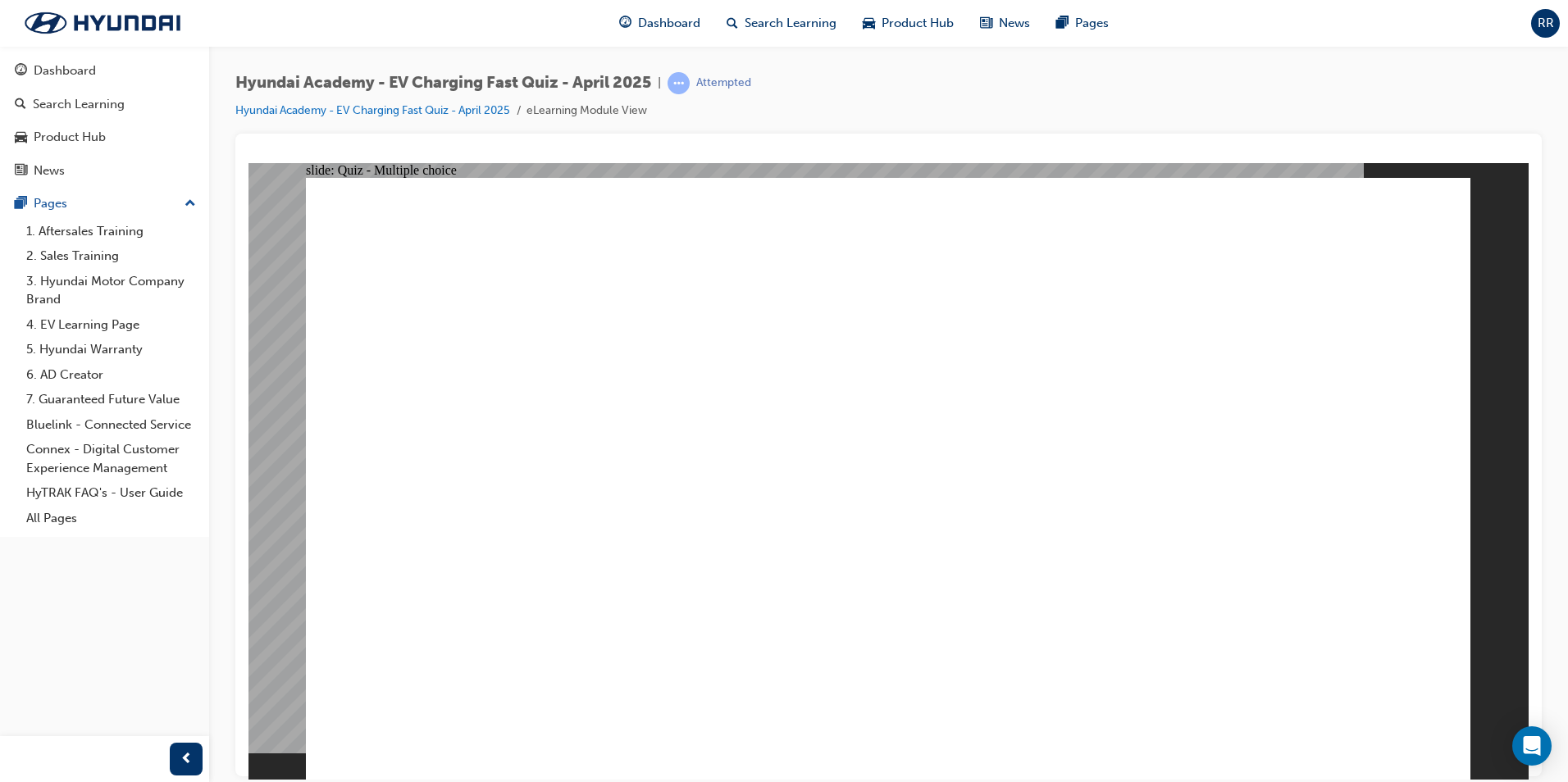 click 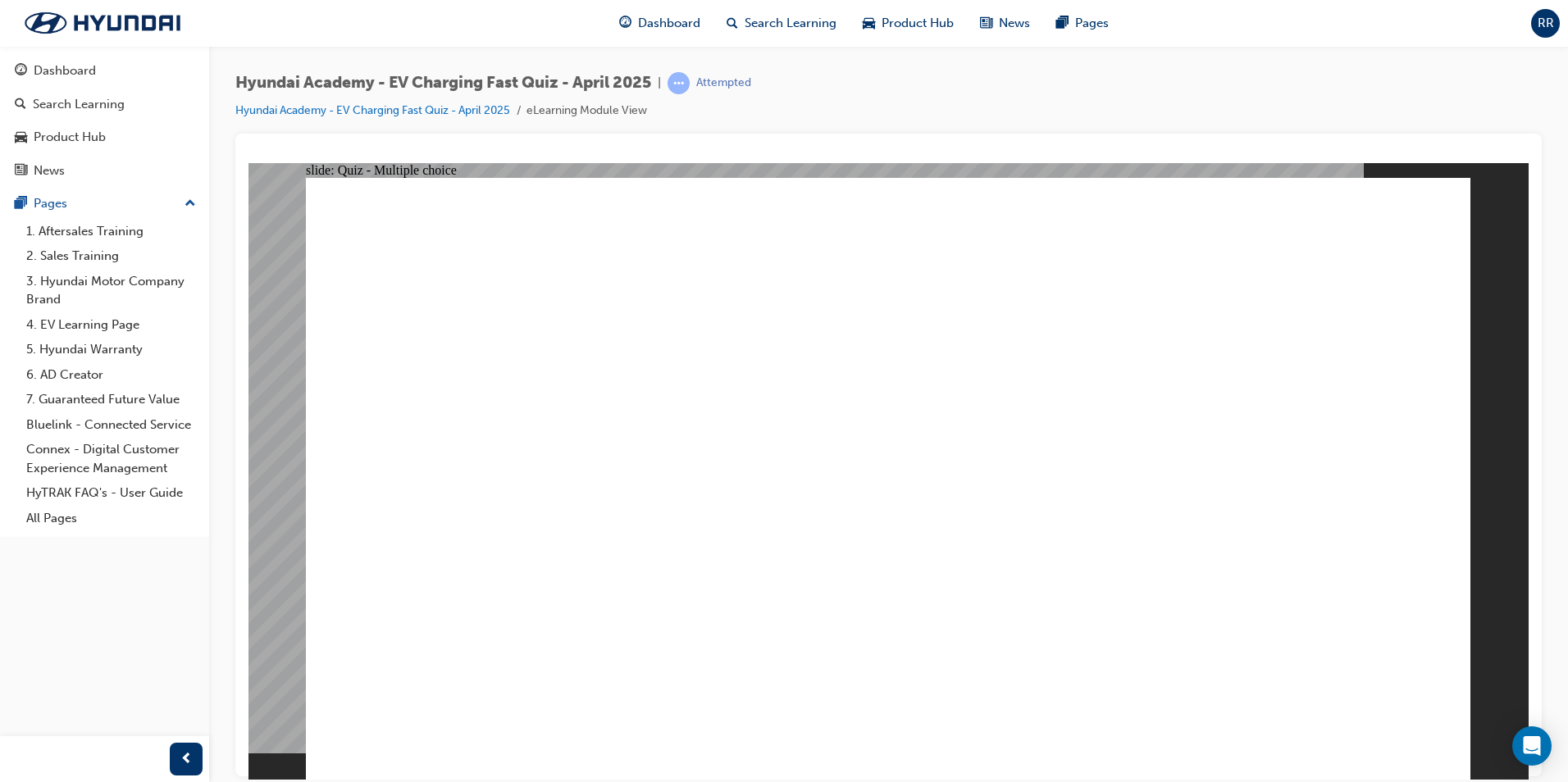 click 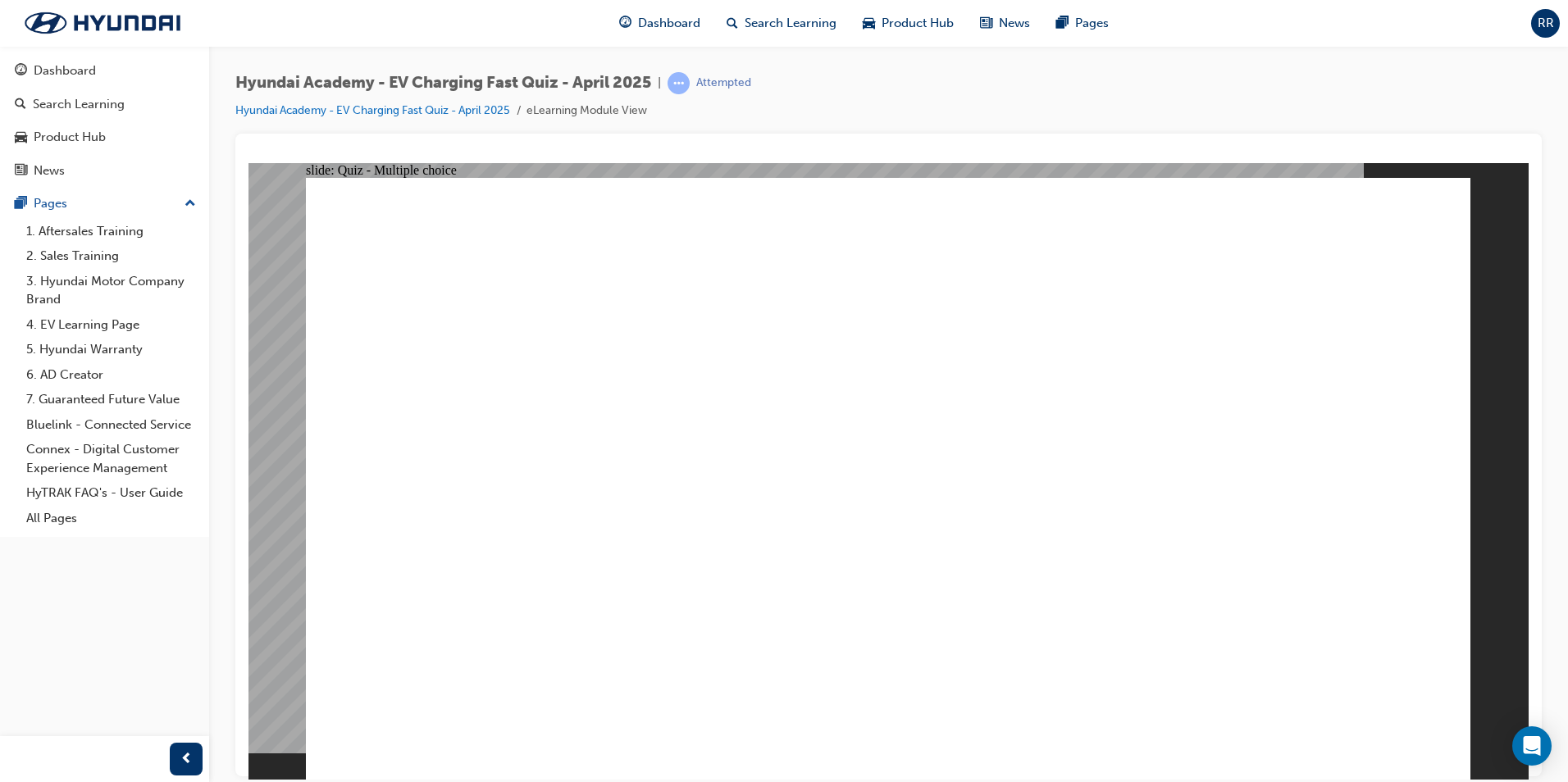 click 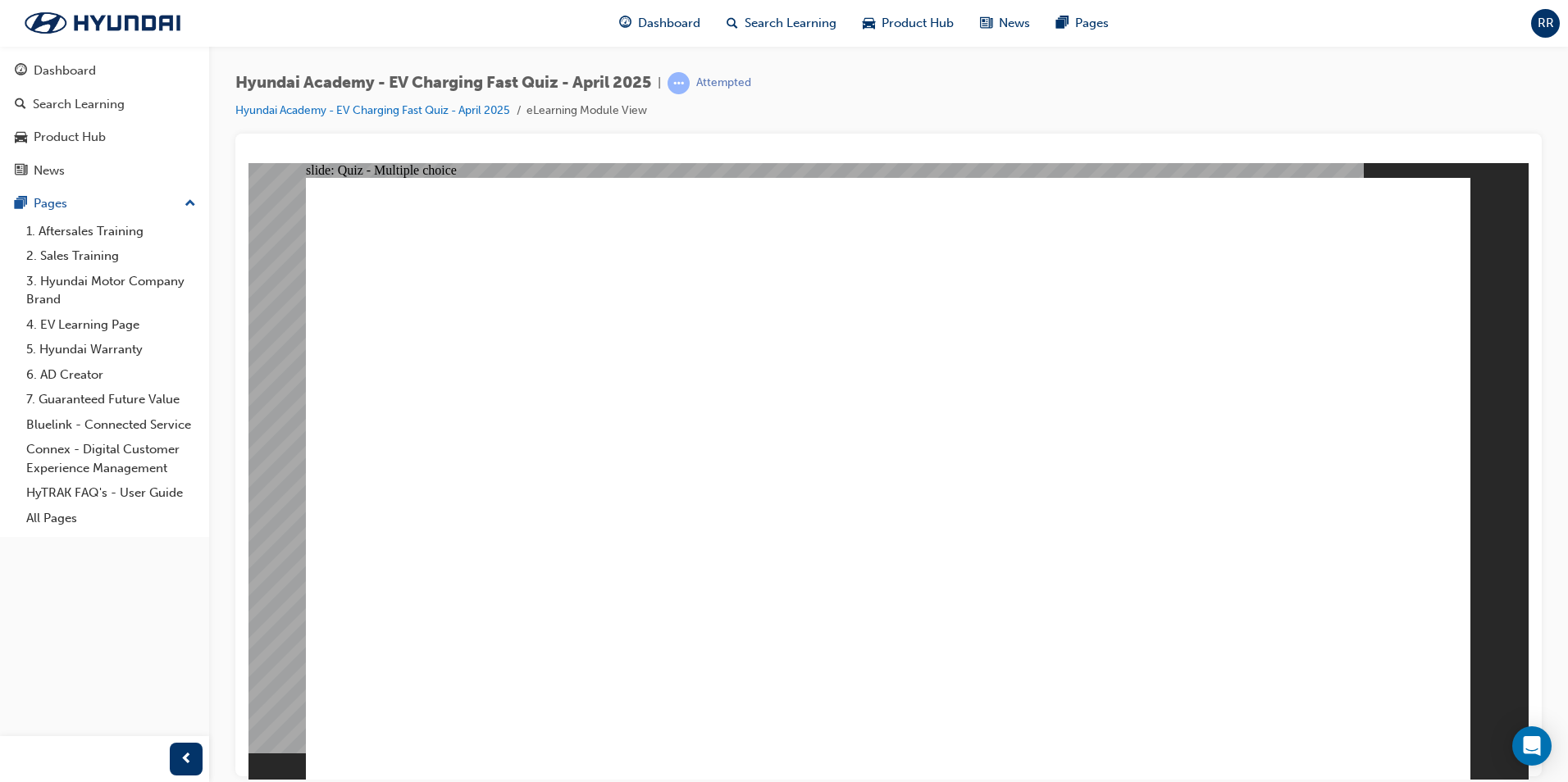 click 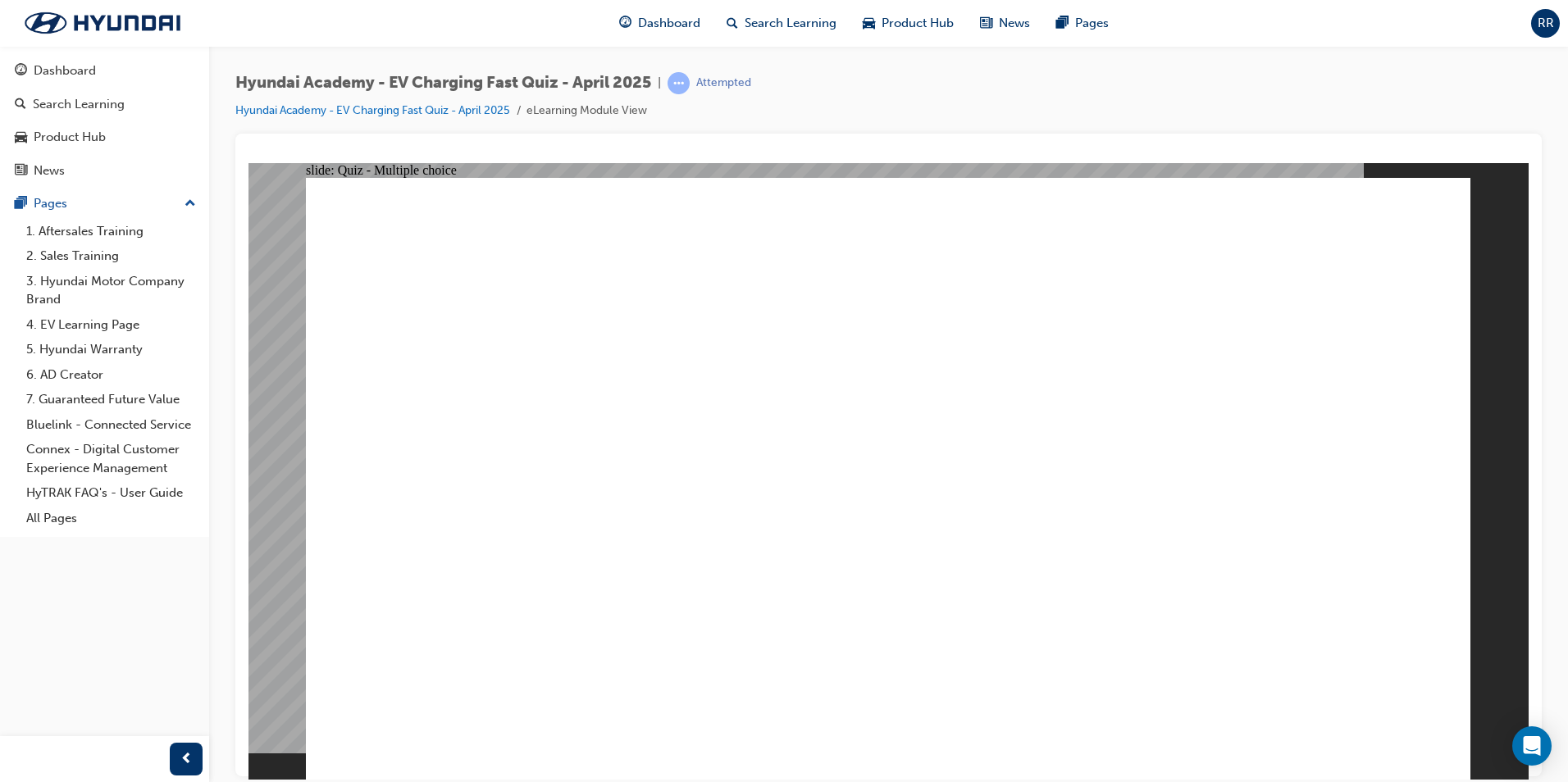 click 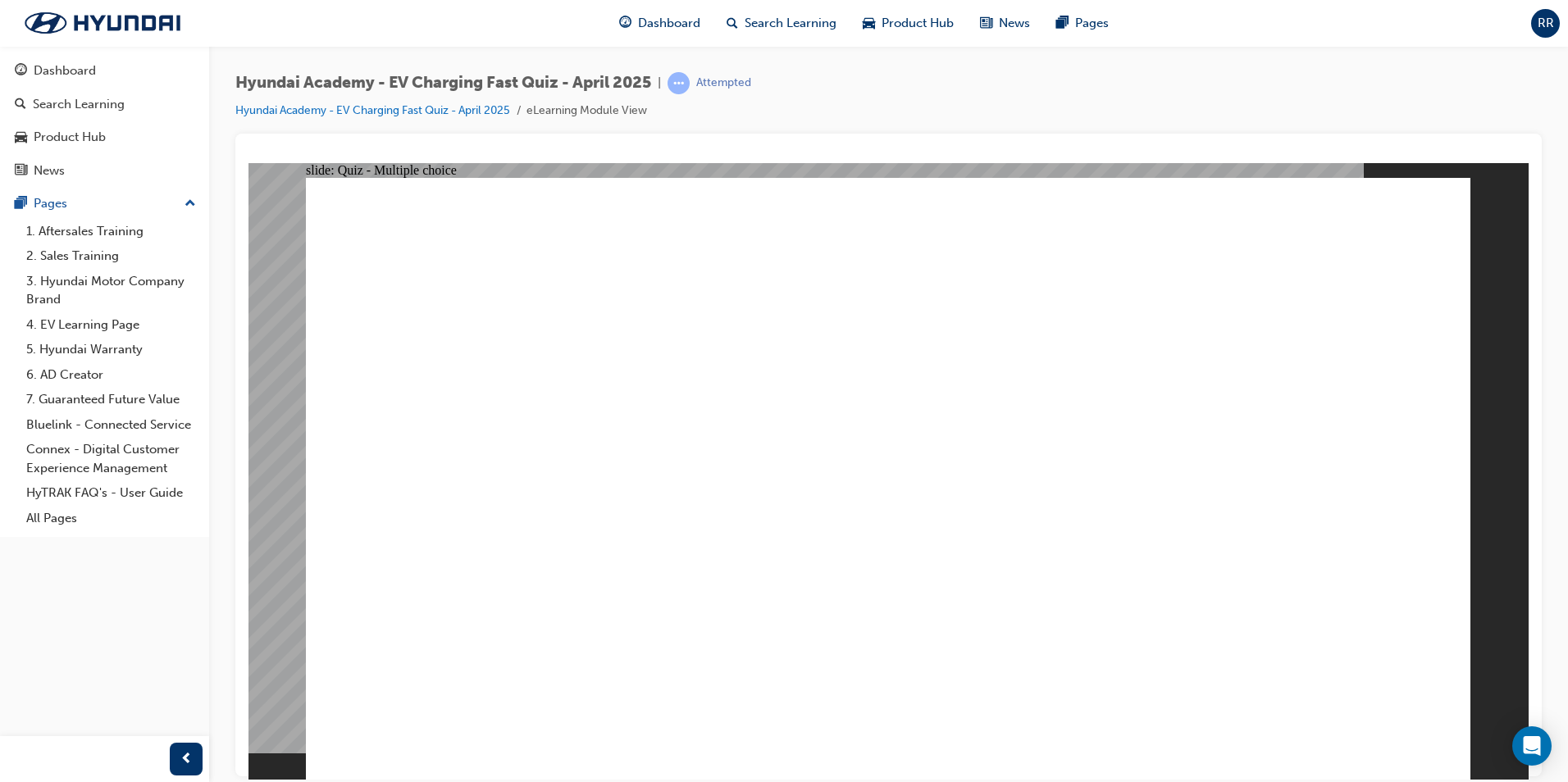 click 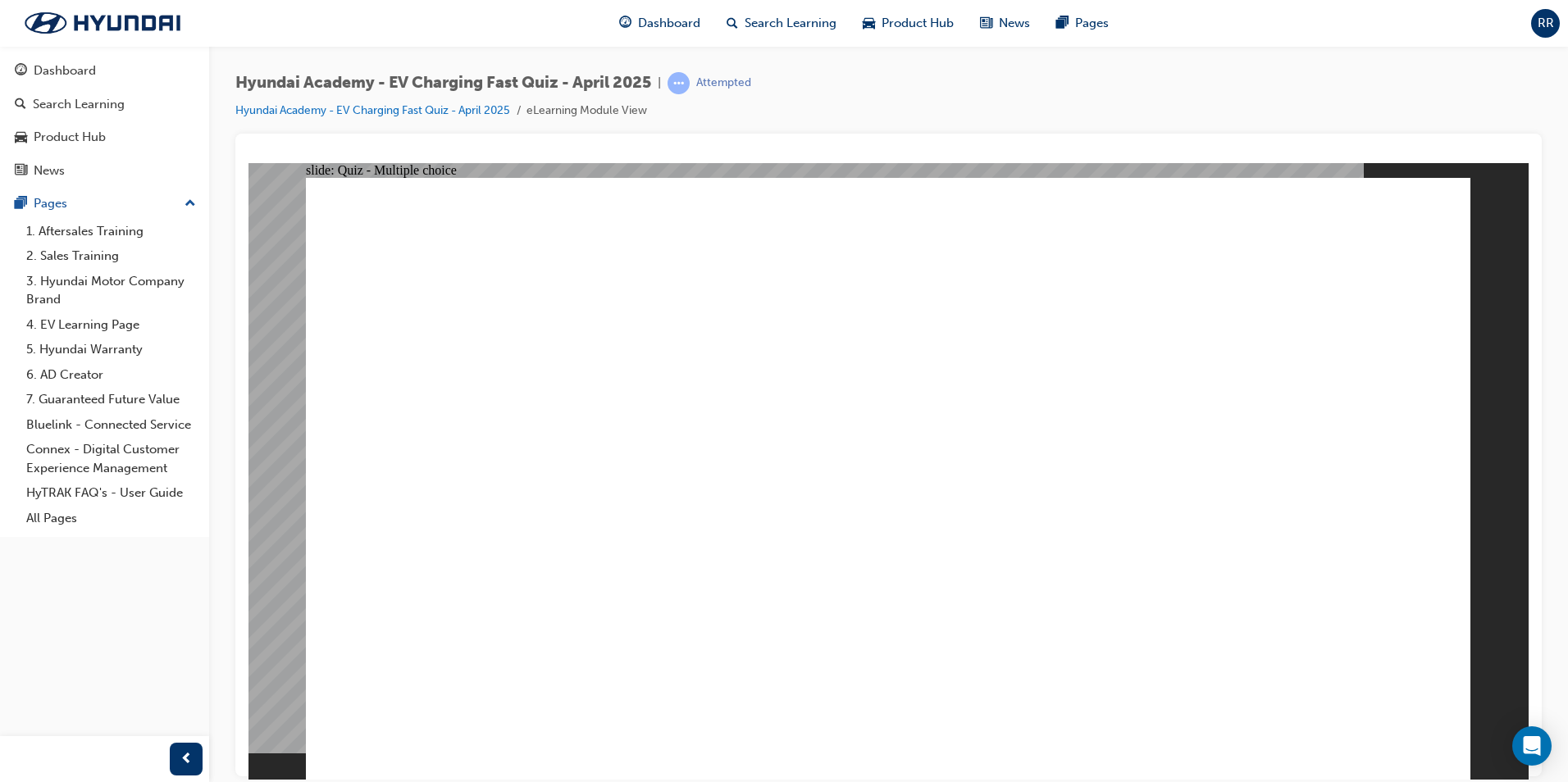 click 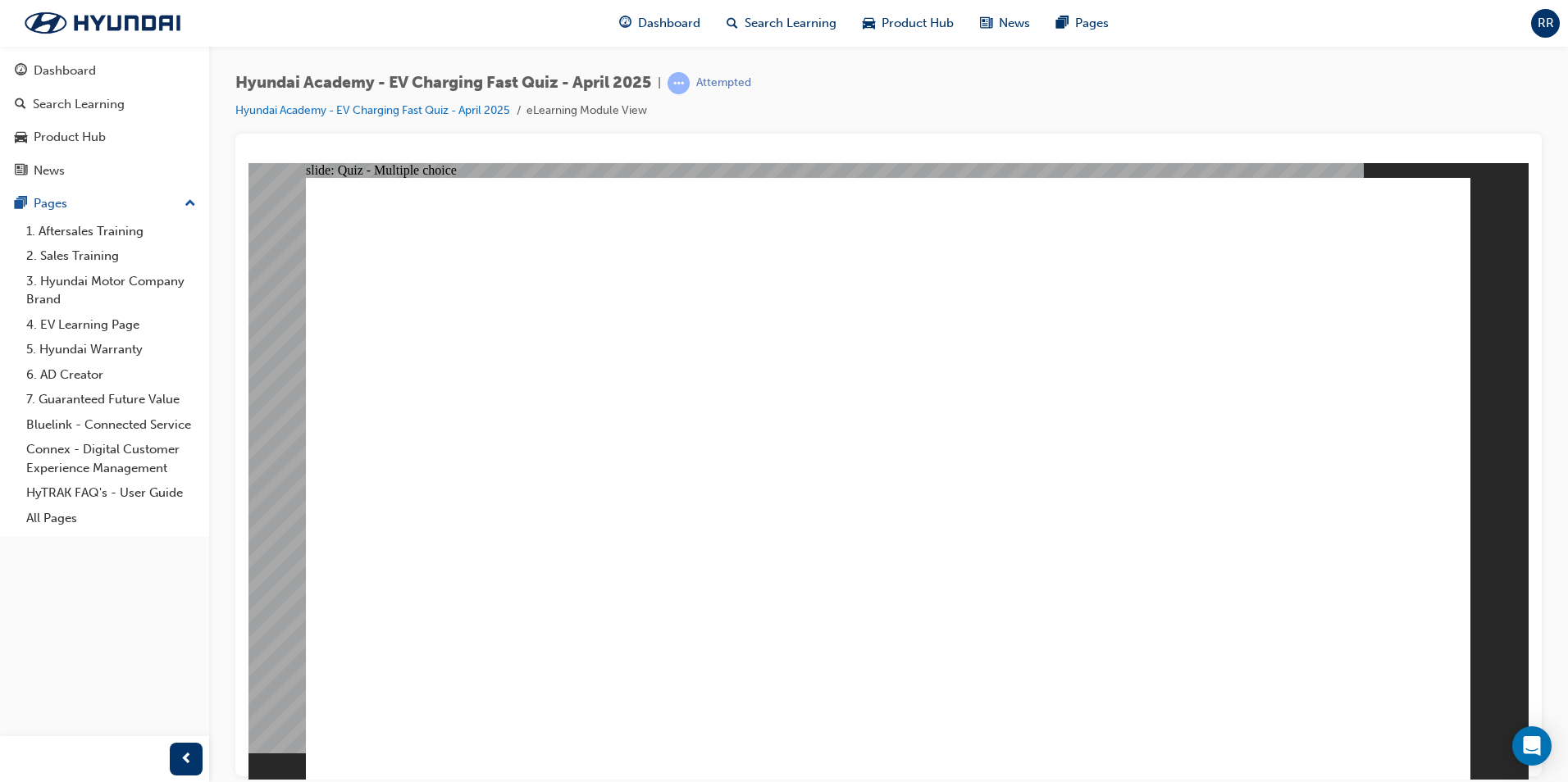 click 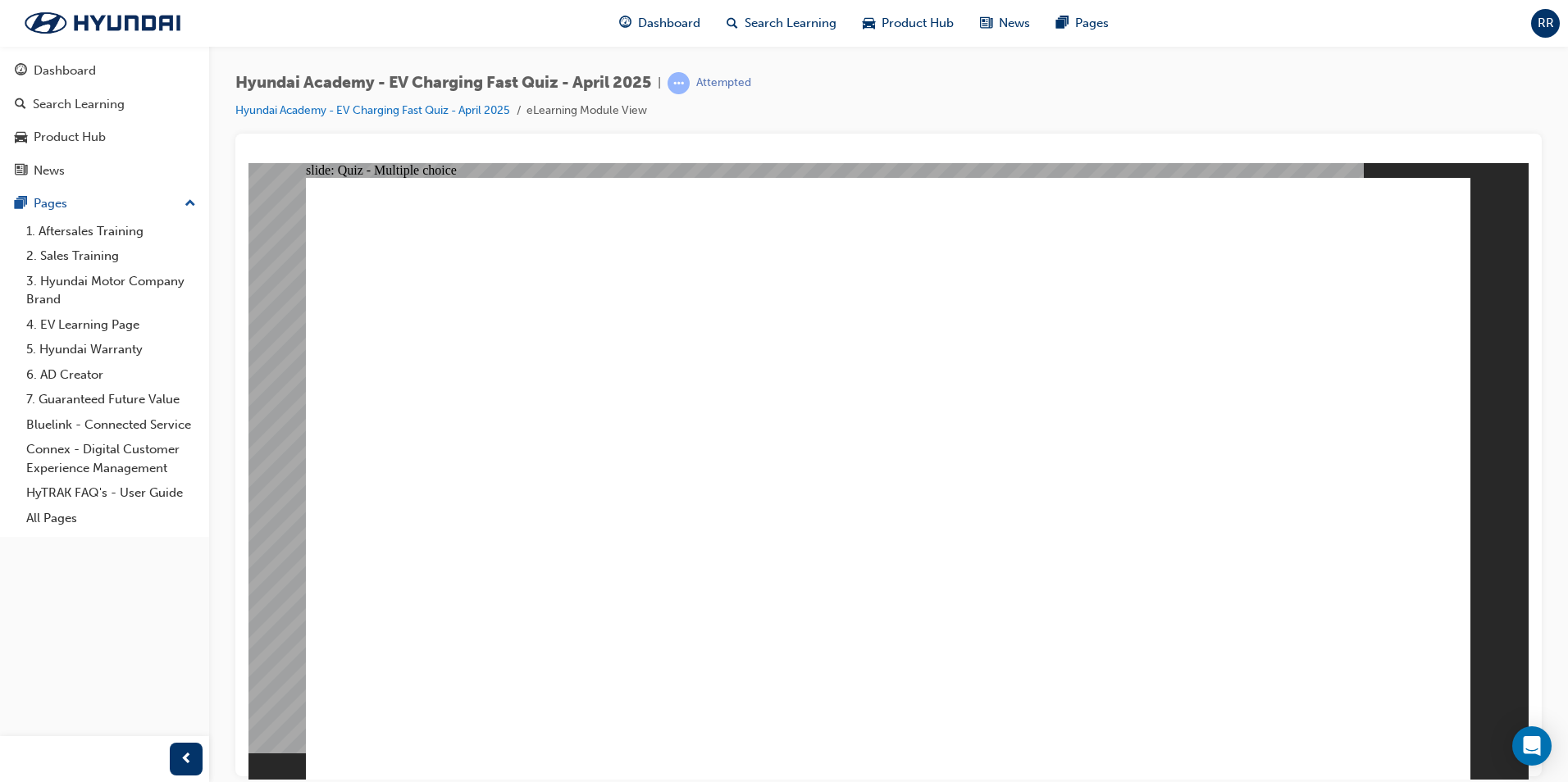 click 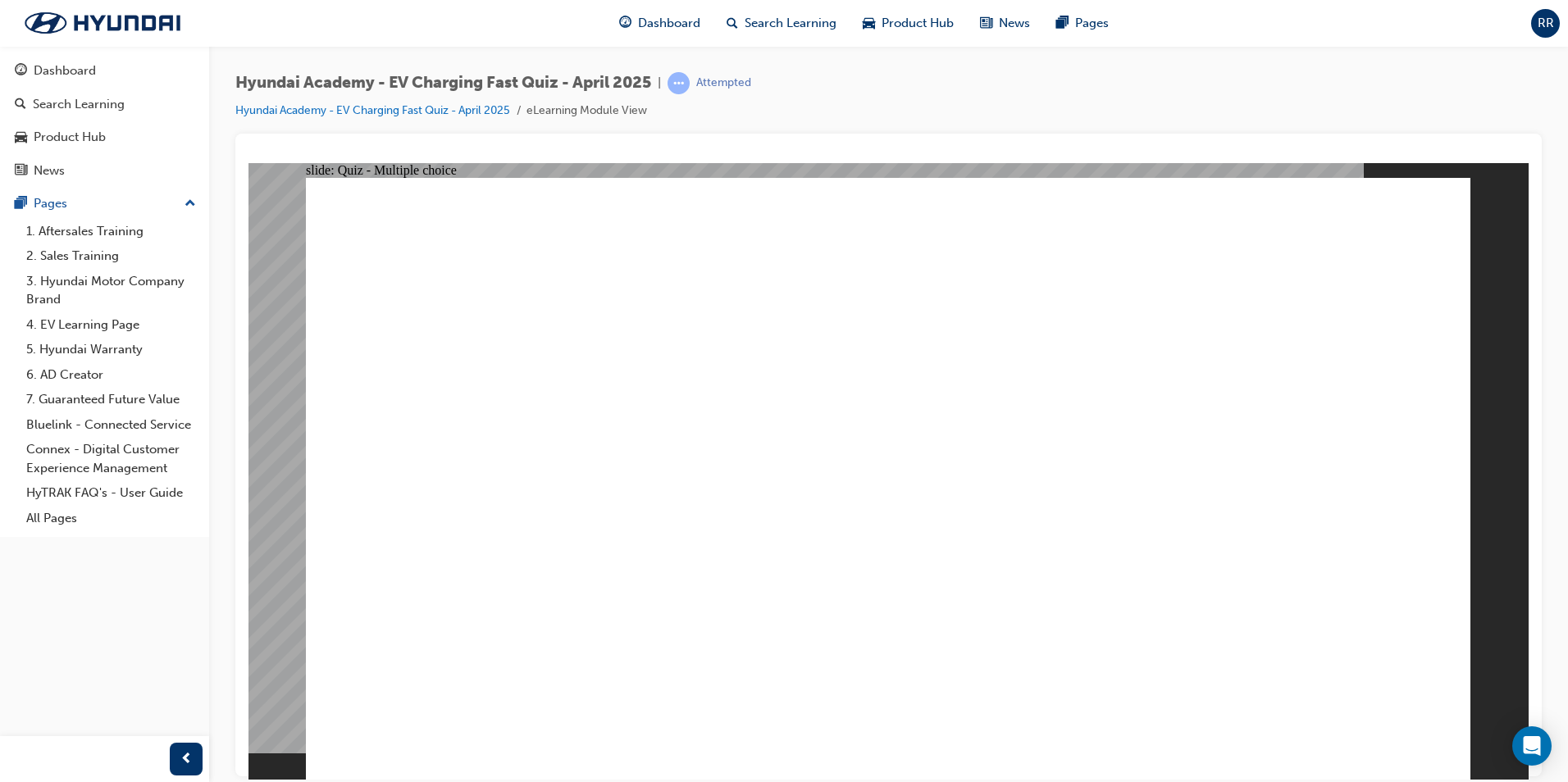 click 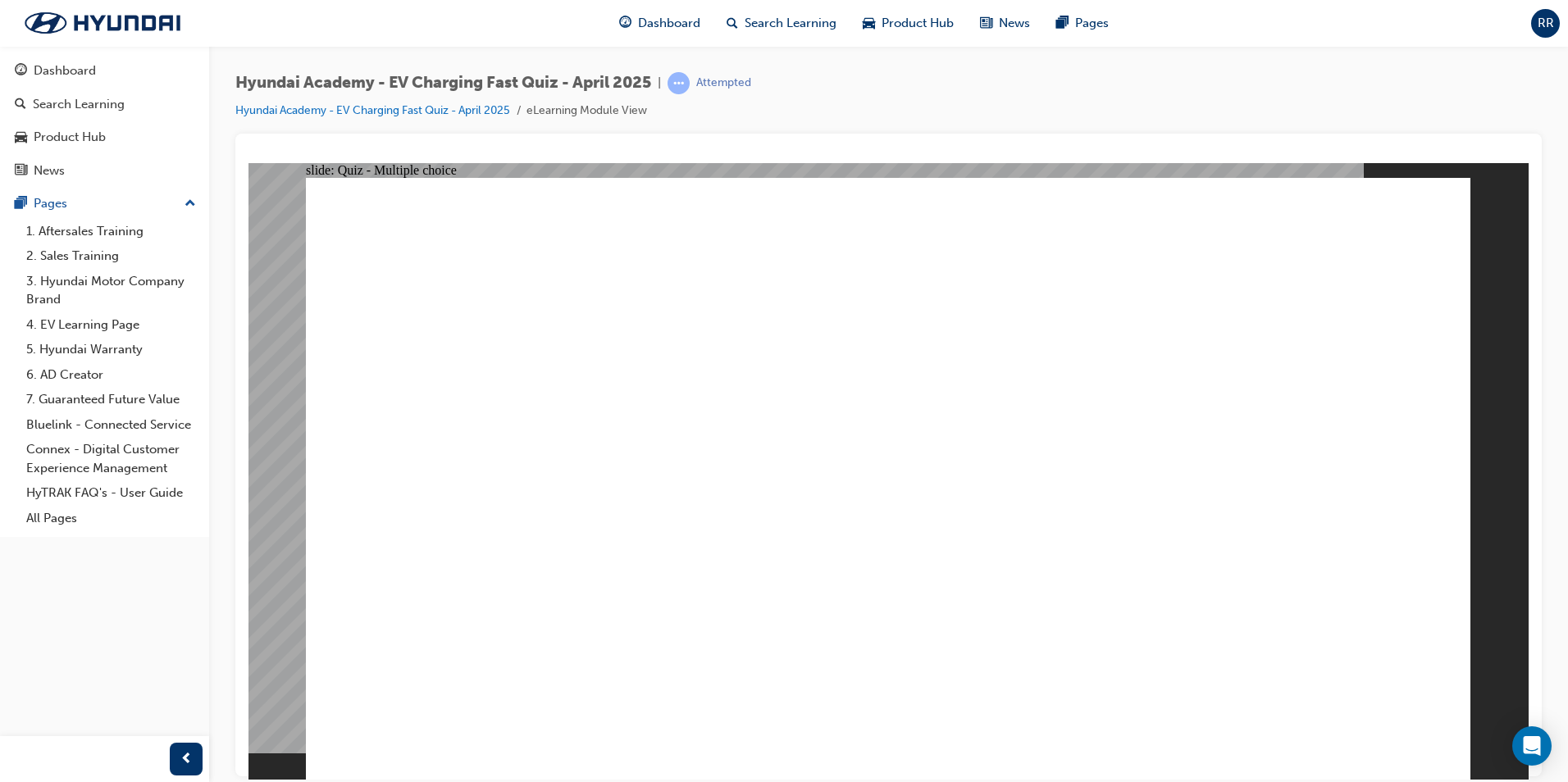 click 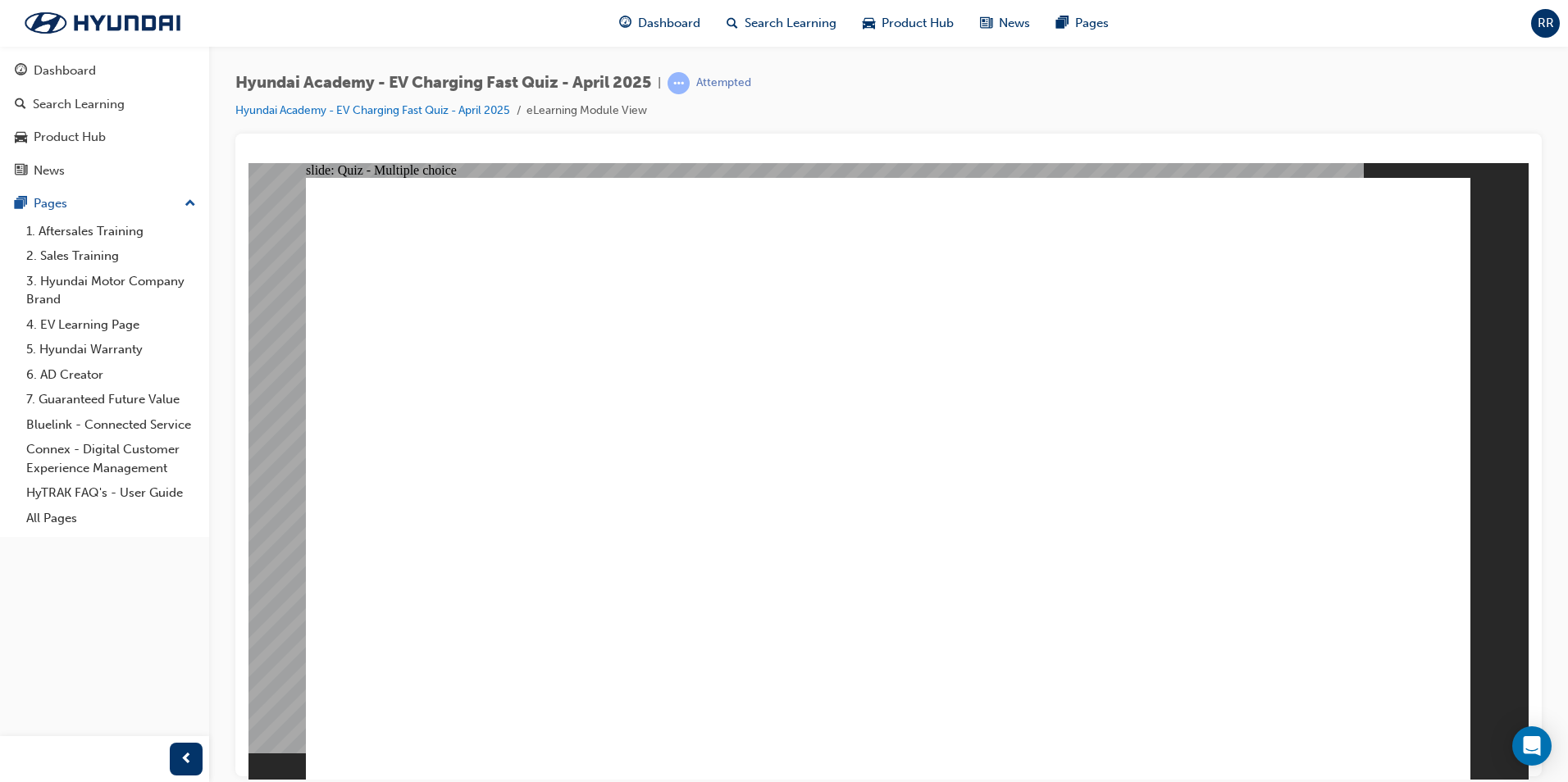 click 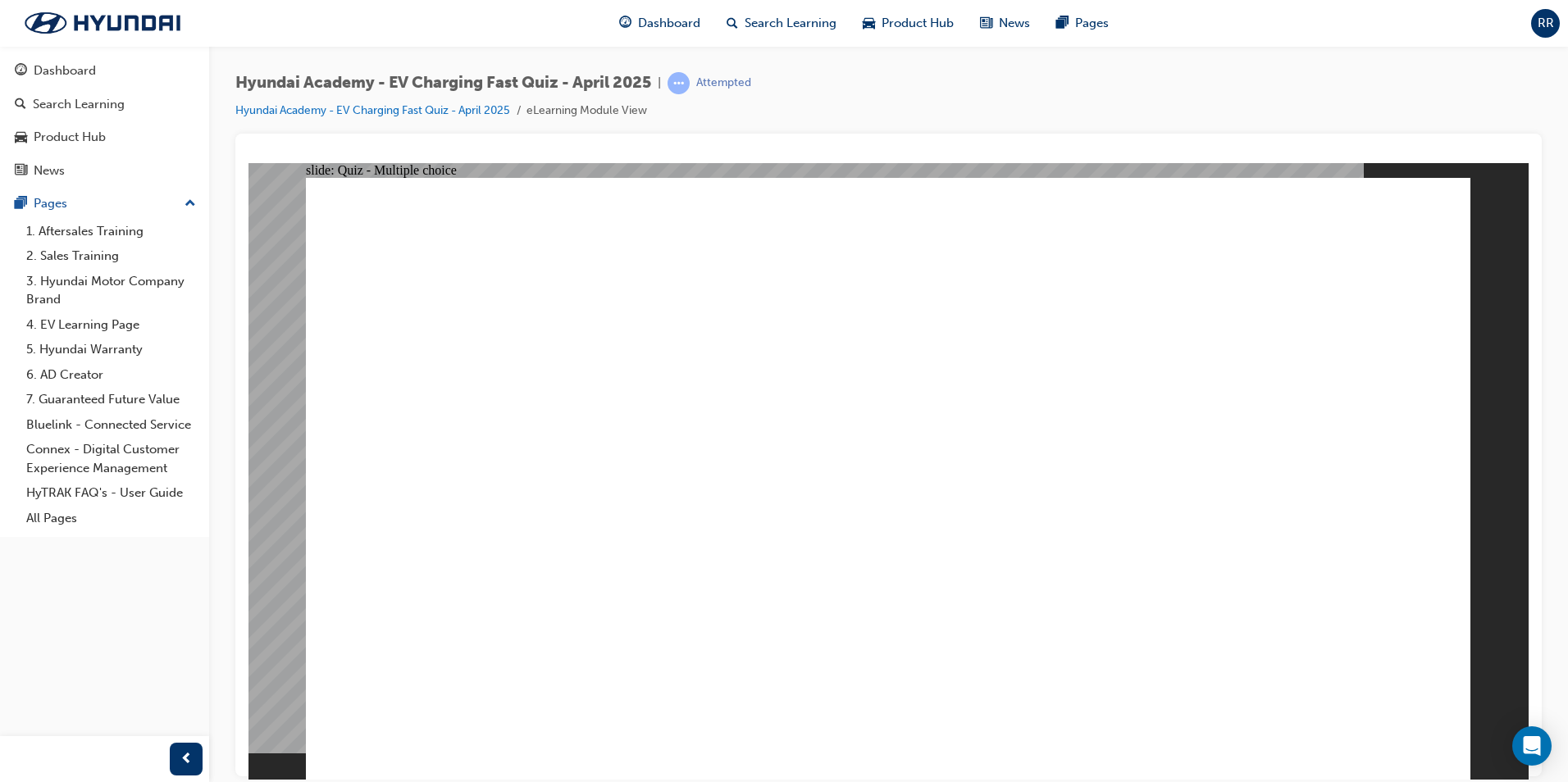 click 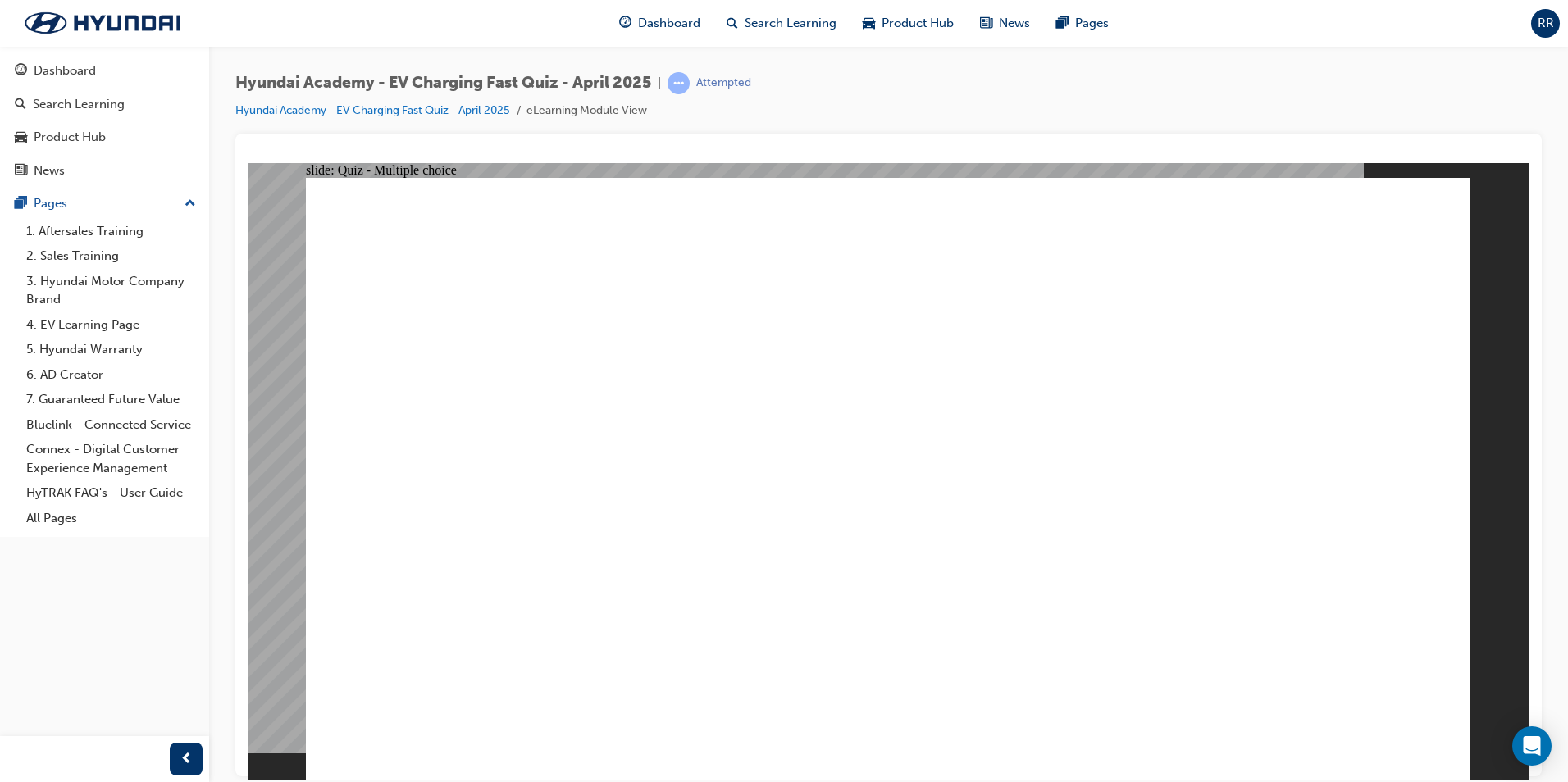 click 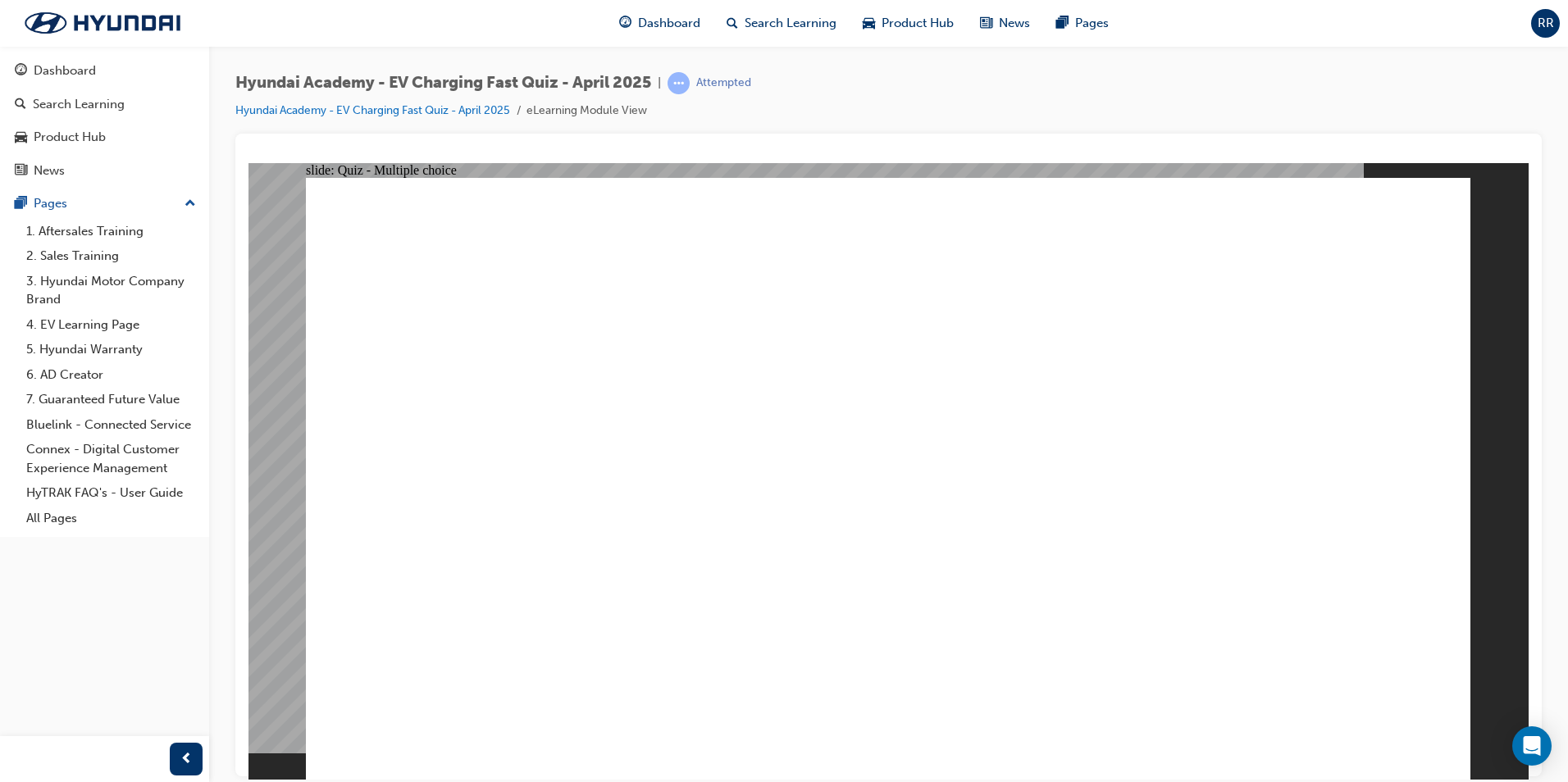 click 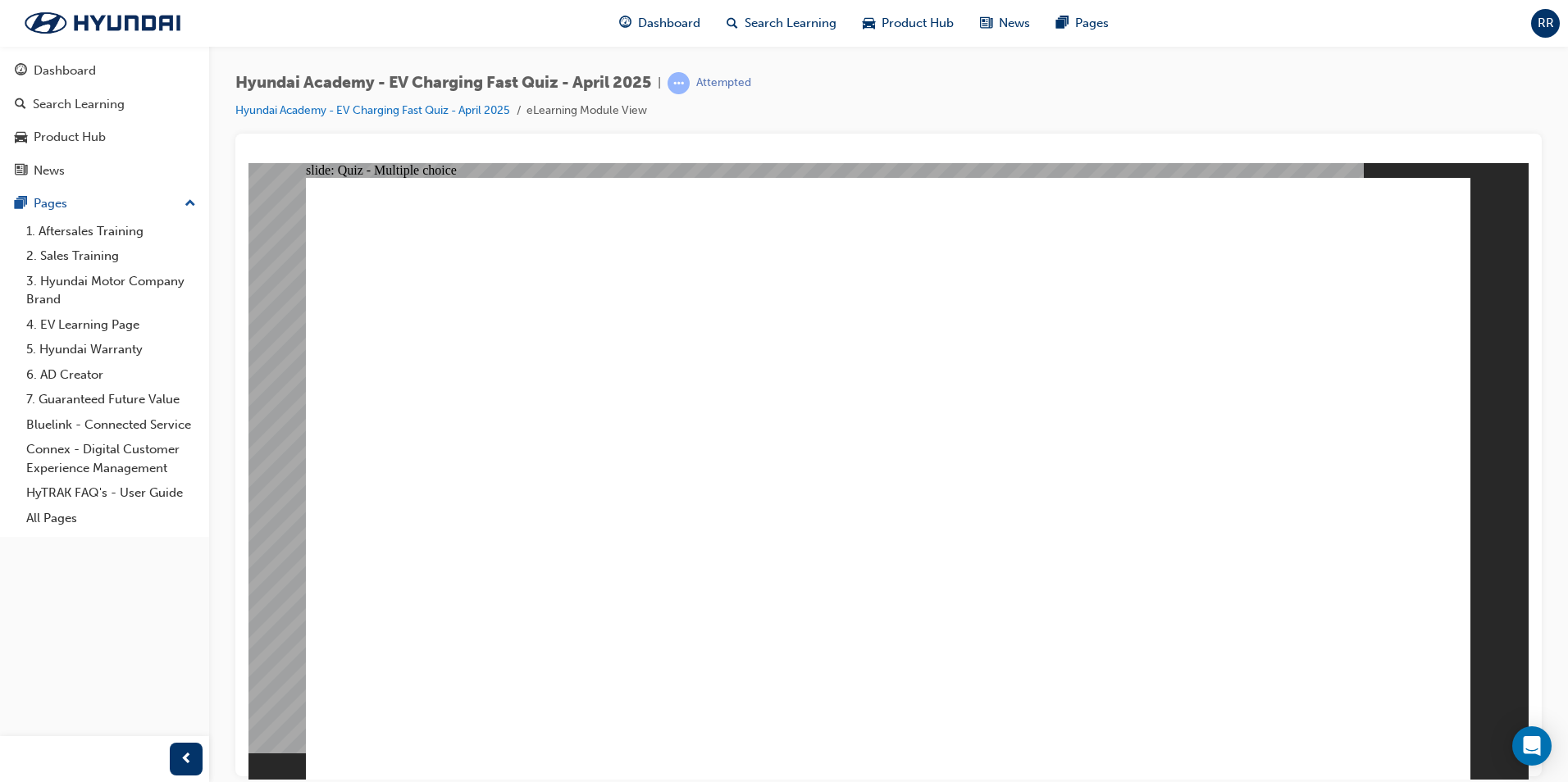 click 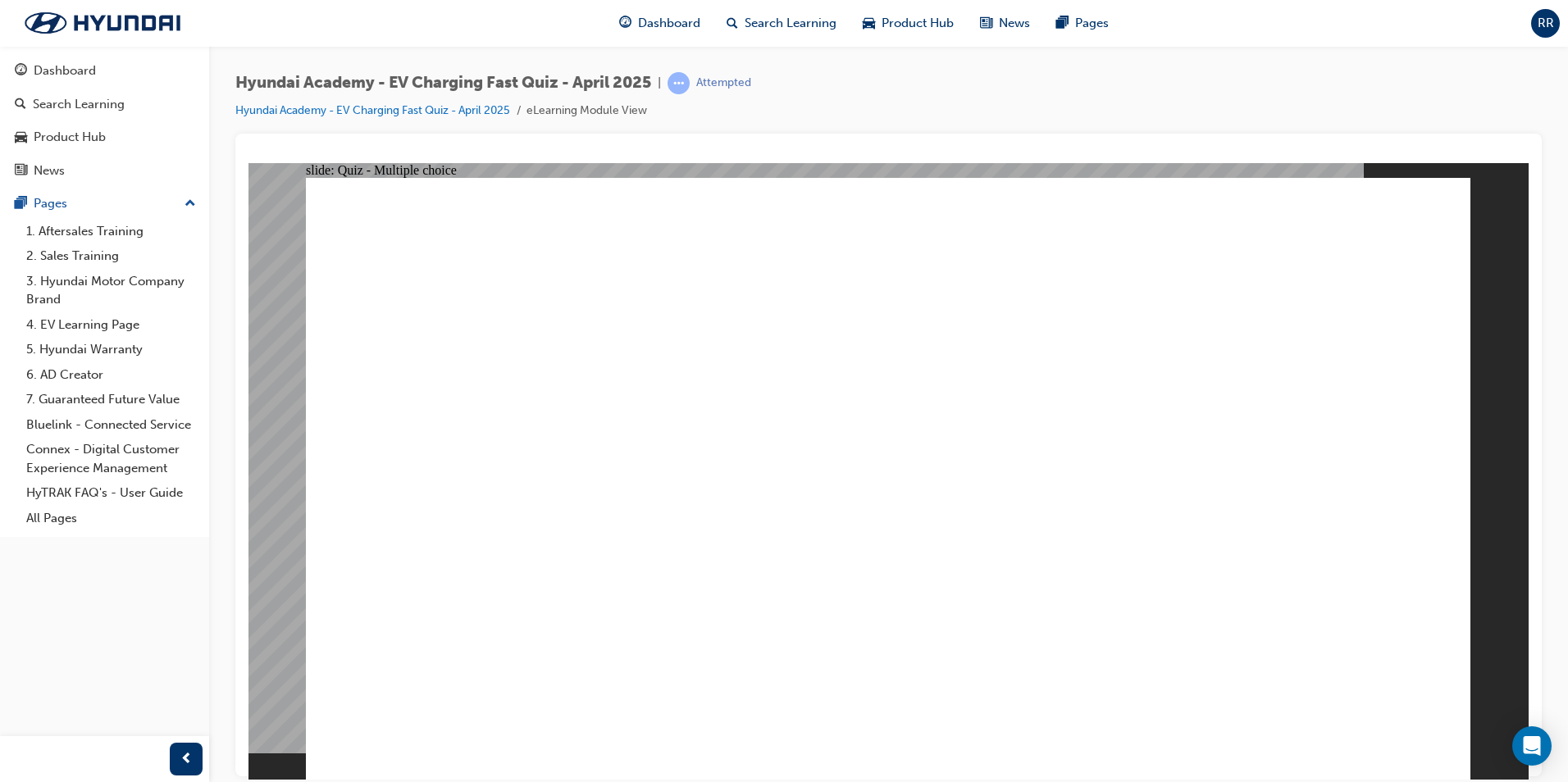 click 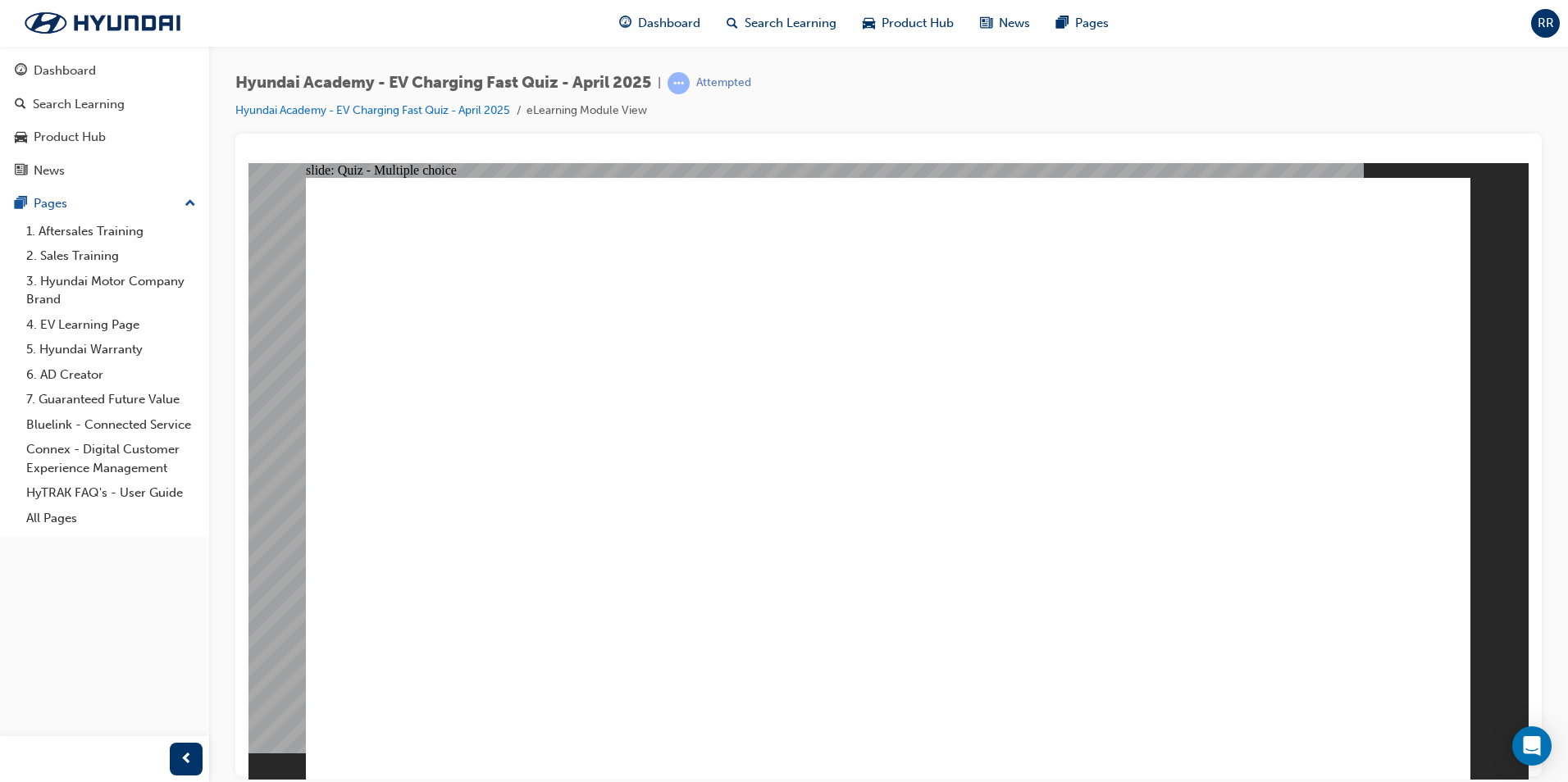 click 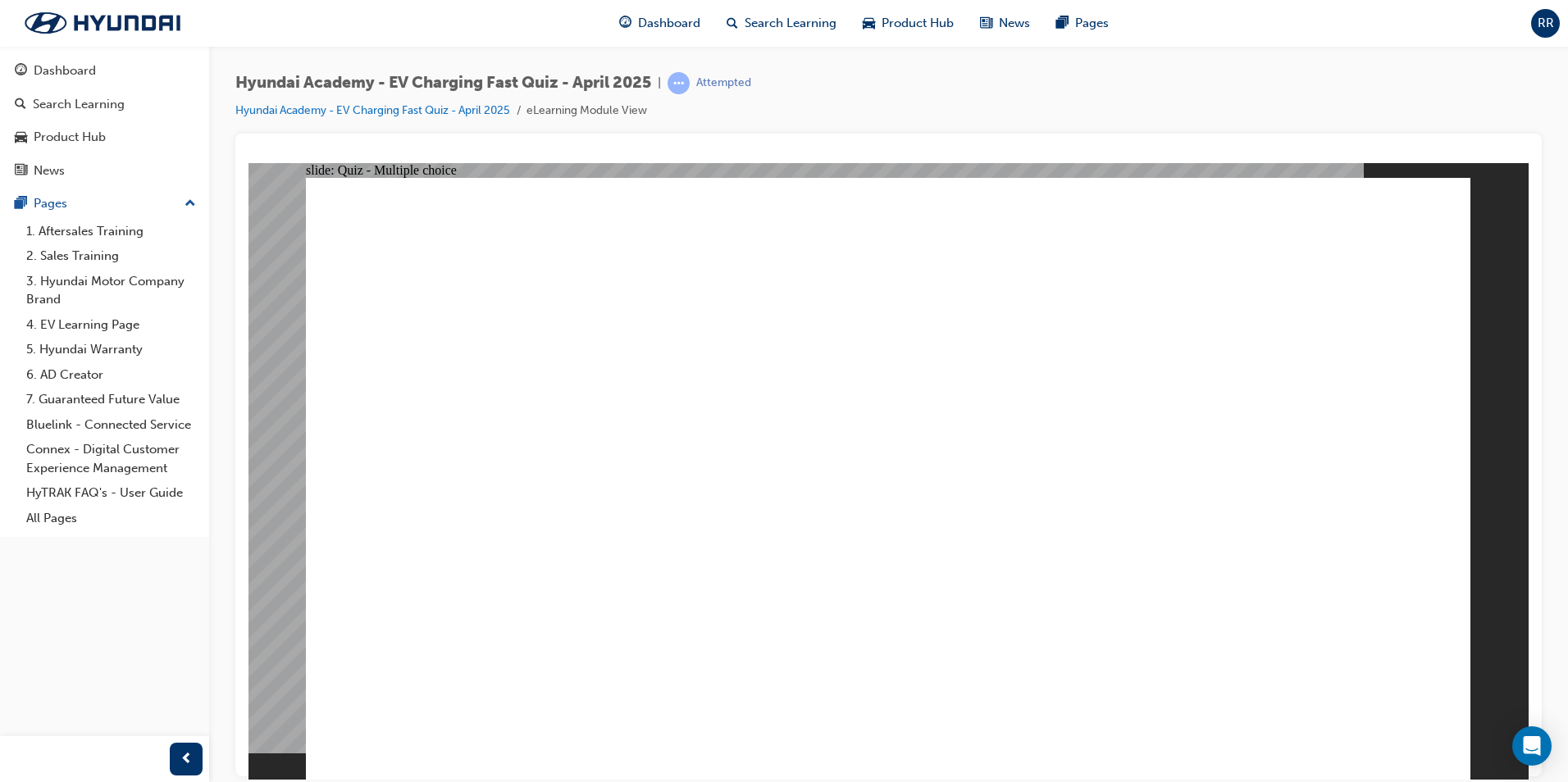 click 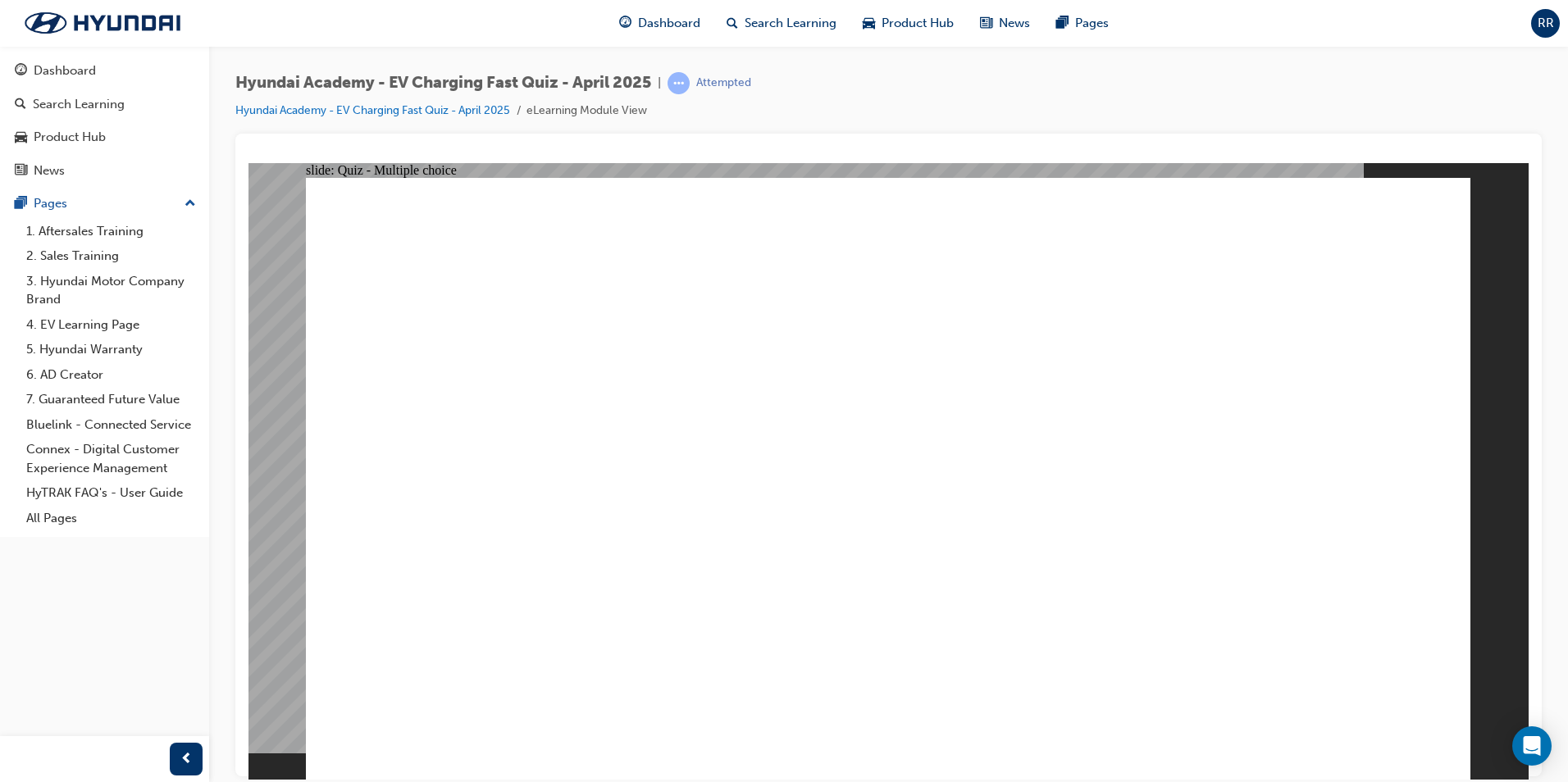 click 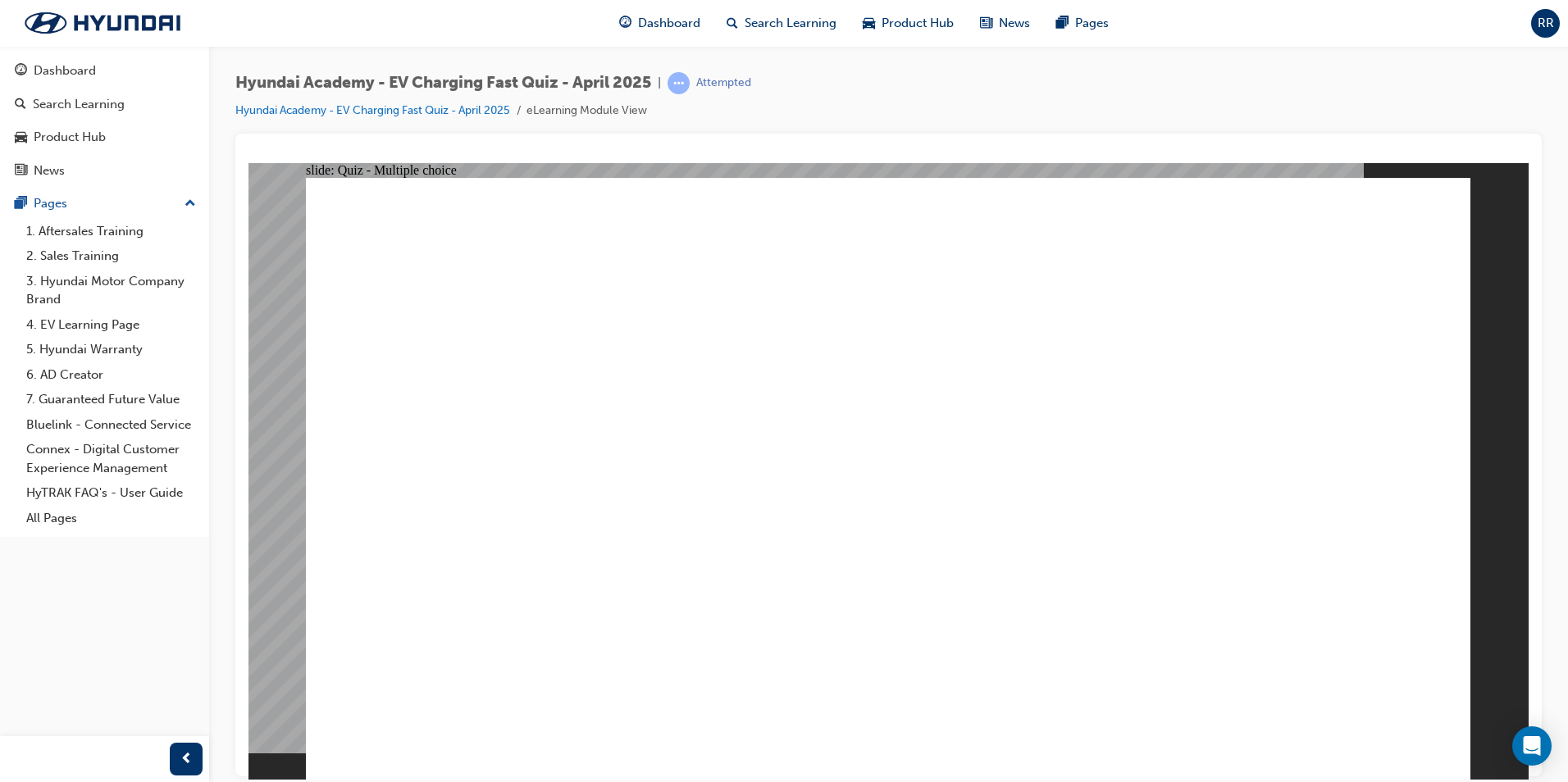 click 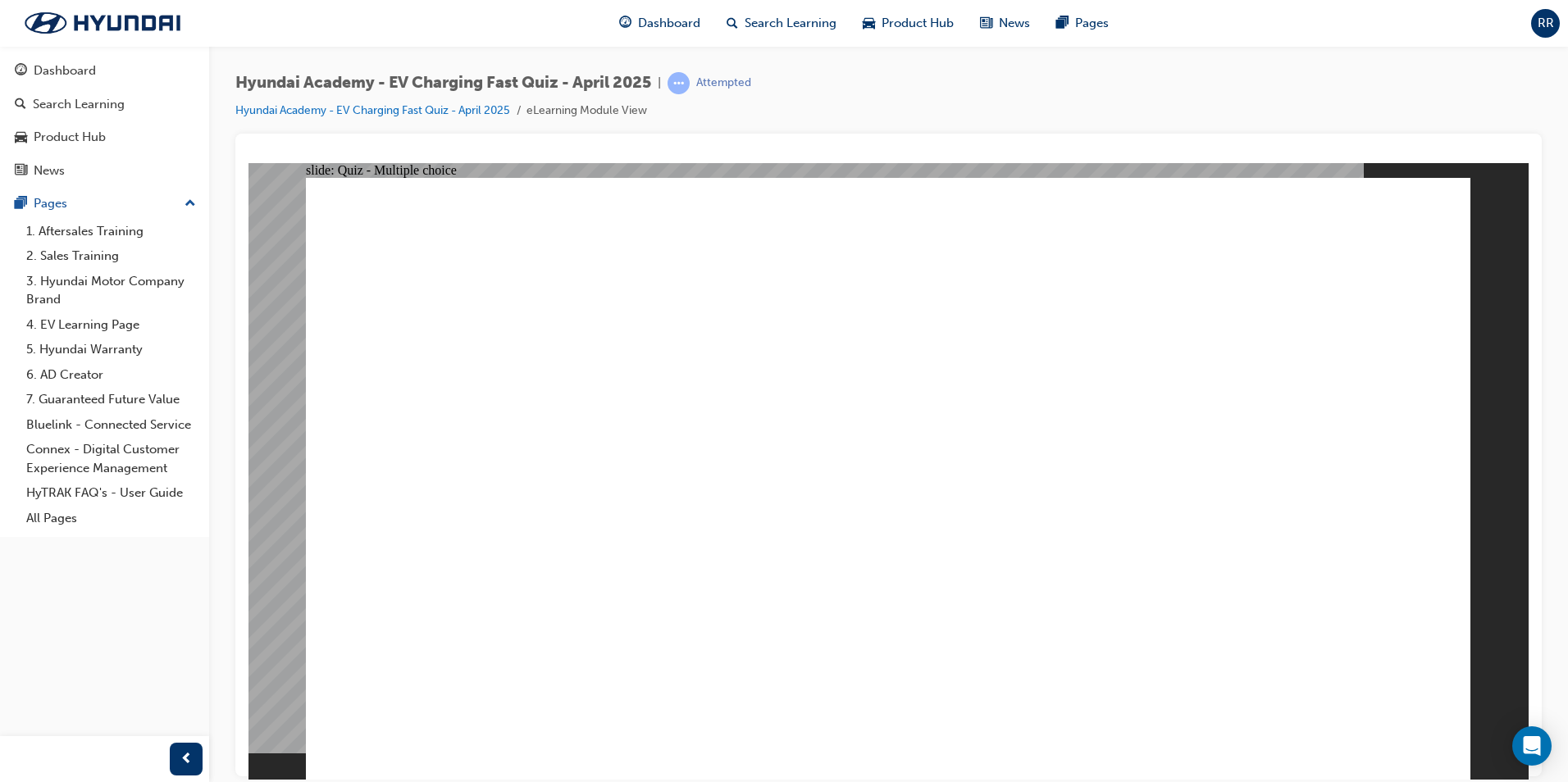 click 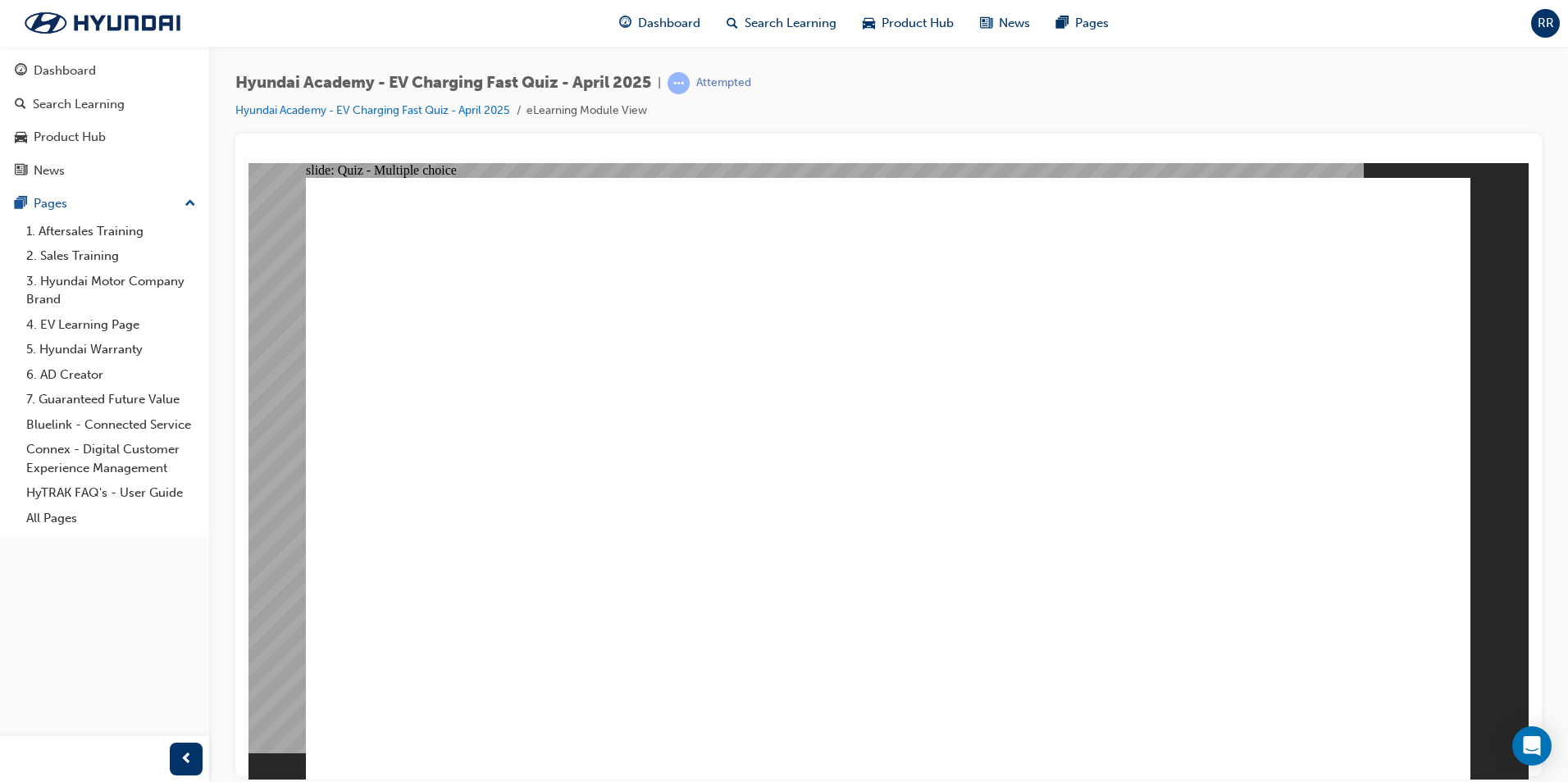 click 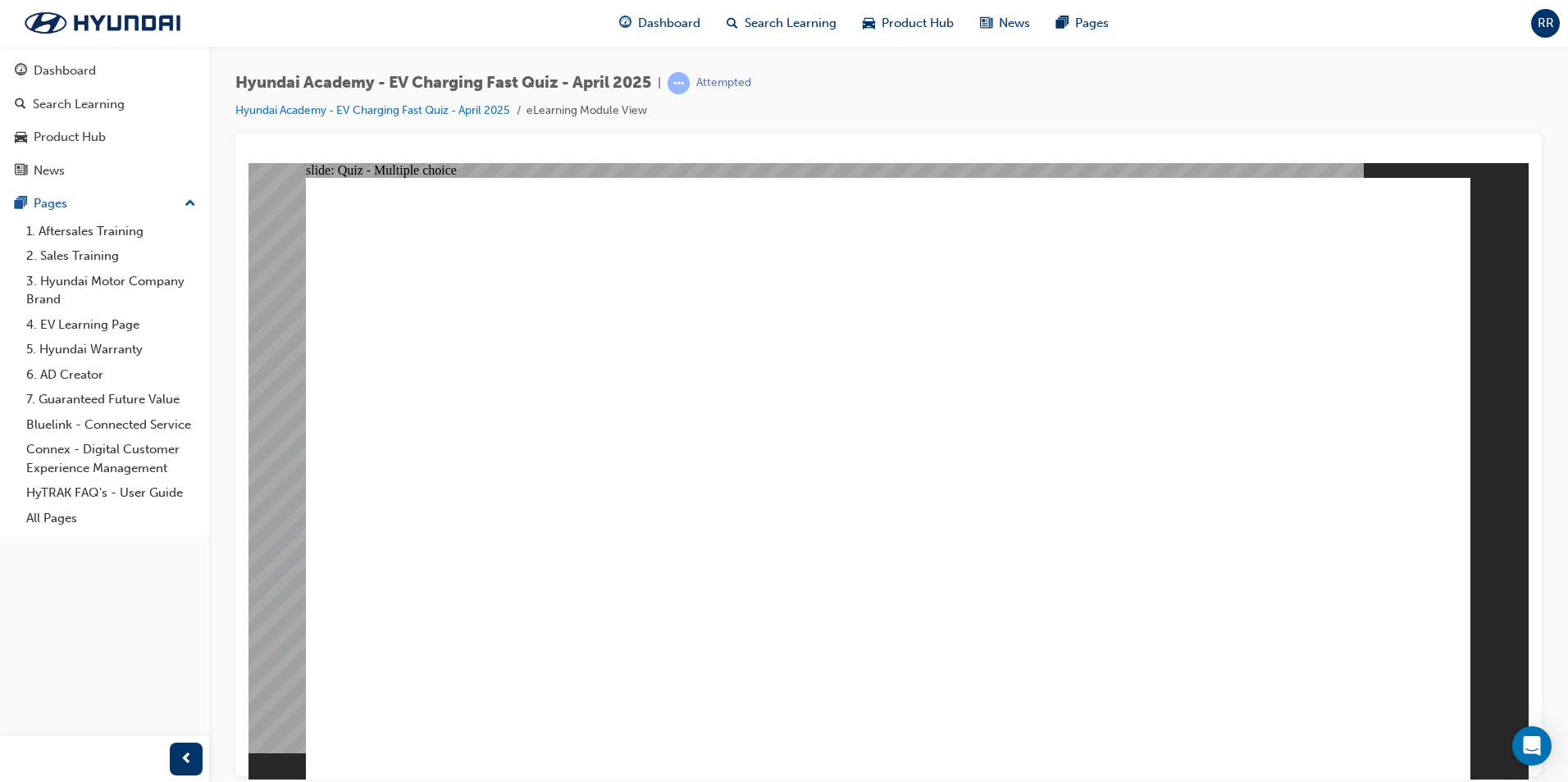 click 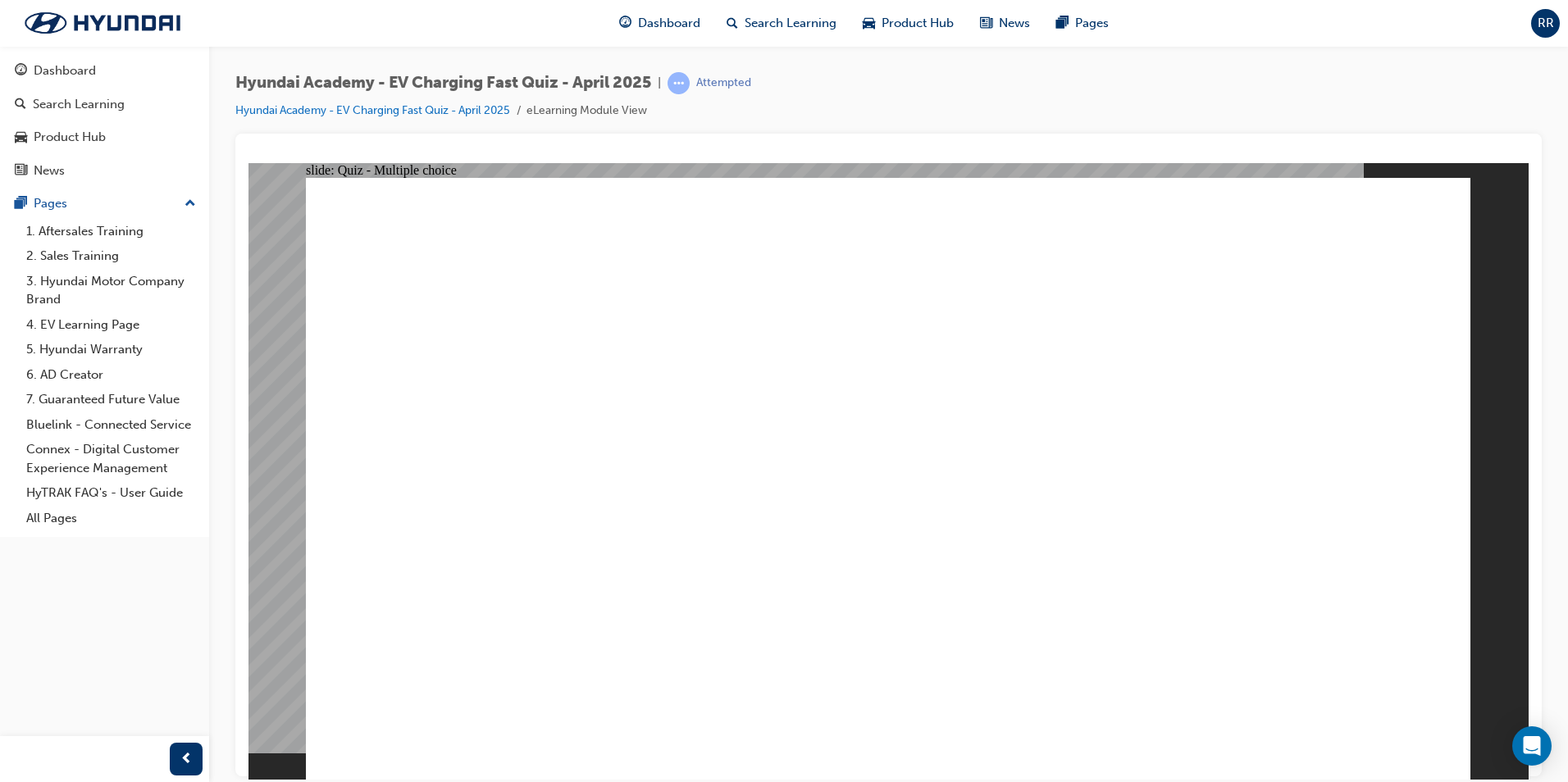 click 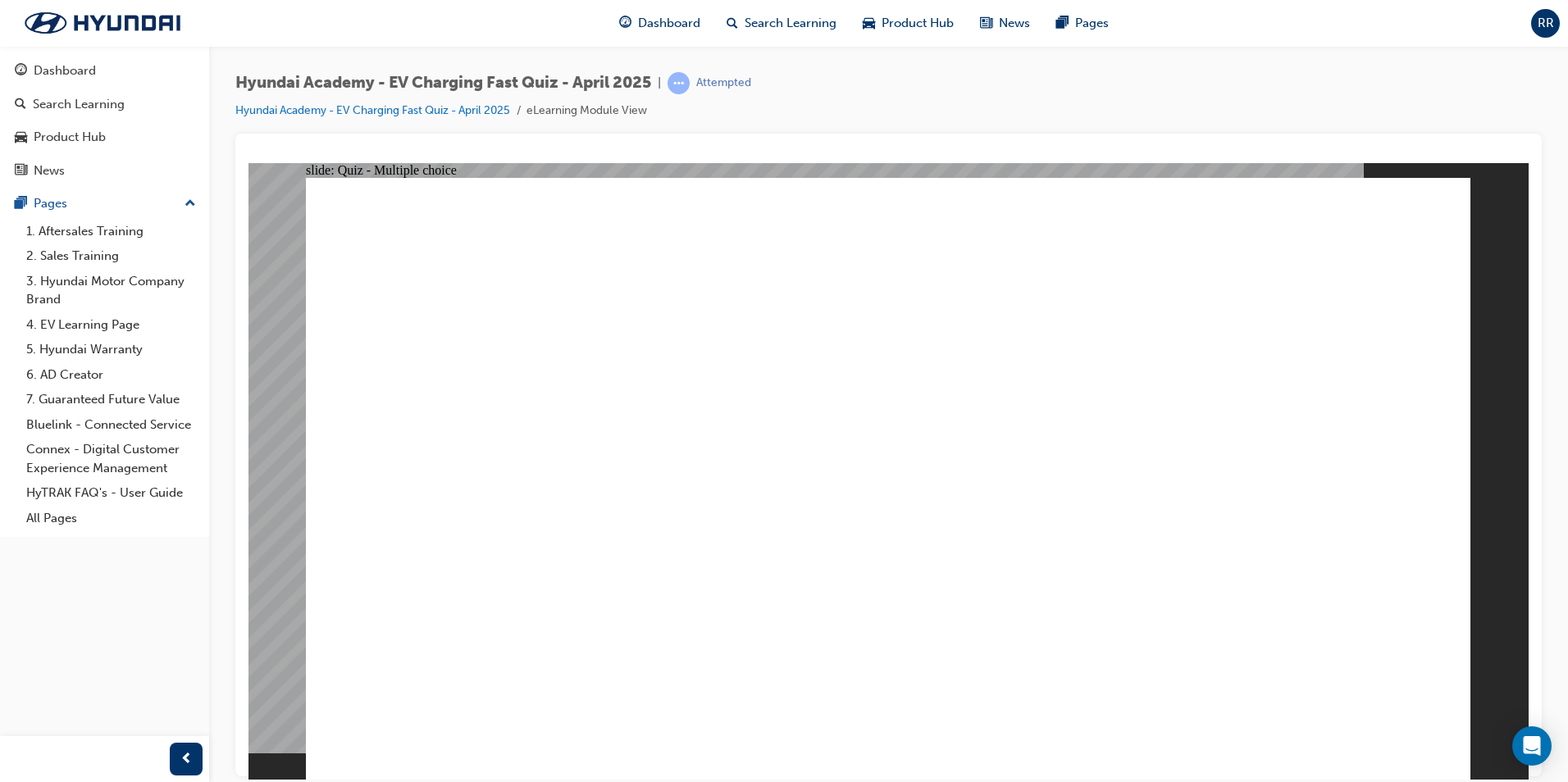 click 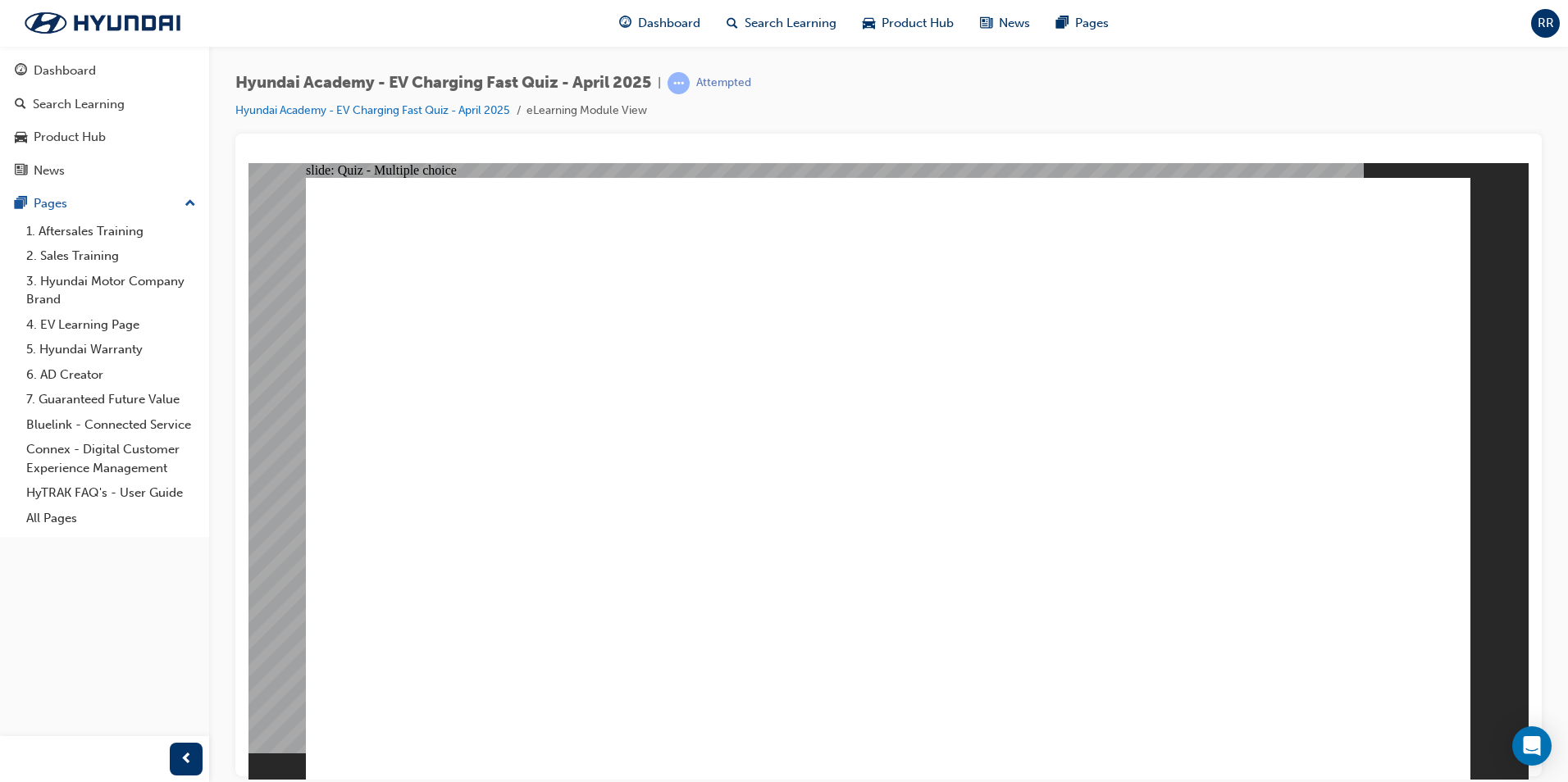 click 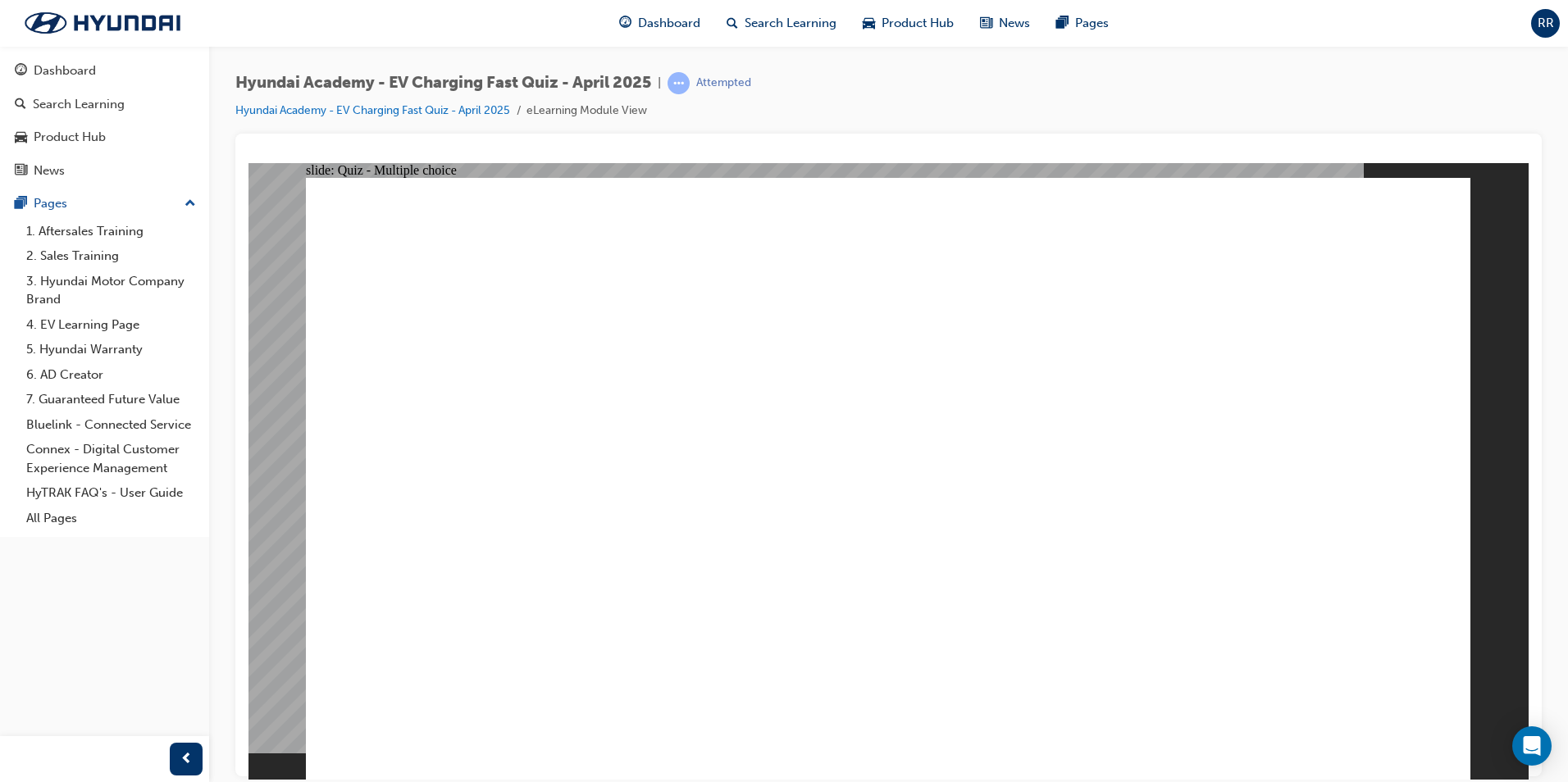 click 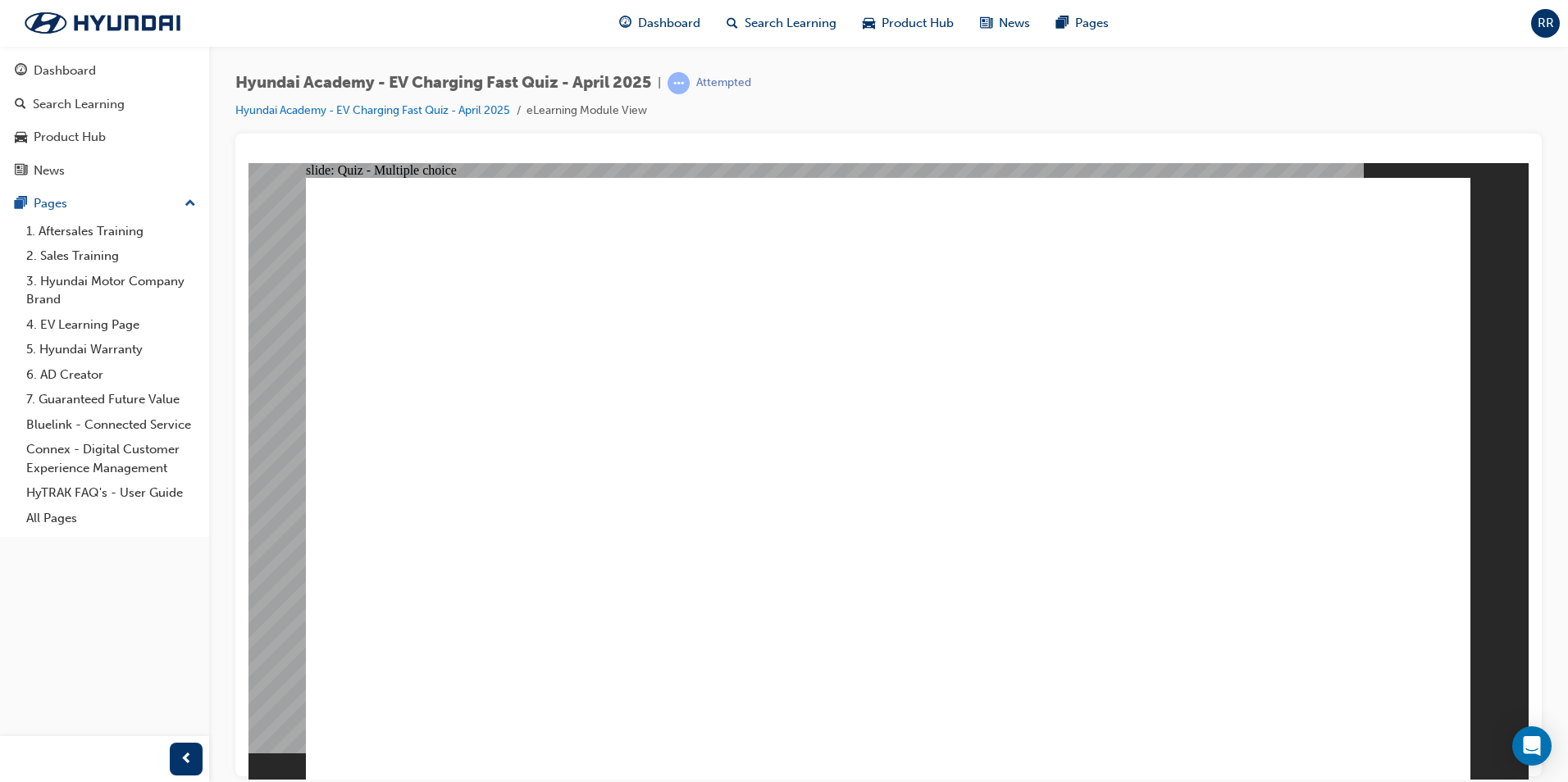 drag, startPoint x: 1017, startPoint y: 493, endPoint x: 1070, endPoint y: 529, distance: 64.07027 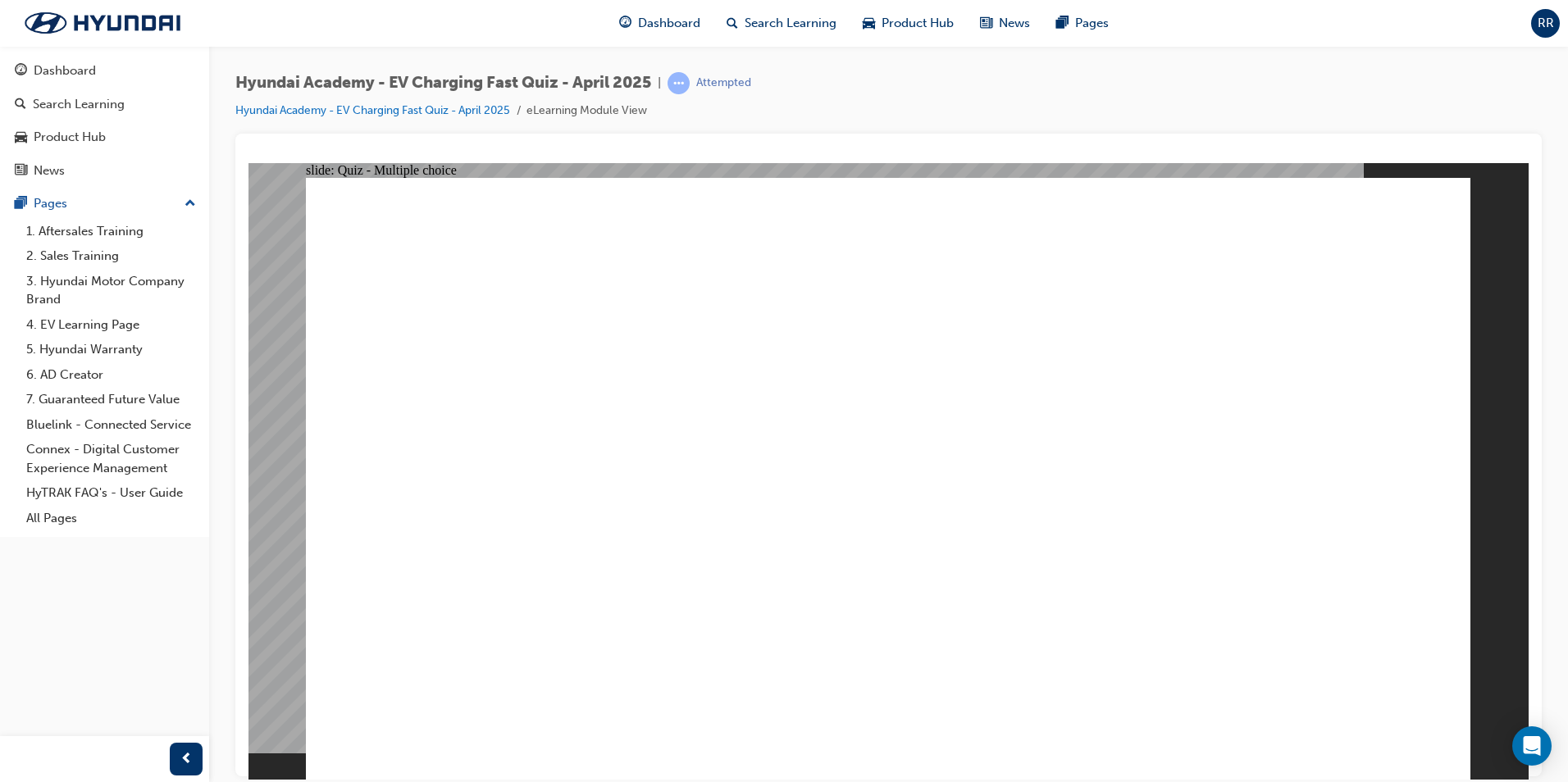 click 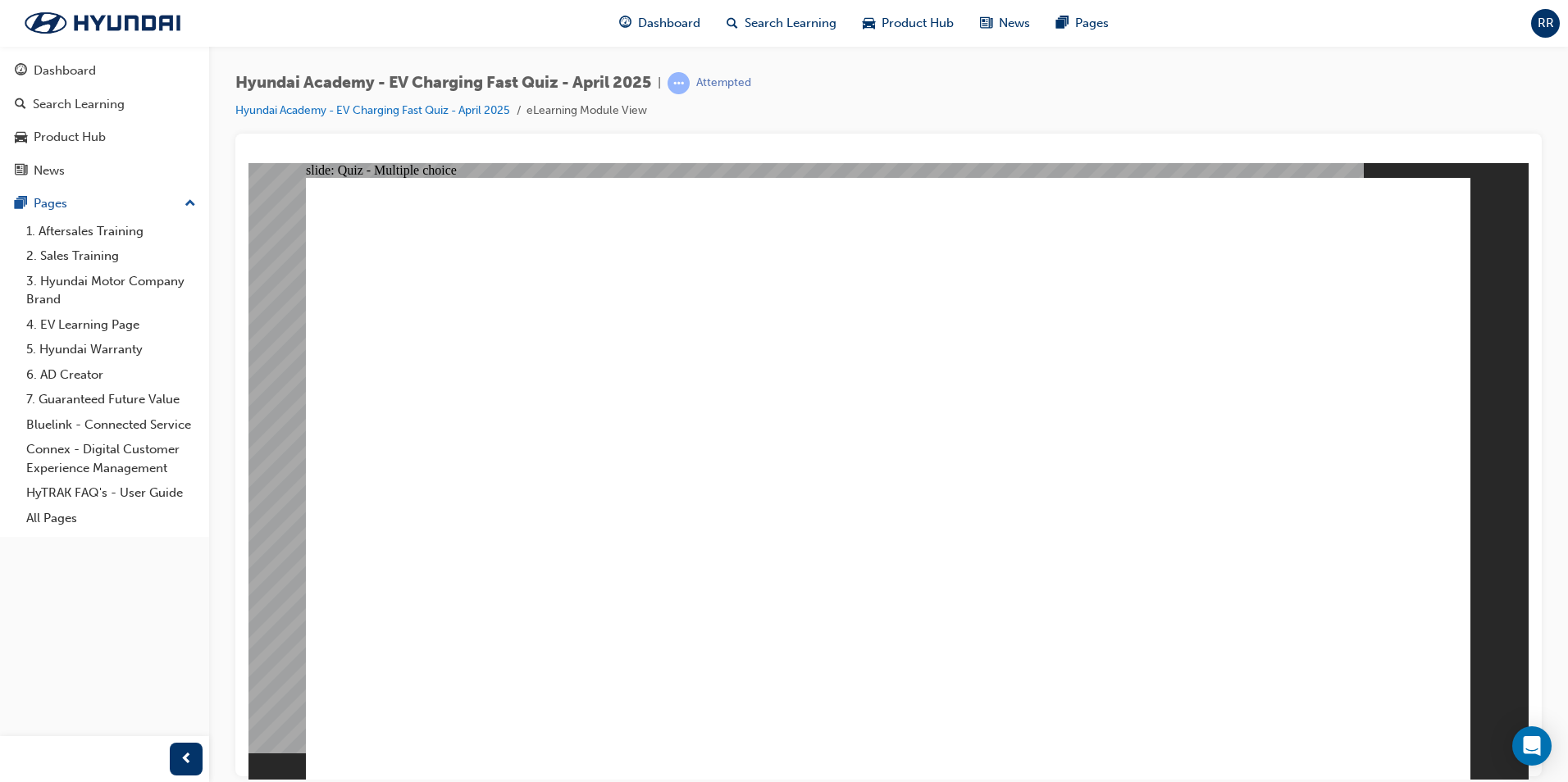 click 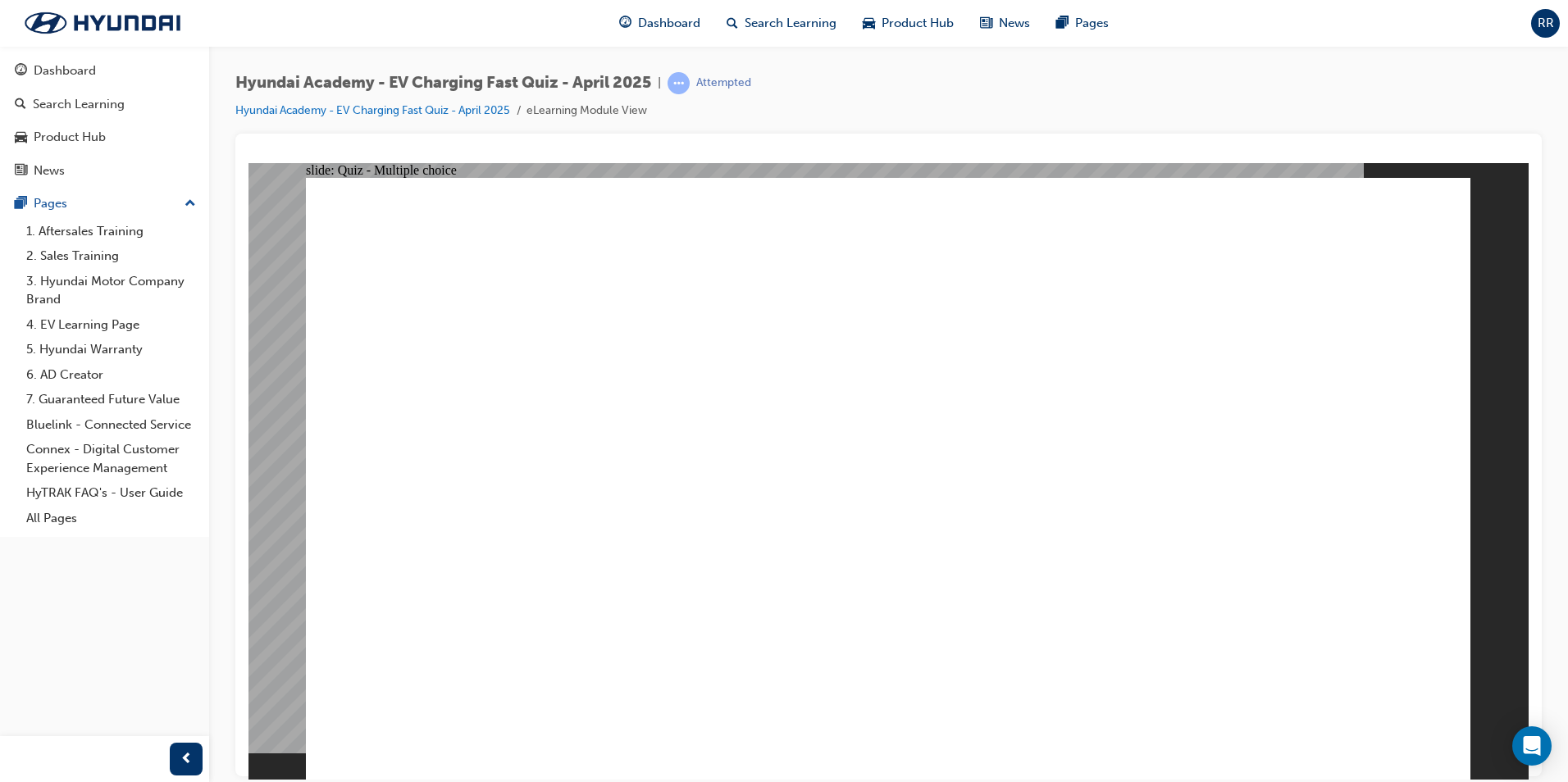click 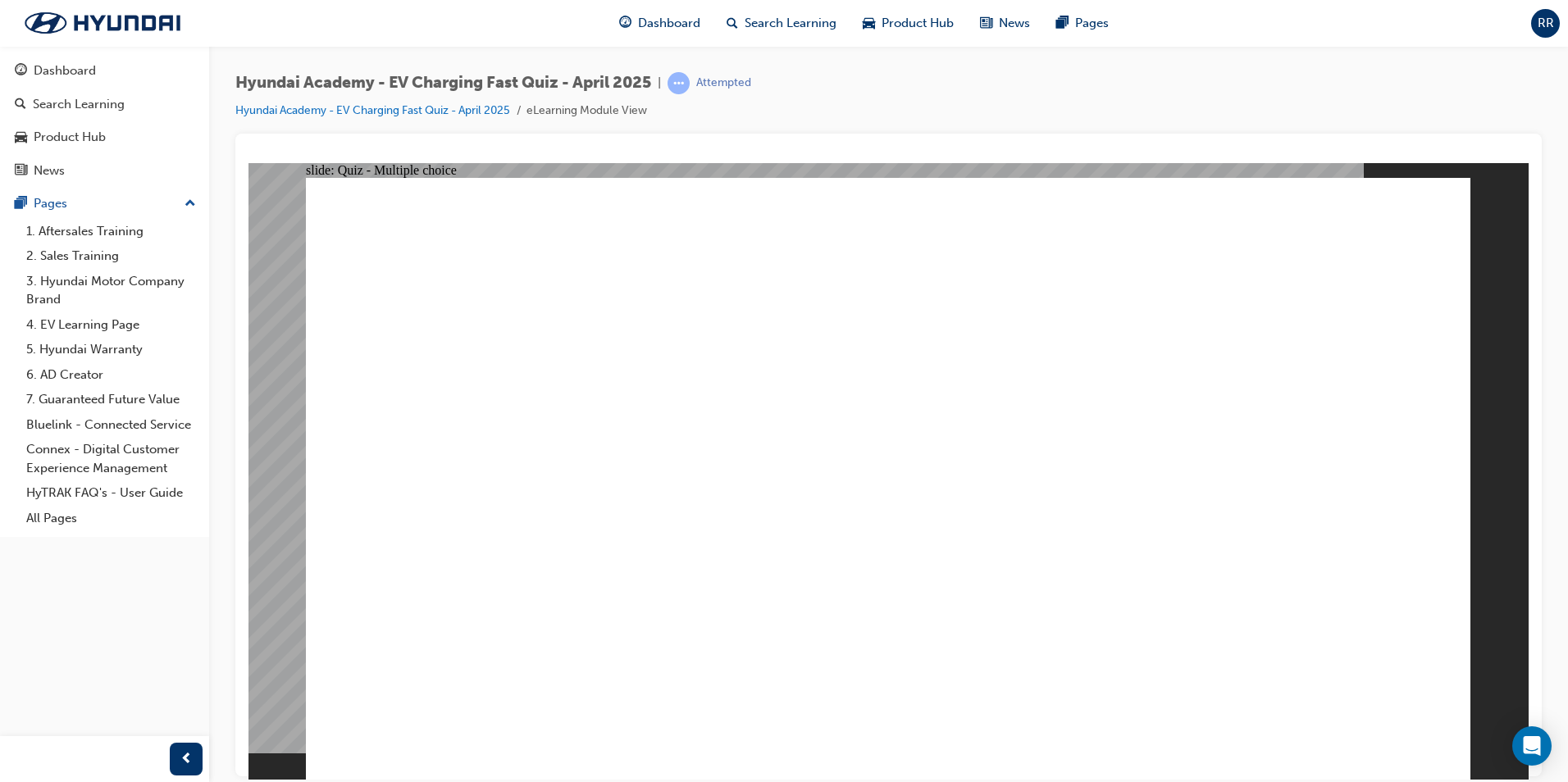 click 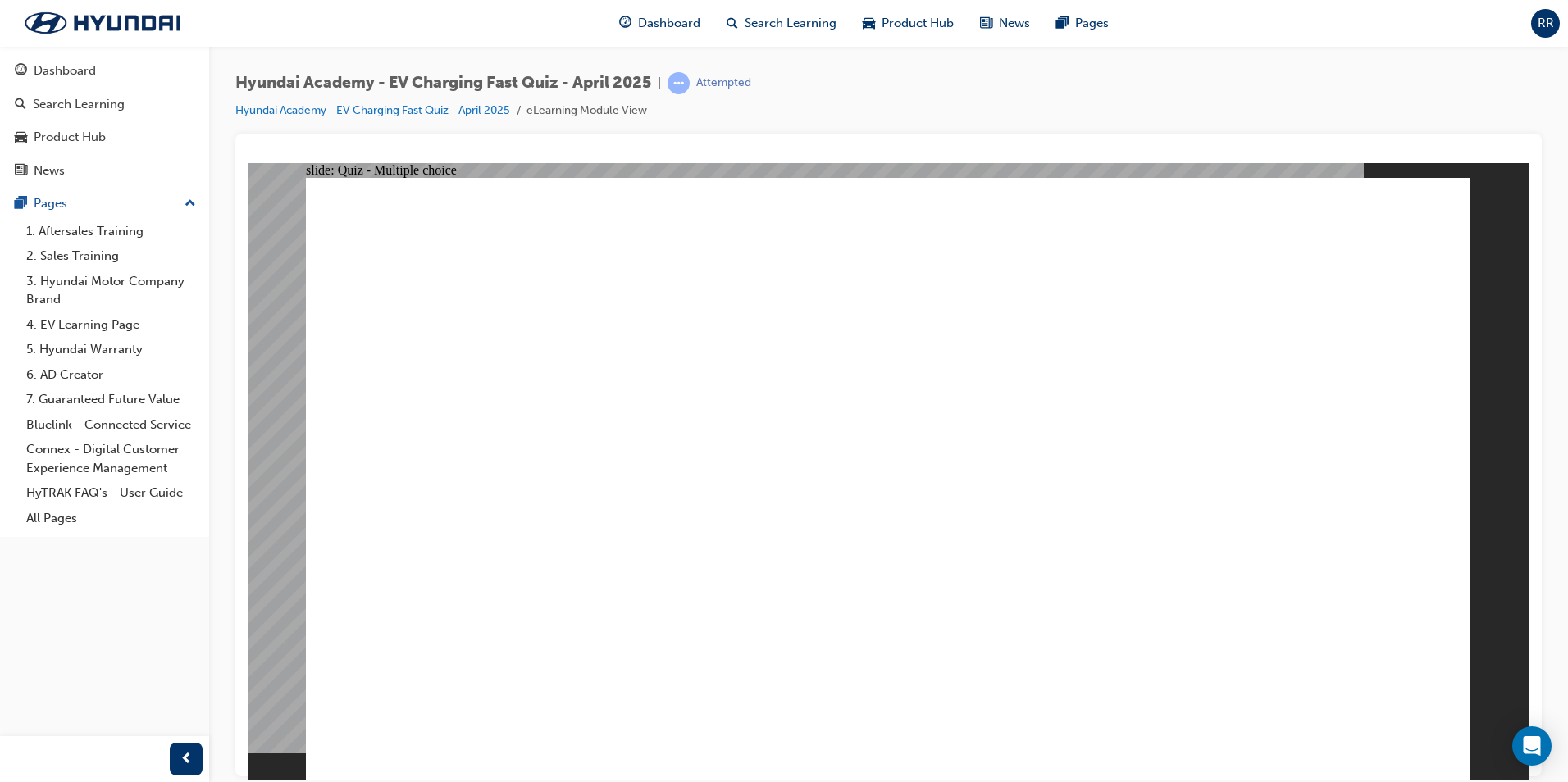 click 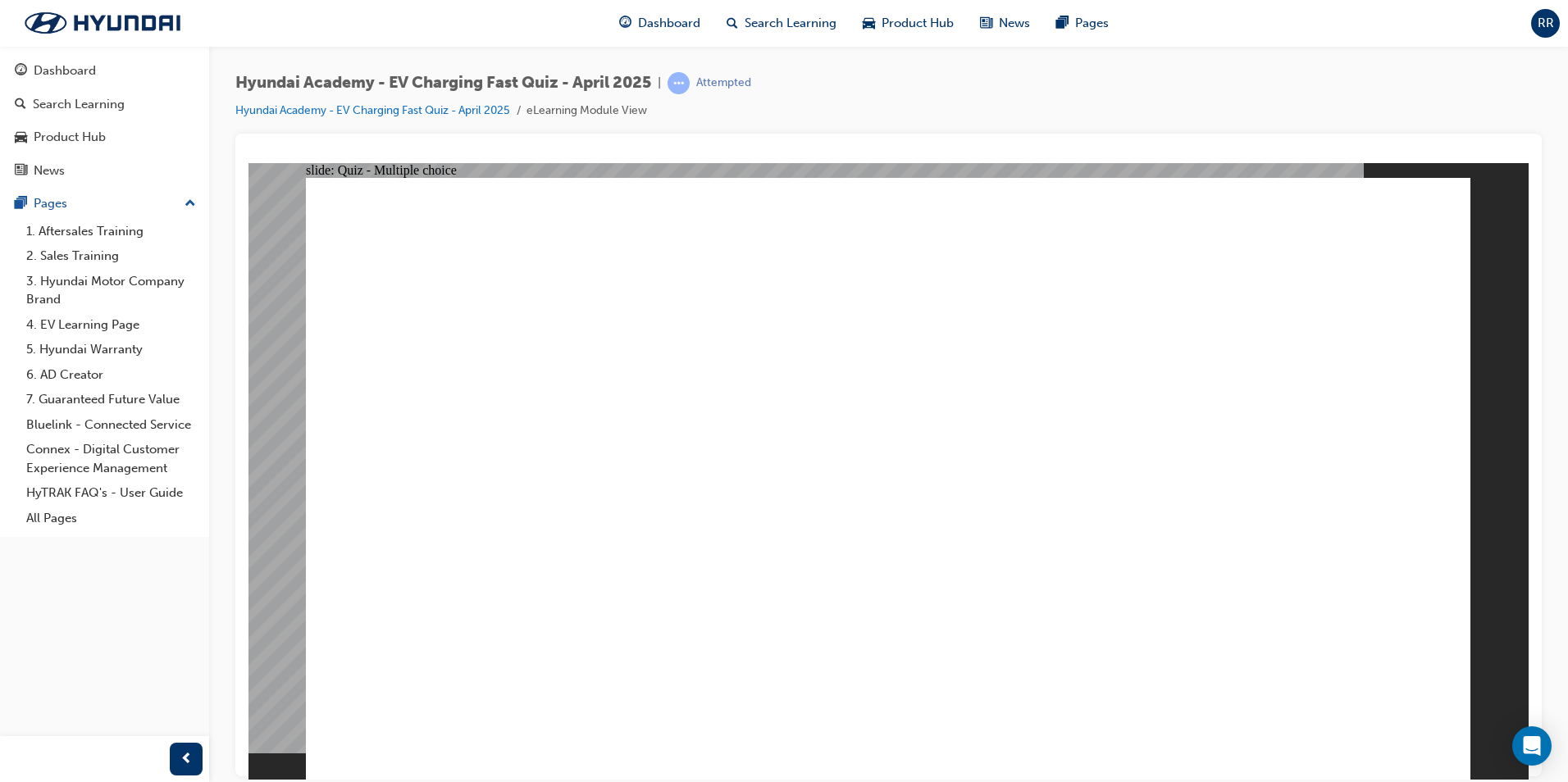 click 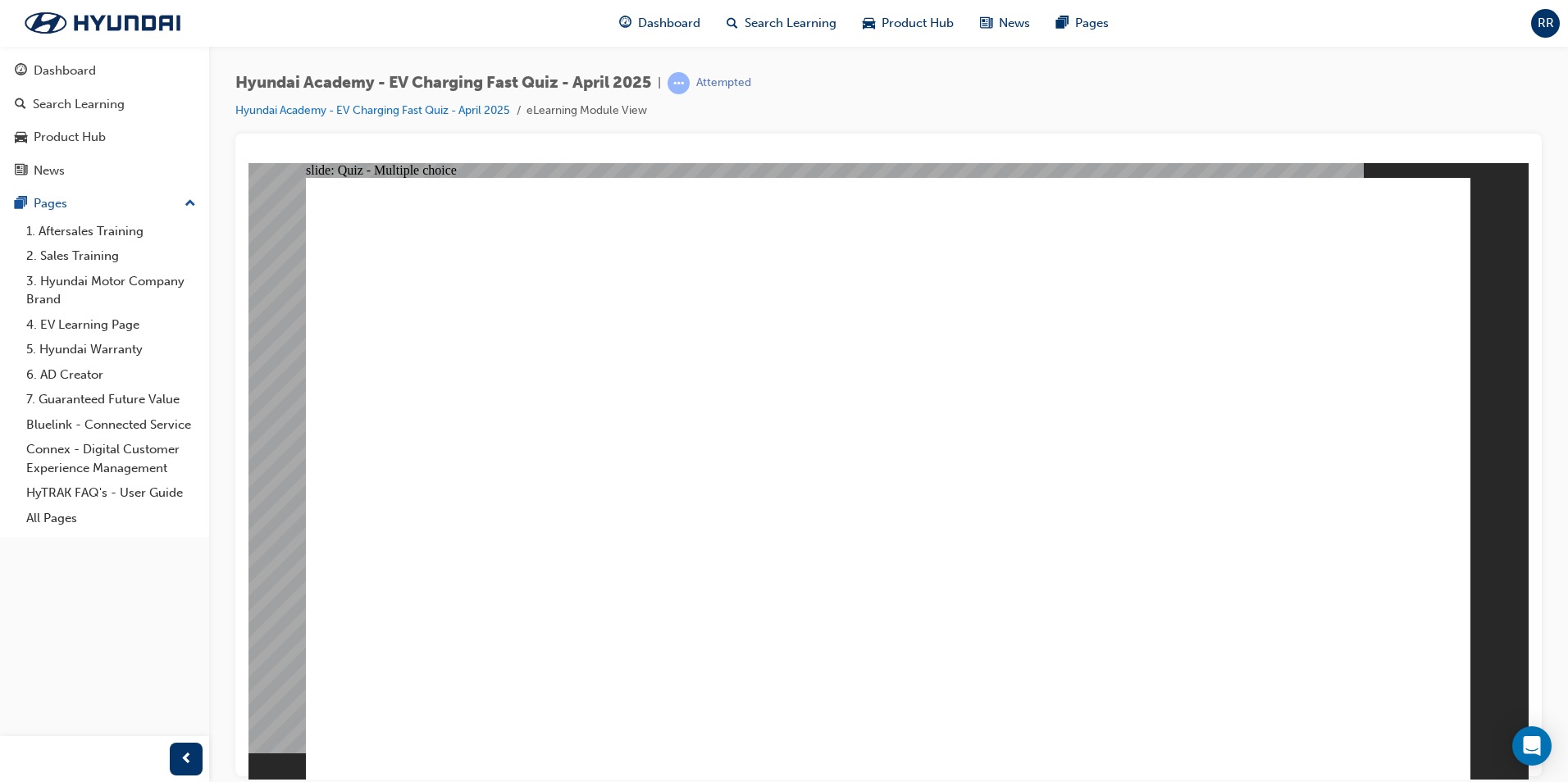click 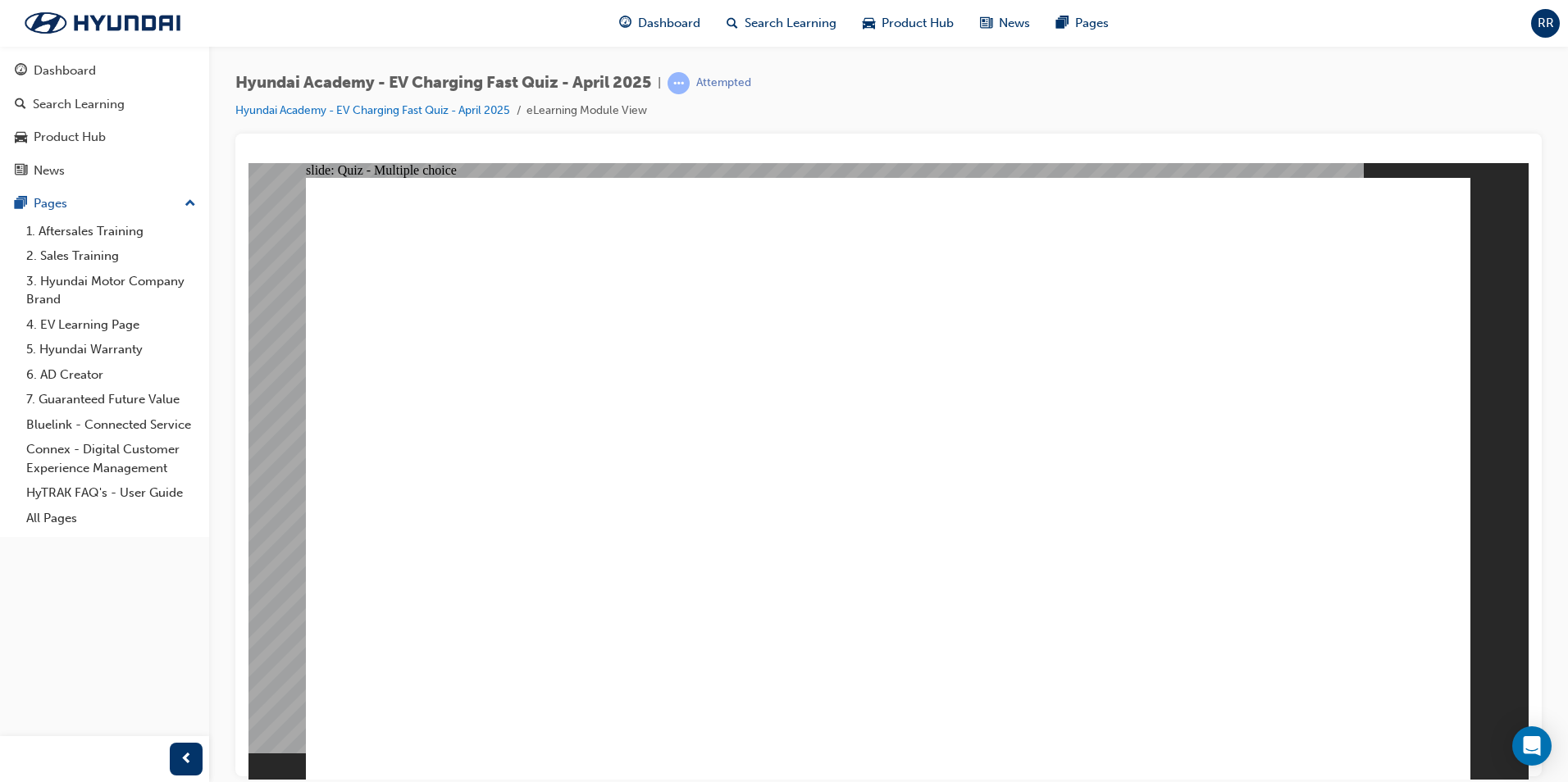 click 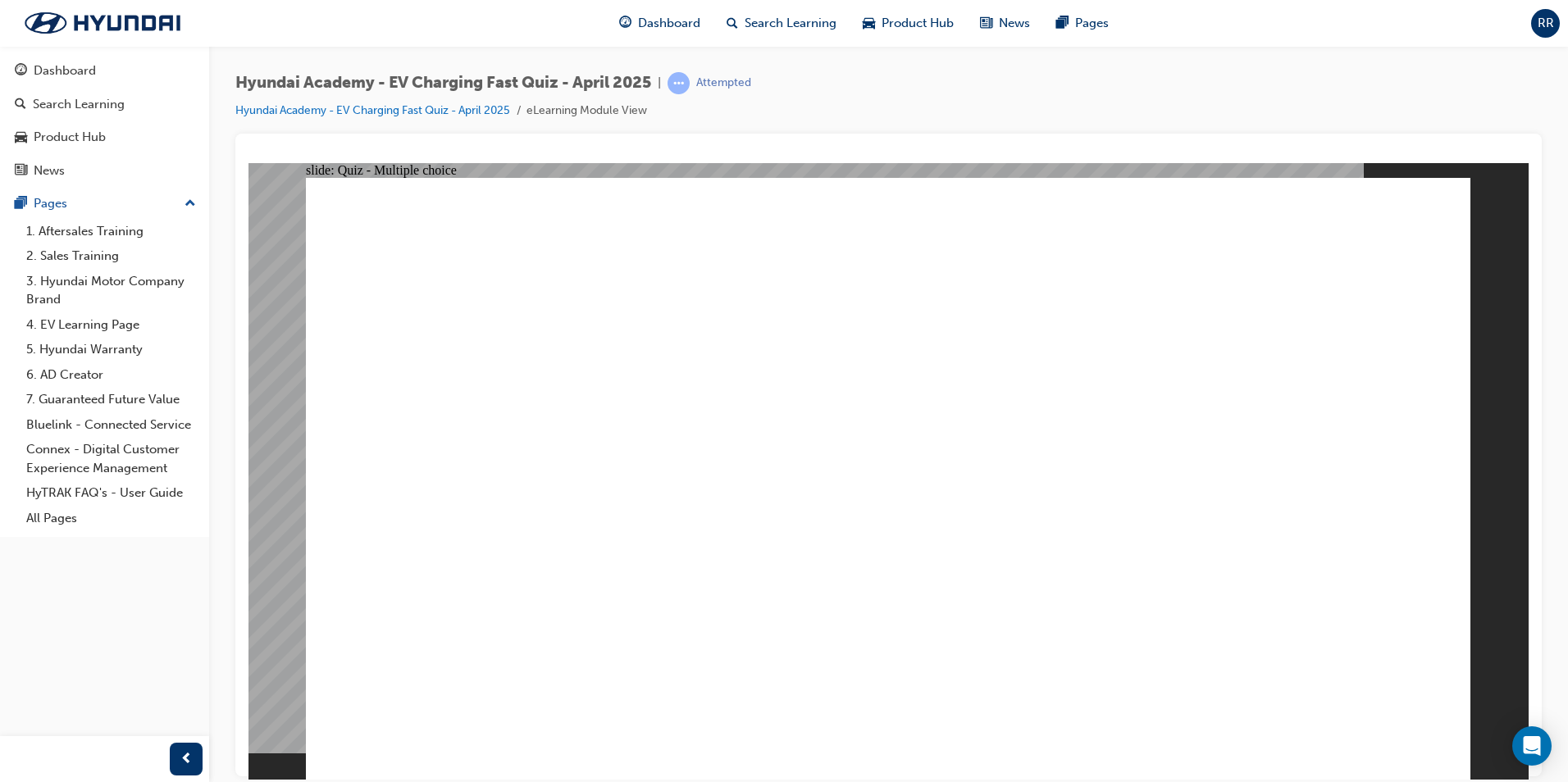 click 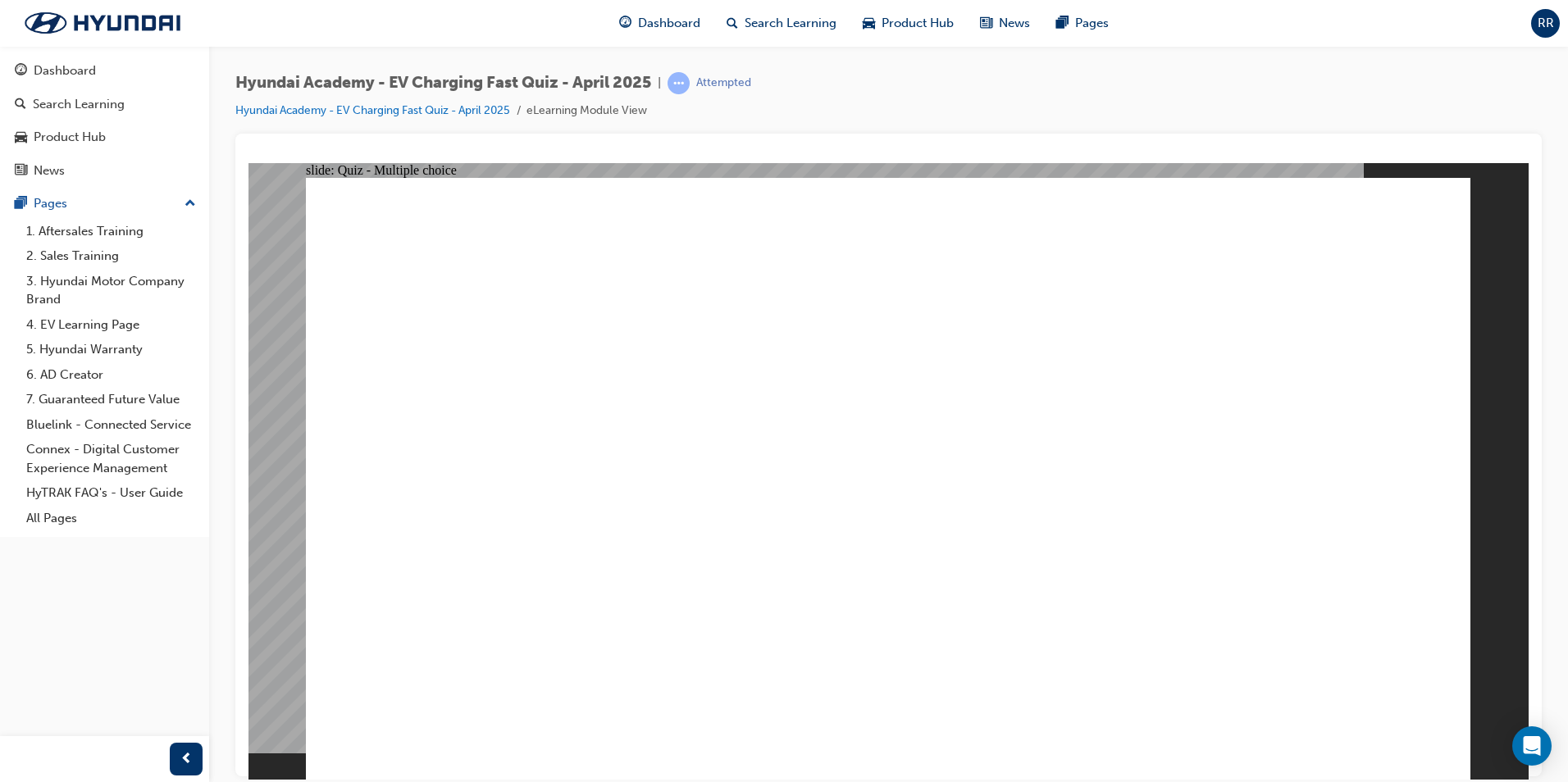 click 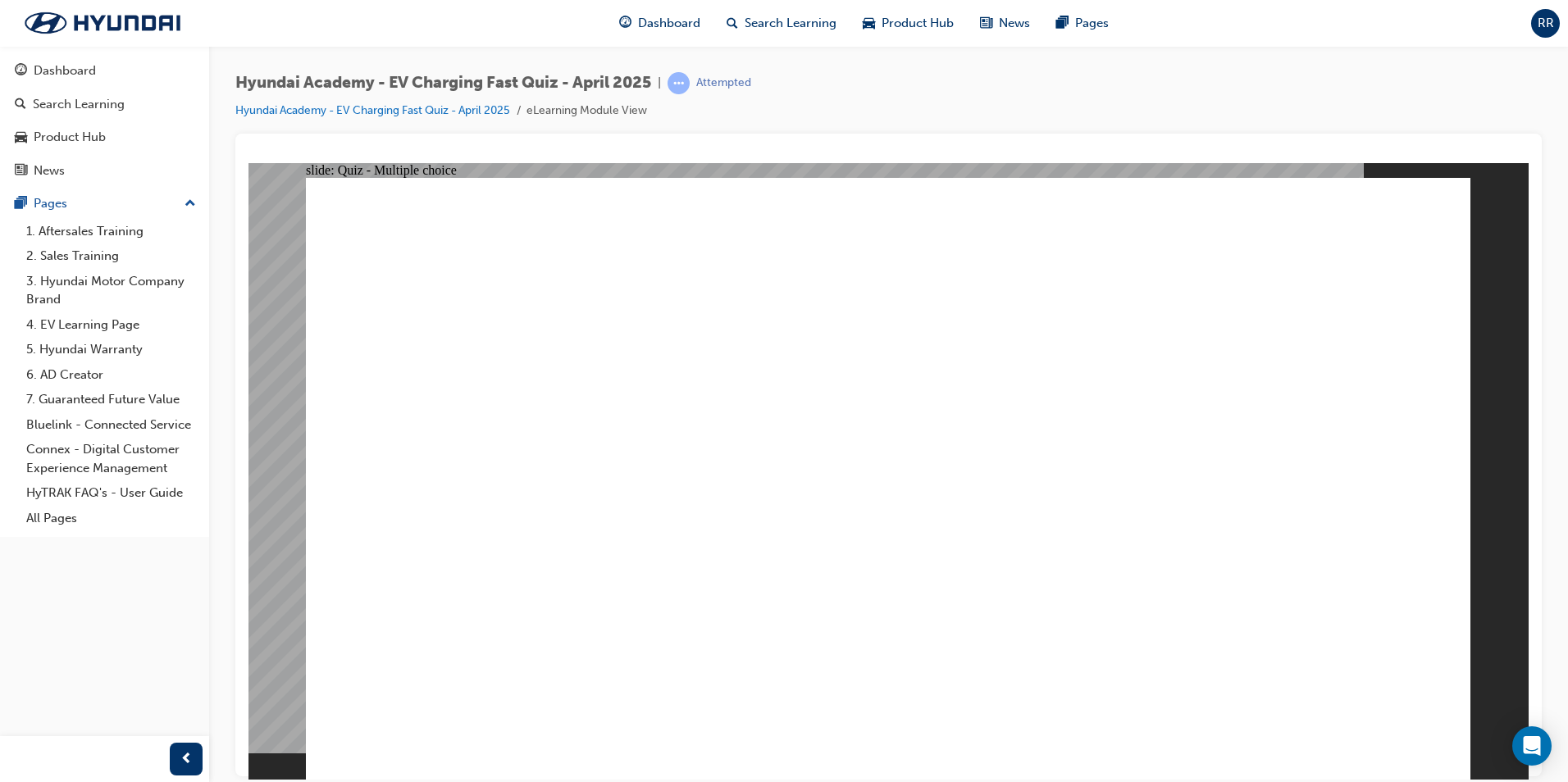 drag, startPoint x: 594, startPoint y: 261, endPoint x: 728, endPoint y: 261, distance: 134 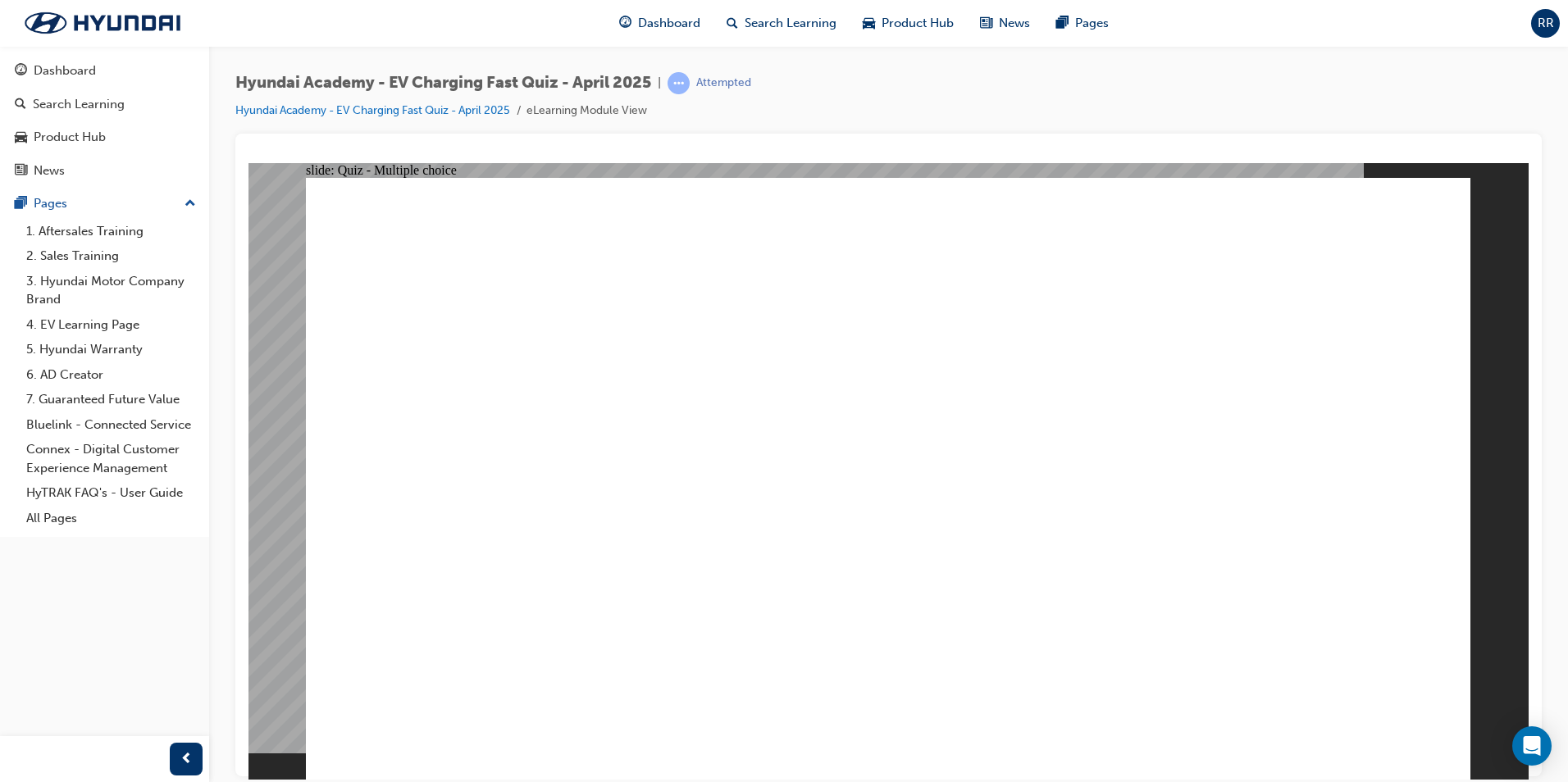 click 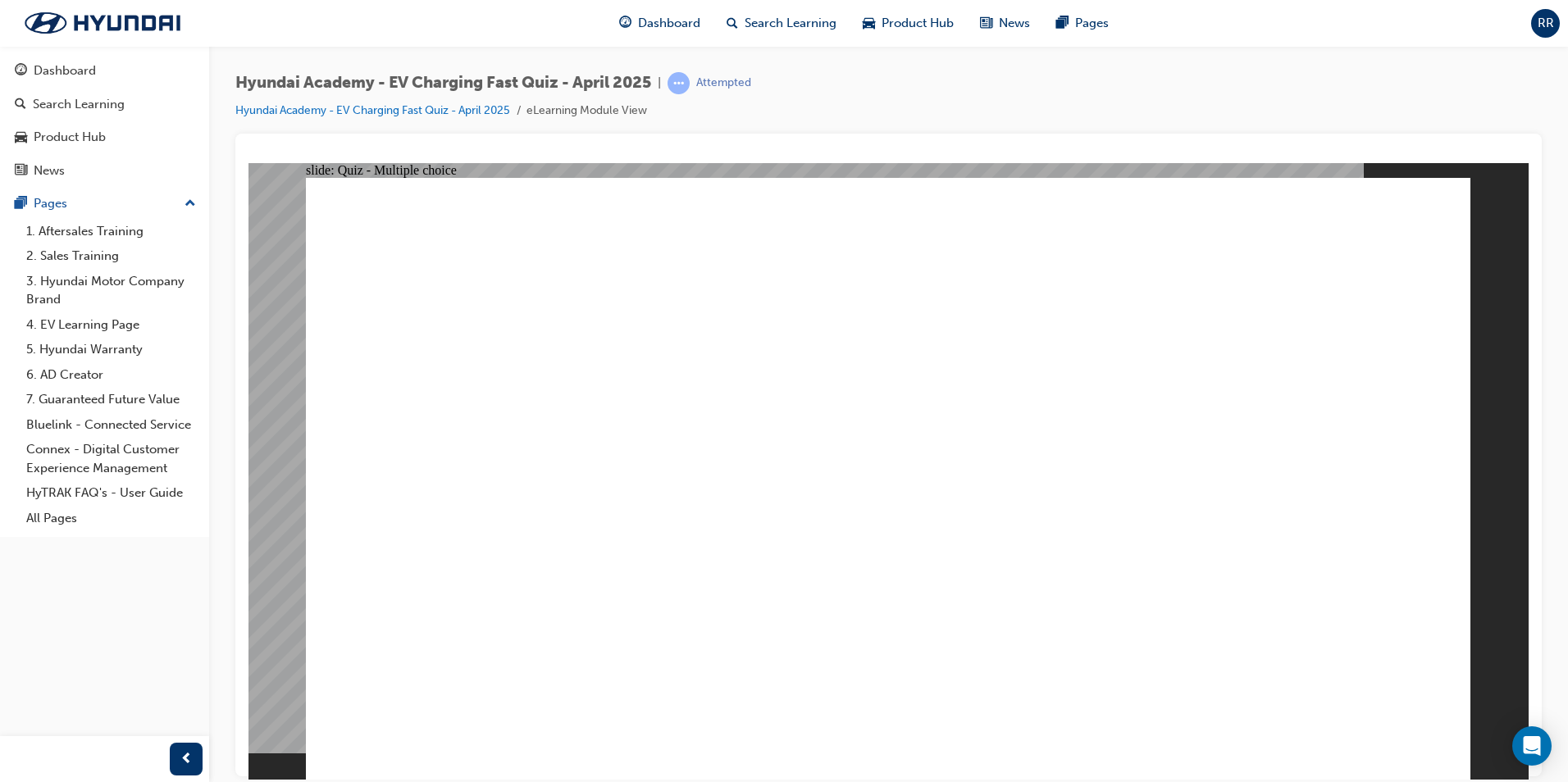 click 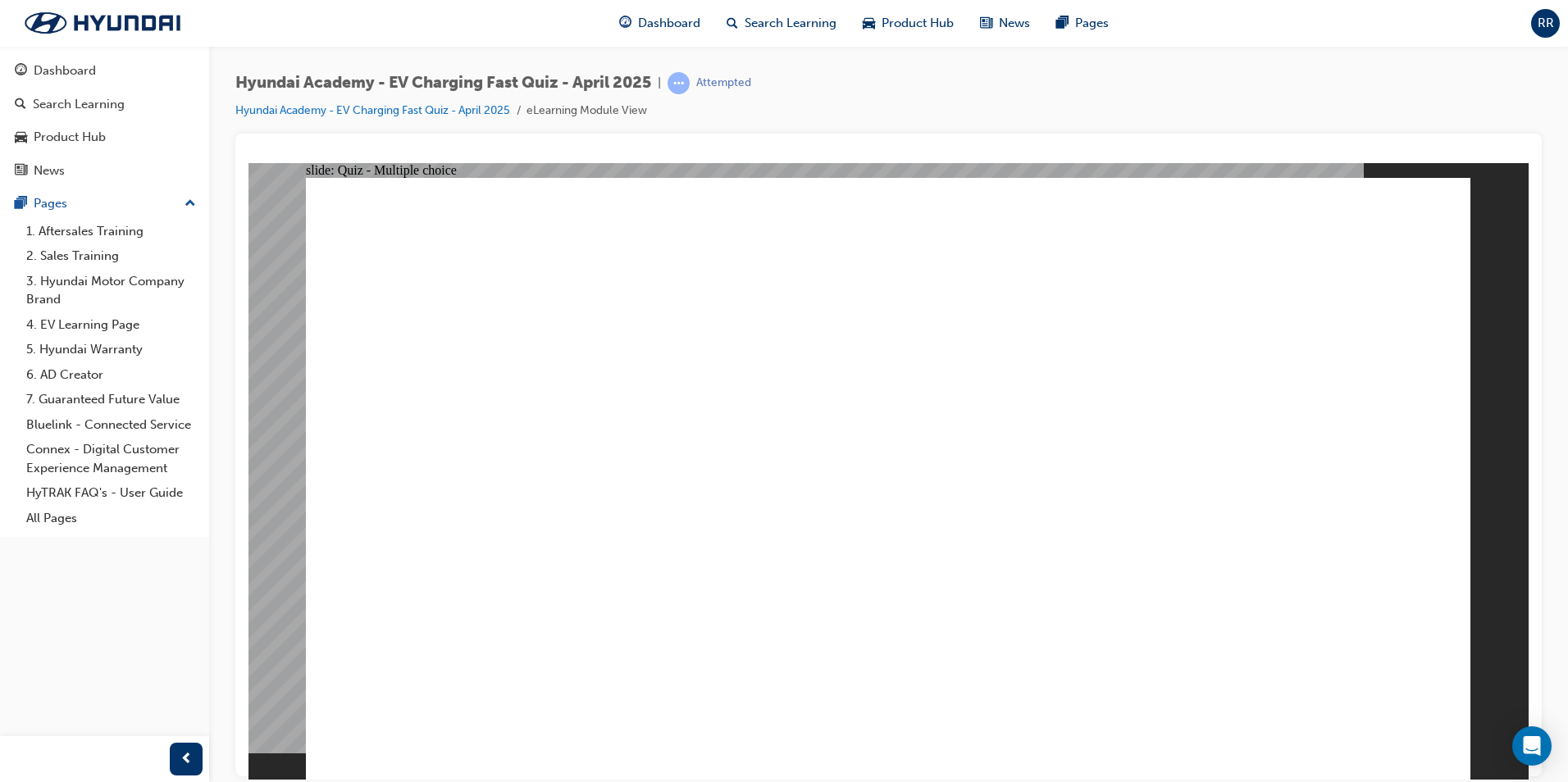click 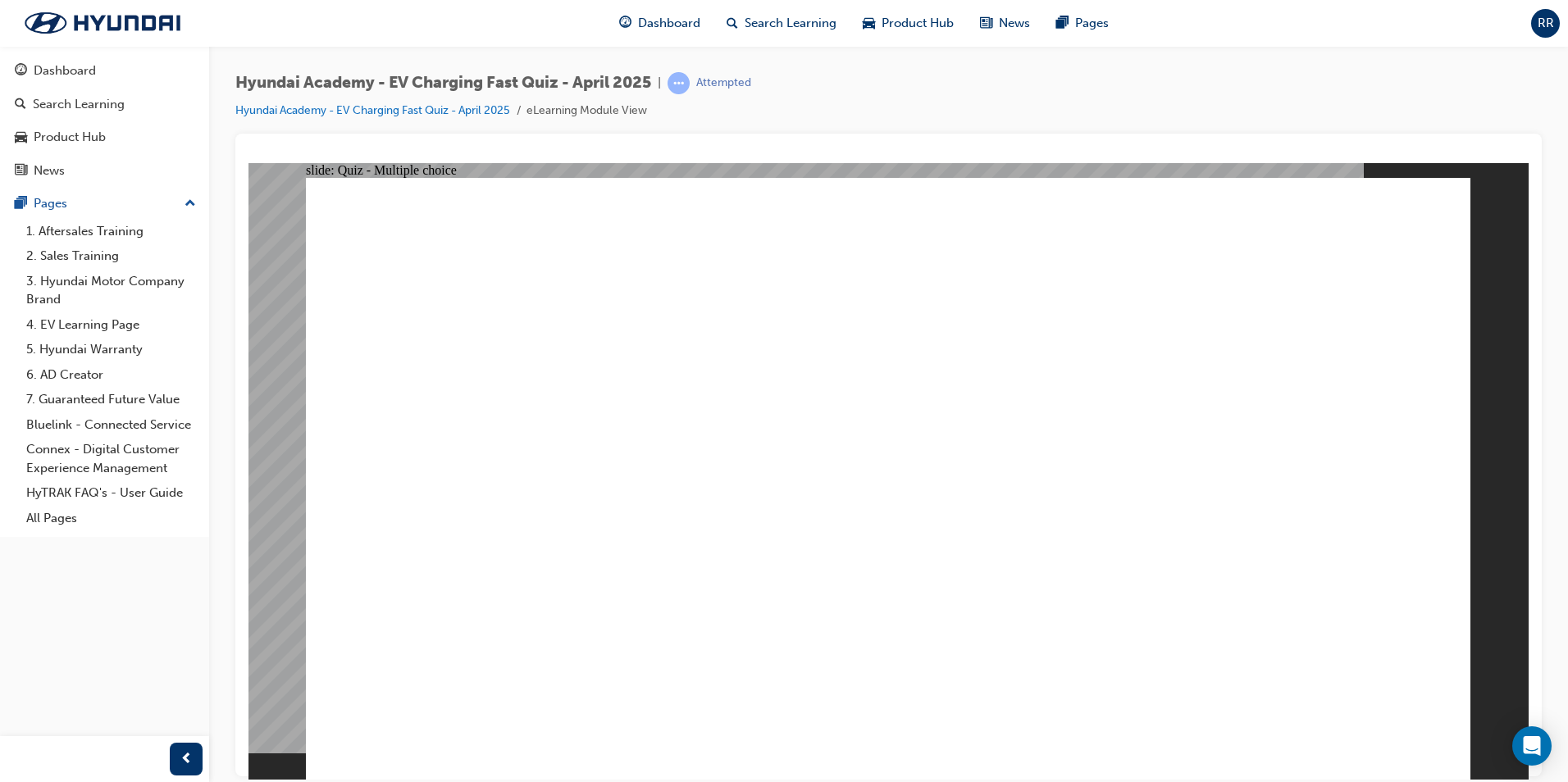 click 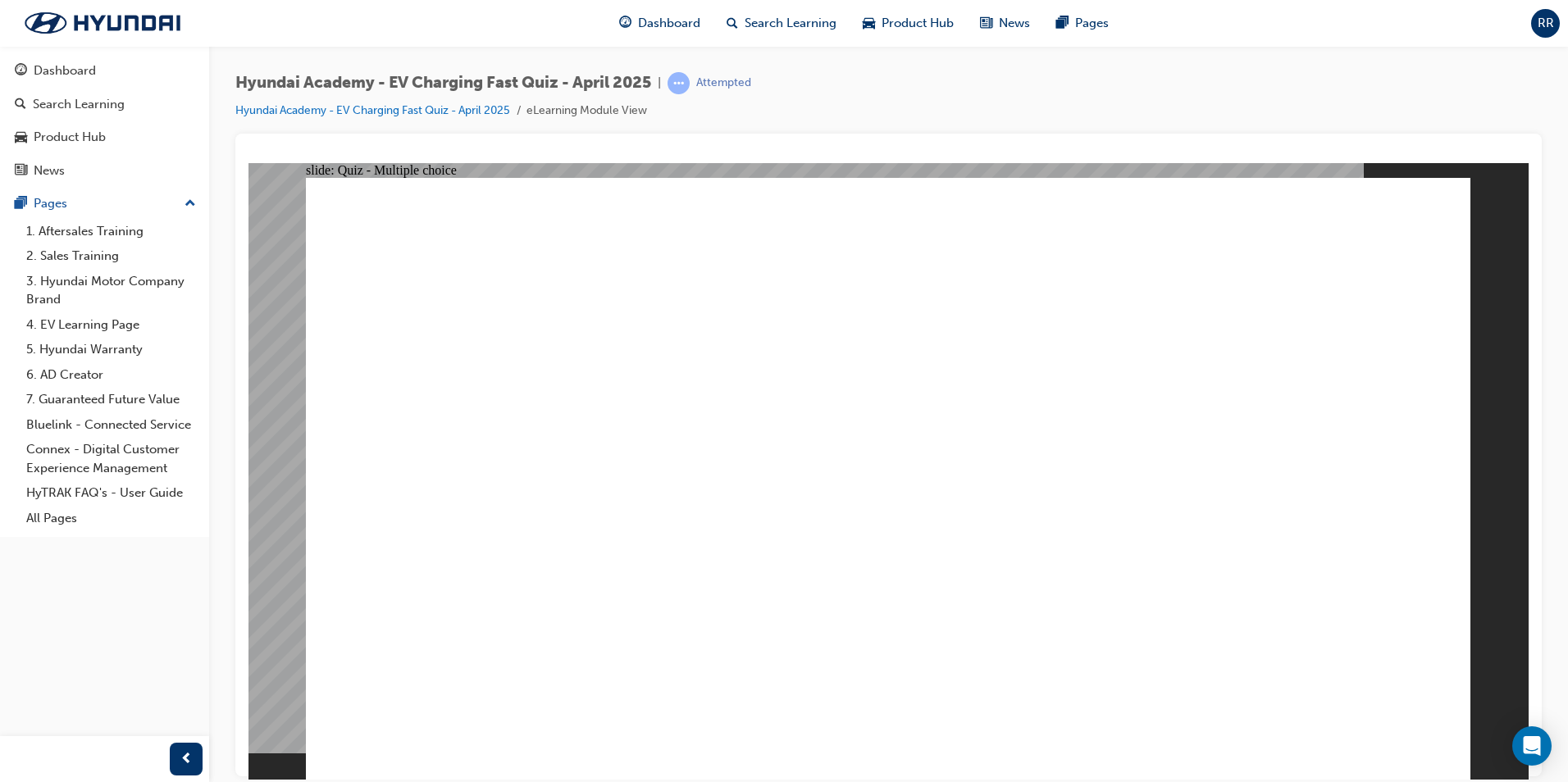 click 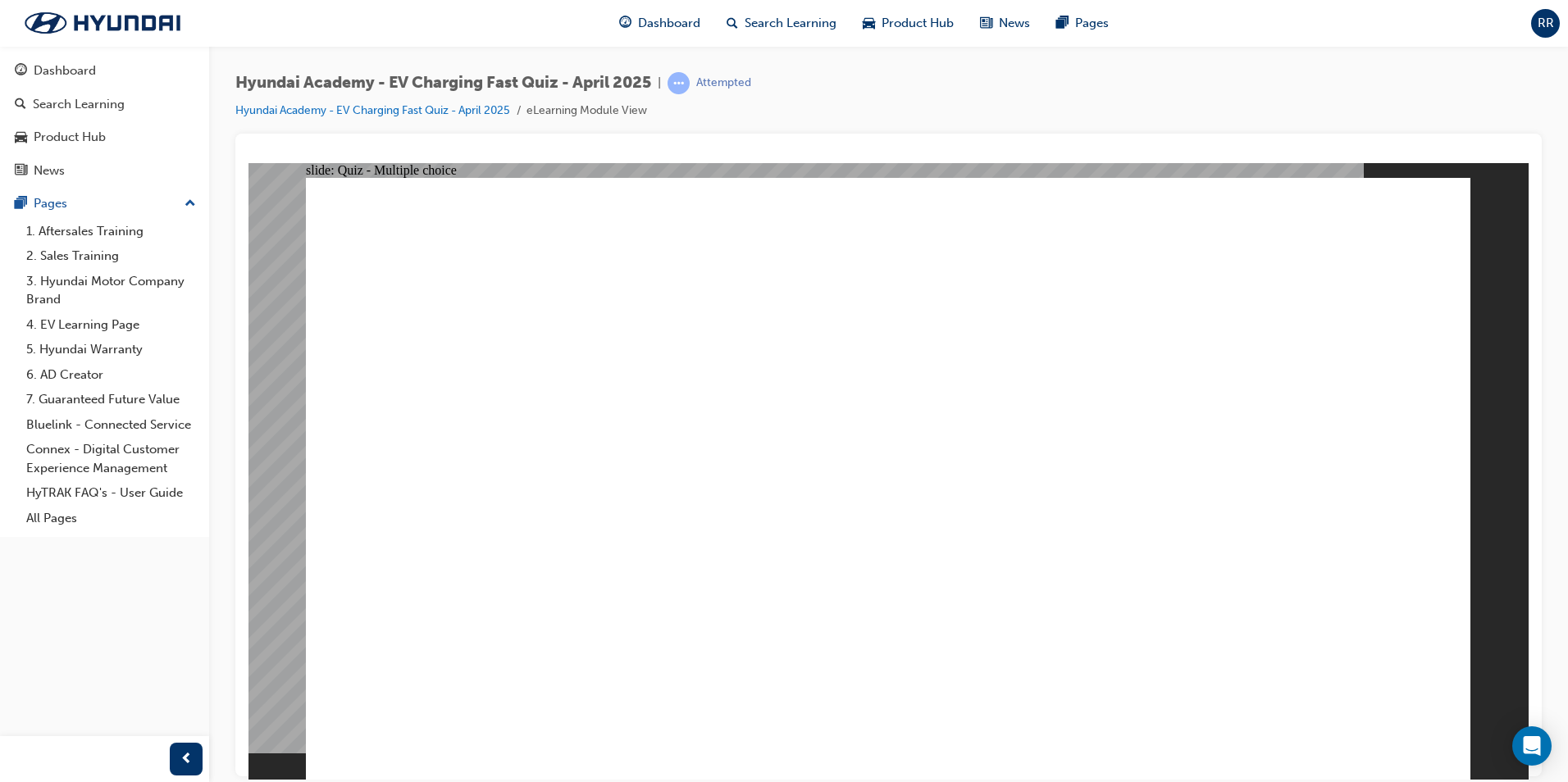 click 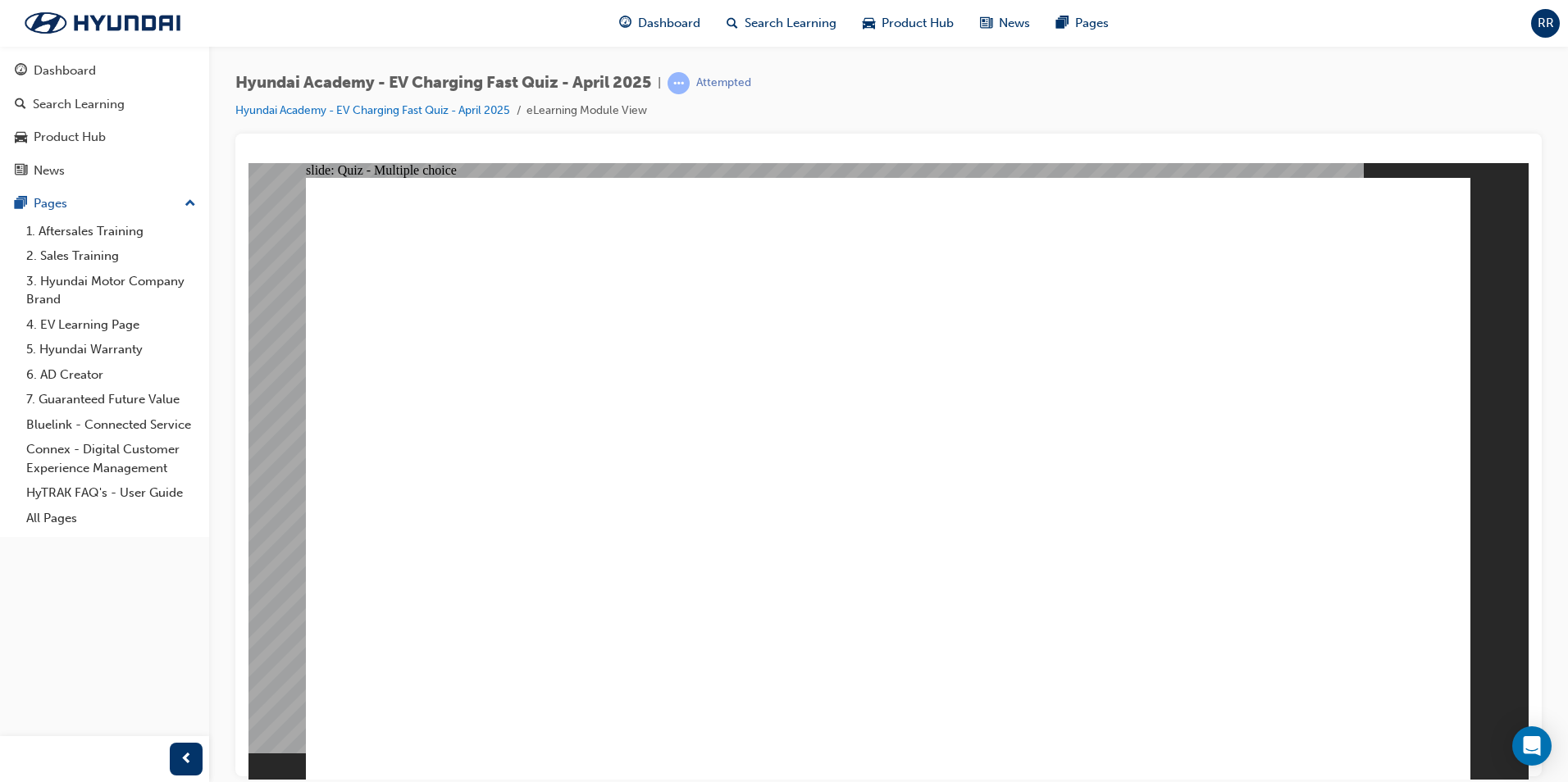 click 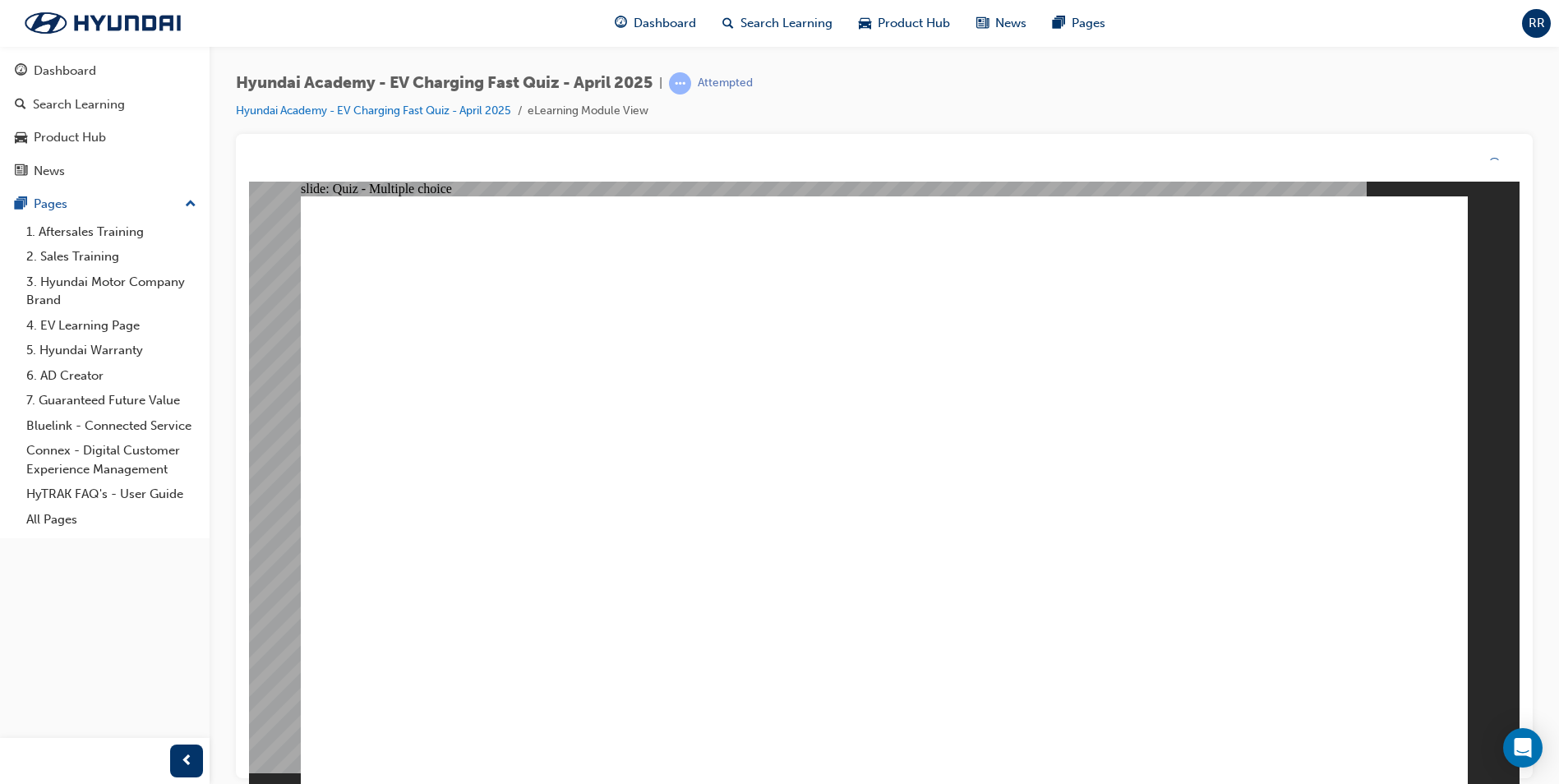 click 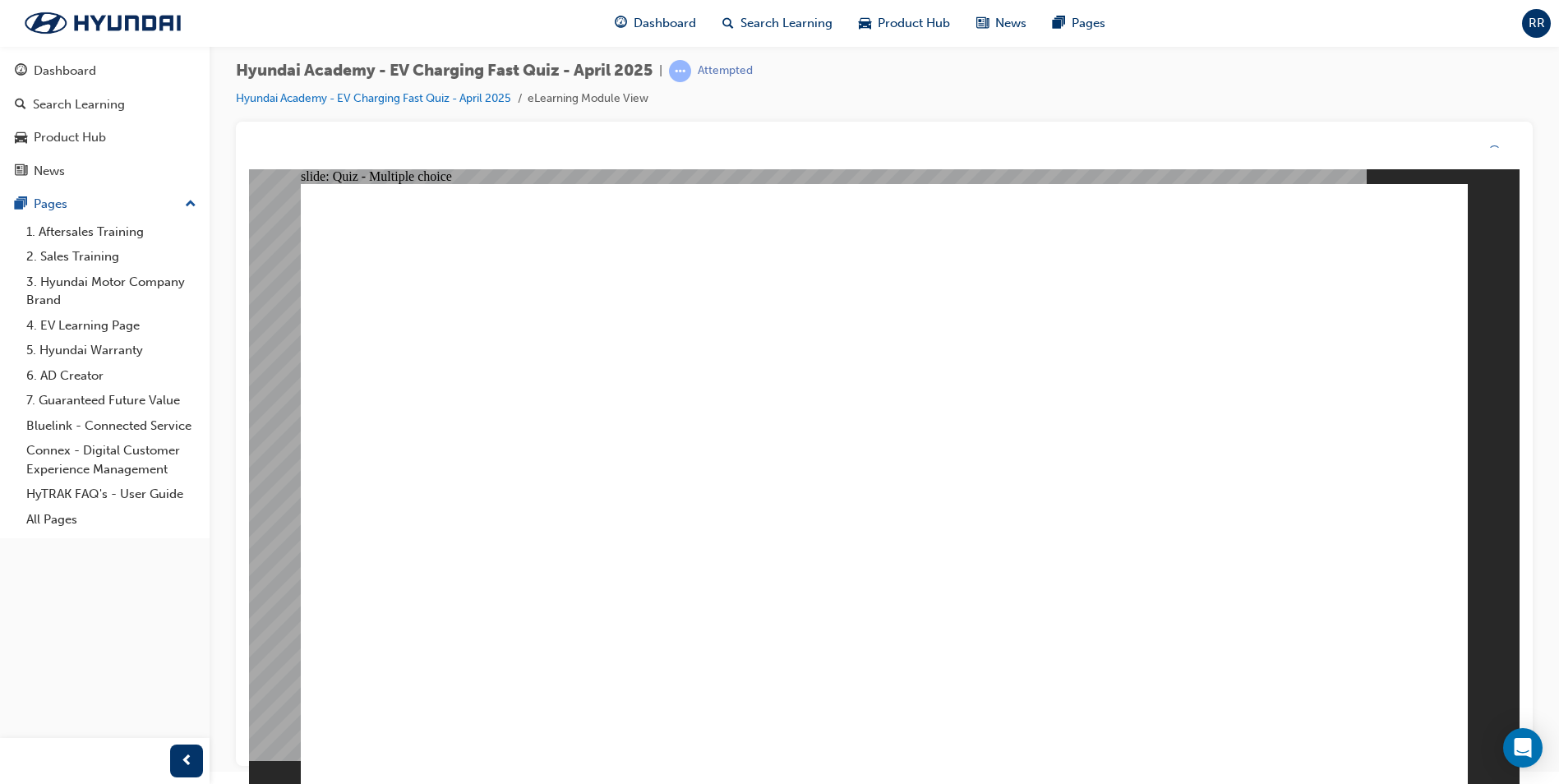 scroll, scrollTop: 16, scrollLeft: 0, axis: vertical 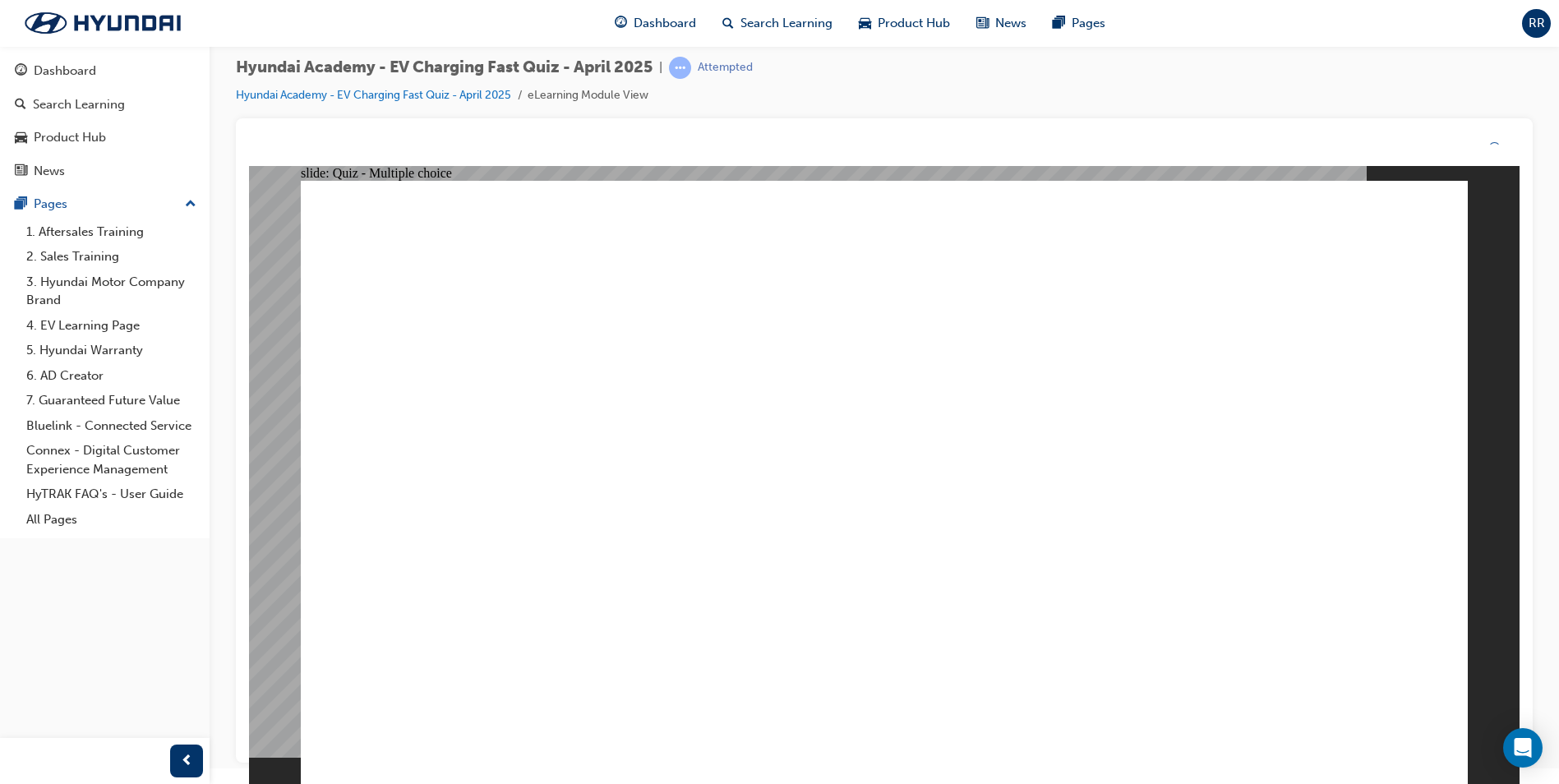click 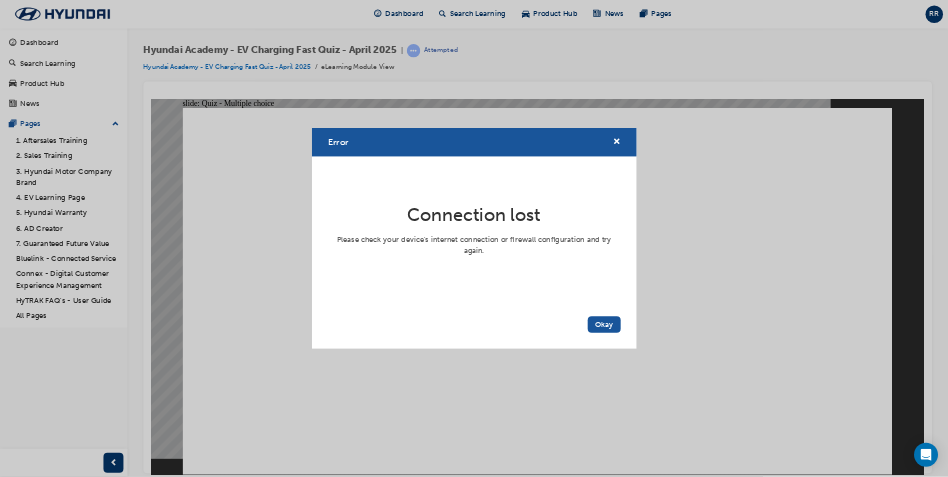 scroll, scrollTop: 0, scrollLeft: 0, axis: both 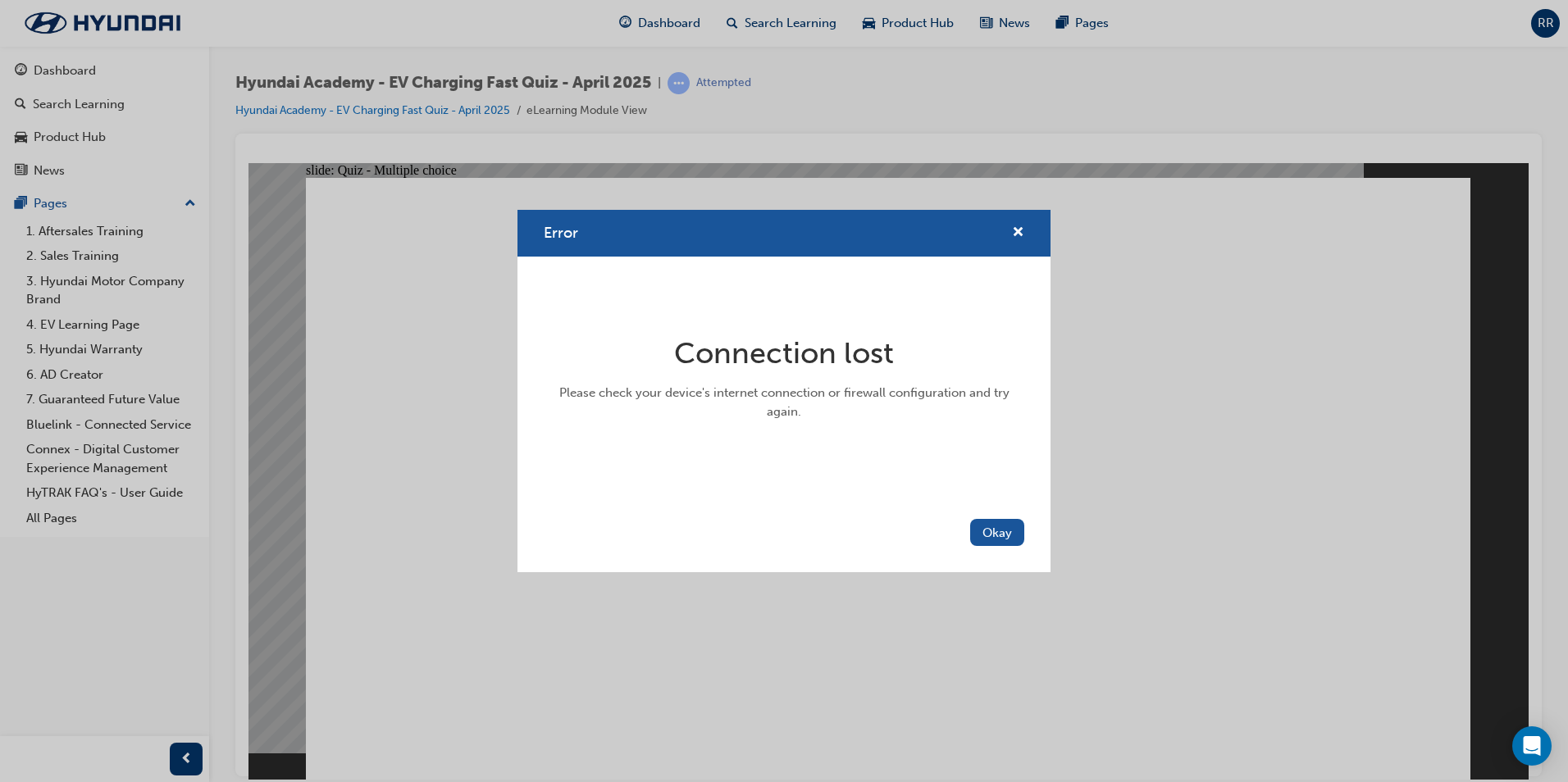 click at bounding box center (1011, 233) 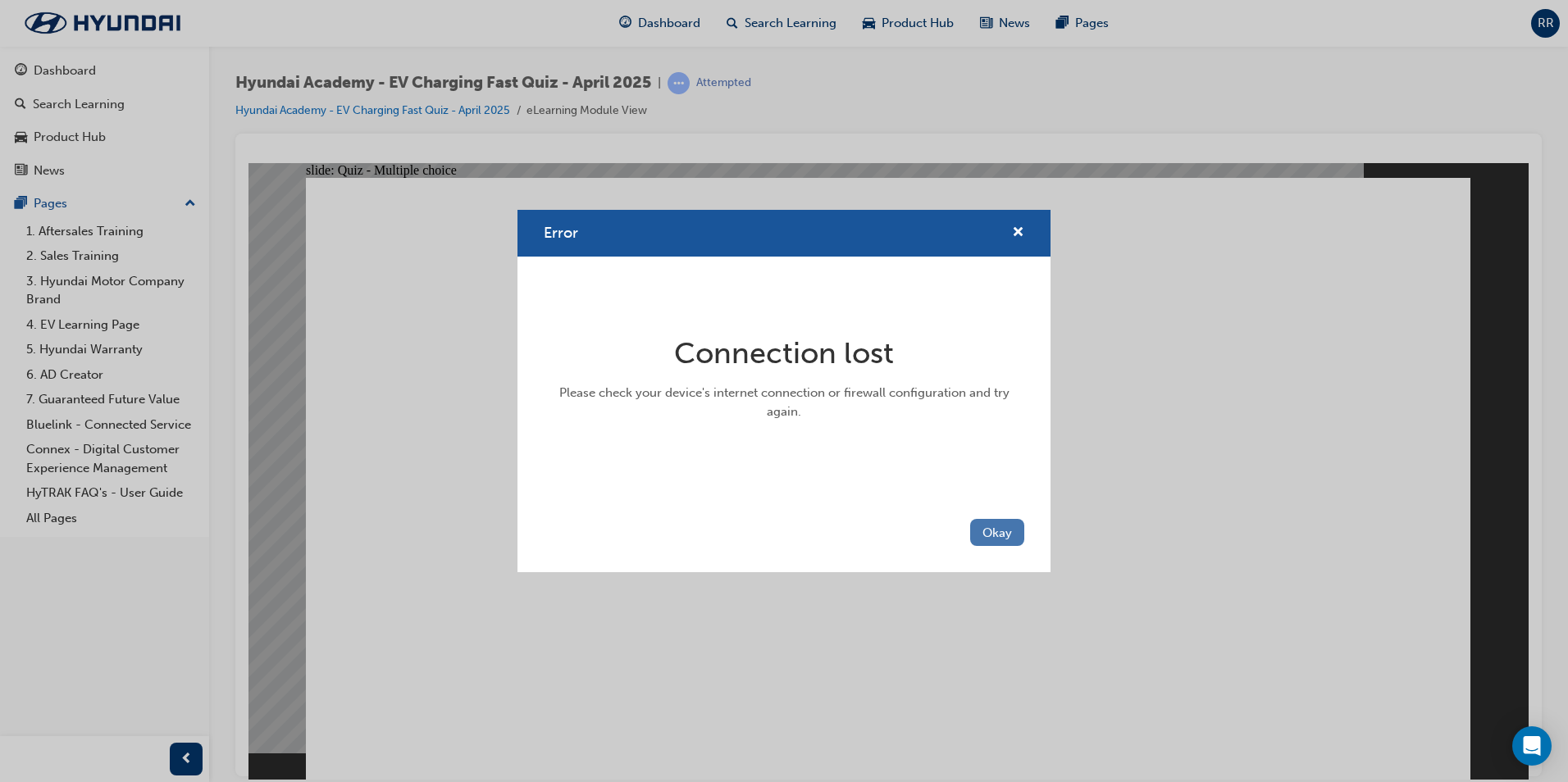 click on "Okay" at bounding box center (997, 532) 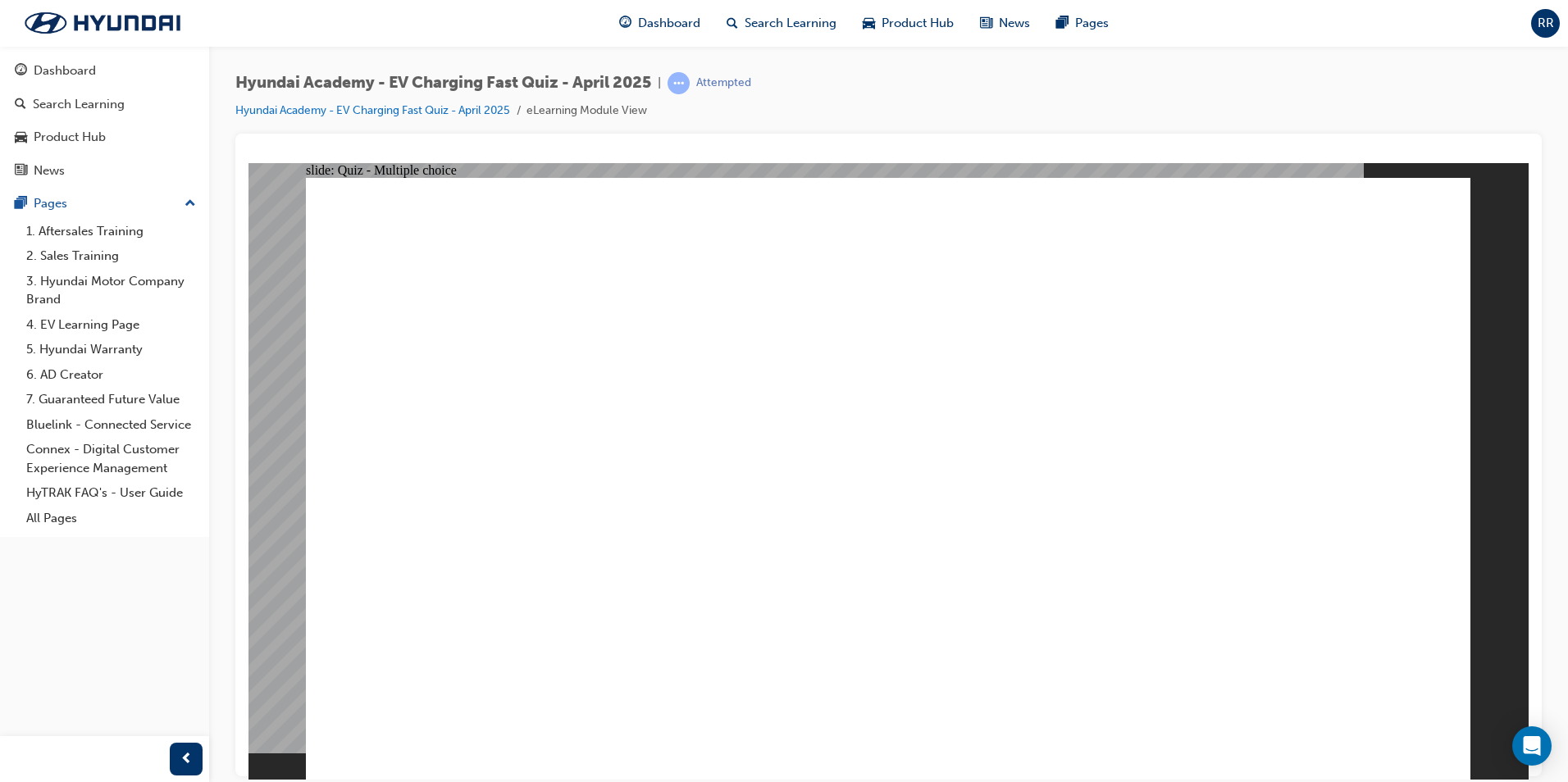 click 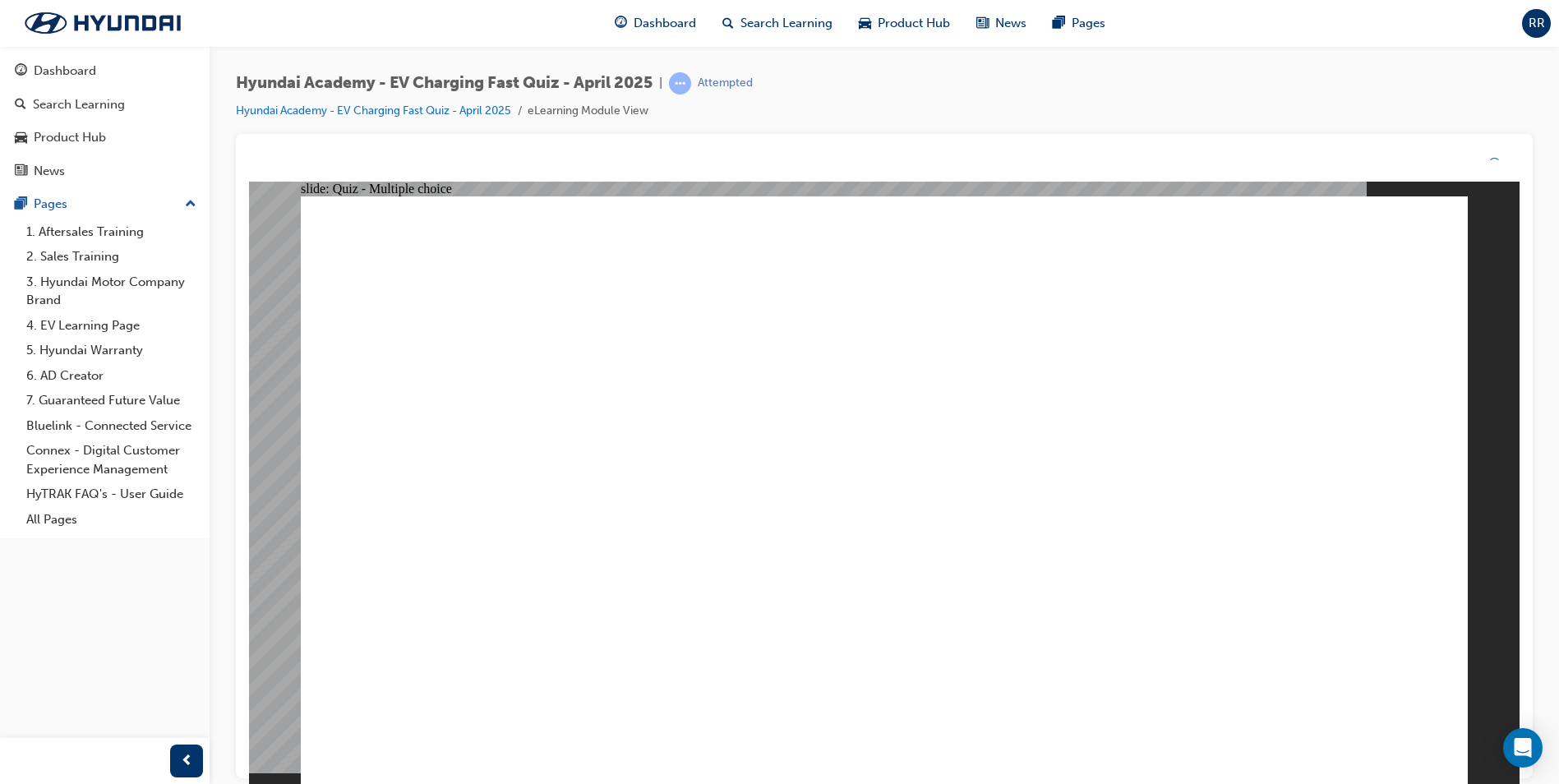 click 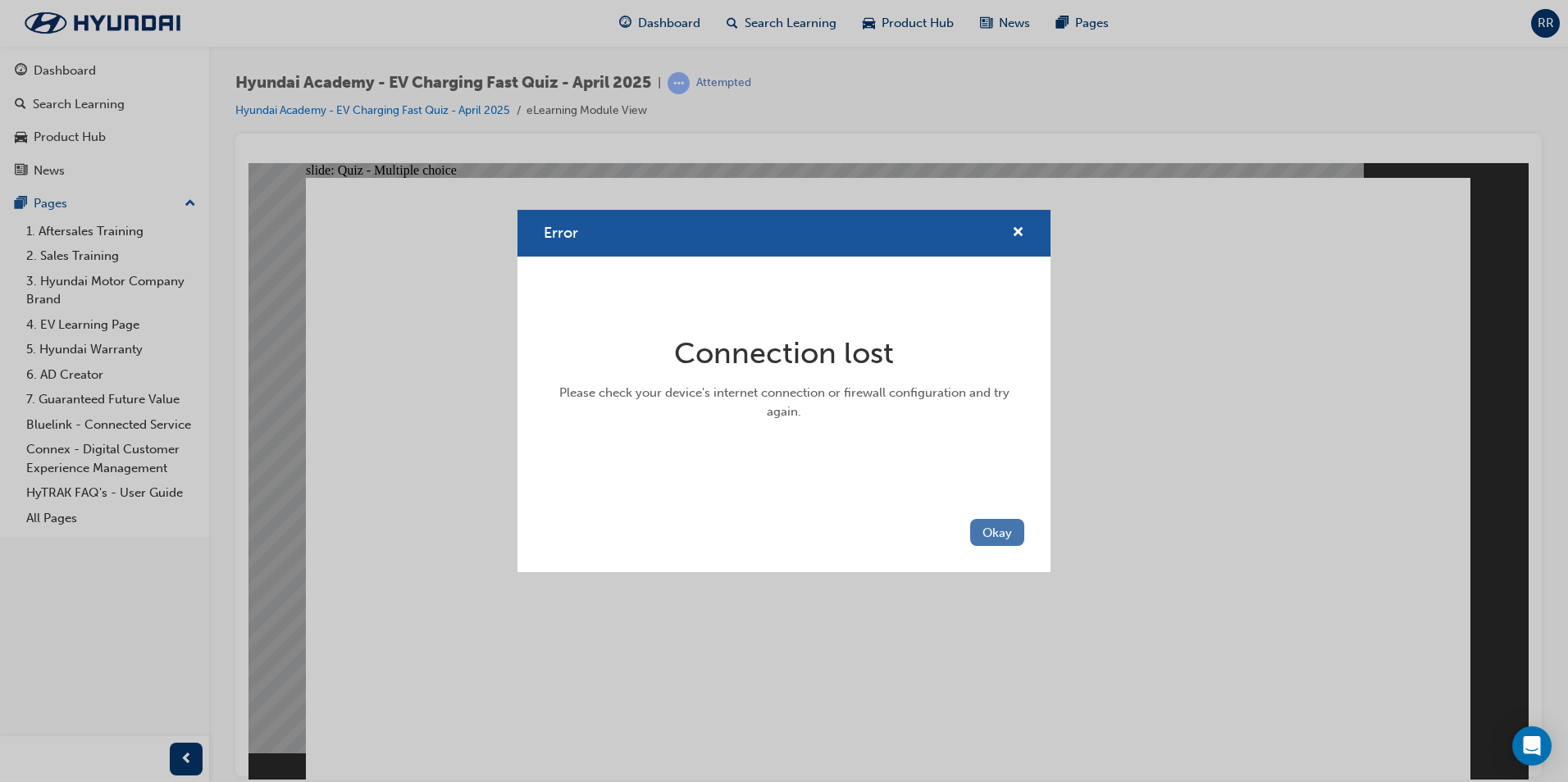 click on "Okay" at bounding box center (997, 532) 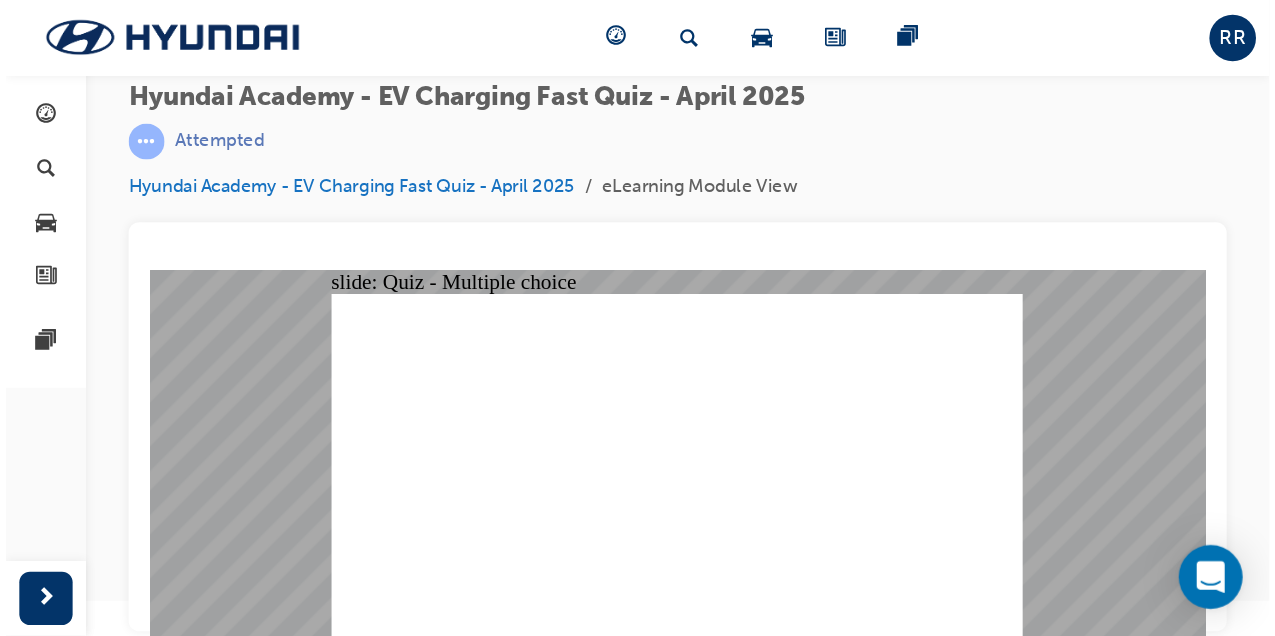 scroll, scrollTop: 0, scrollLeft: 0, axis: both 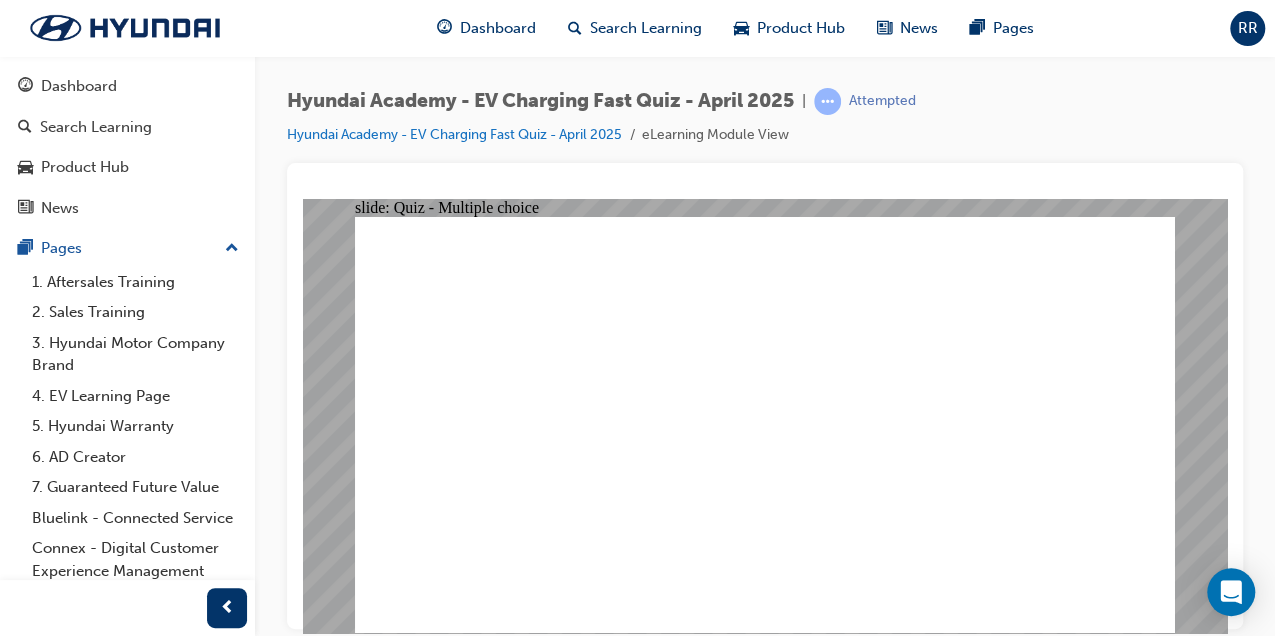 click 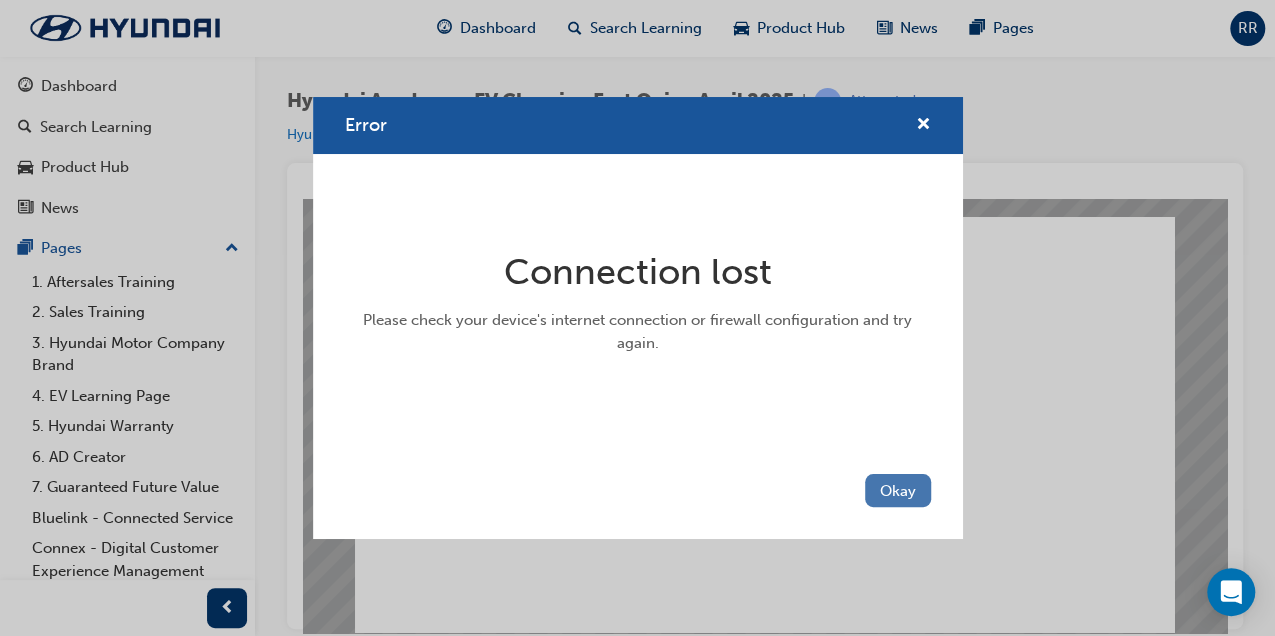 drag, startPoint x: 901, startPoint y: 486, endPoint x: 569, endPoint y: 236, distance: 415.60077 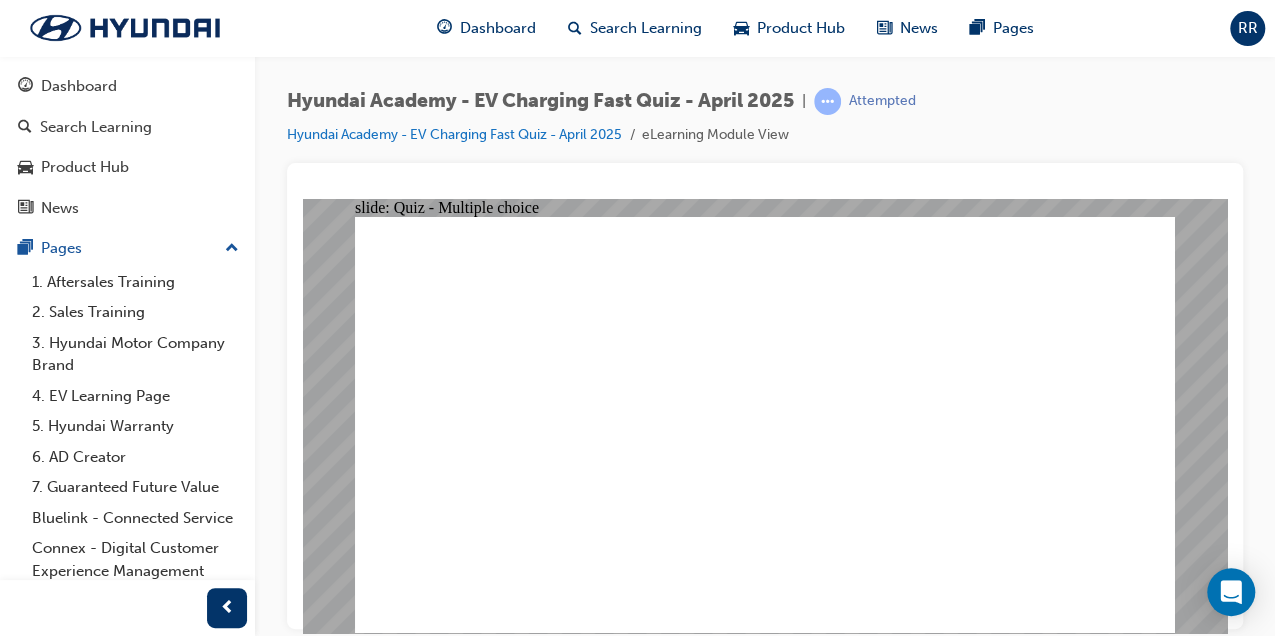 click 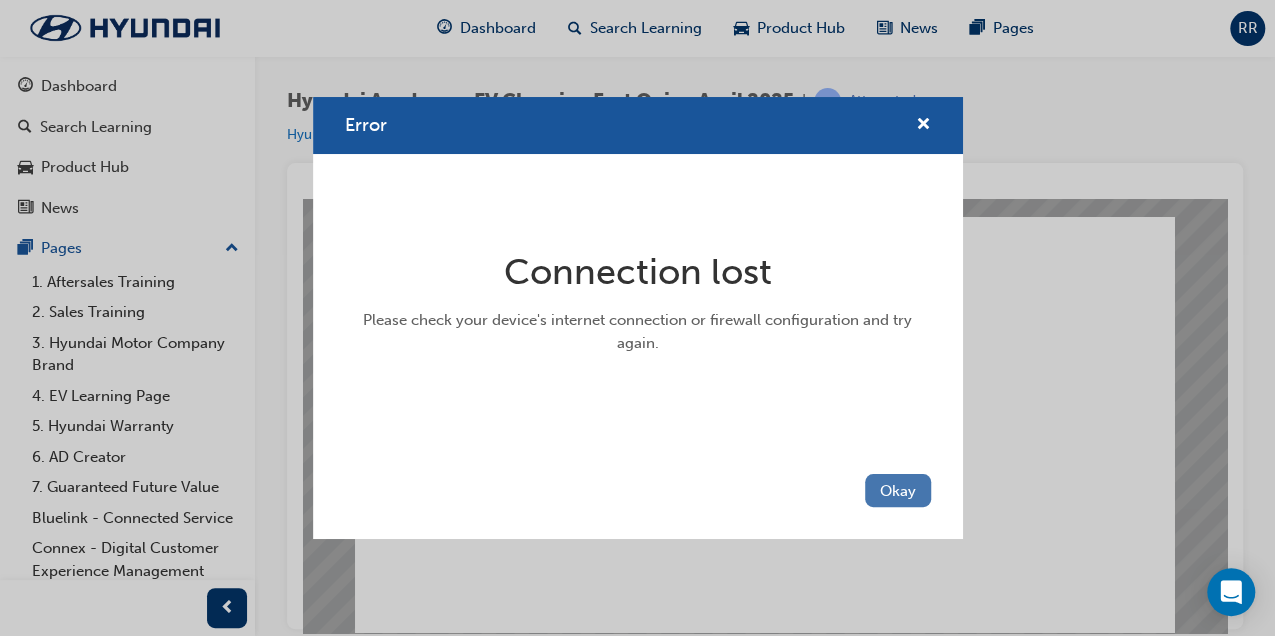 click on "Okay" at bounding box center [898, 490] 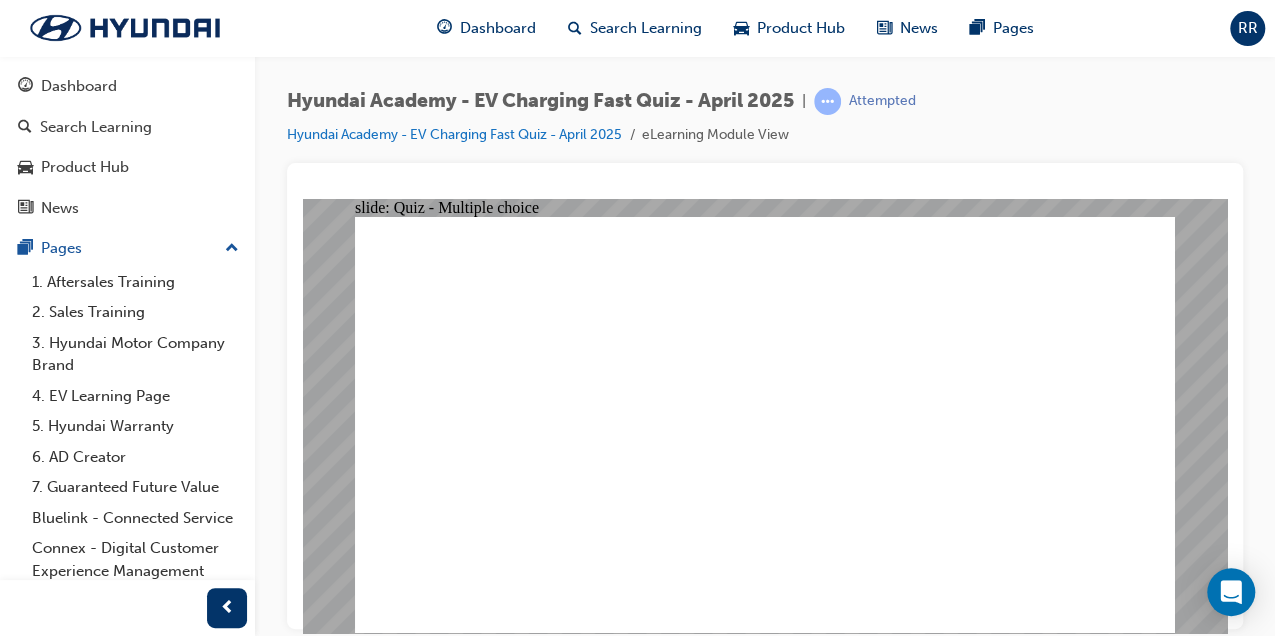 click 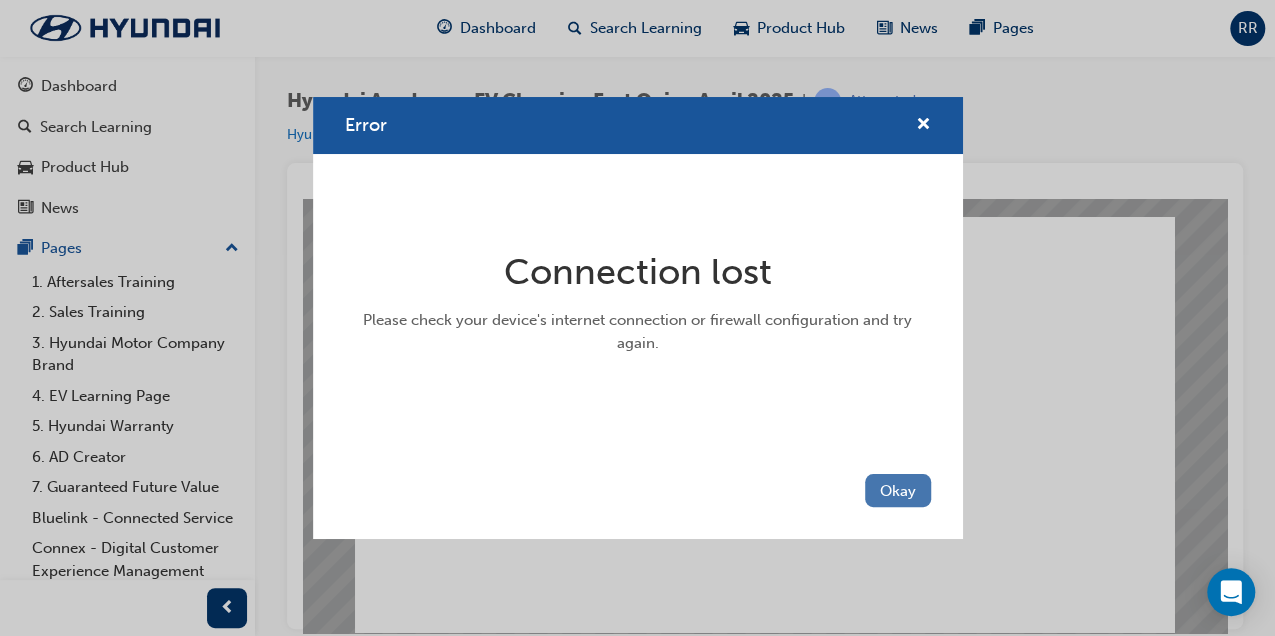 click on "Okay" at bounding box center [898, 490] 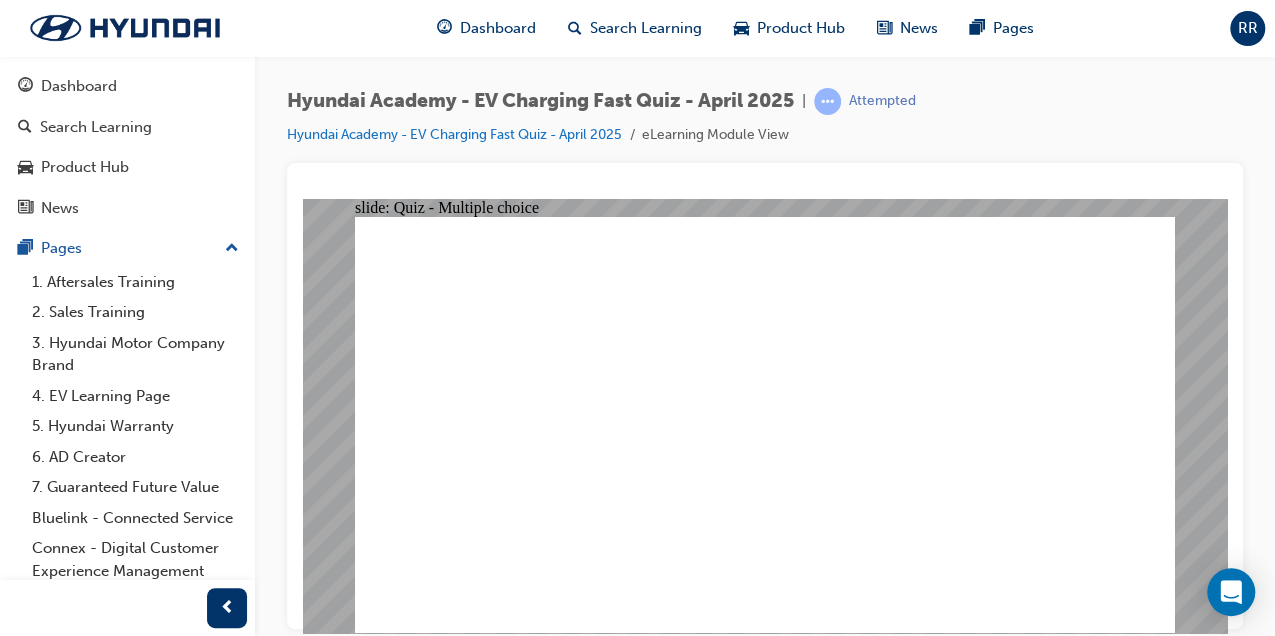 click 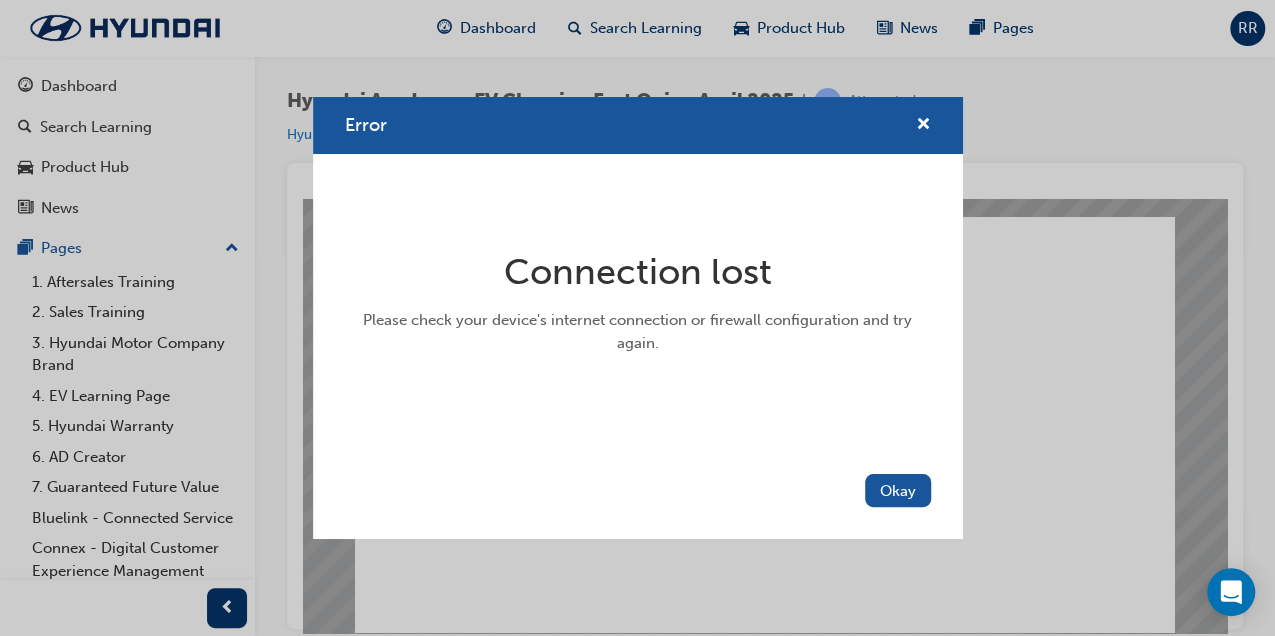click on "Error Connection lost Please check your device's internet connection or firewall configuration and try again. Okay" at bounding box center (637, 318) 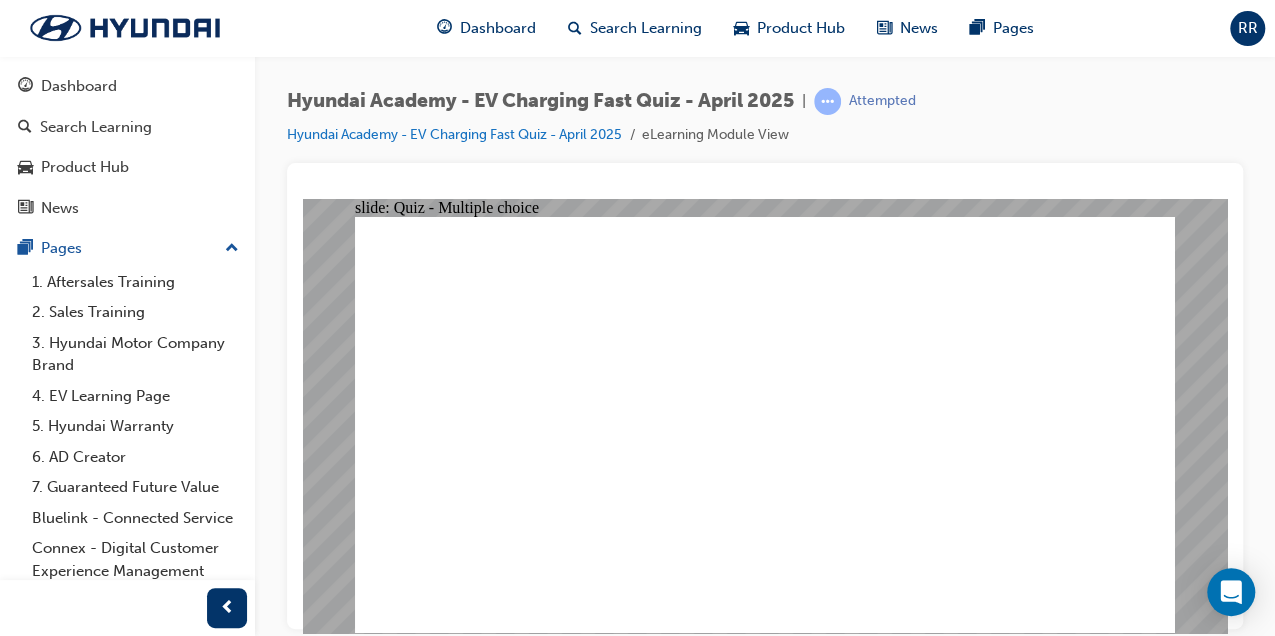 click 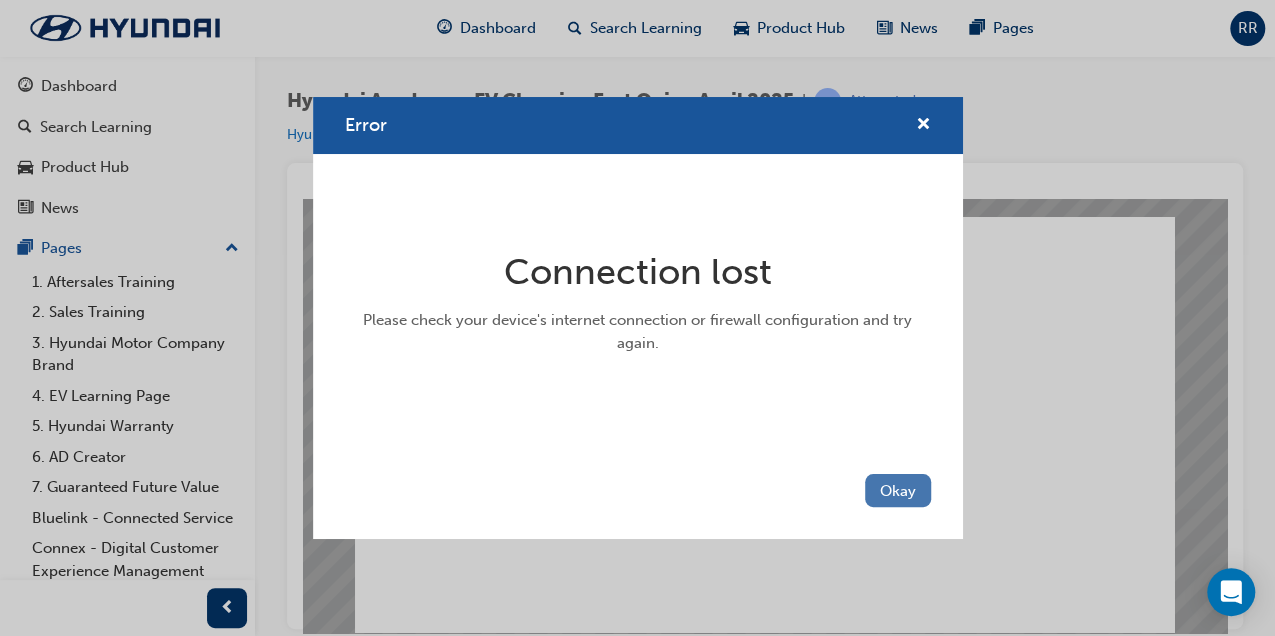 click on "Okay" at bounding box center [898, 490] 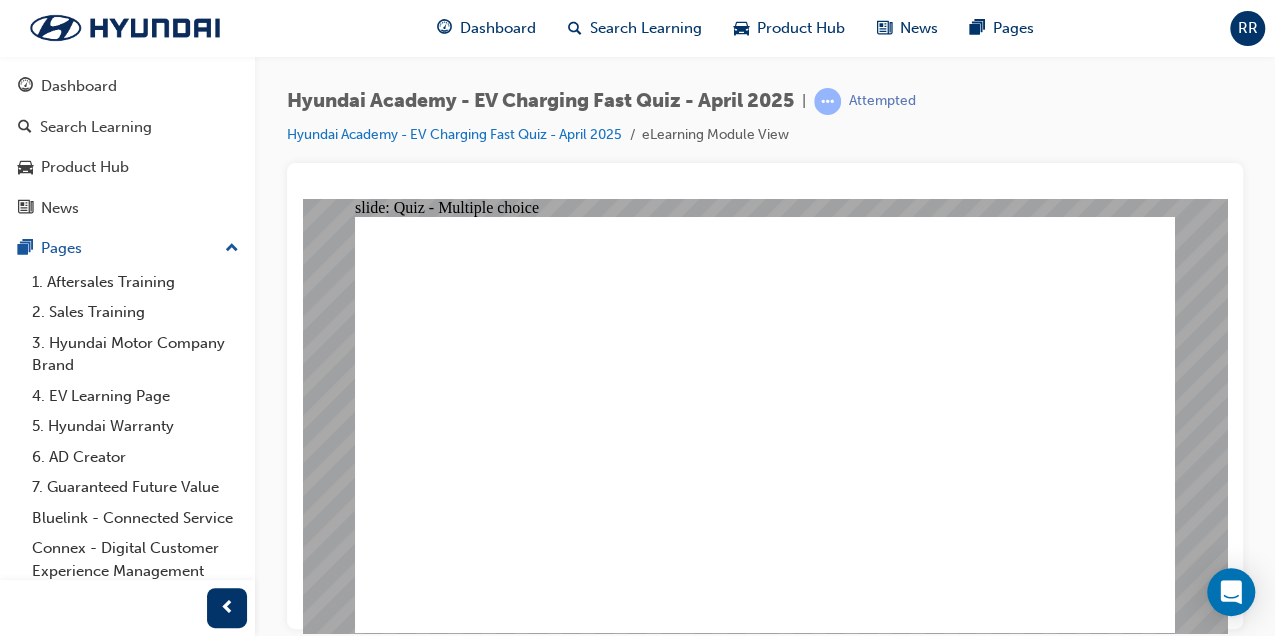 click 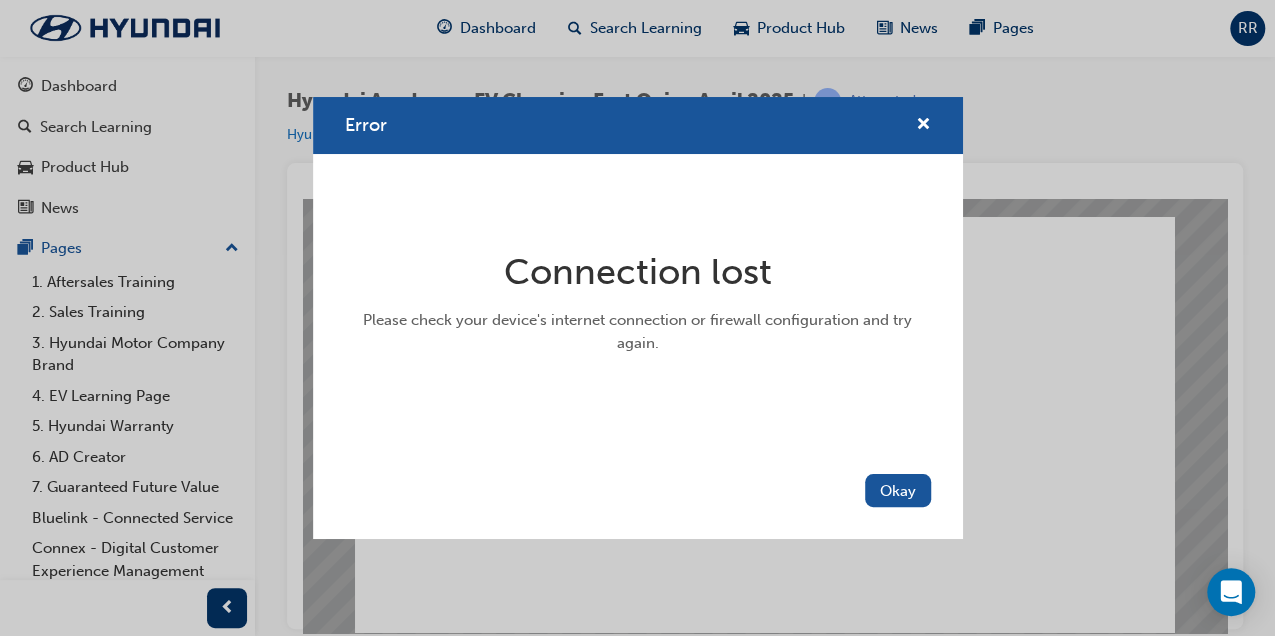 click on "Error Connection lost Please check your device's internet connection or firewall configuration and try again. Okay" at bounding box center (637, 318) 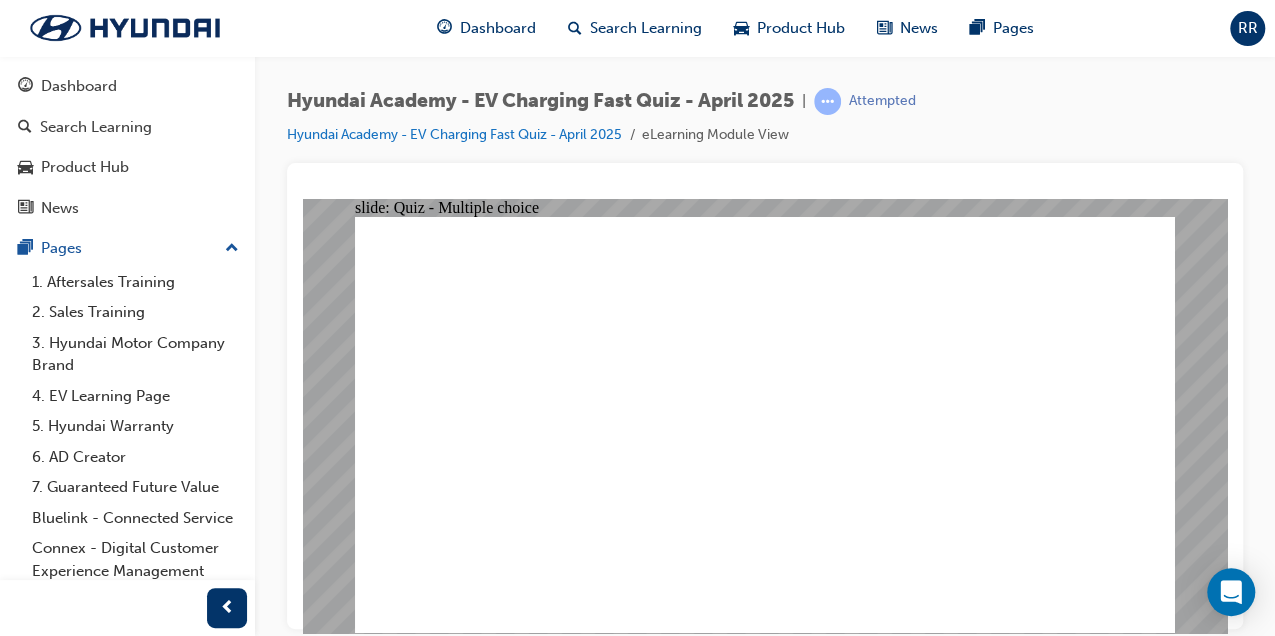 click 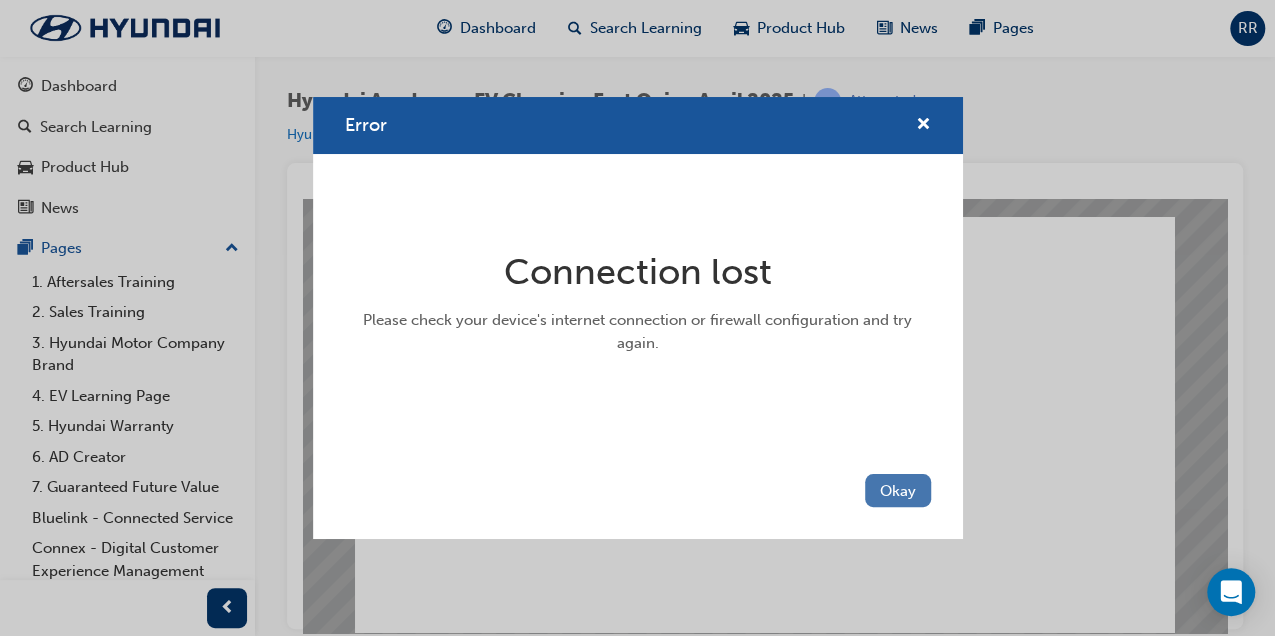 click on "Okay" at bounding box center (898, 490) 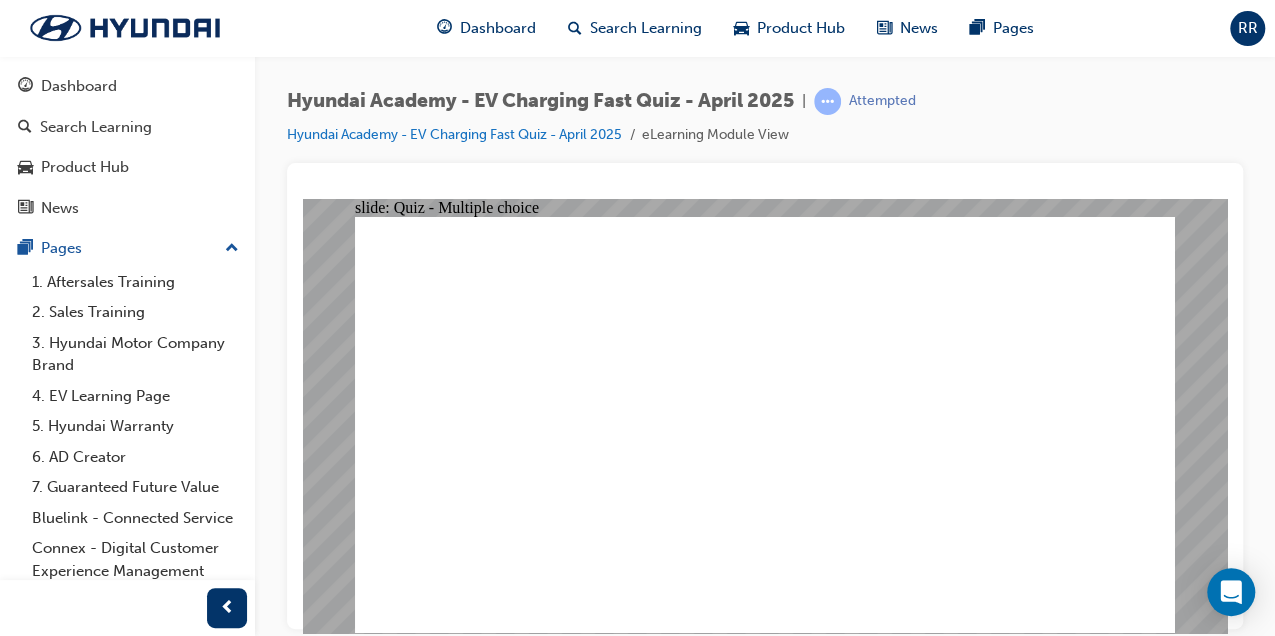 click 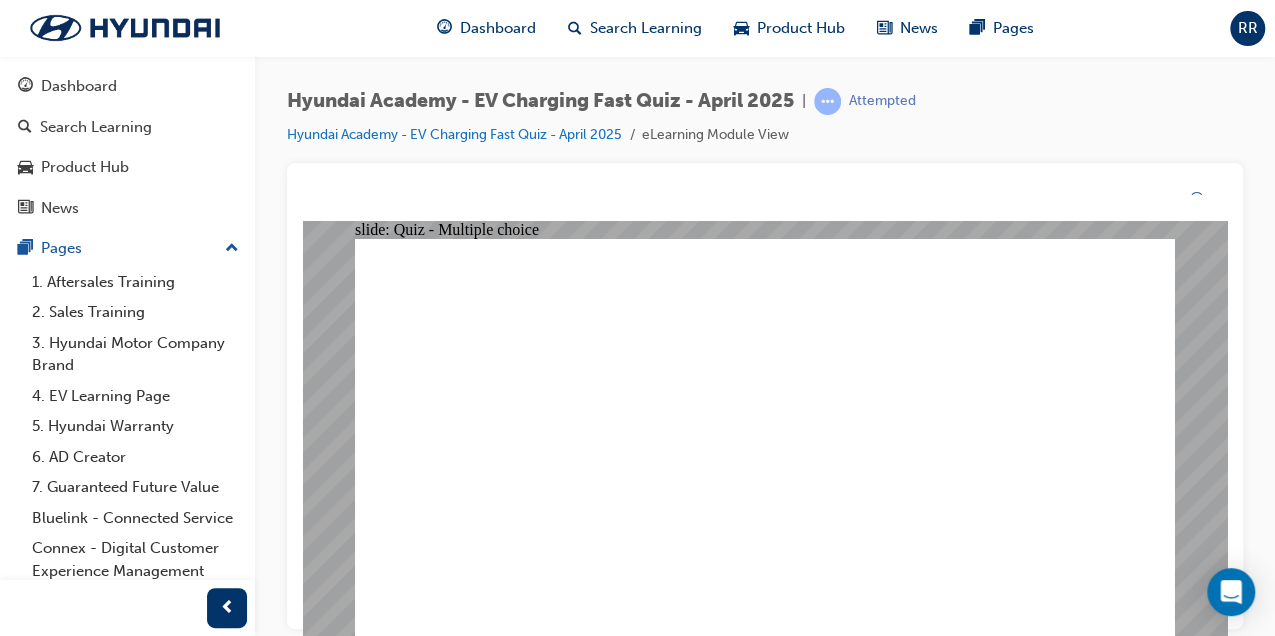 click on "Nothing – Plugshare owns Chargefox so they’re effectively the same interface. Plugshare shows all brands of public chargers whereas Chargefox only shows its own. Plugshare shows DC Chargers only, whereas Chargfox shows both AC and DC. Plugshare shows only residential chargers that home owners are willing to share.  Chargefox is only for shopping centres. What is the main difference between the Chargefox app and Plugshare app? Choose the correct answer then click Submit. Submit Question 17 of 17 Correct Incorrect" at bounding box center [765, 1824] 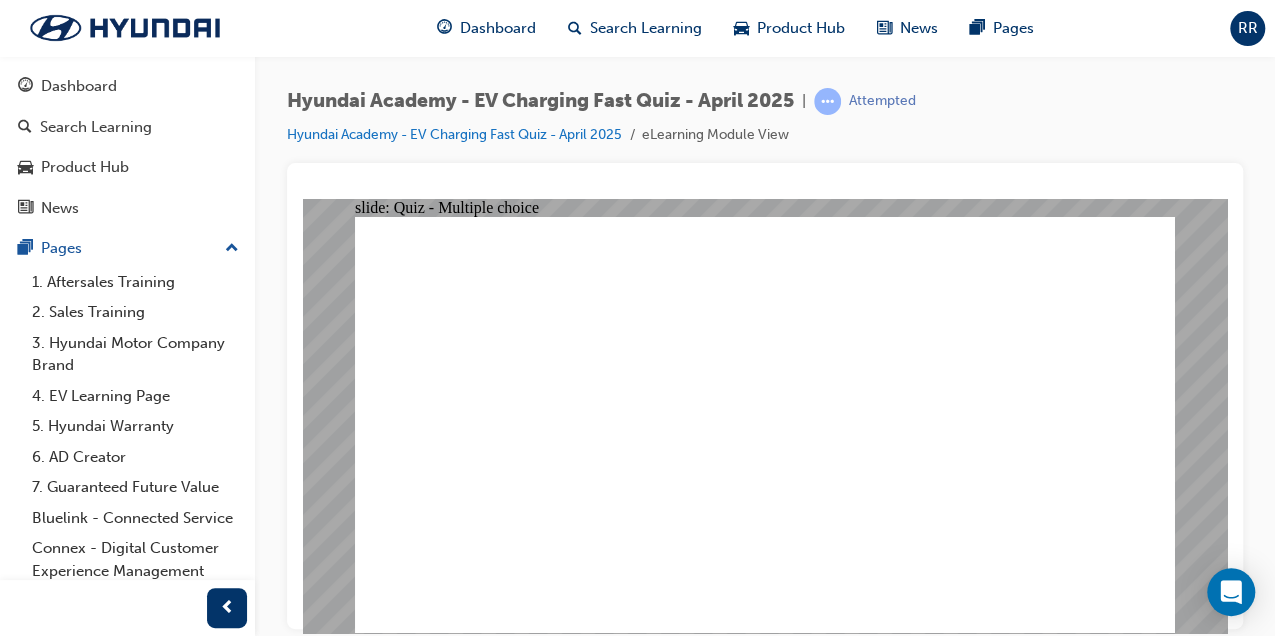 click 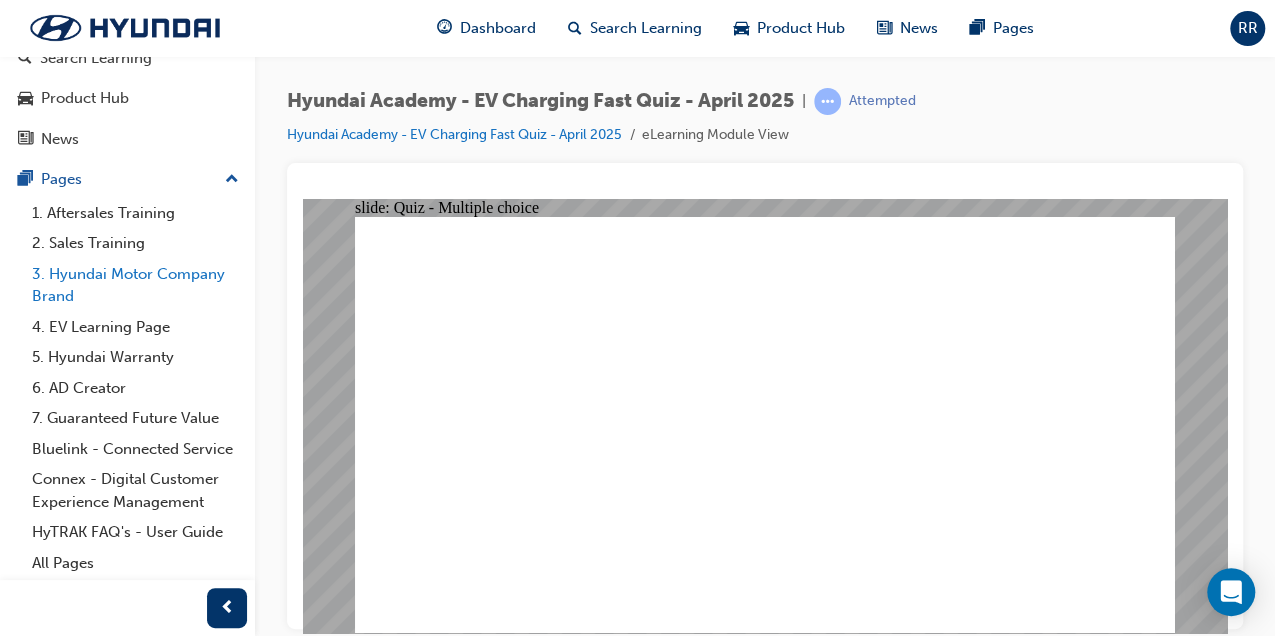 scroll, scrollTop: 90, scrollLeft: 0, axis: vertical 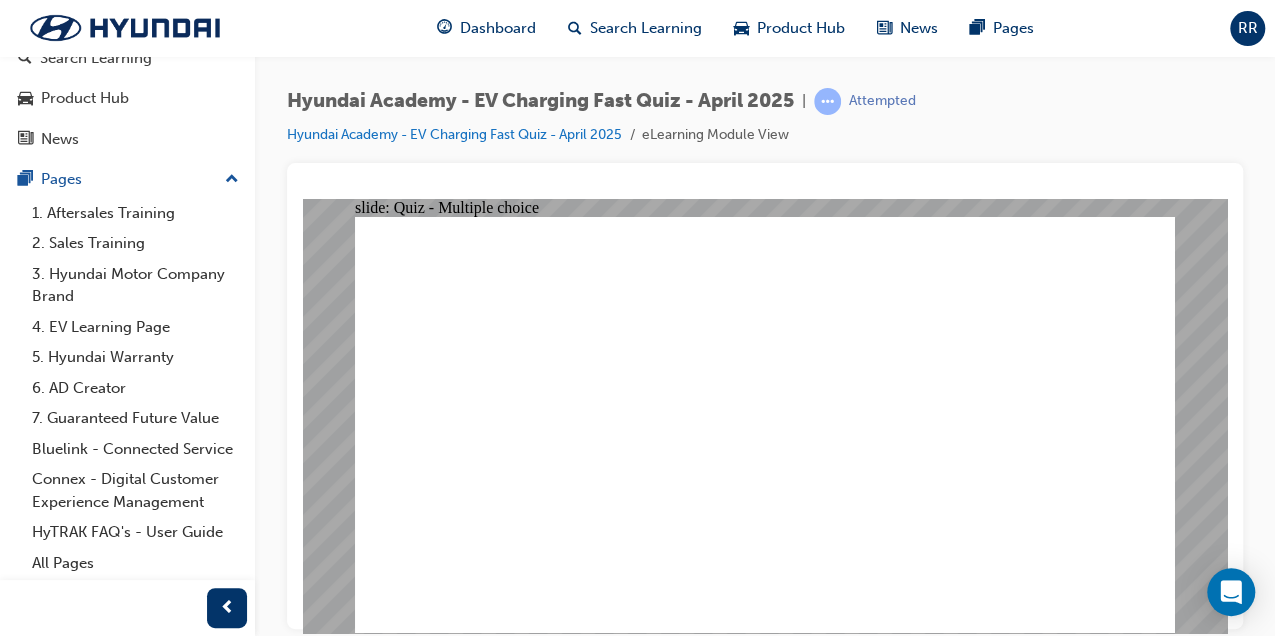 click 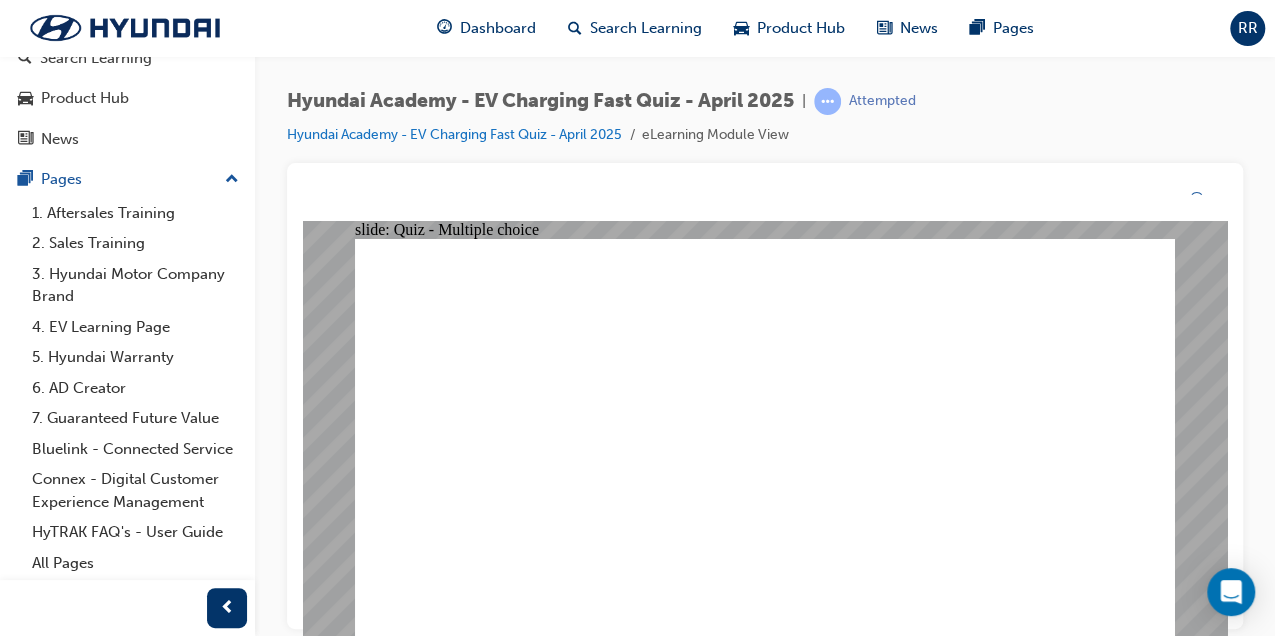 scroll, scrollTop: 0, scrollLeft: 0, axis: both 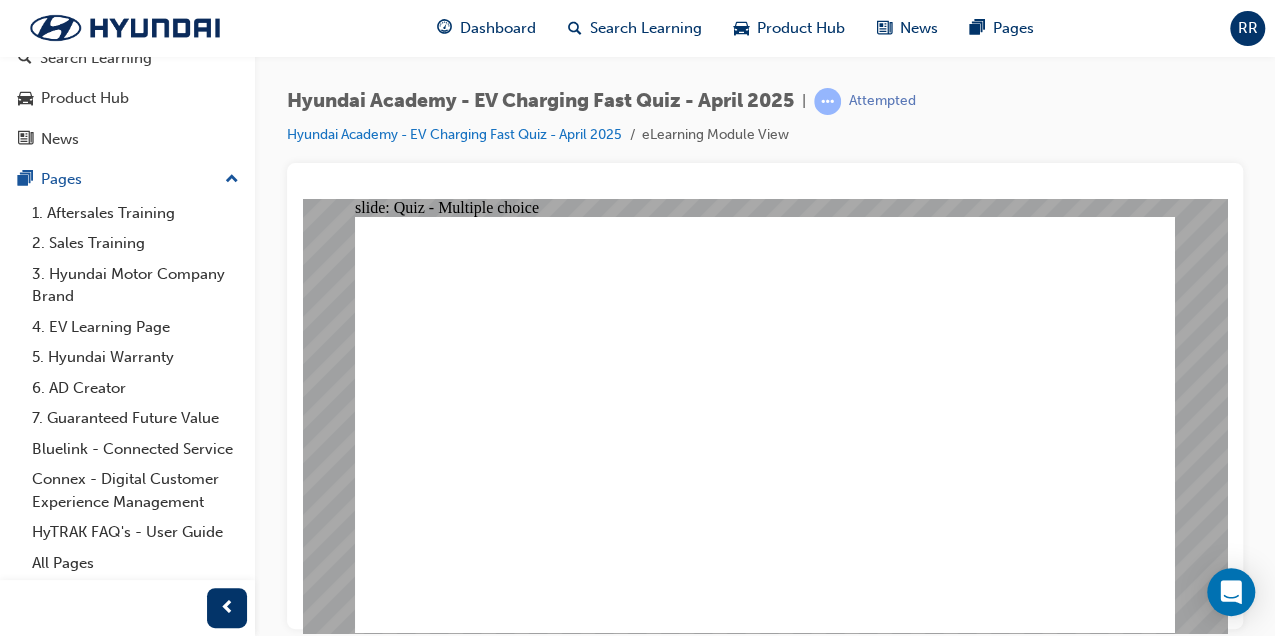 click 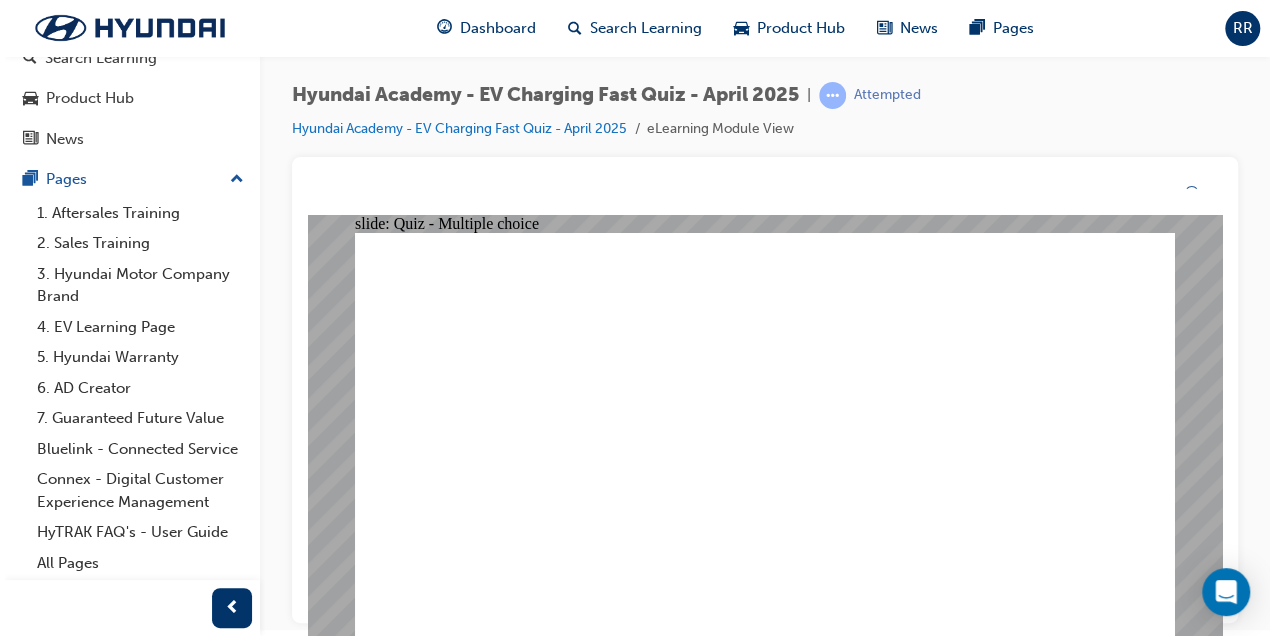 scroll, scrollTop: 0, scrollLeft: 0, axis: both 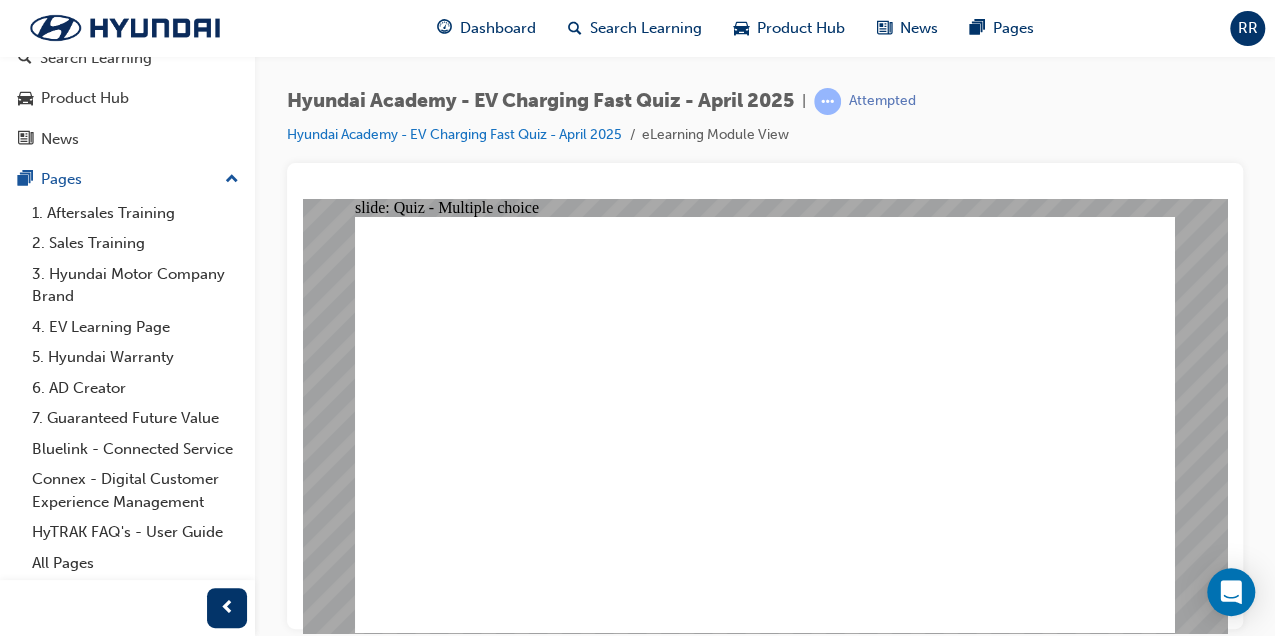 click 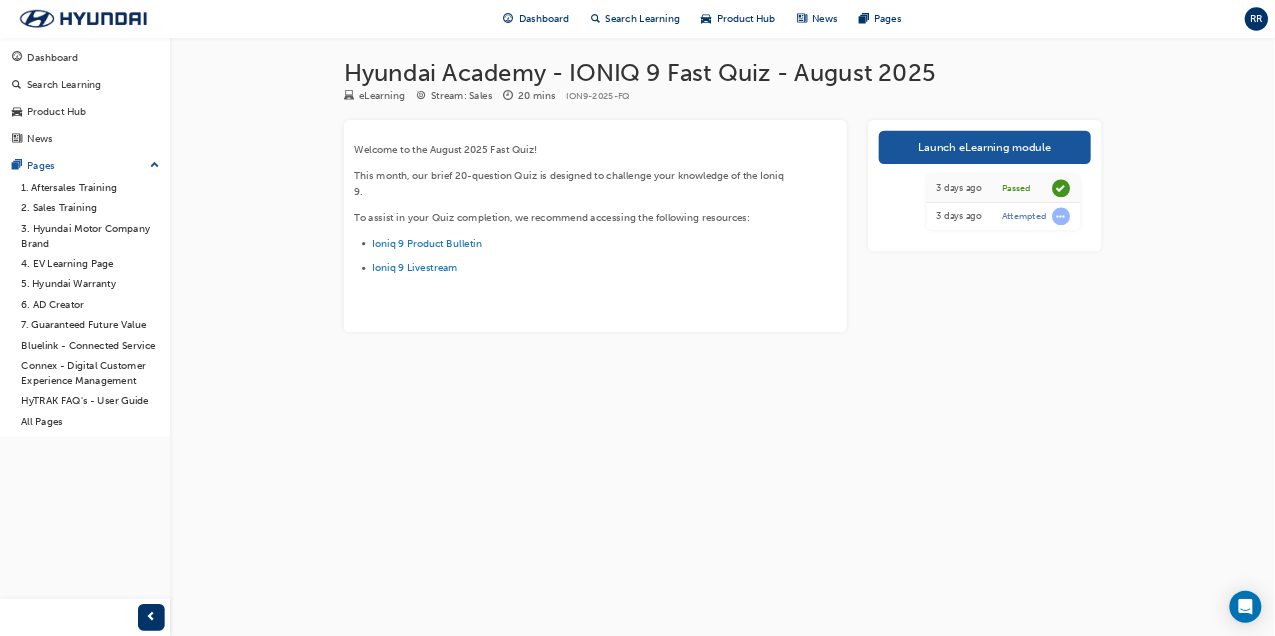 scroll, scrollTop: 0, scrollLeft: 0, axis: both 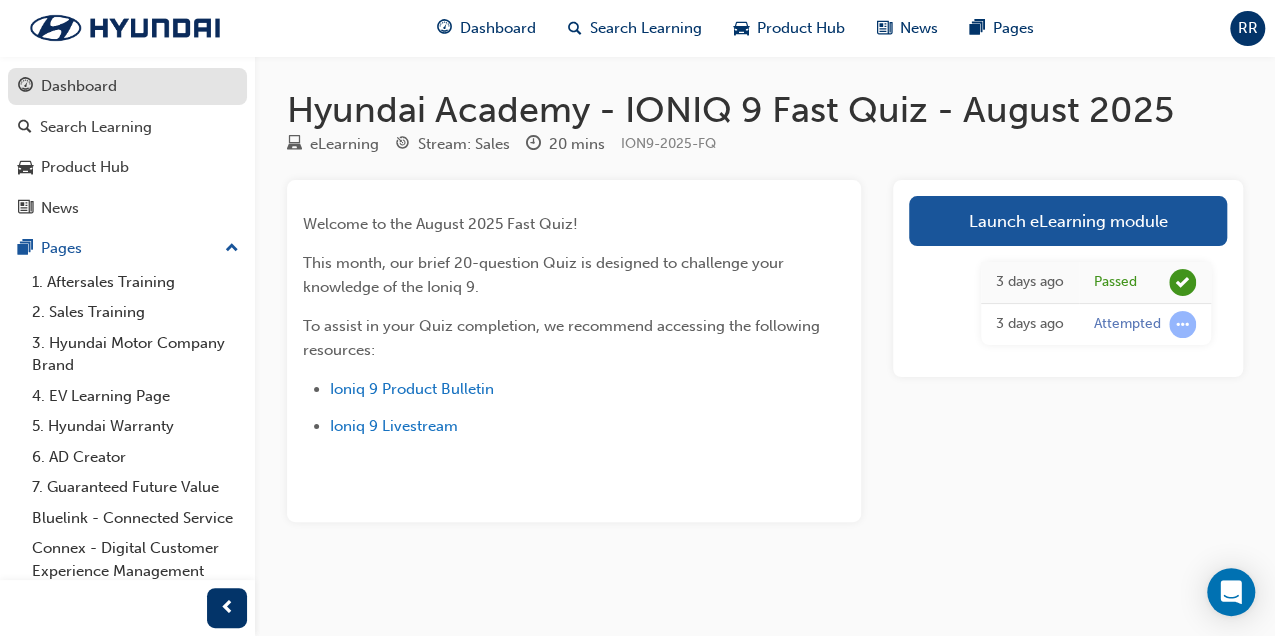 click on "Dashboard" at bounding box center [127, 86] 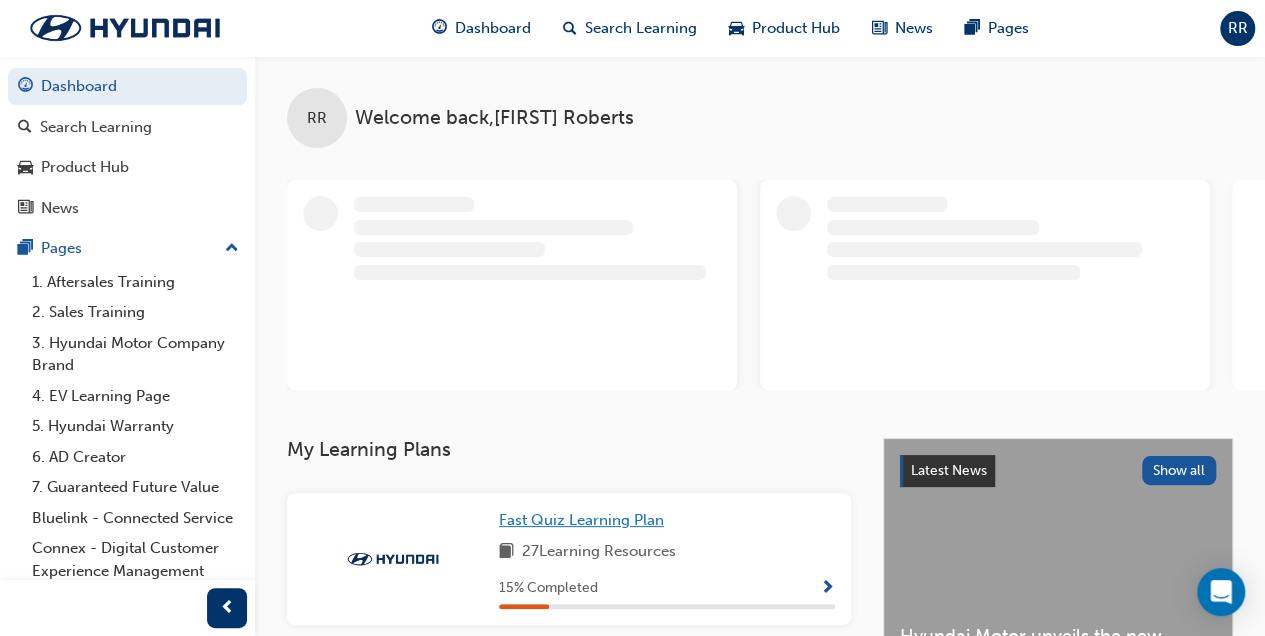 click on "Fast Quiz Learning Plan" at bounding box center (581, 520) 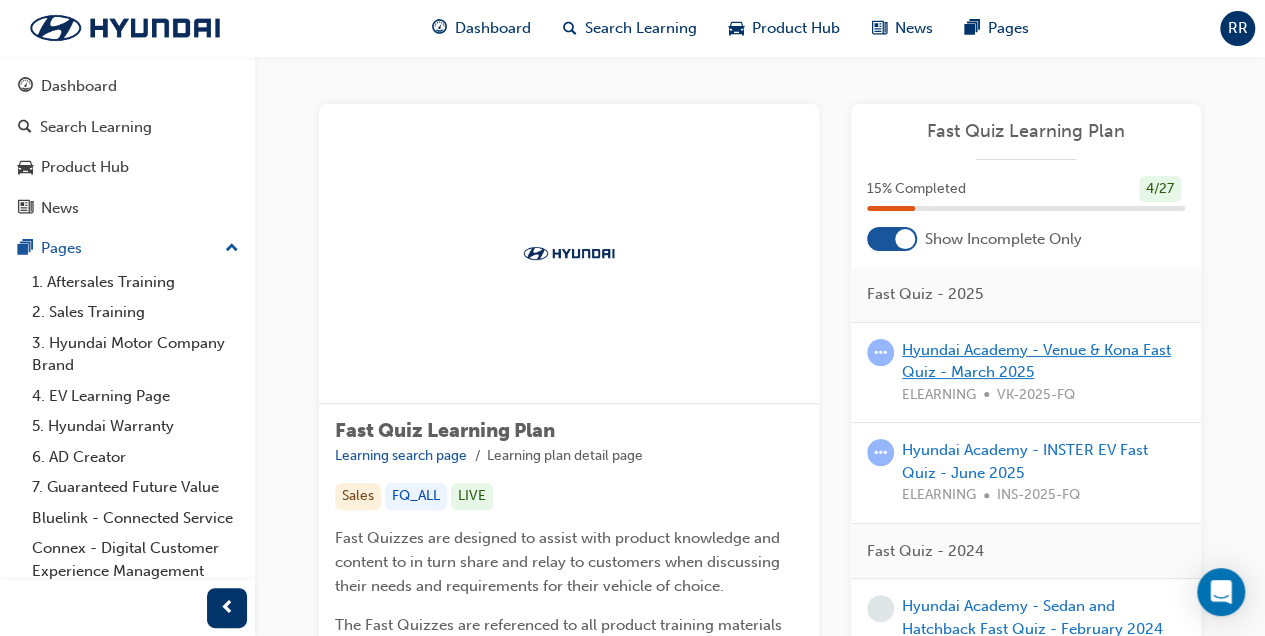 click on "Hyundai Academy - Venue & Kona Fast Quiz - March 2025" at bounding box center [1036, 361] 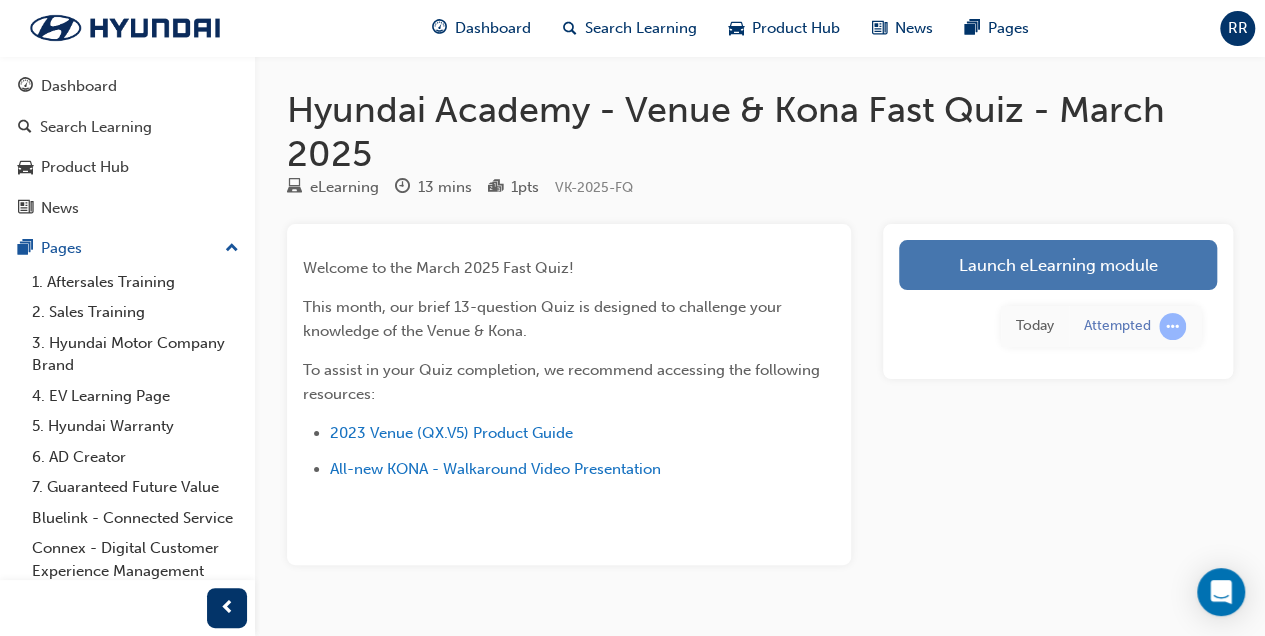 click on "Launch eLearning module" at bounding box center (1058, 265) 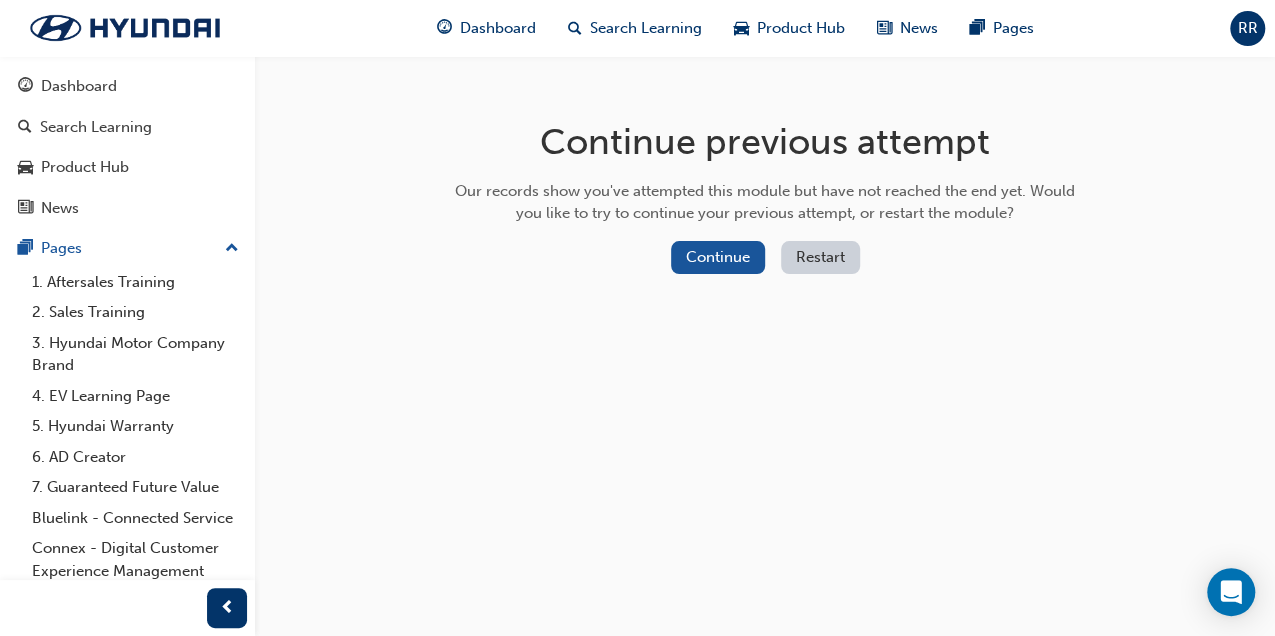 click on "Restart" at bounding box center [820, 257] 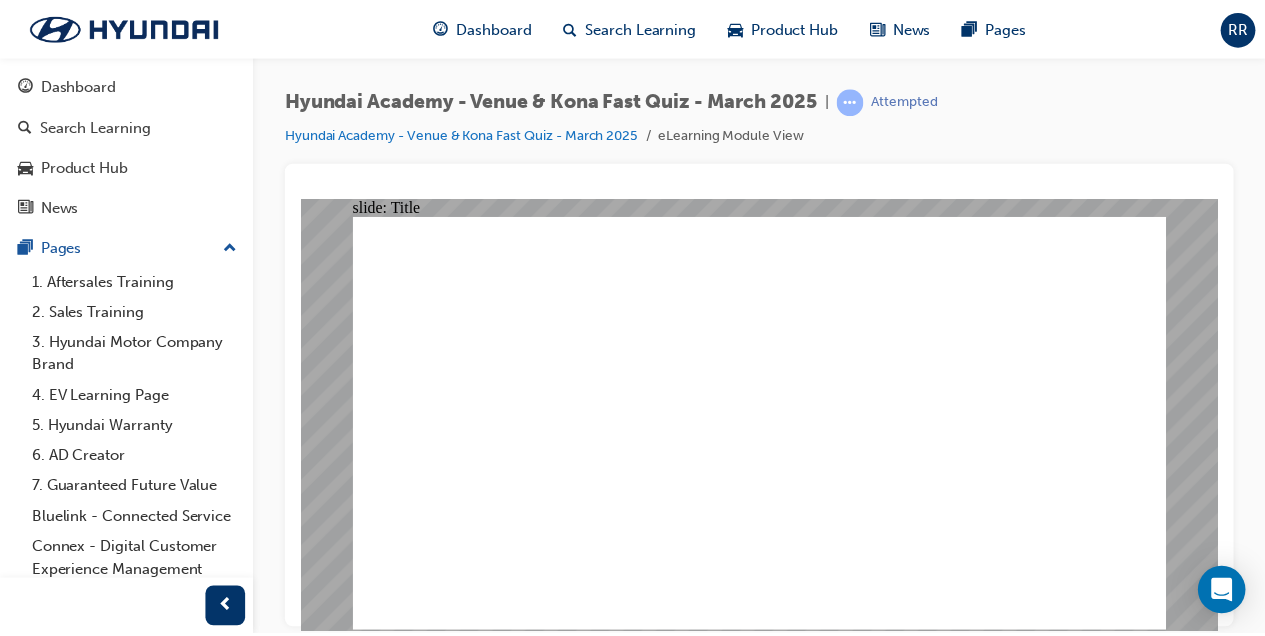 scroll, scrollTop: 0, scrollLeft: 0, axis: both 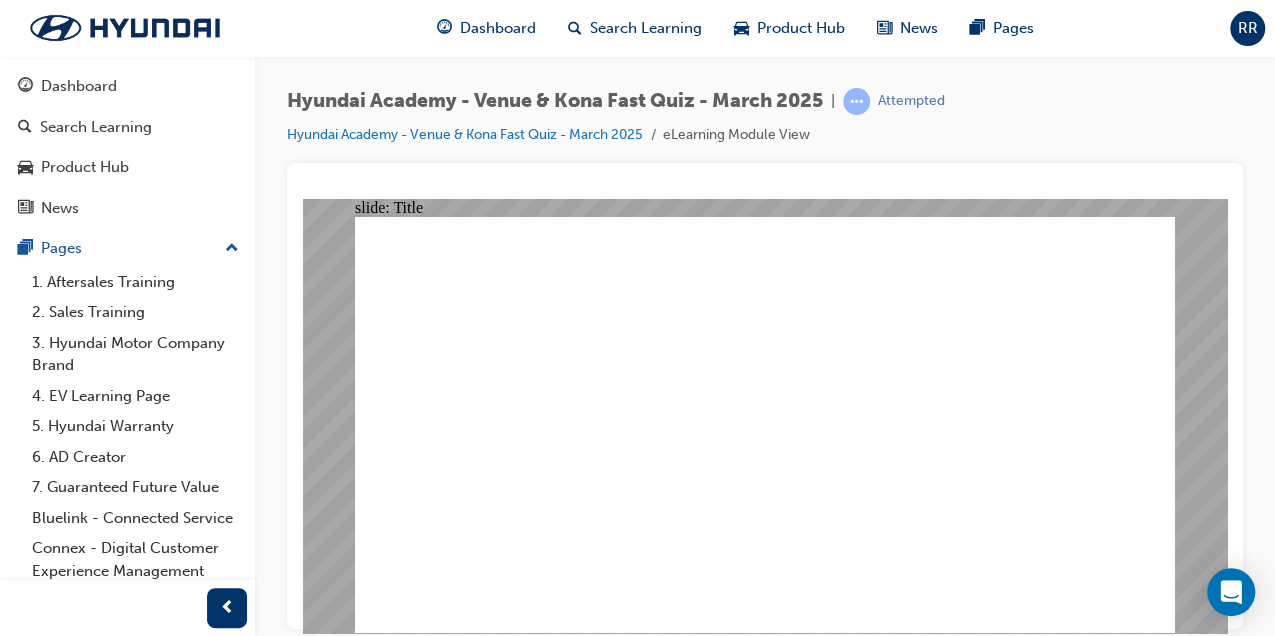 click 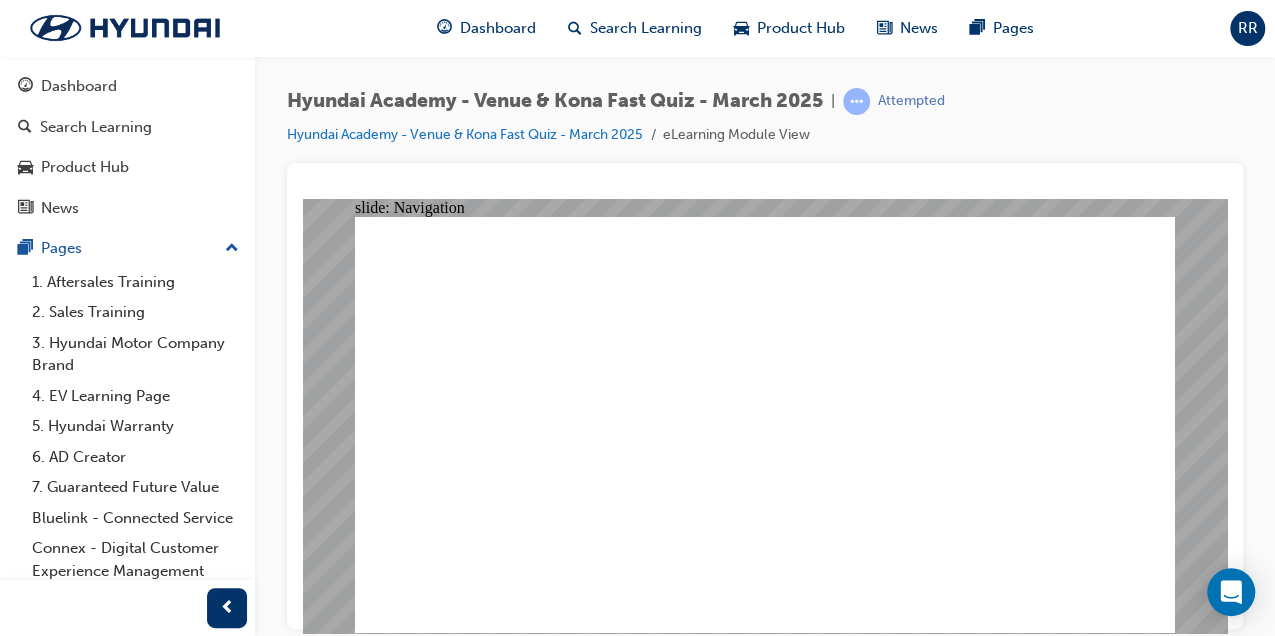 click 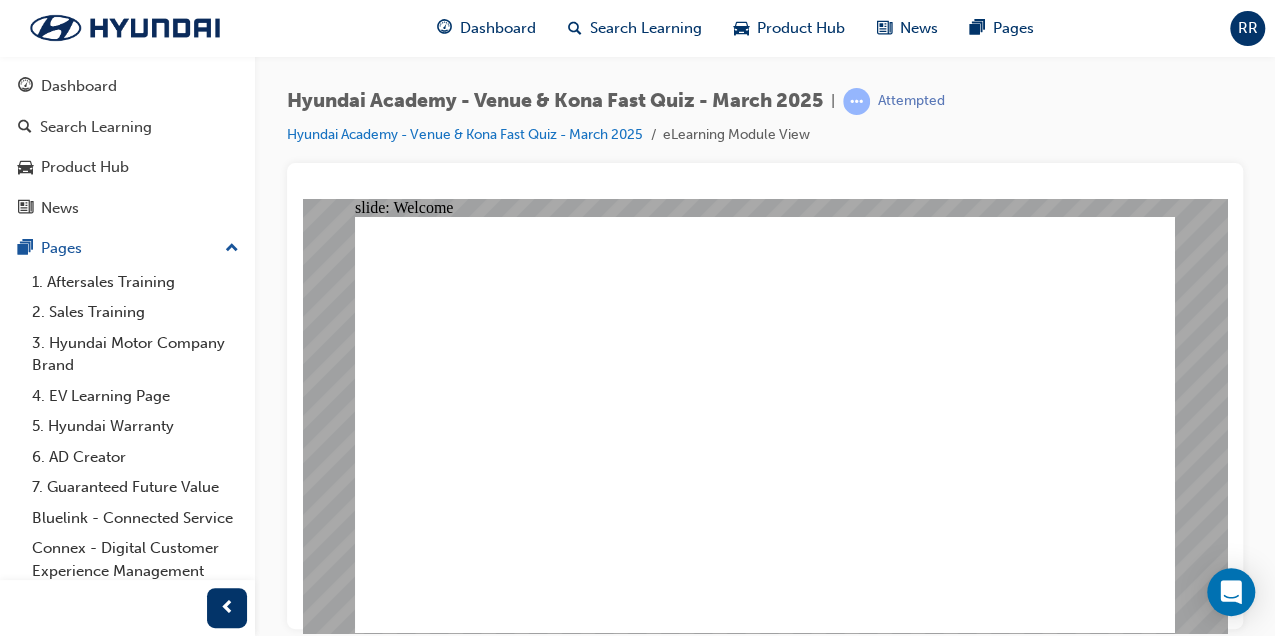 drag, startPoint x: 657, startPoint y: 454, endPoint x: 718, endPoint y: 555, distance: 117.99152 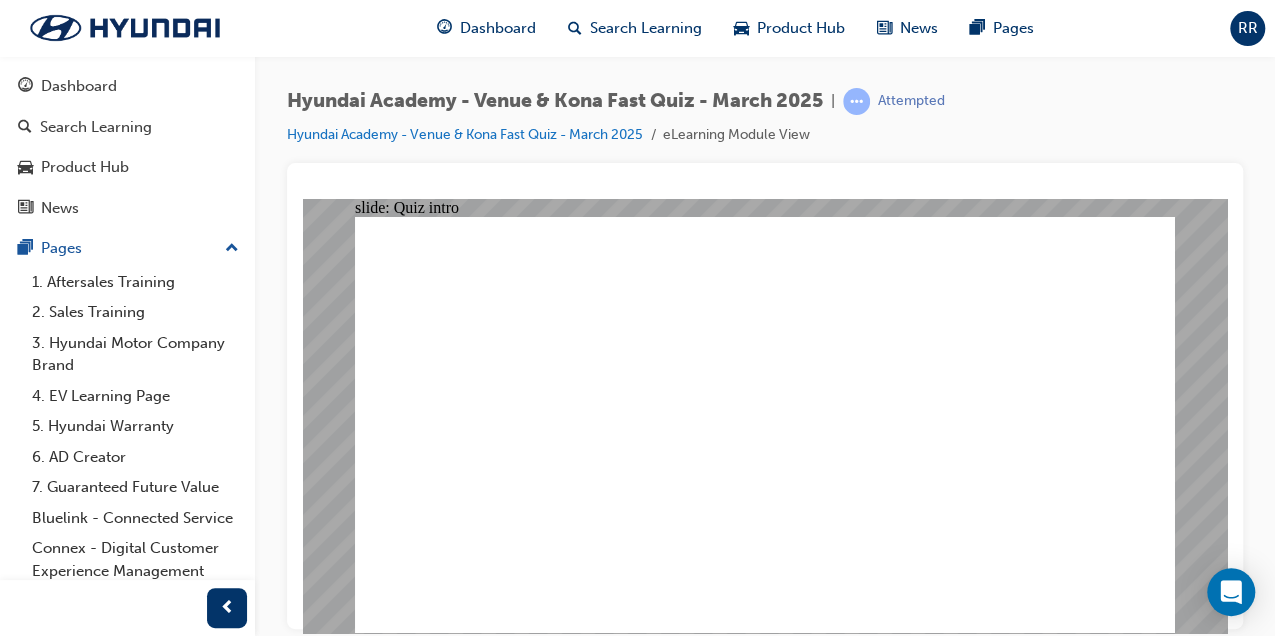 click 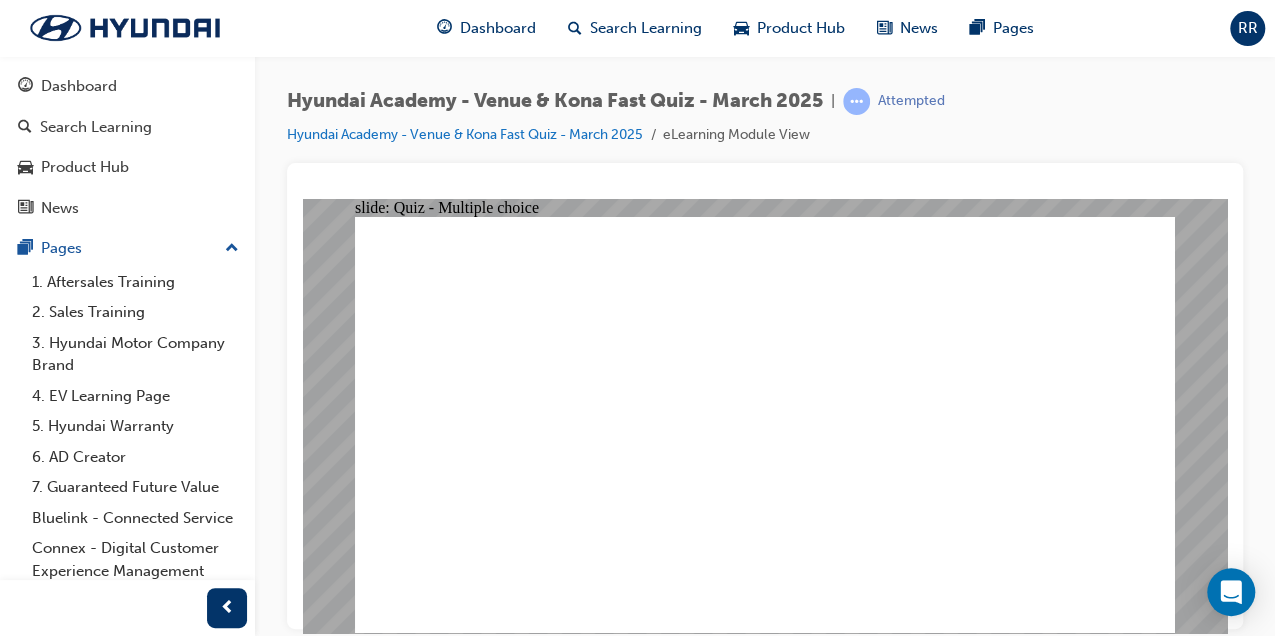 click 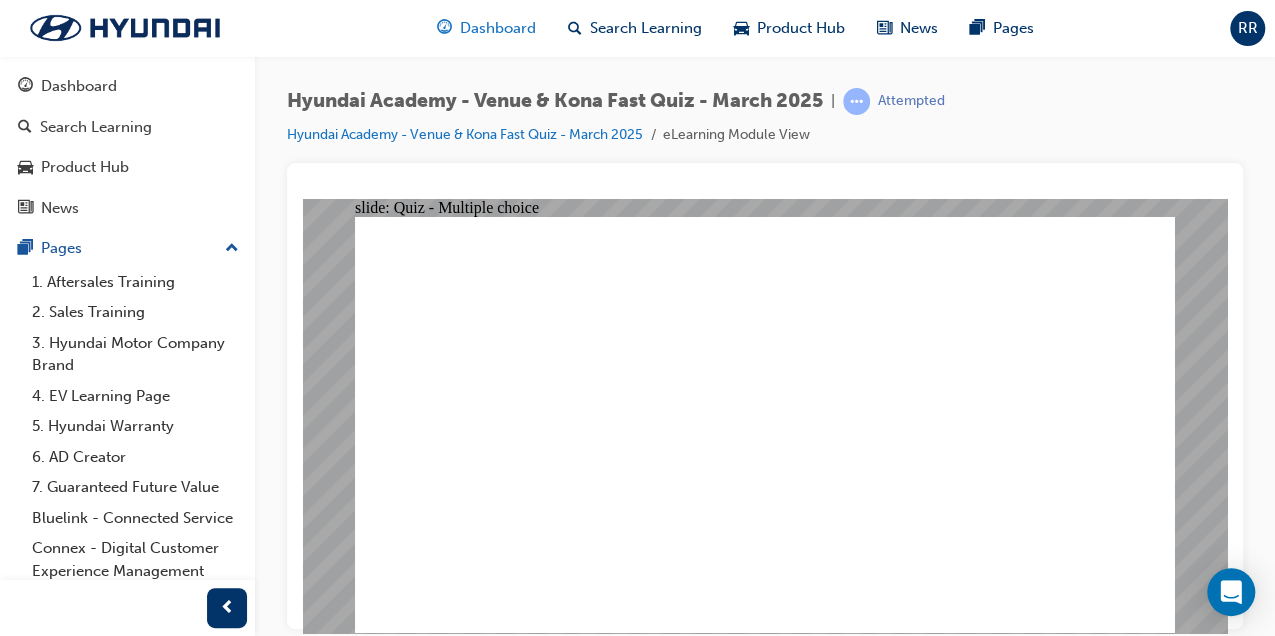 click on "Dashboard" at bounding box center [486, 28] 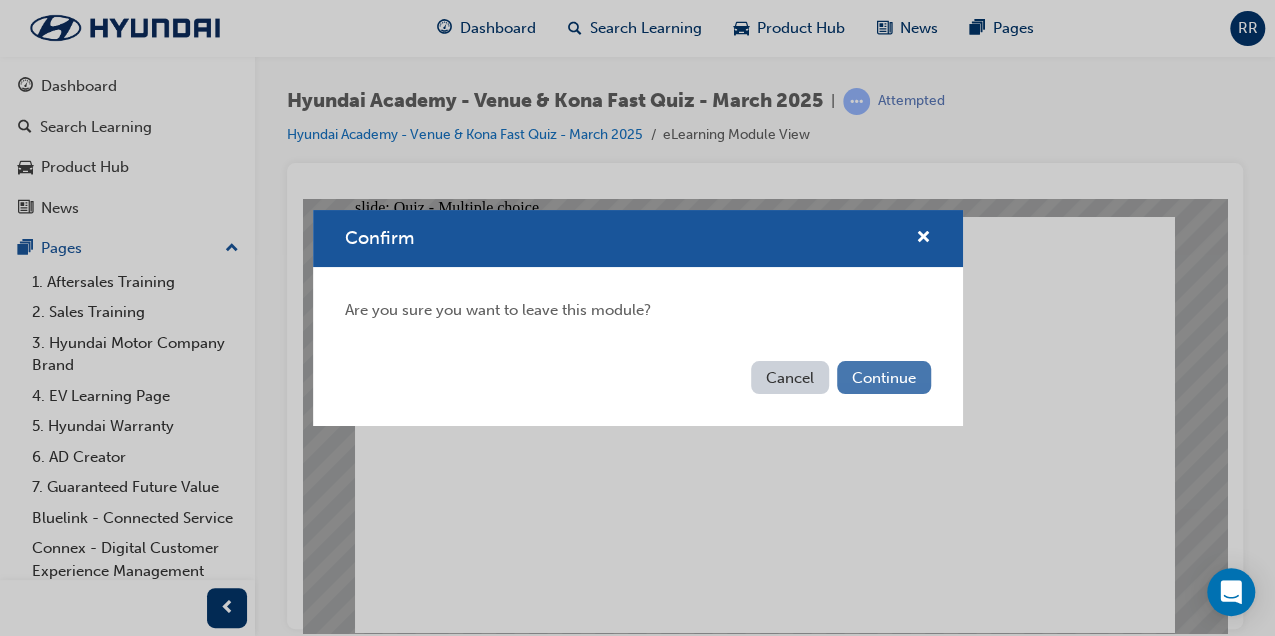 click on "Continue" at bounding box center [884, 377] 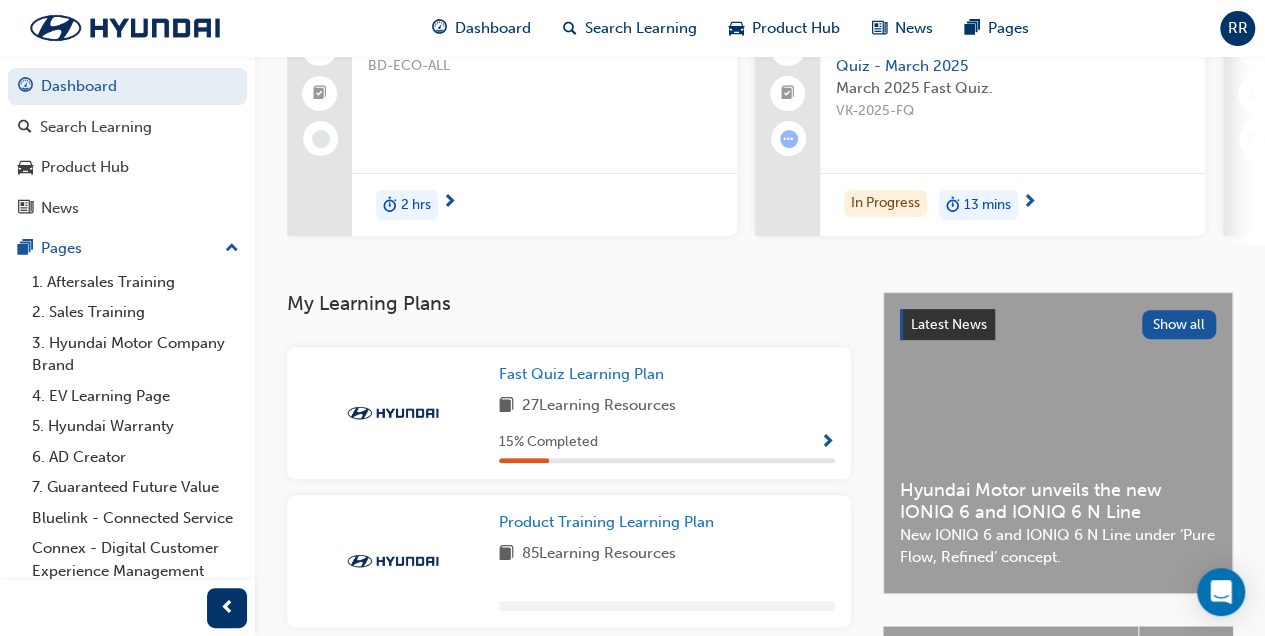 scroll, scrollTop: 200, scrollLeft: 0, axis: vertical 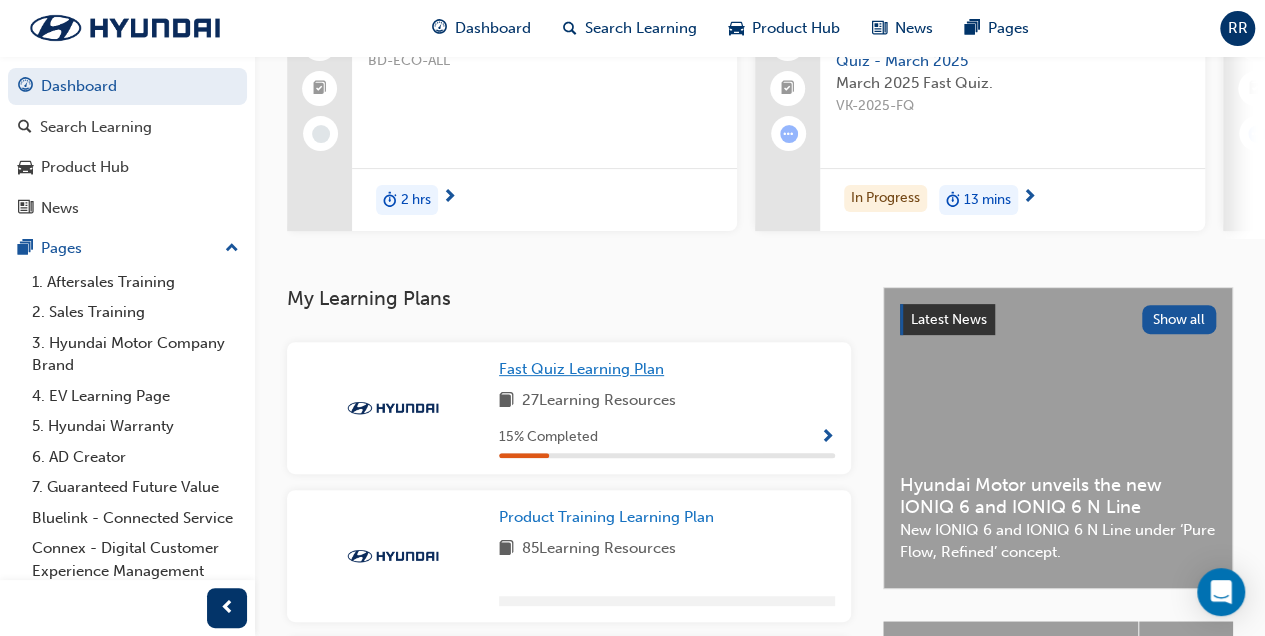 click on "Fast Quiz Learning Plan" at bounding box center (581, 369) 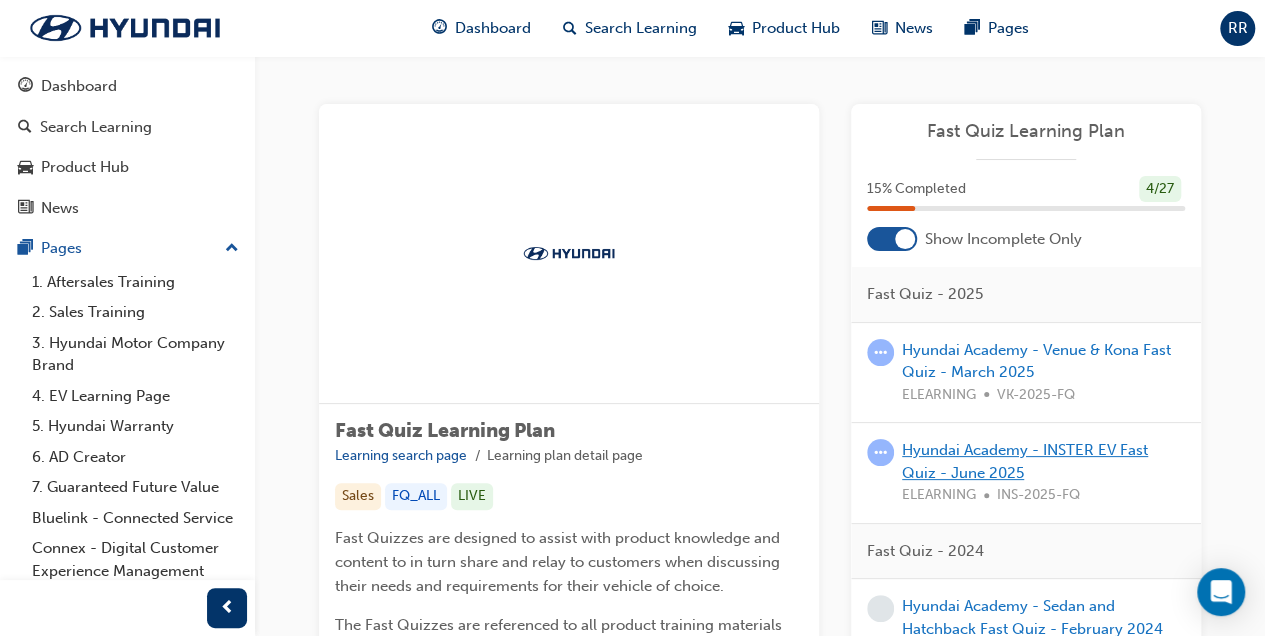 click on "Hyundai Academy - INSTER EV Fast Quiz - June 2025" at bounding box center (1025, 461) 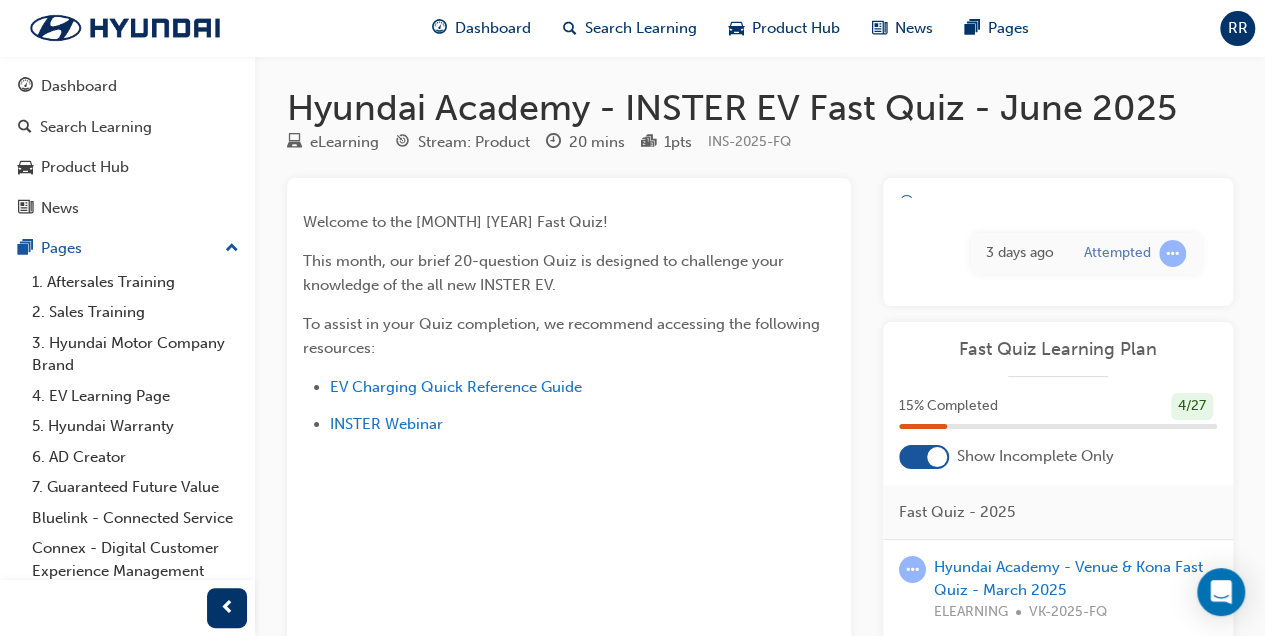 scroll, scrollTop: 0, scrollLeft: 0, axis: both 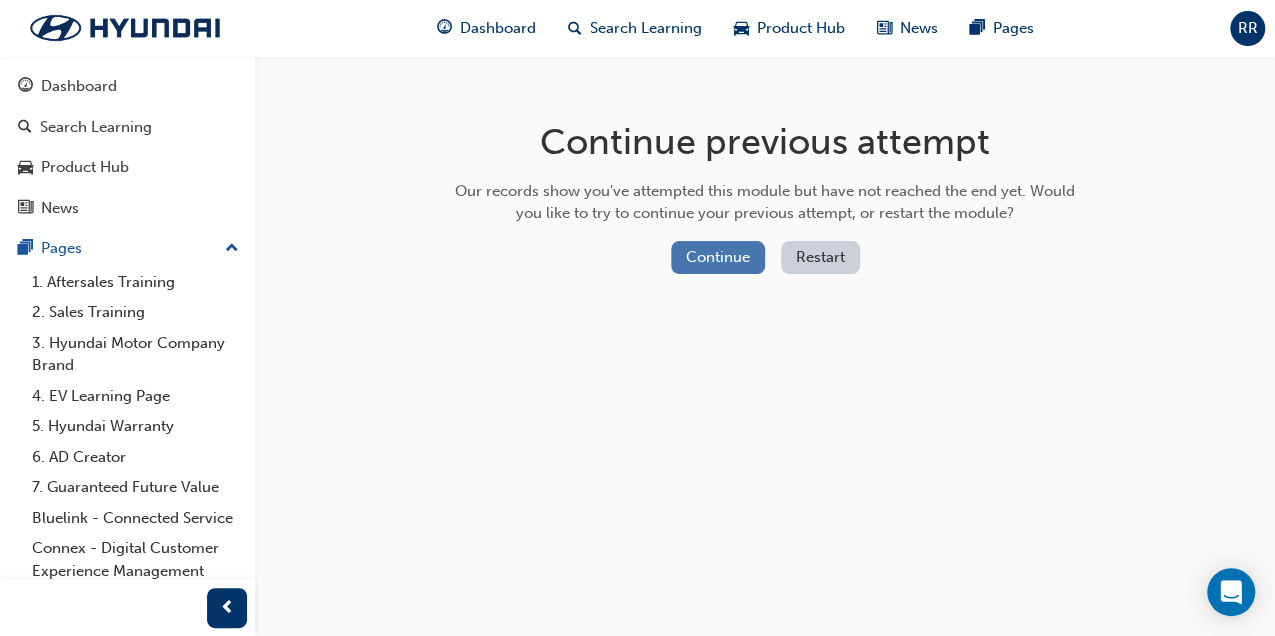 click on "Continue" at bounding box center [718, 257] 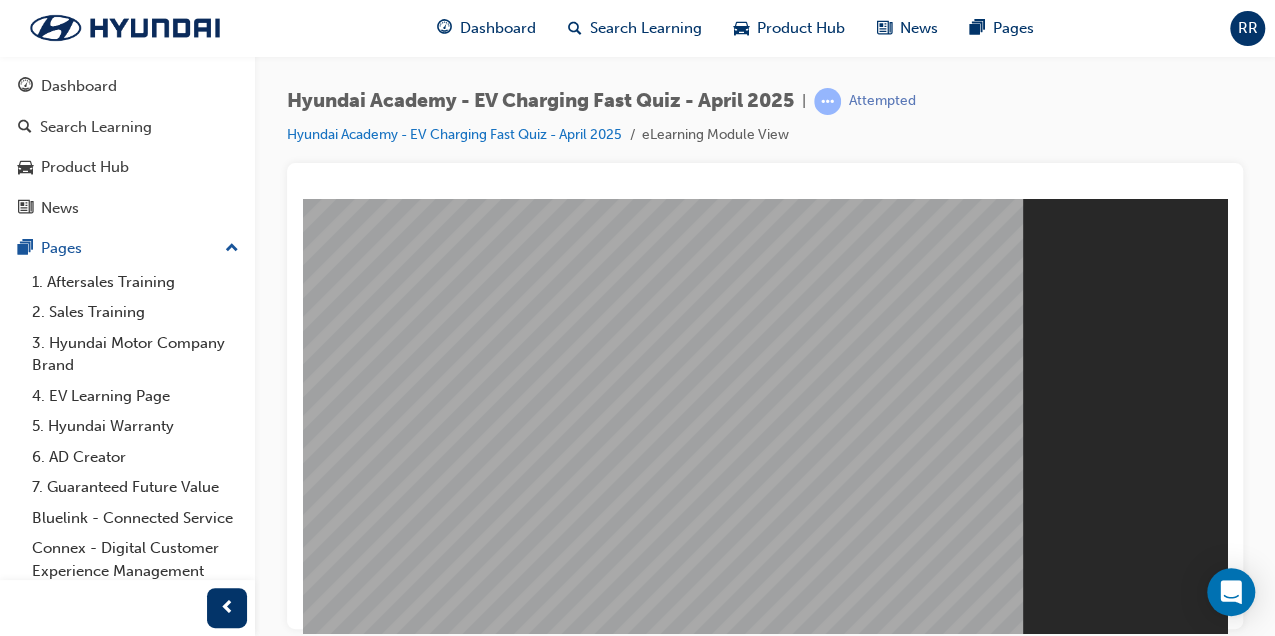 scroll, scrollTop: 0, scrollLeft: 0, axis: both 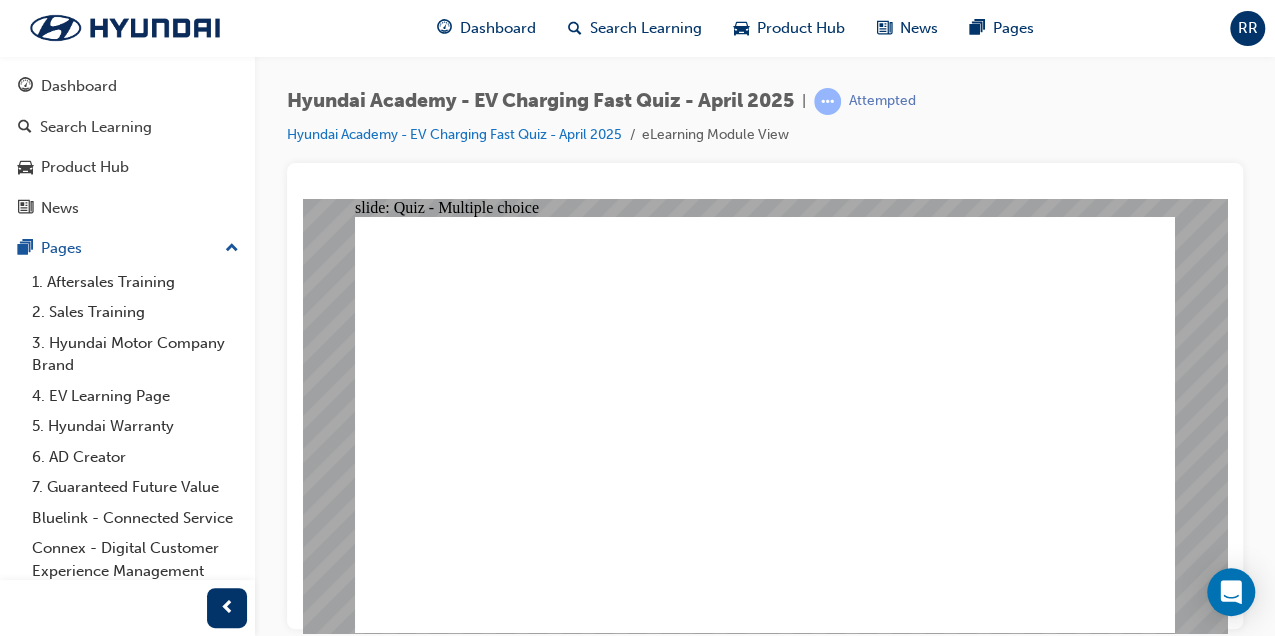 click 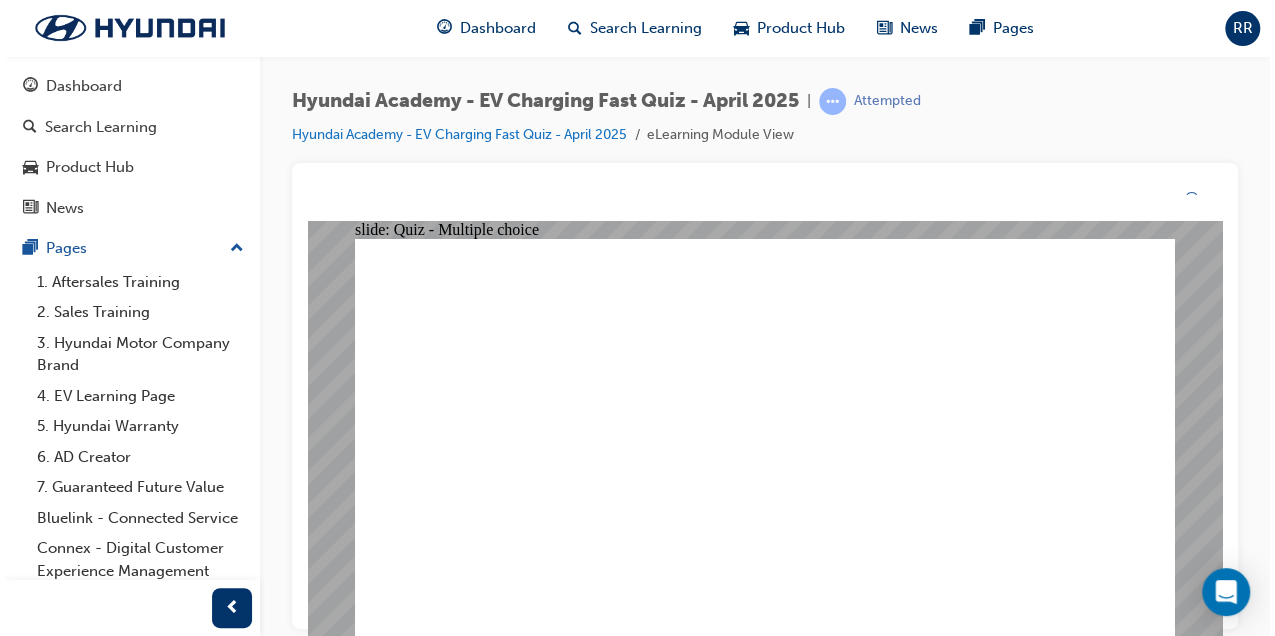 click 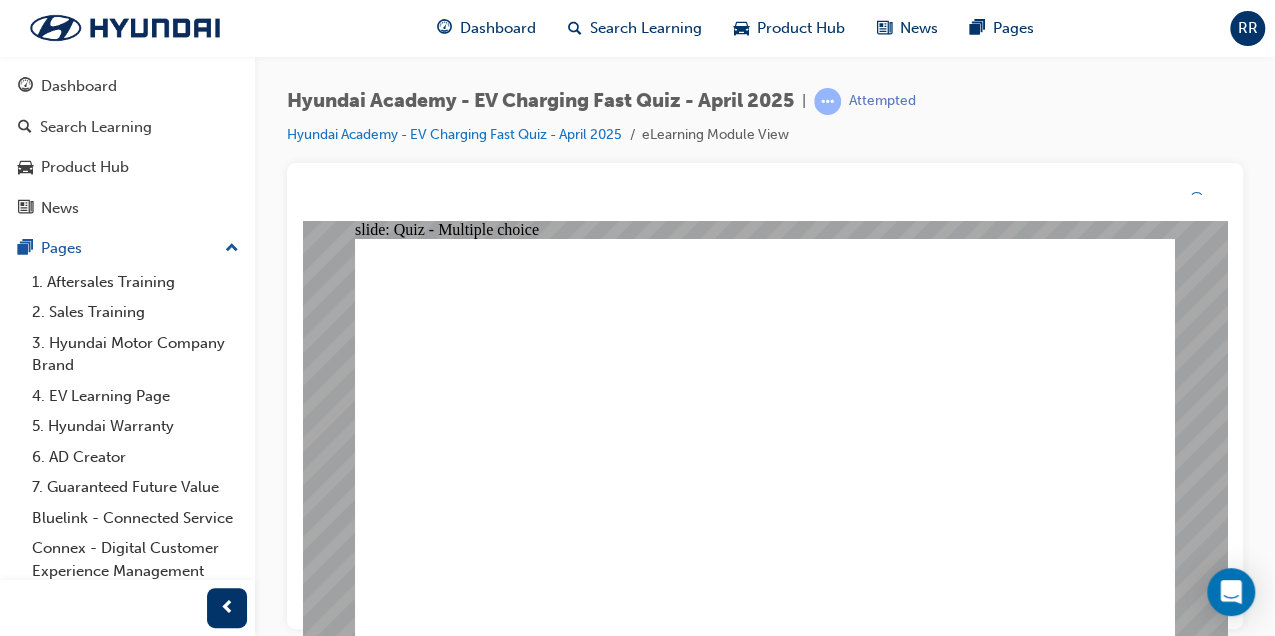 click 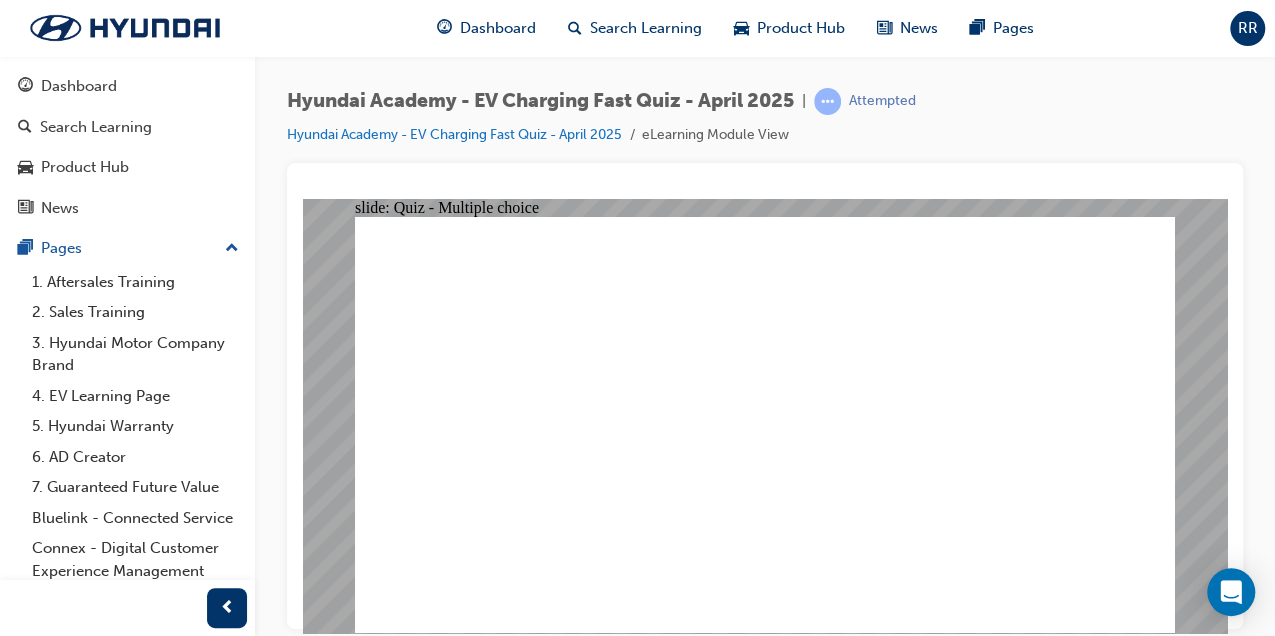 click 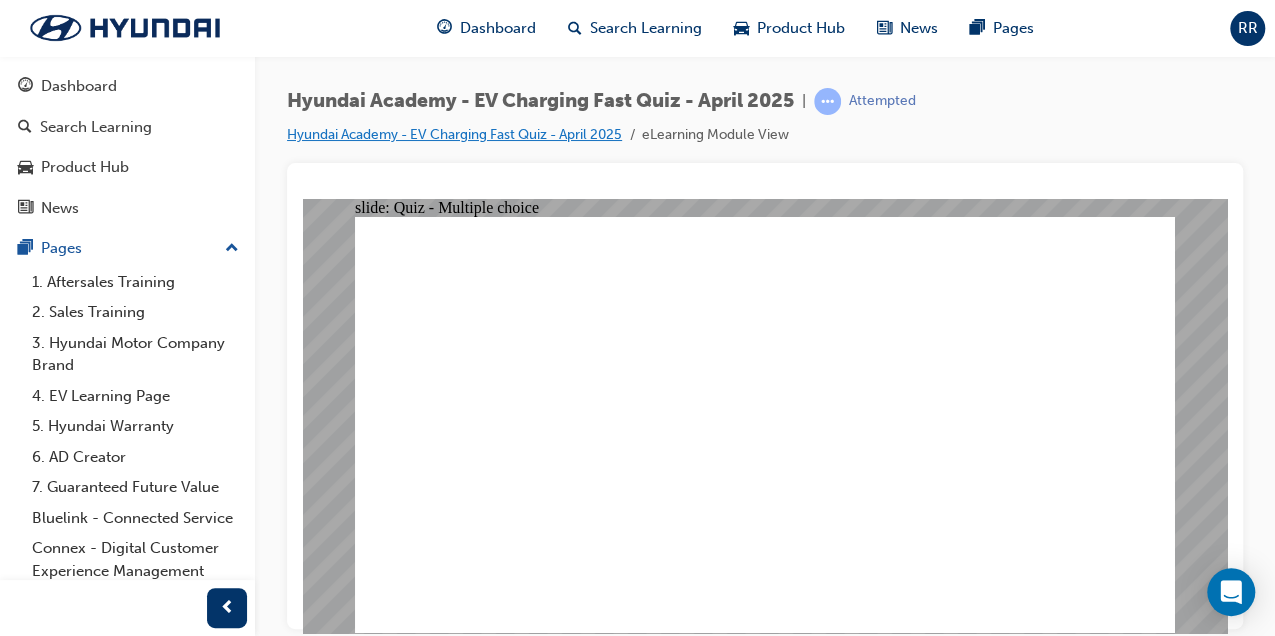 click on "Hyundai Academy - EV Charging Fast Quiz - April 2025" at bounding box center (454, 134) 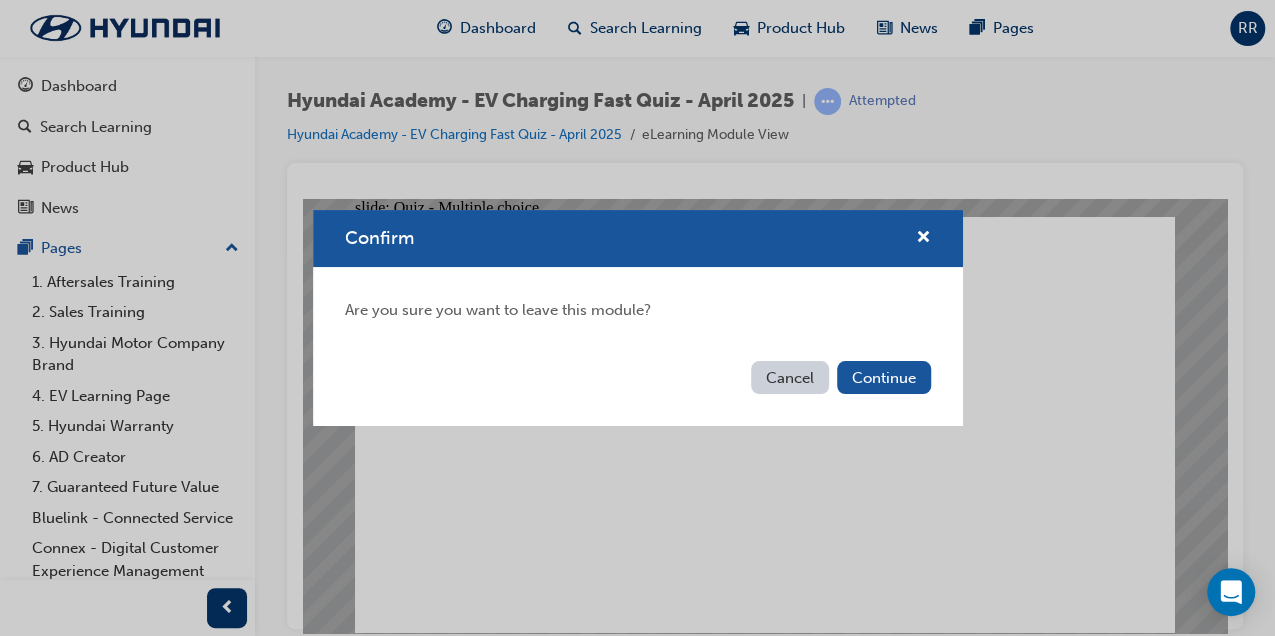 click on "Cancel" at bounding box center [790, 377] 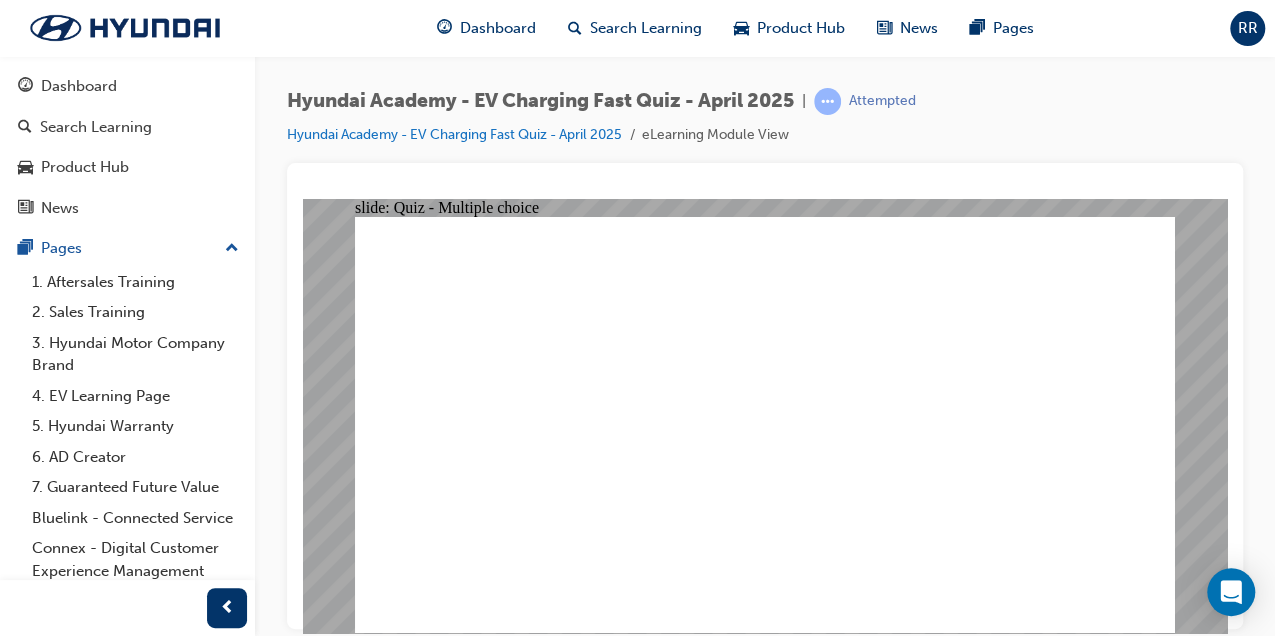 click 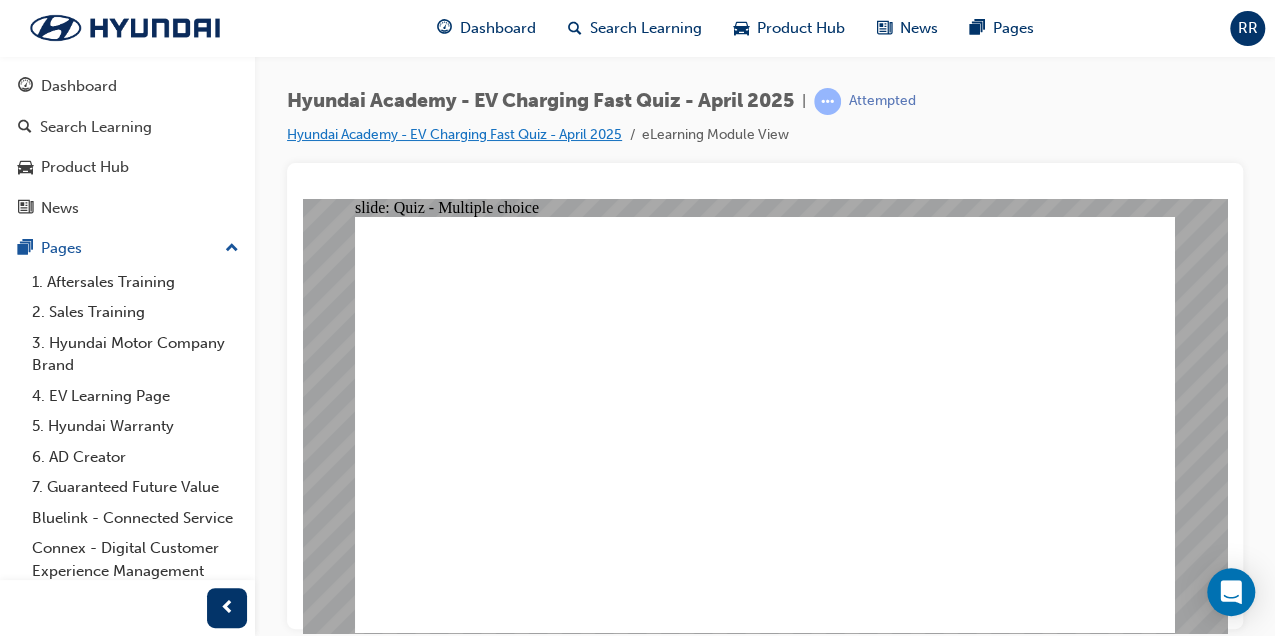 click on "Hyundai Academy - EV Charging Fast Quiz - April 2025" at bounding box center [454, 134] 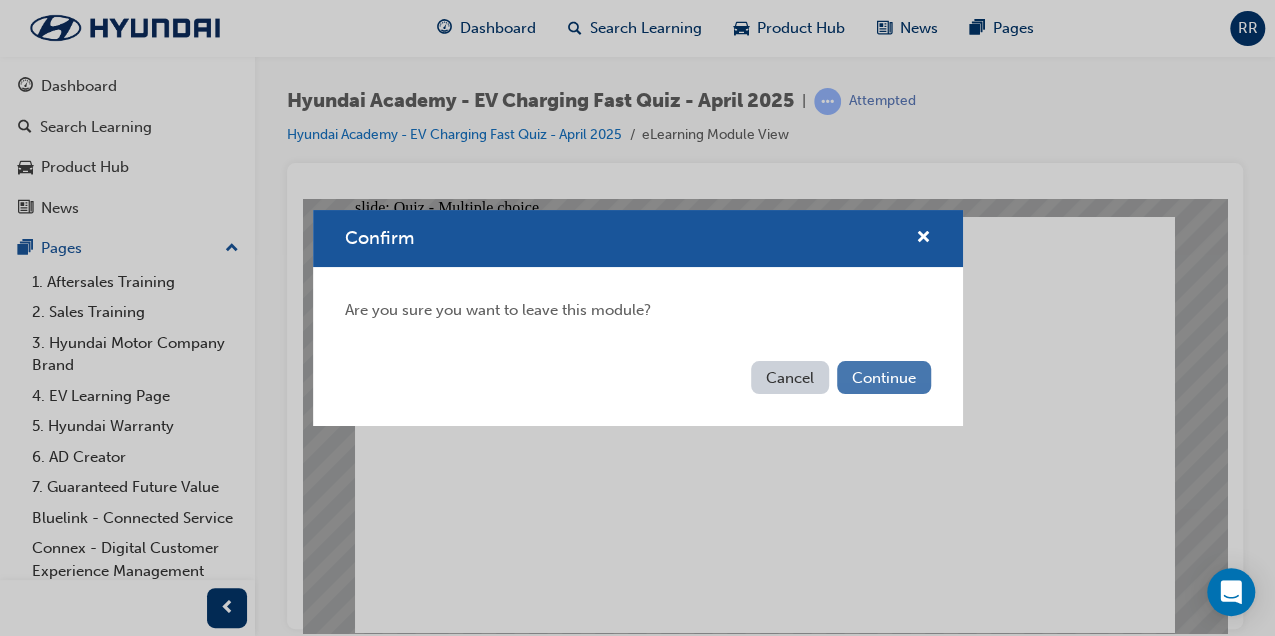 click on "Continue" at bounding box center (884, 377) 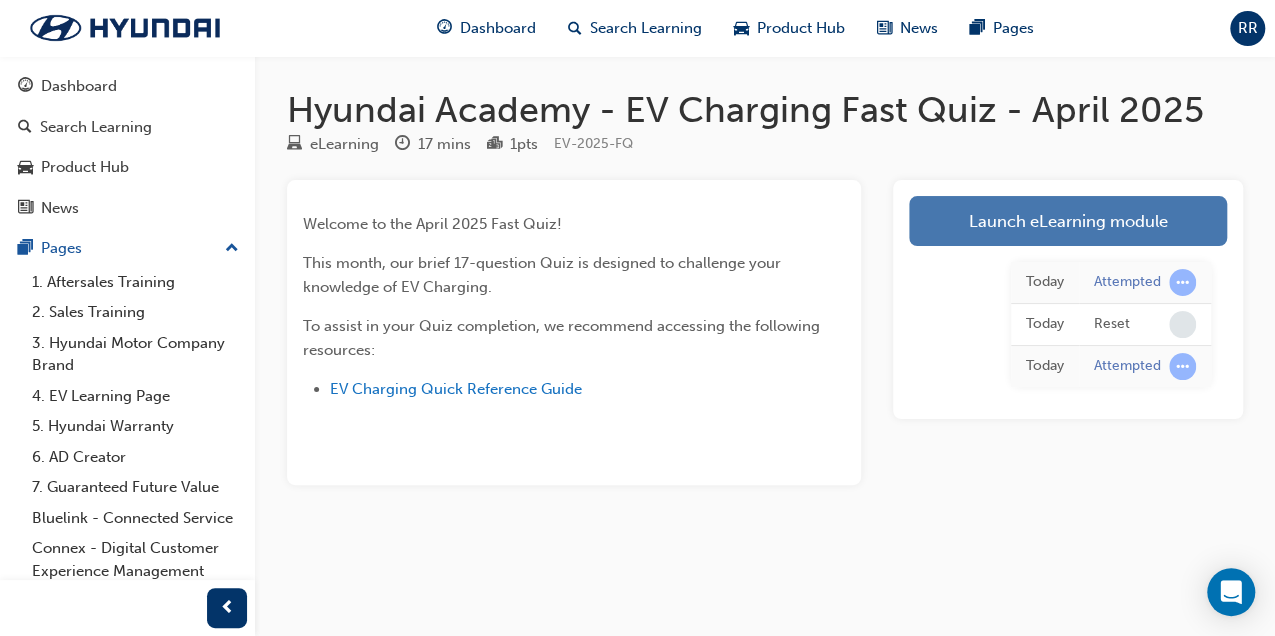 click on "Launch eLearning module" at bounding box center (1068, 221) 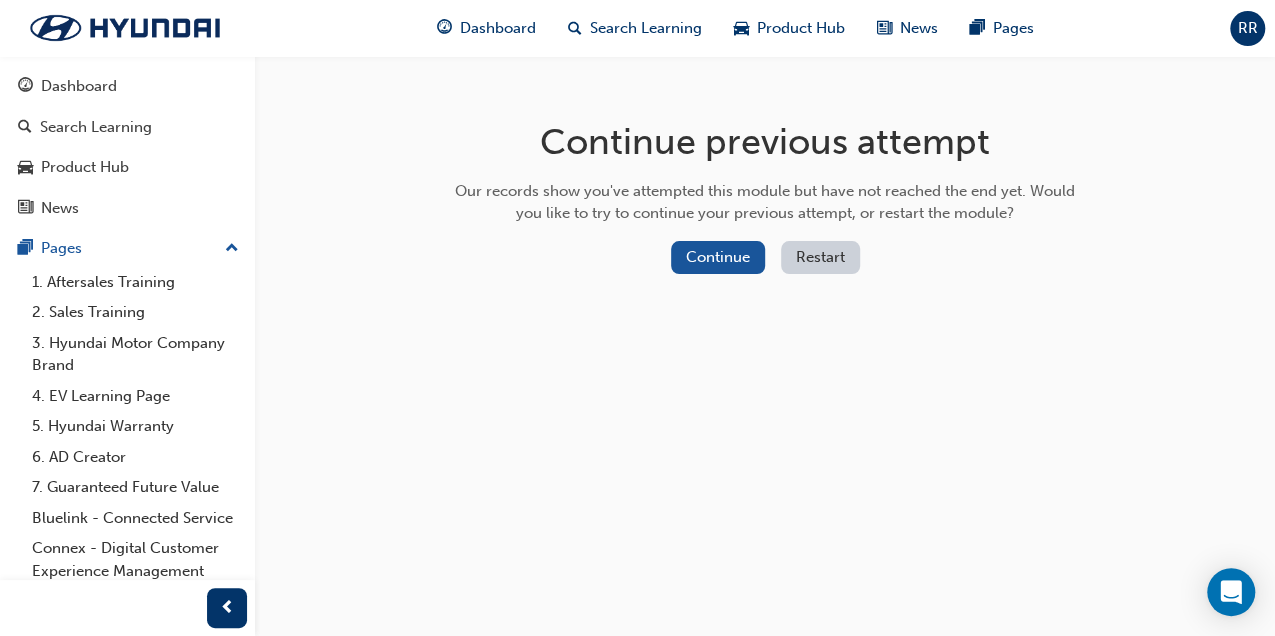 click on "Restart" at bounding box center (820, 257) 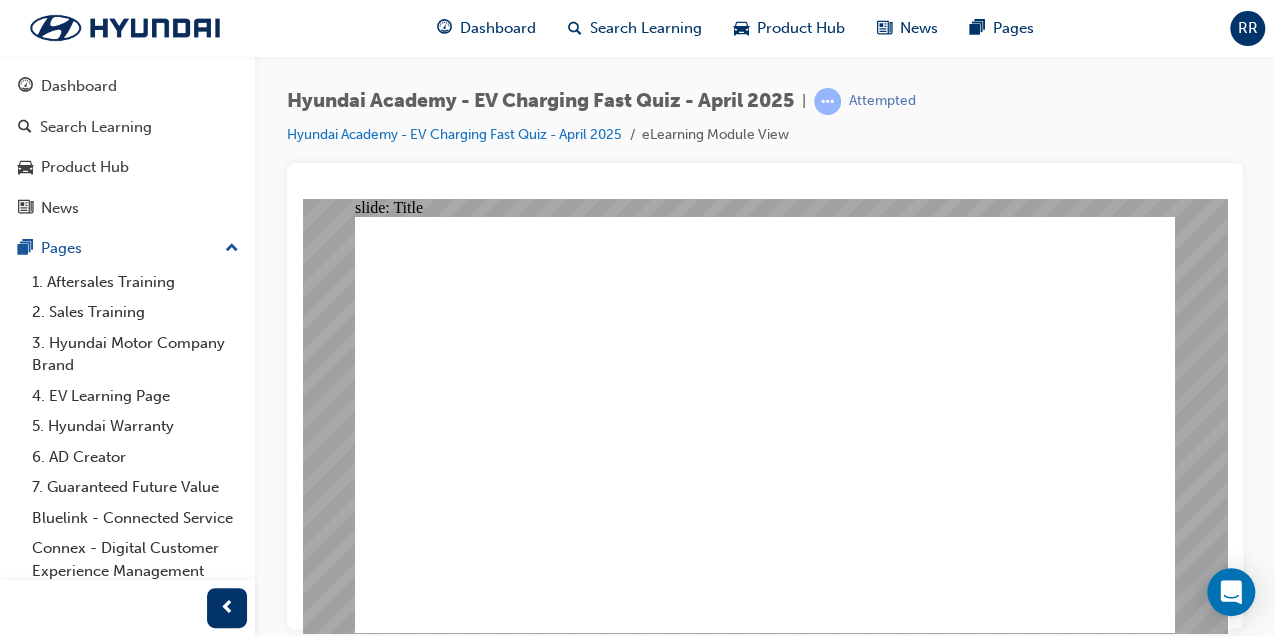 scroll, scrollTop: 0, scrollLeft: 0, axis: both 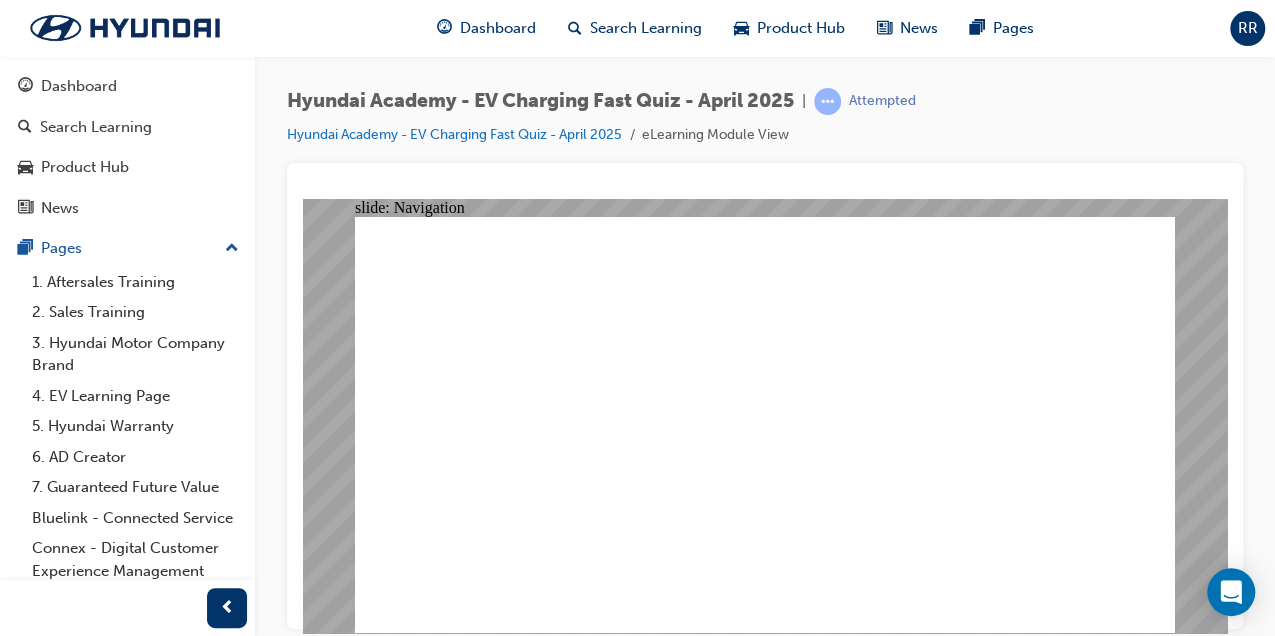 click 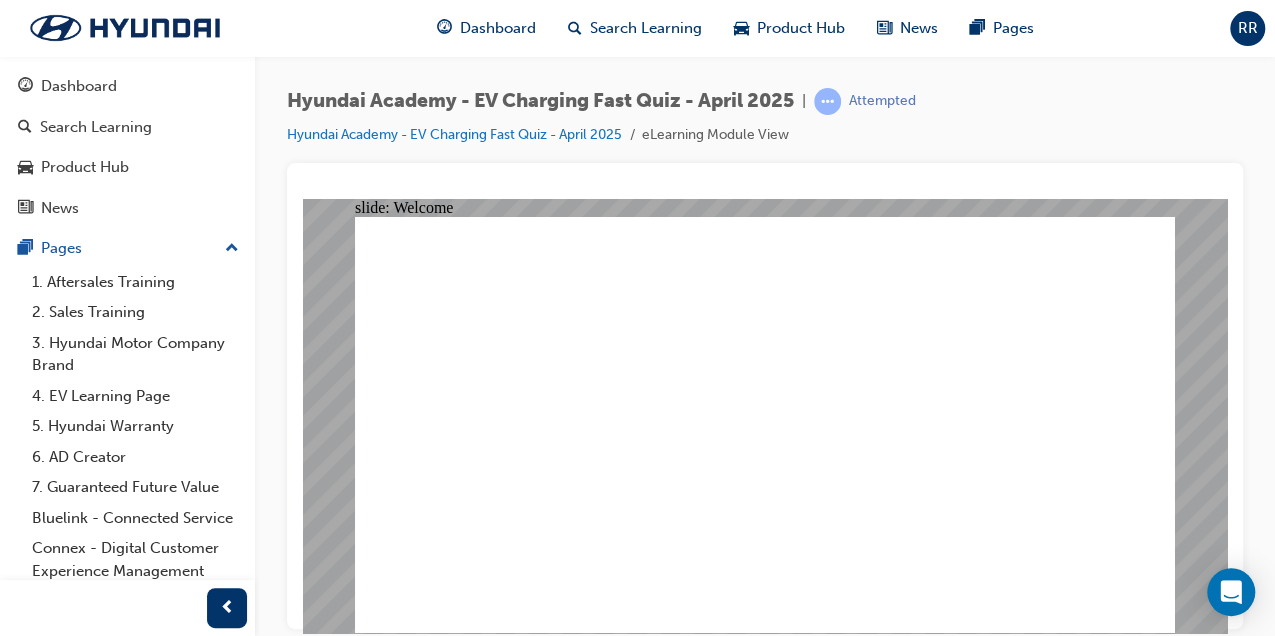 click 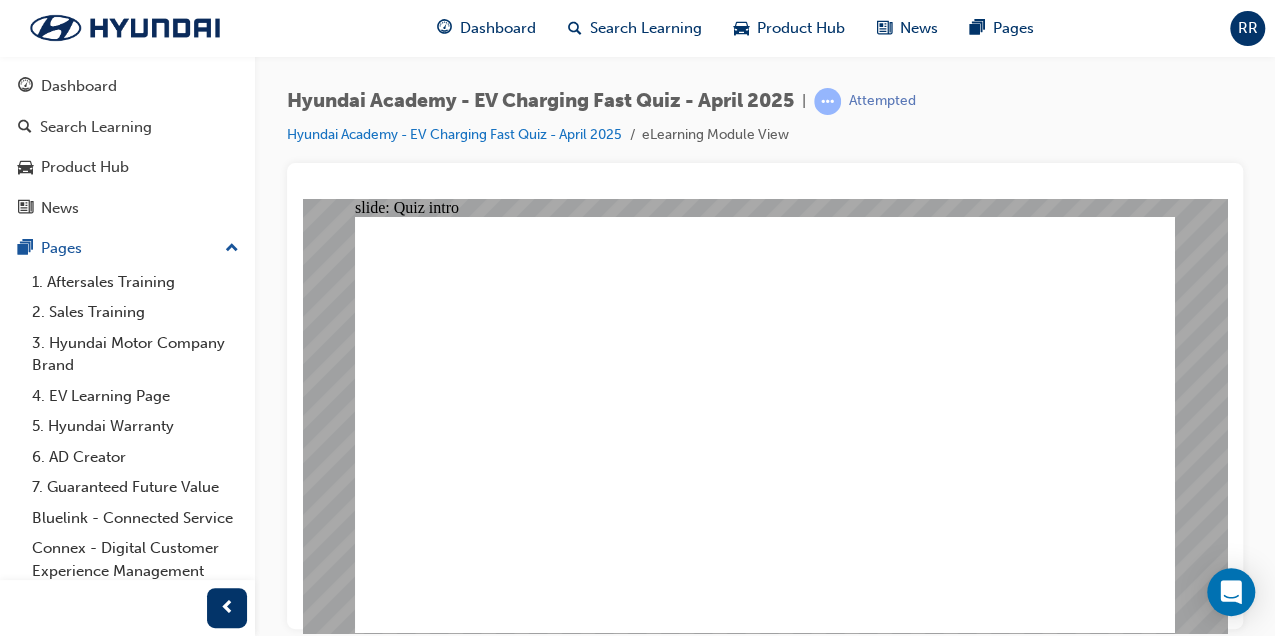 click 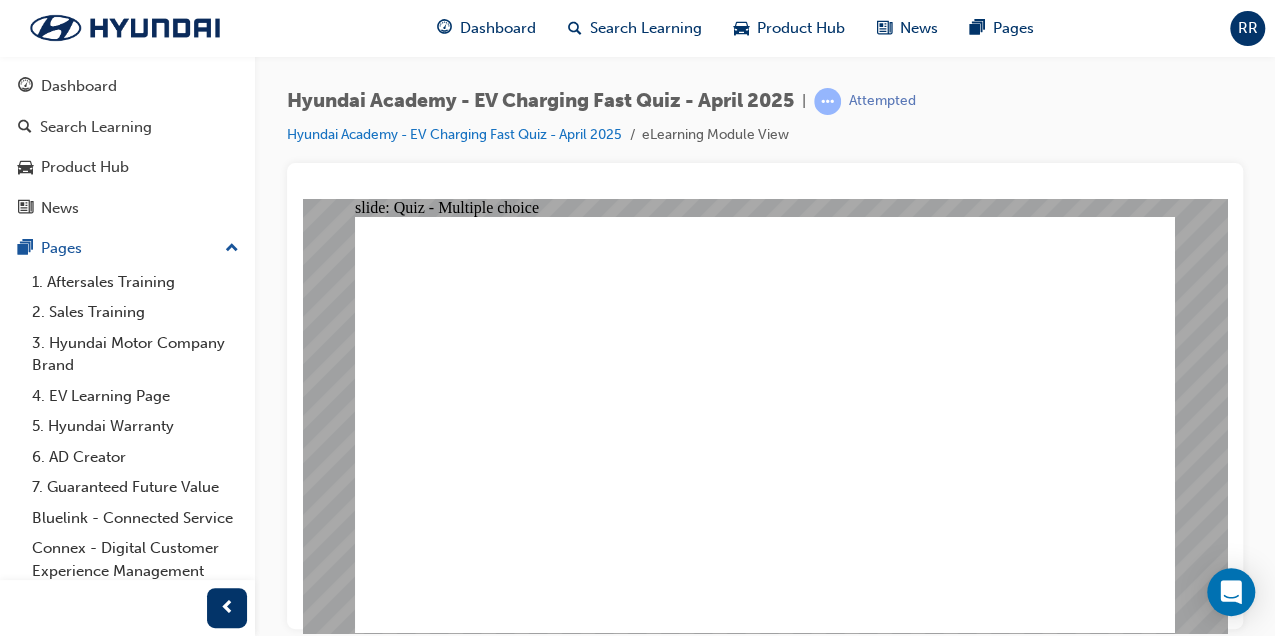 drag, startPoint x: 613, startPoint y: 507, endPoint x: 616, endPoint y: 531, distance: 24.186773 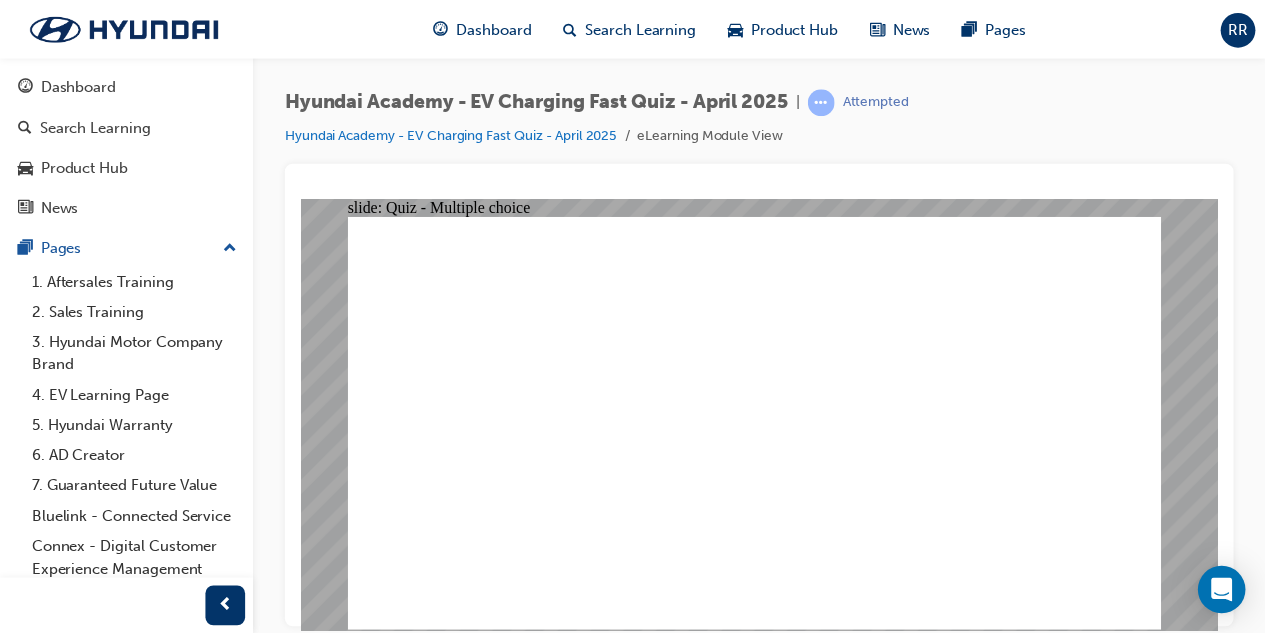 click 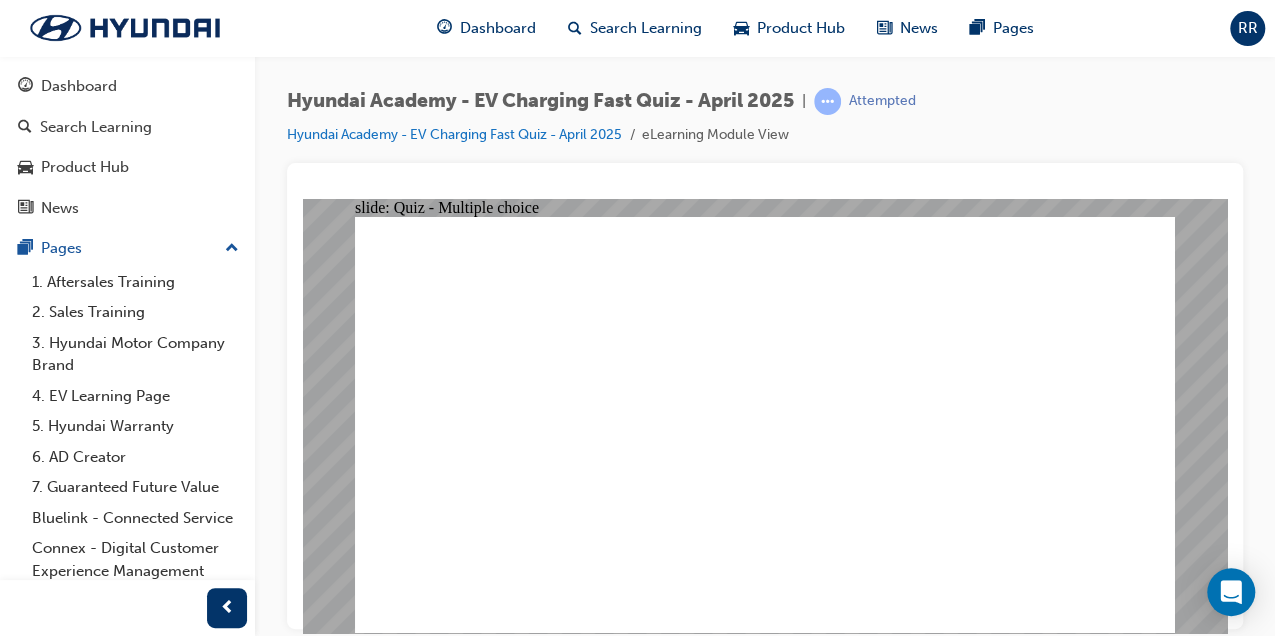 drag, startPoint x: 610, startPoint y: 567, endPoint x: 604, endPoint y: 581, distance: 15.231546 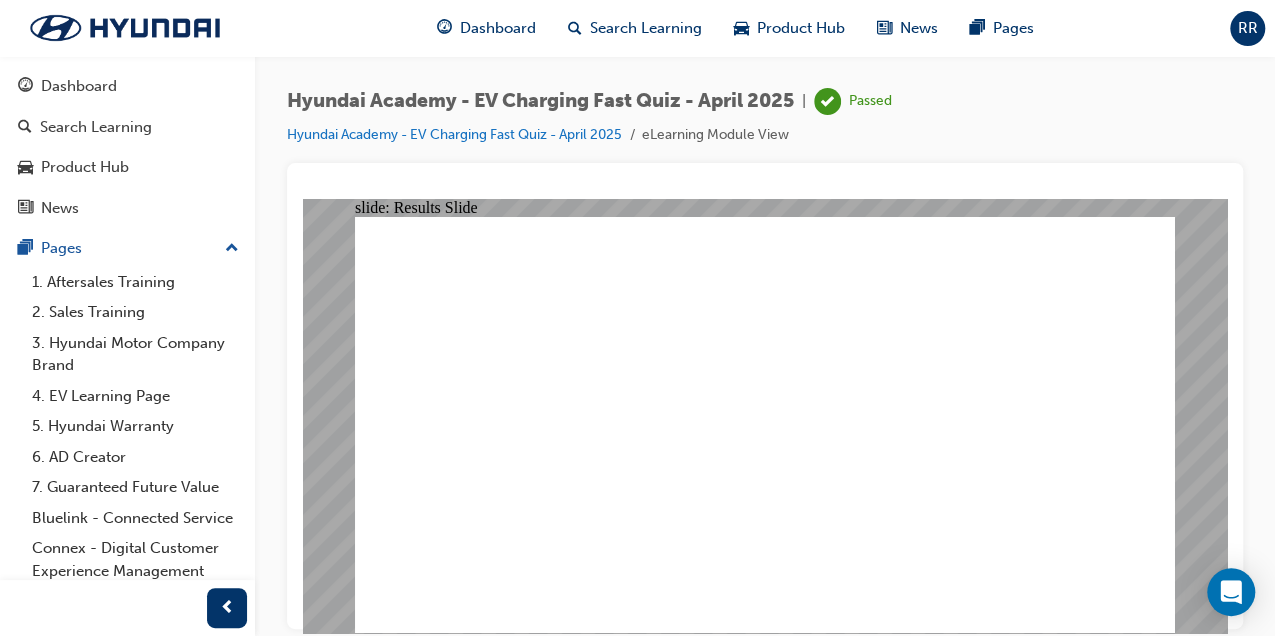 click 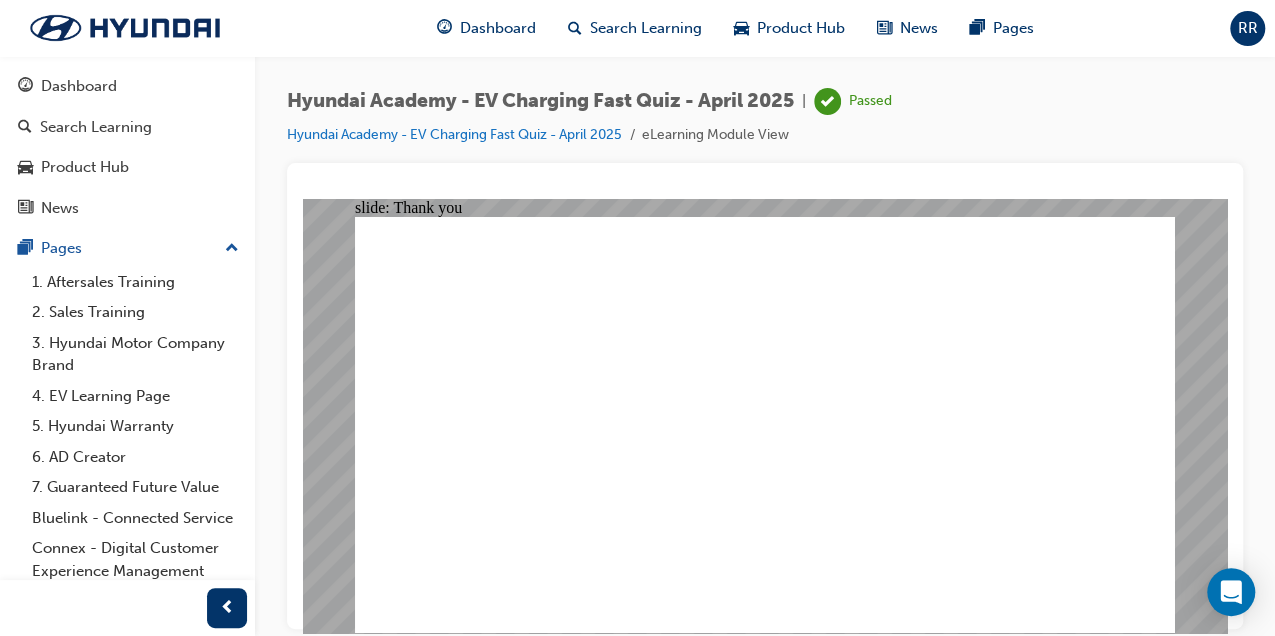 click 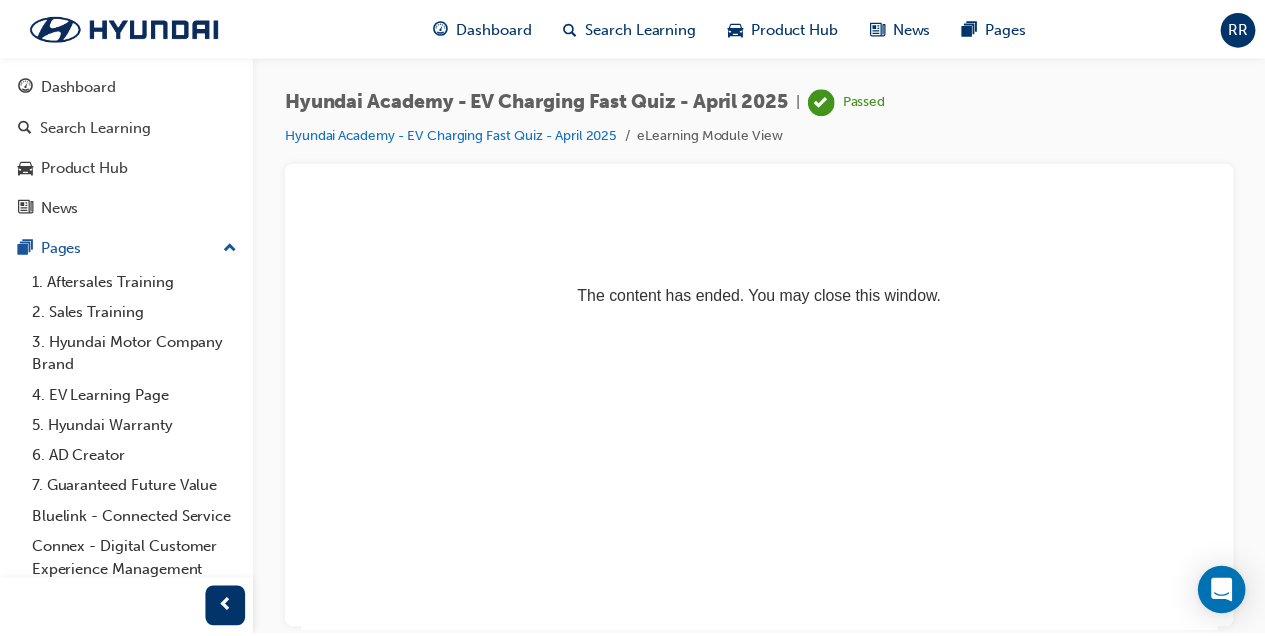 scroll, scrollTop: 0, scrollLeft: 0, axis: both 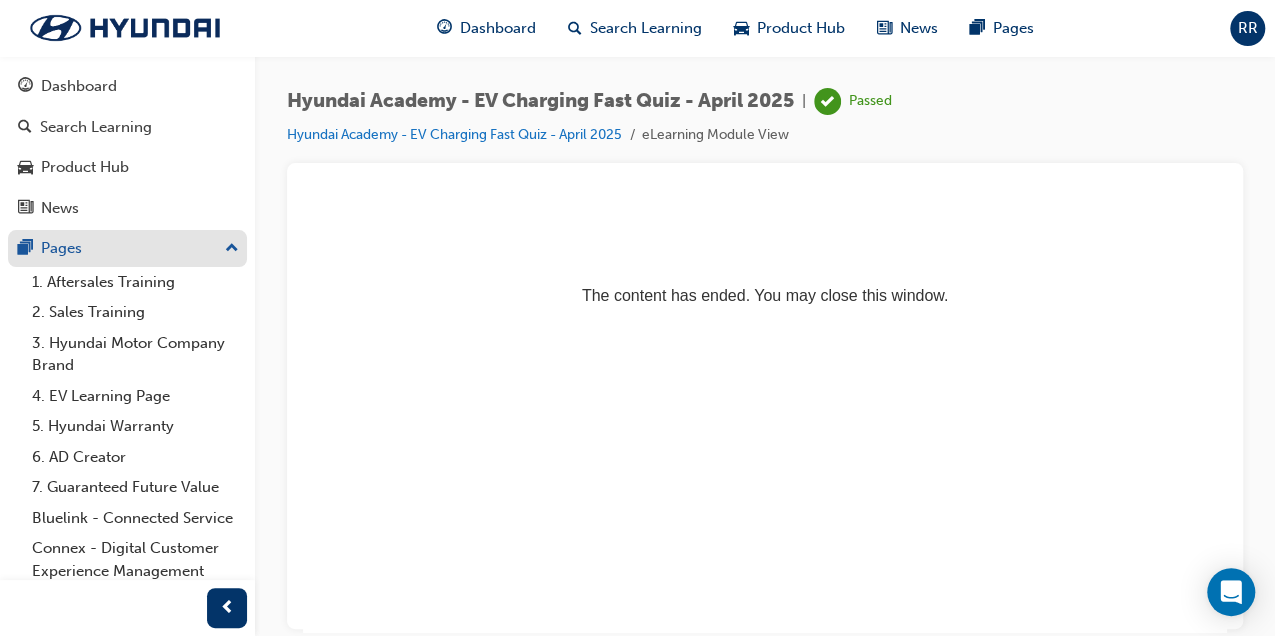 click on "Pages" at bounding box center [61, 248] 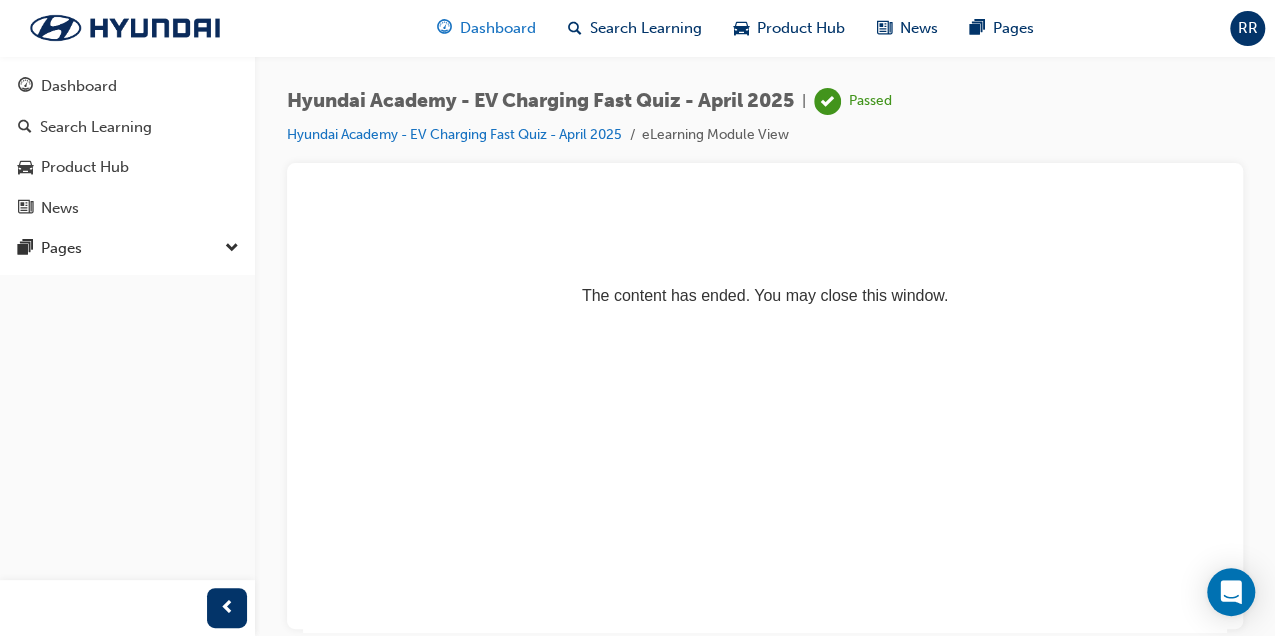 click on "Dashboard" at bounding box center [498, 28] 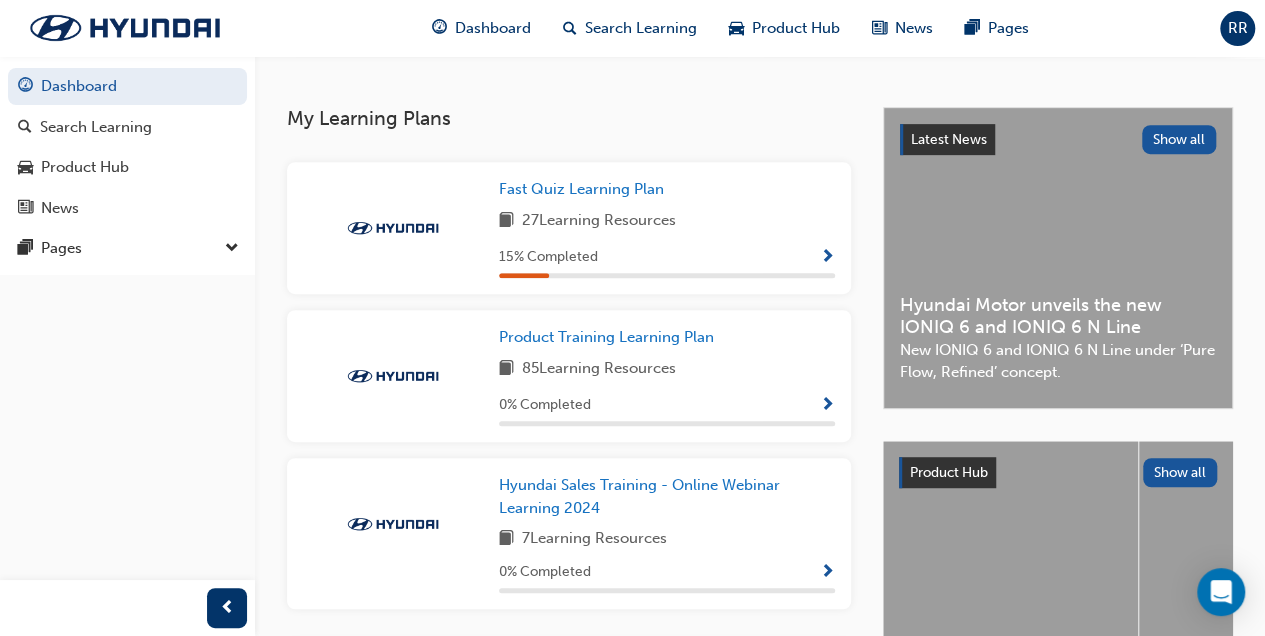 scroll, scrollTop: 400, scrollLeft: 0, axis: vertical 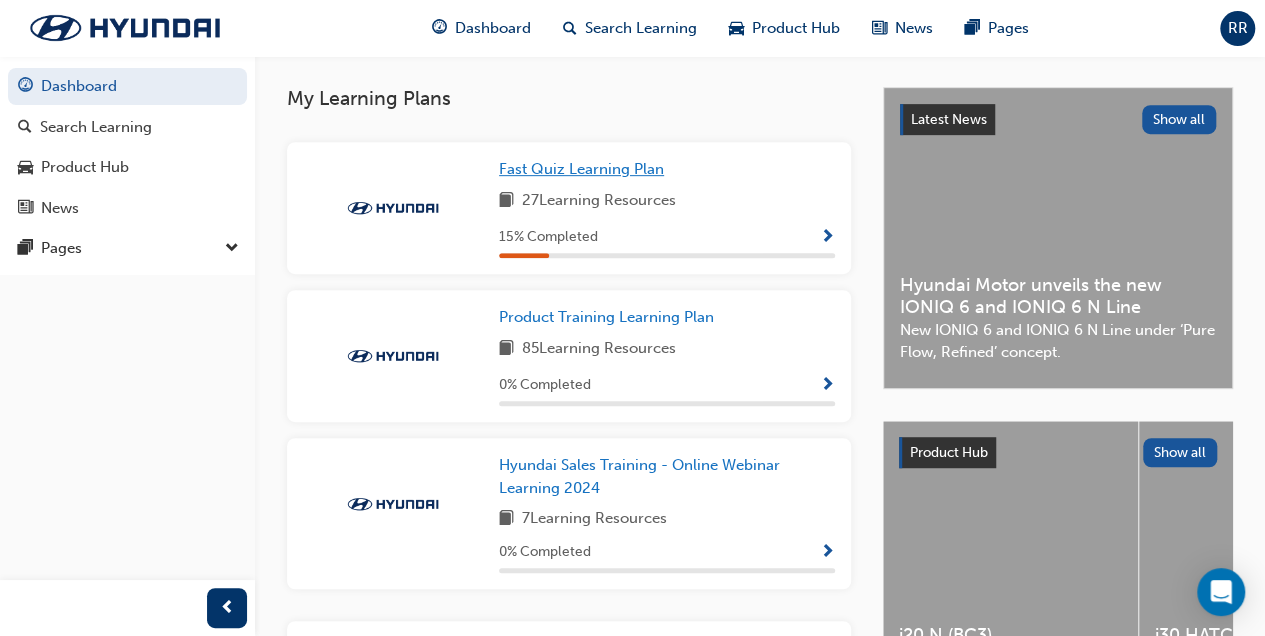 click on "Fast Quiz Learning Plan" at bounding box center [581, 169] 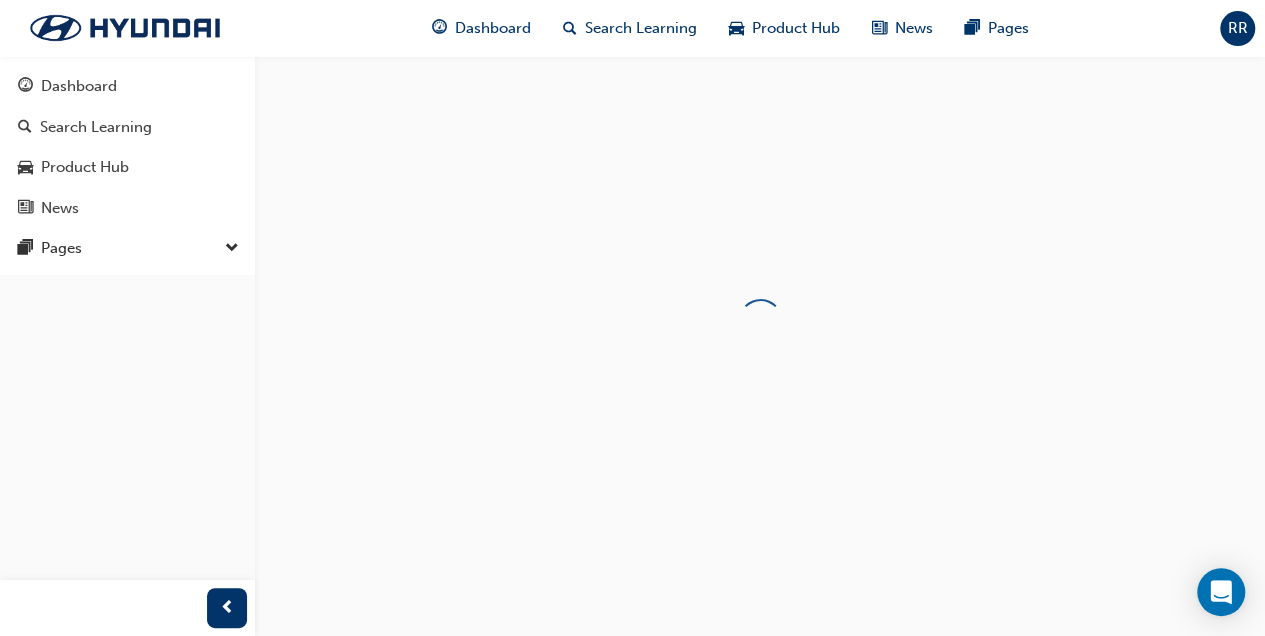 scroll, scrollTop: 0, scrollLeft: 0, axis: both 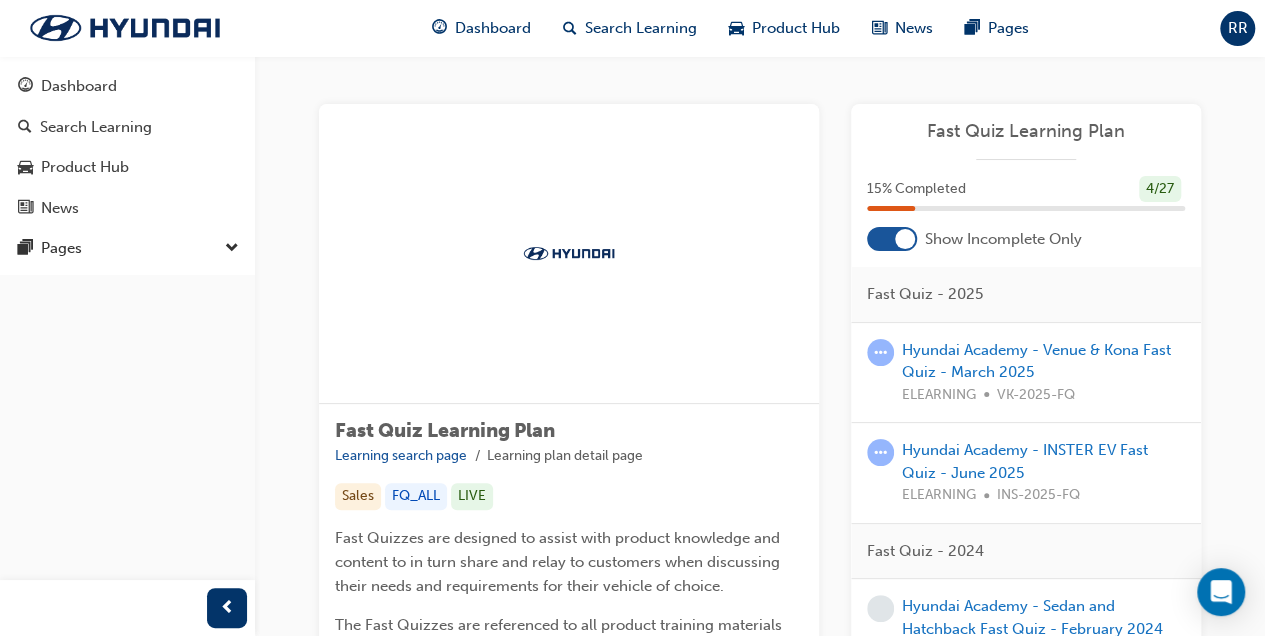 click at bounding box center [905, 239] 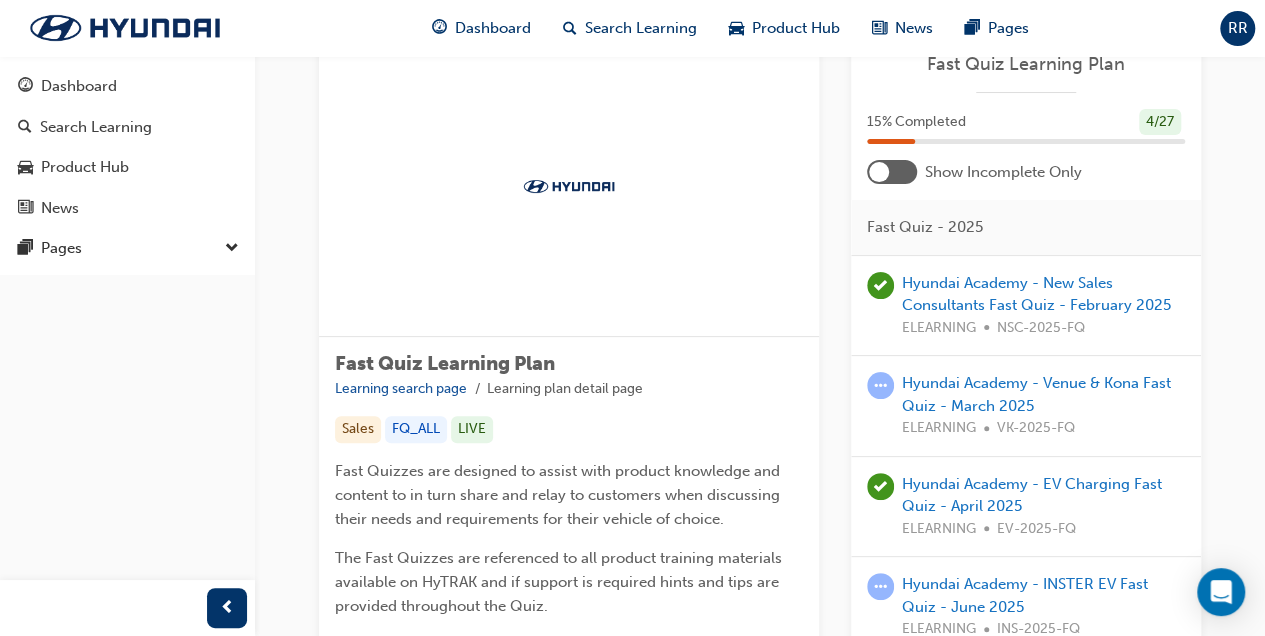 scroll, scrollTop: 66, scrollLeft: 0, axis: vertical 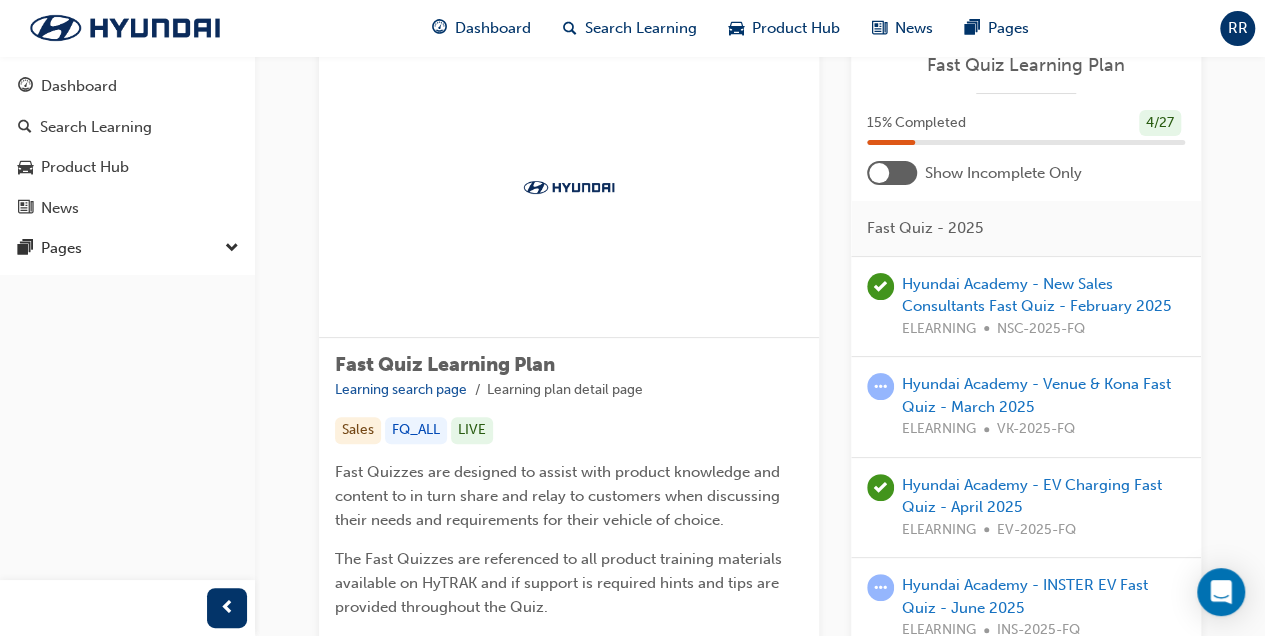 click at bounding box center [892, 173] 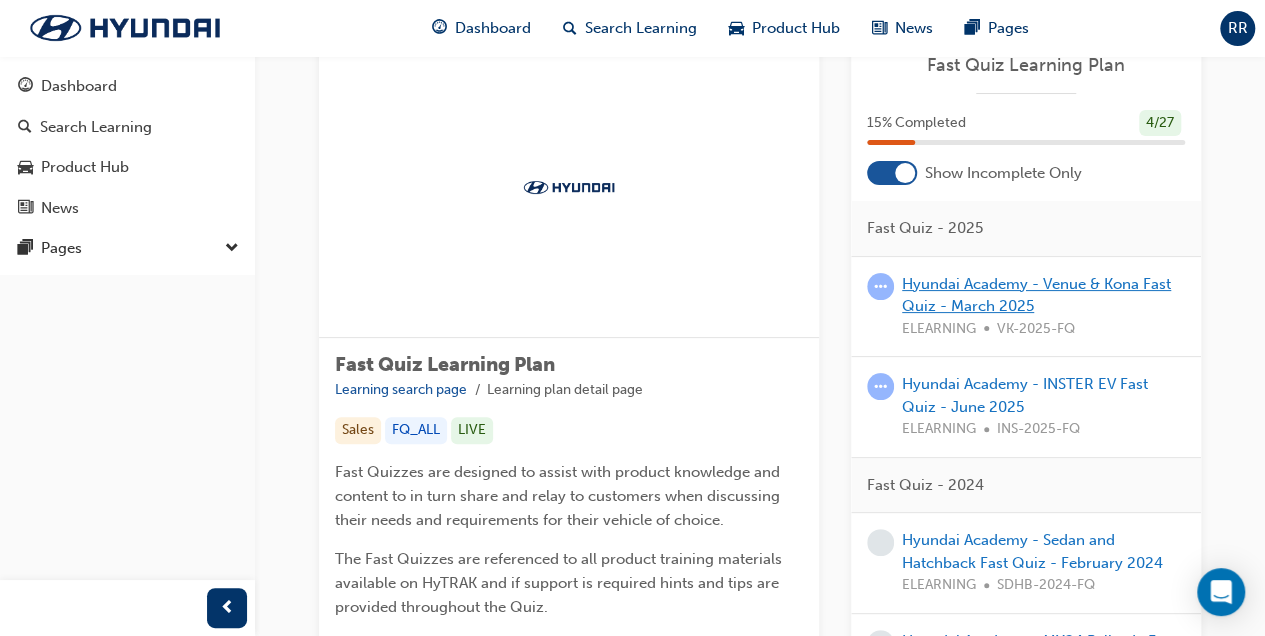 click on "Hyundai Academy - Venue & Kona Fast Quiz - March 2025" at bounding box center (1036, 295) 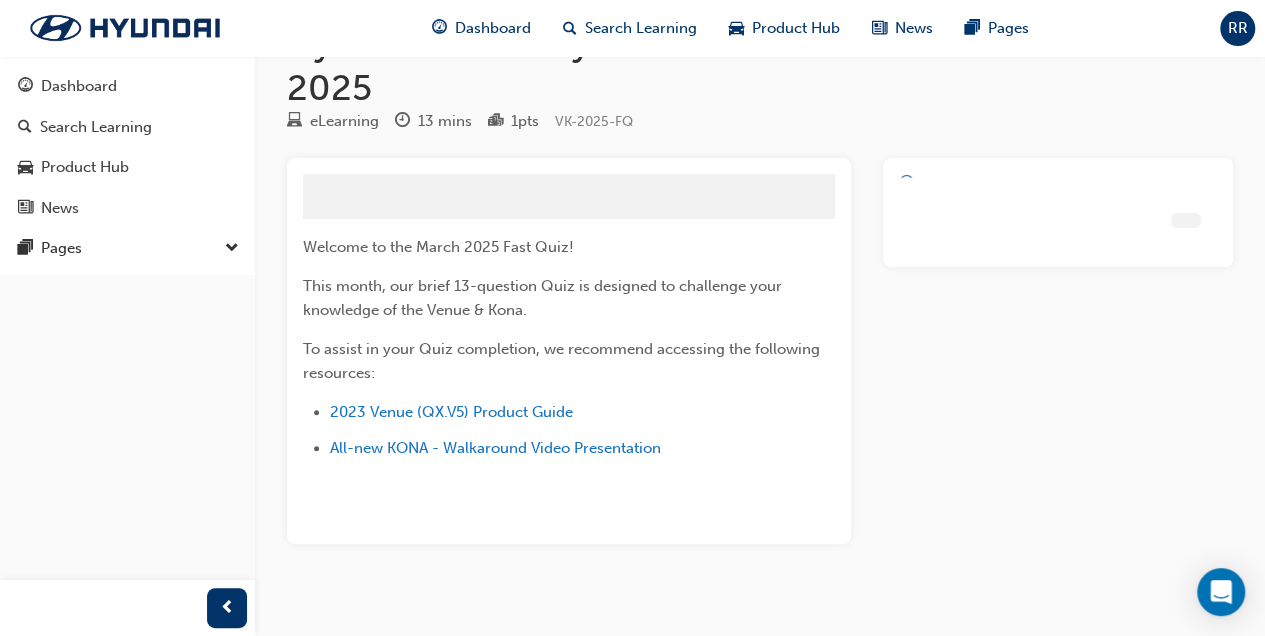 scroll, scrollTop: 42, scrollLeft: 0, axis: vertical 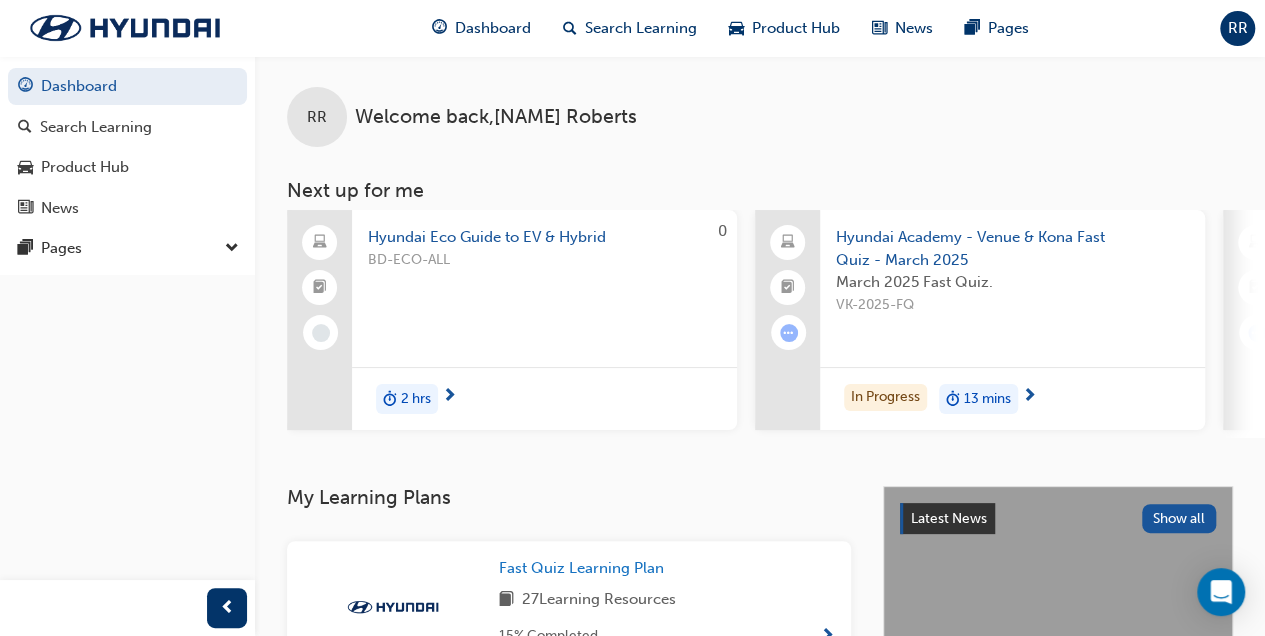 drag, startPoint x: 529, startPoint y: 435, endPoint x: 598, endPoint y: 428, distance: 69.354164 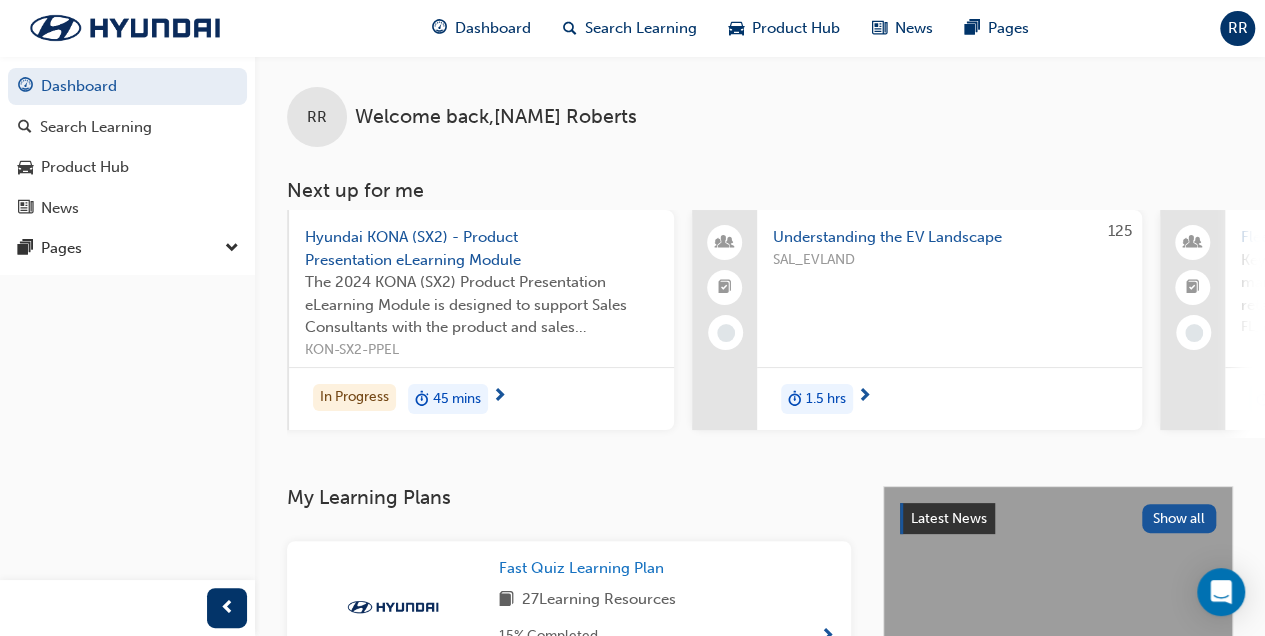 scroll, scrollTop: 0, scrollLeft: 0, axis: both 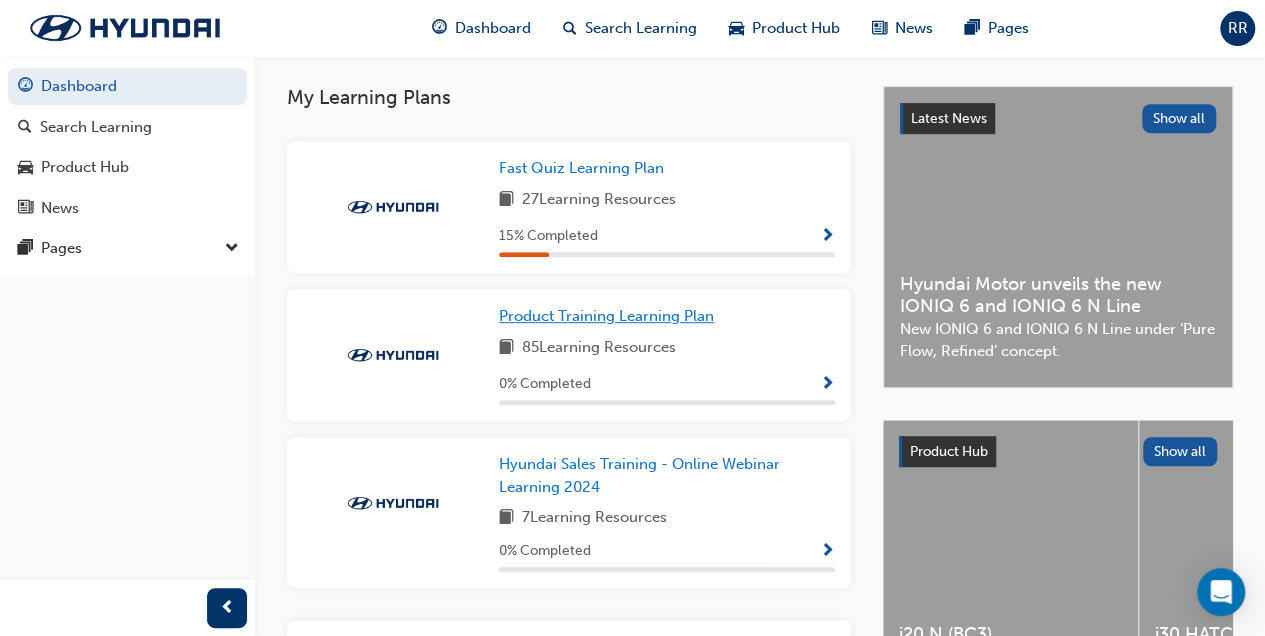click on "Product Training Learning Plan" at bounding box center (606, 316) 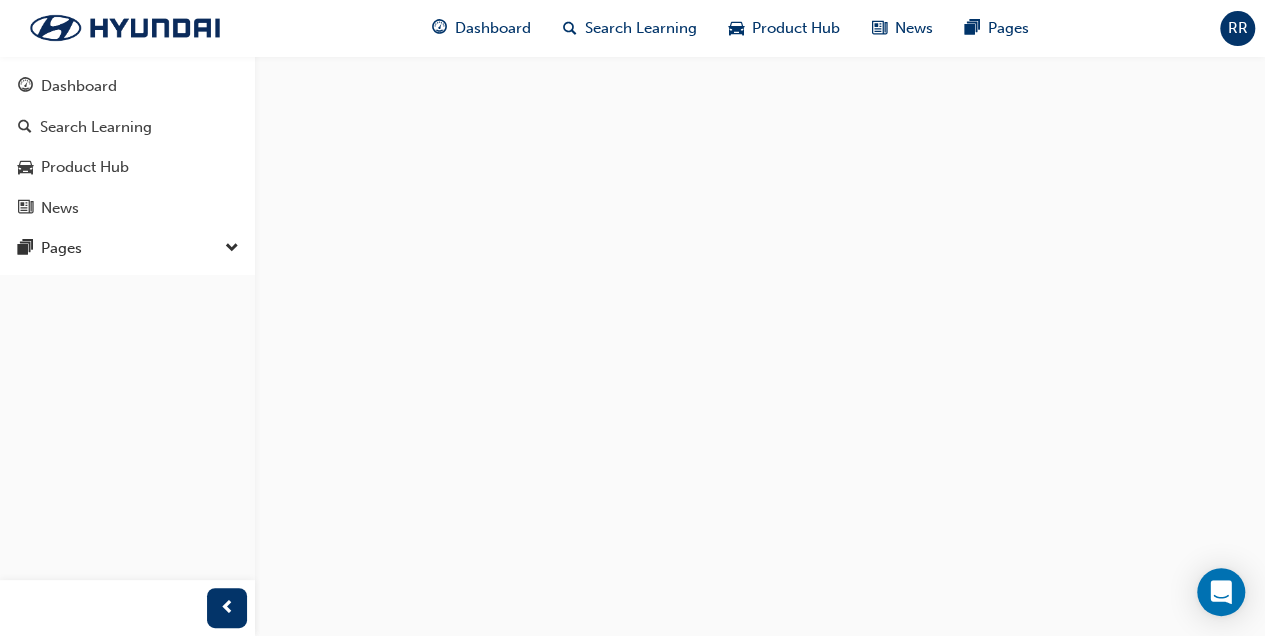 scroll, scrollTop: 0, scrollLeft: 0, axis: both 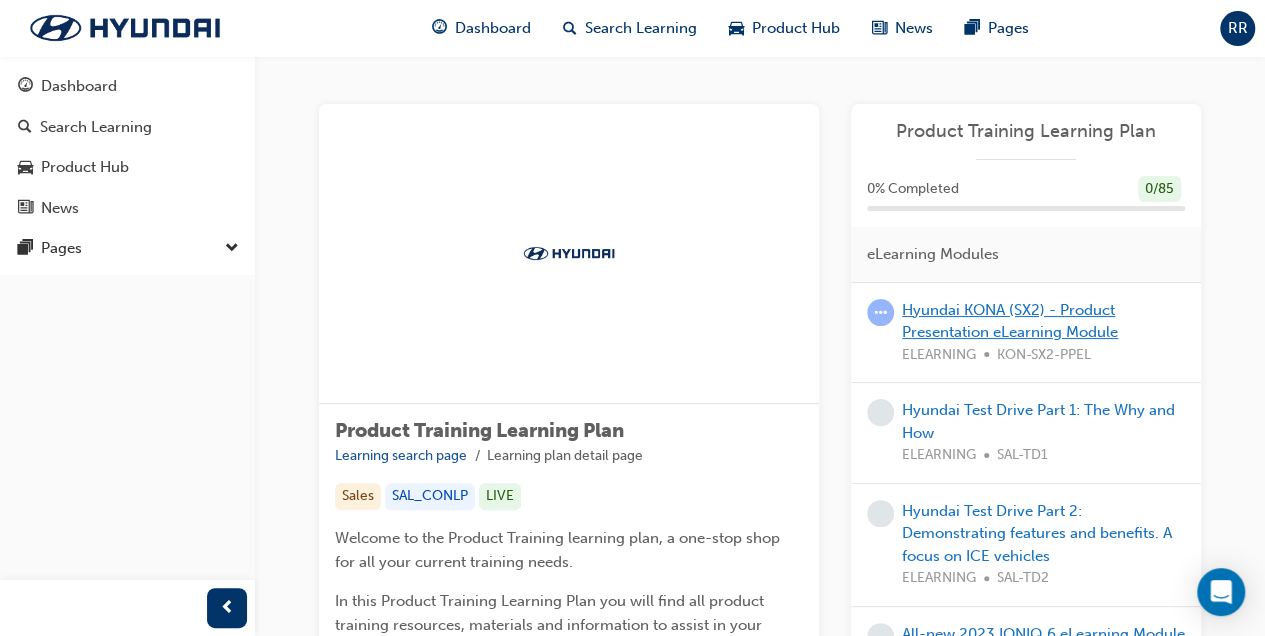 click on "Hyundai KONA (SX2) - Product Presentation eLearning Module" at bounding box center (1010, 321) 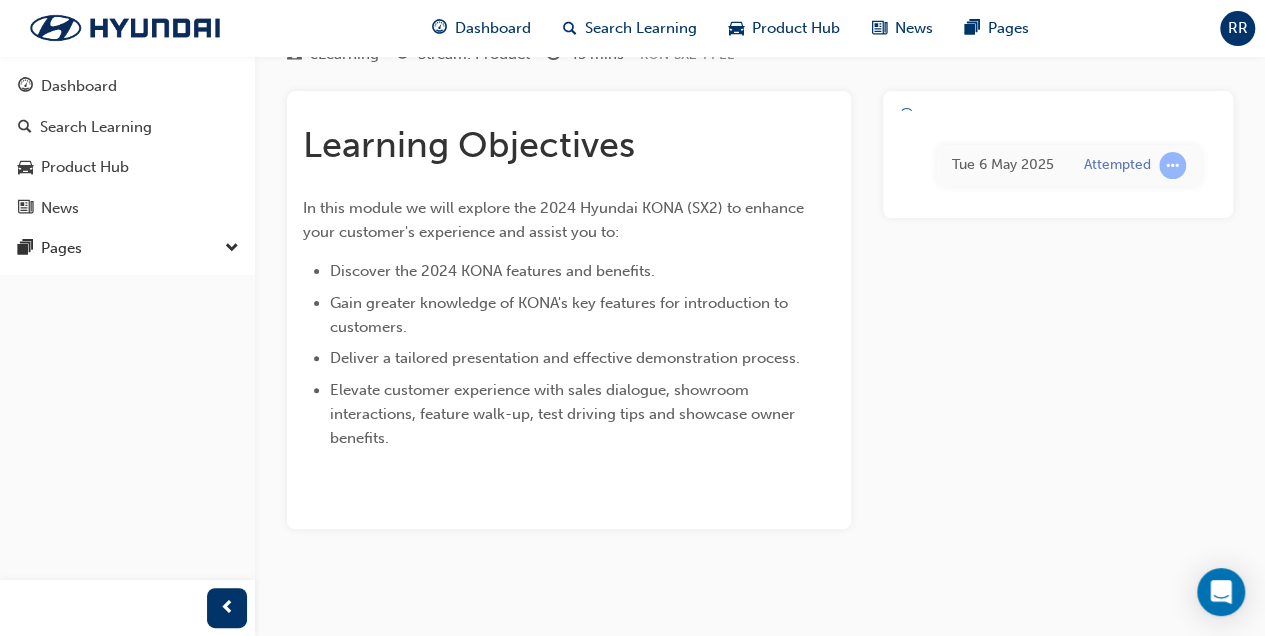 scroll, scrollTop: 0, scrollLeft: 0, axis: both 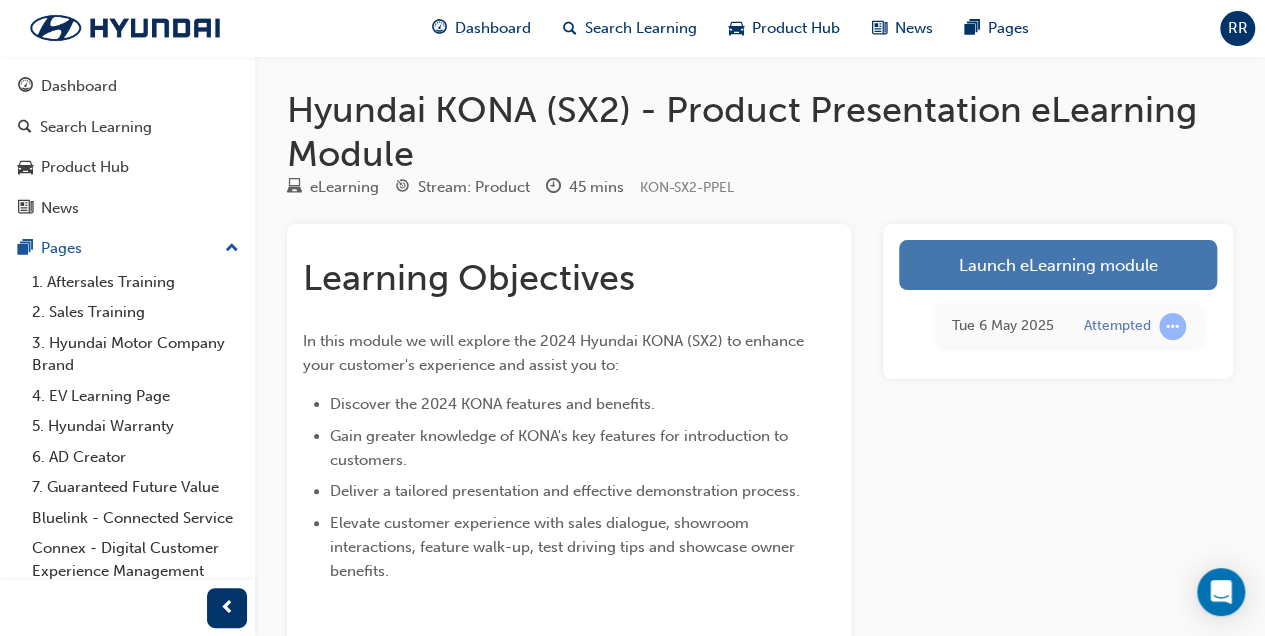 click on "Launch eLearning module" at bounding box center [1058, 265] 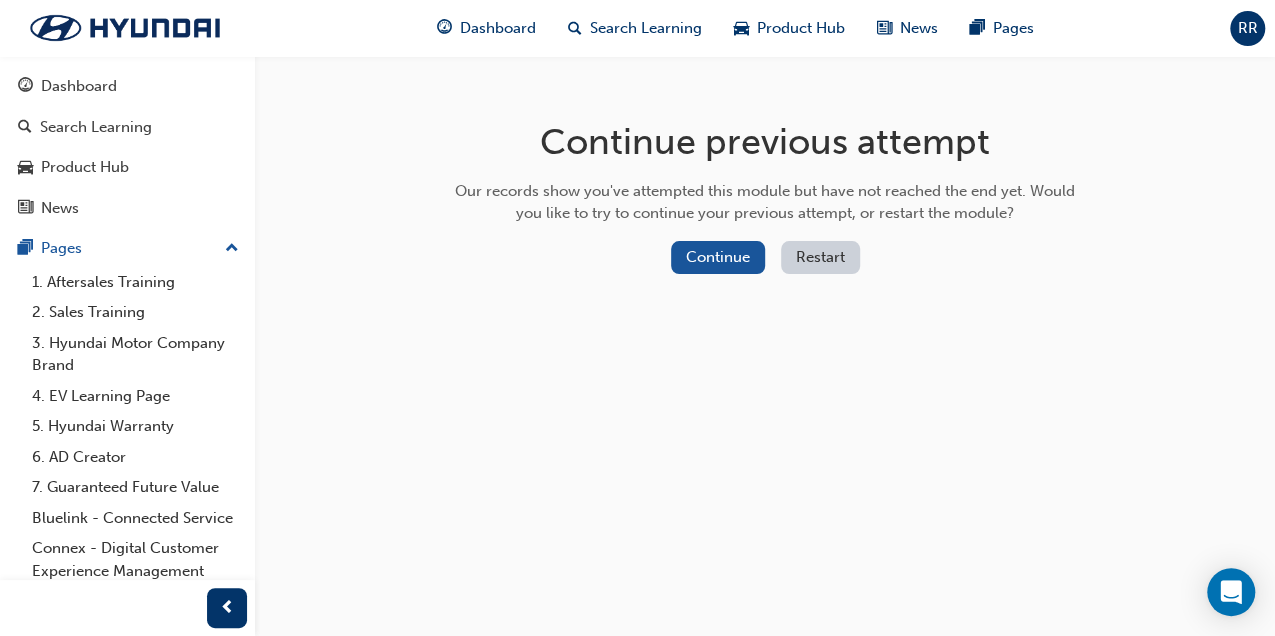 click on "Restart" at bounding box center [820, 257] 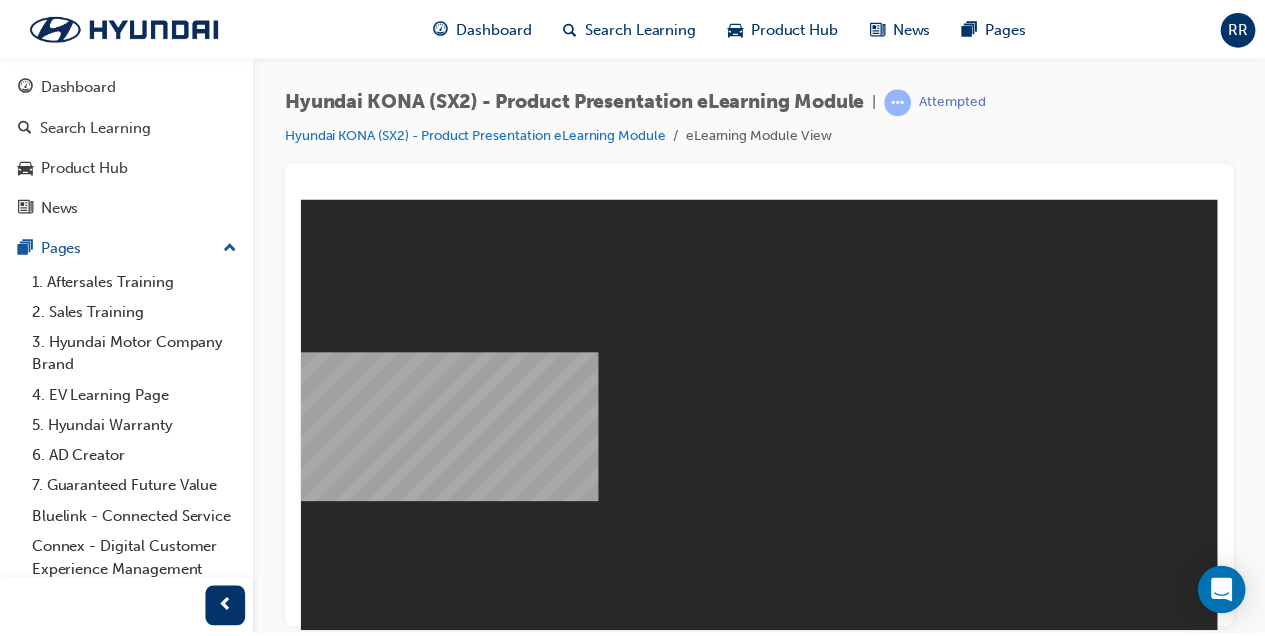 scroll, scrollTop: 0, scrollLeft: 0, axis: both 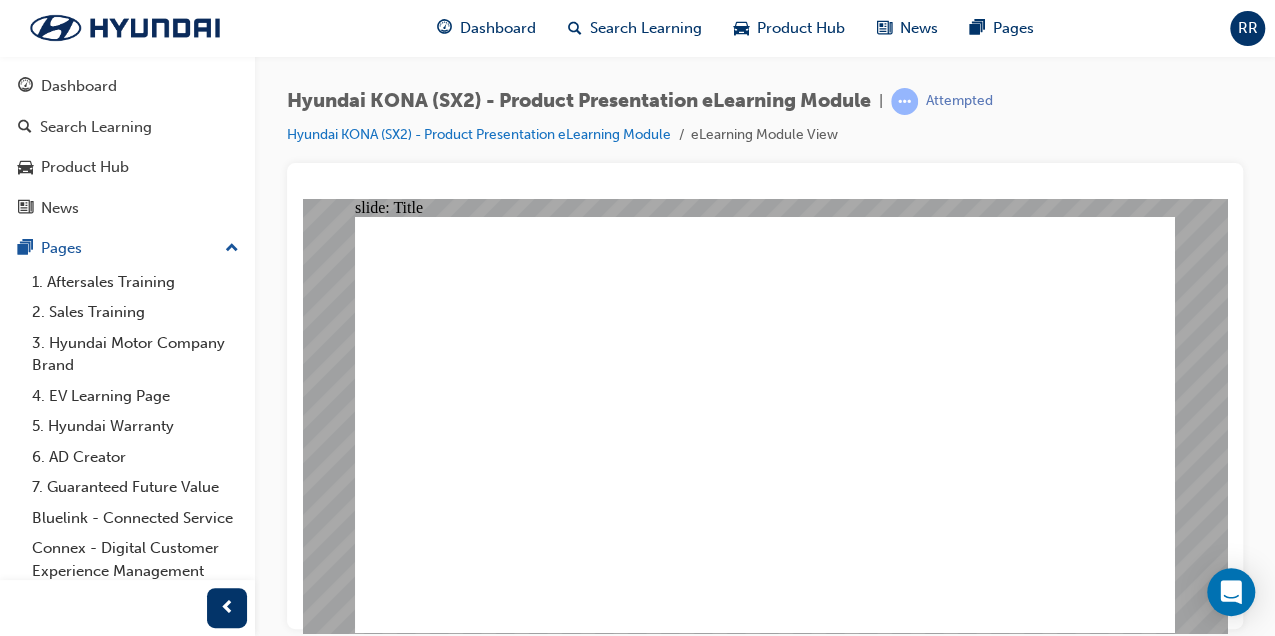 click 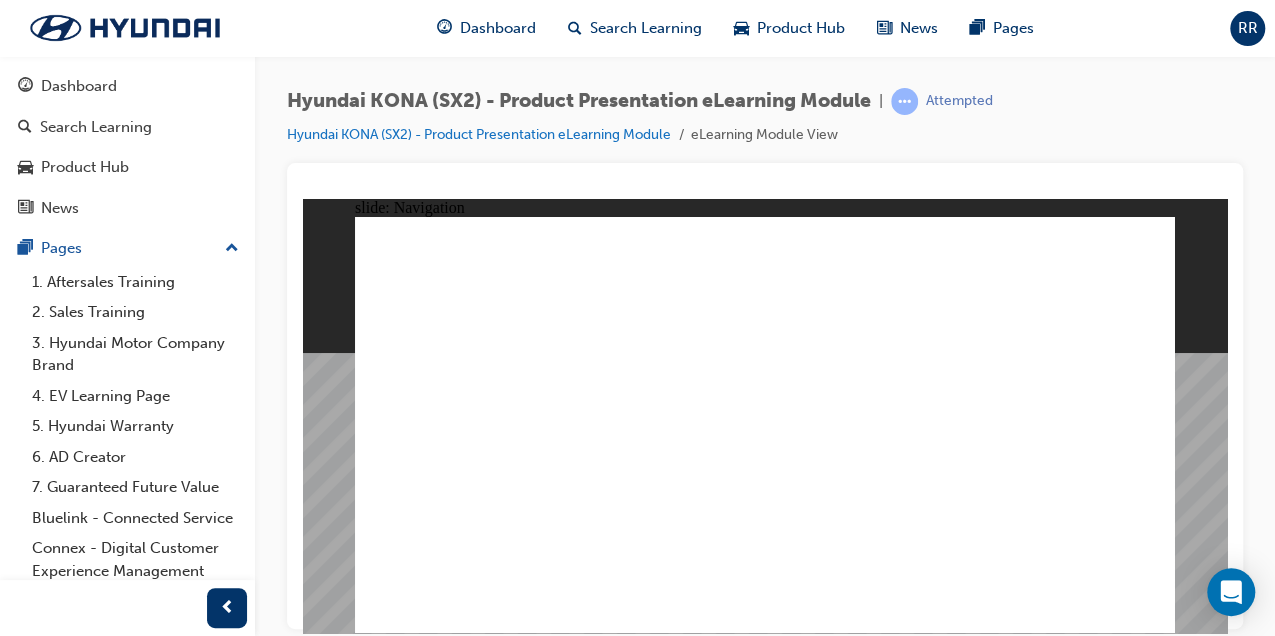 click 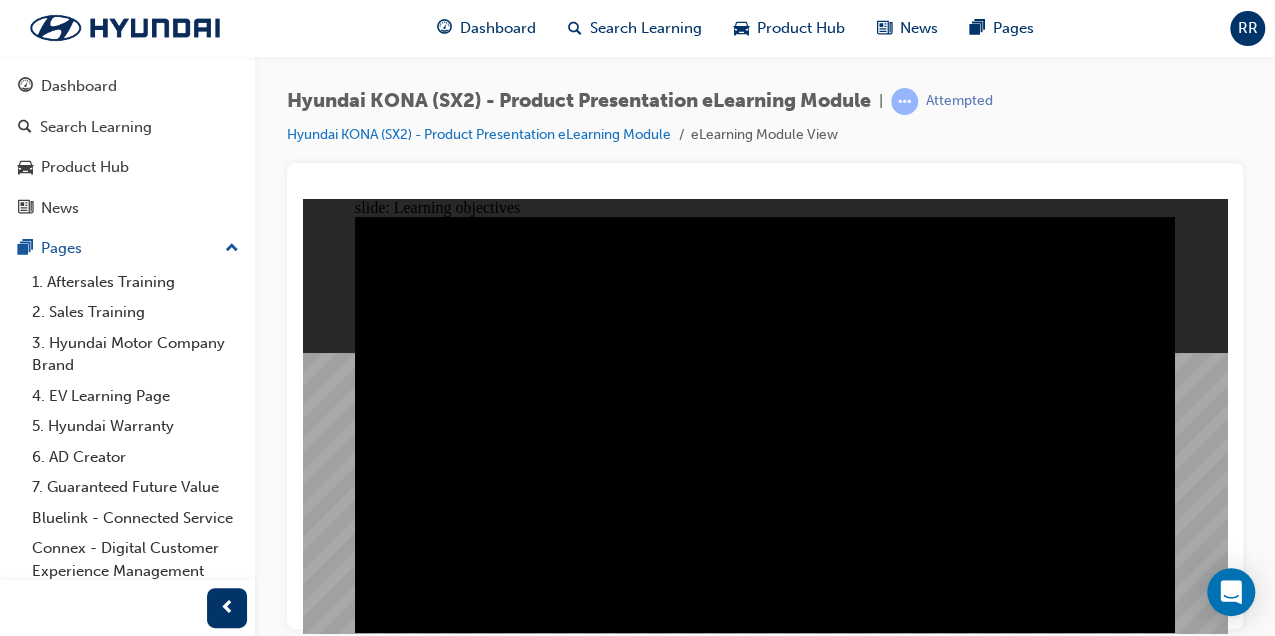 click 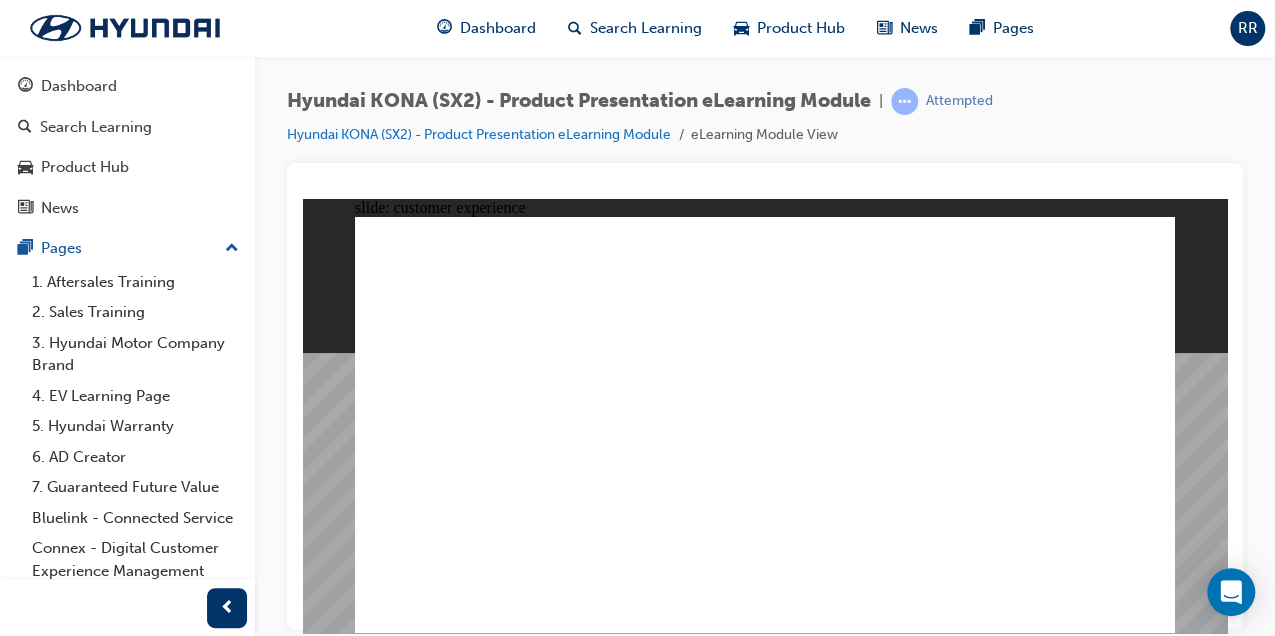 click on "Menu Resources ALL-NEW HYUNDAI KONA  Introduction" at bounding box center [765, 1591] 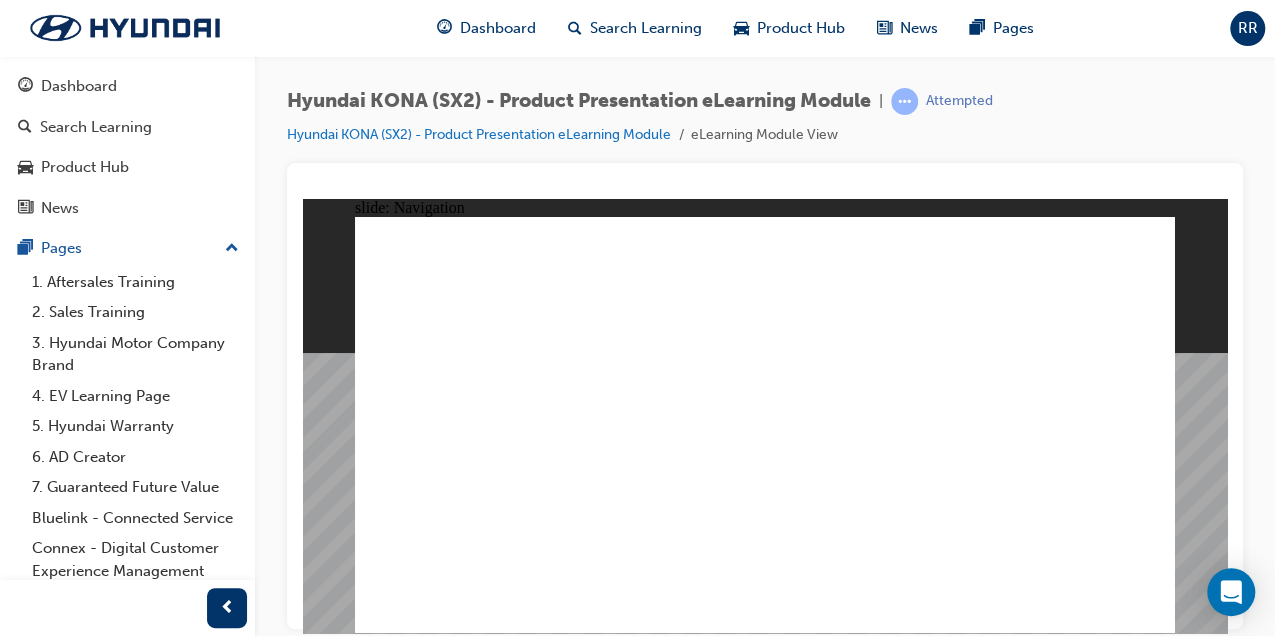 click 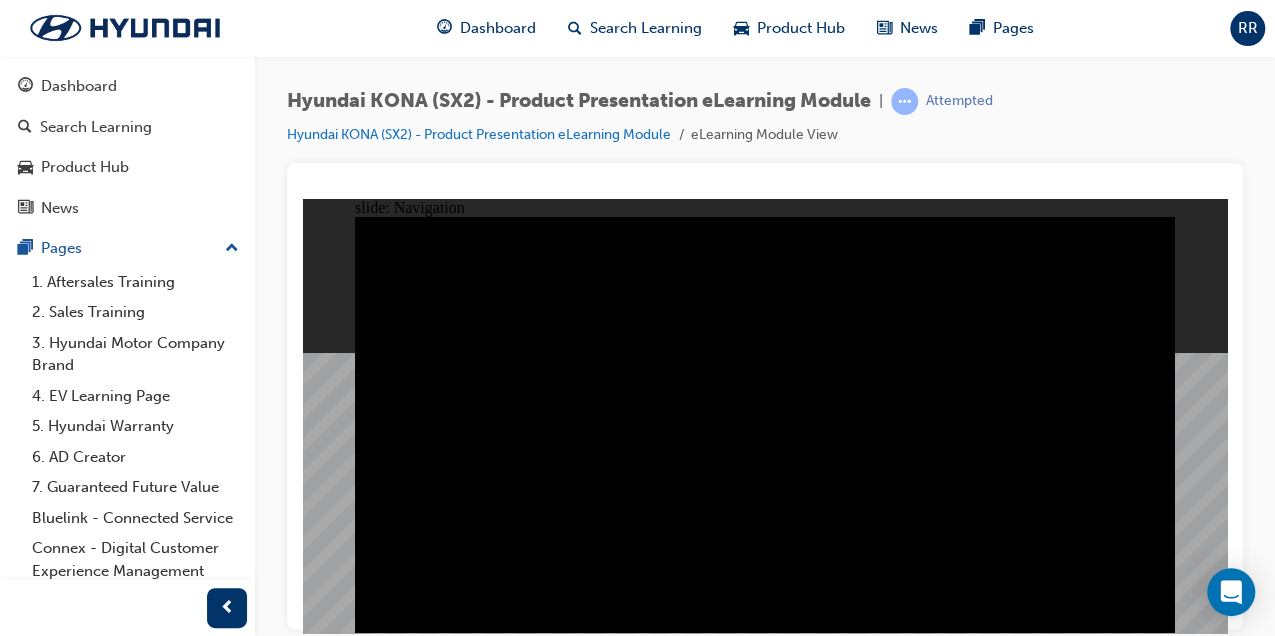 click 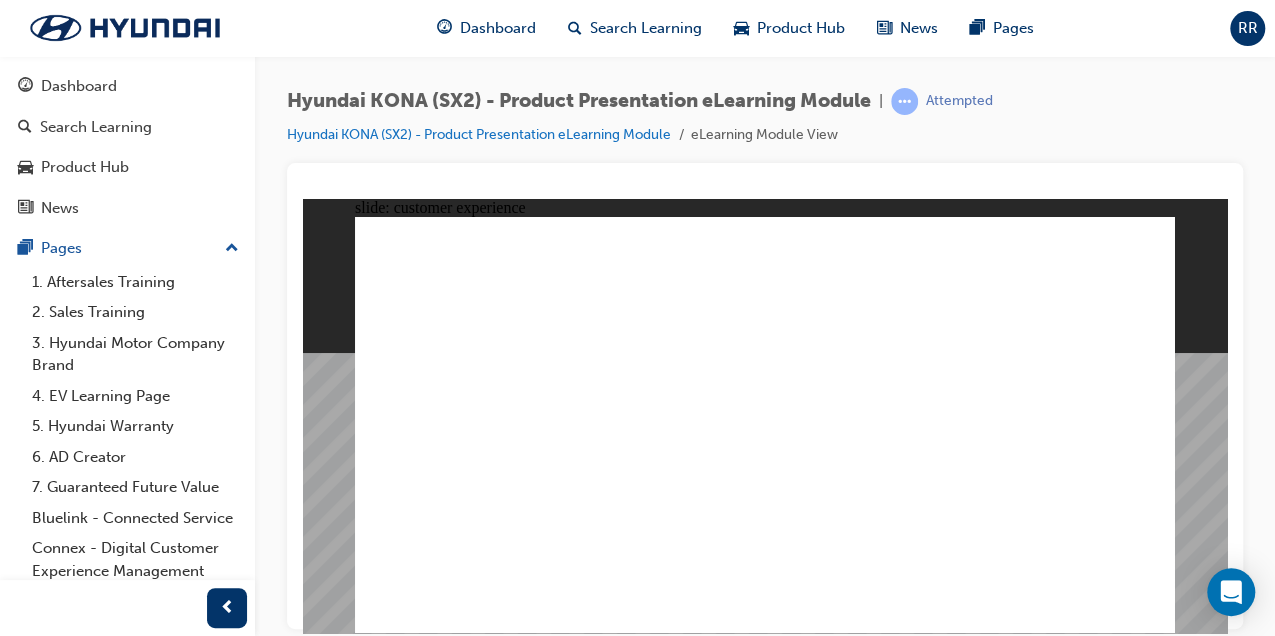 click at bounding box center (906, 2411) 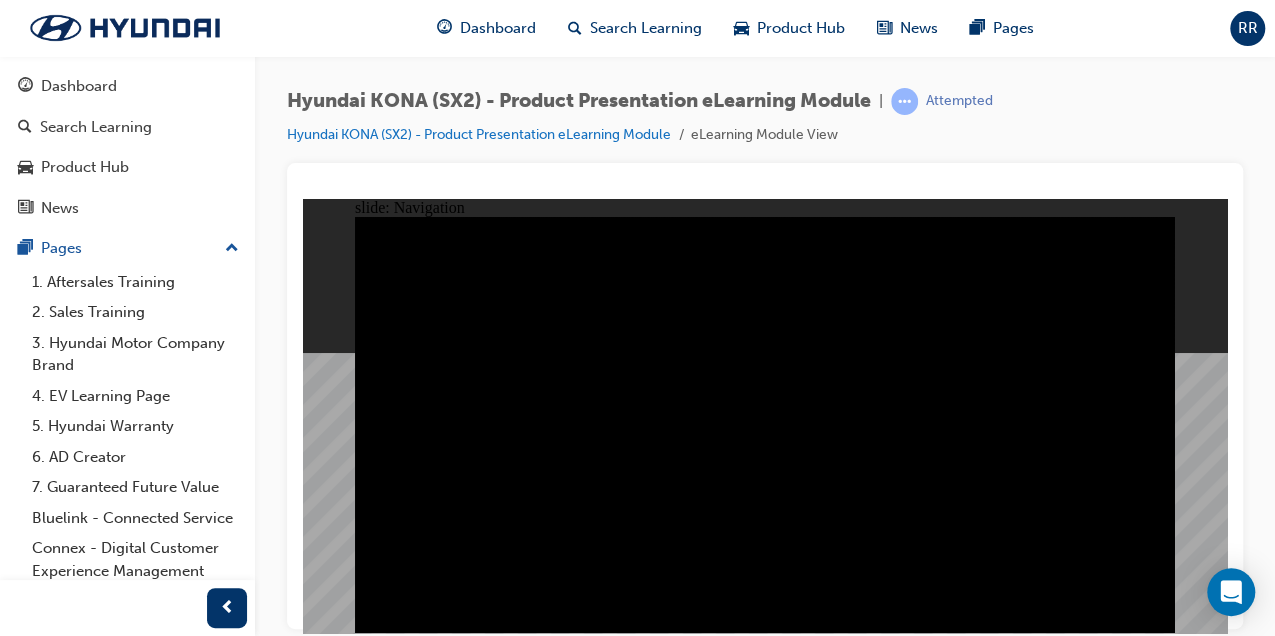 click 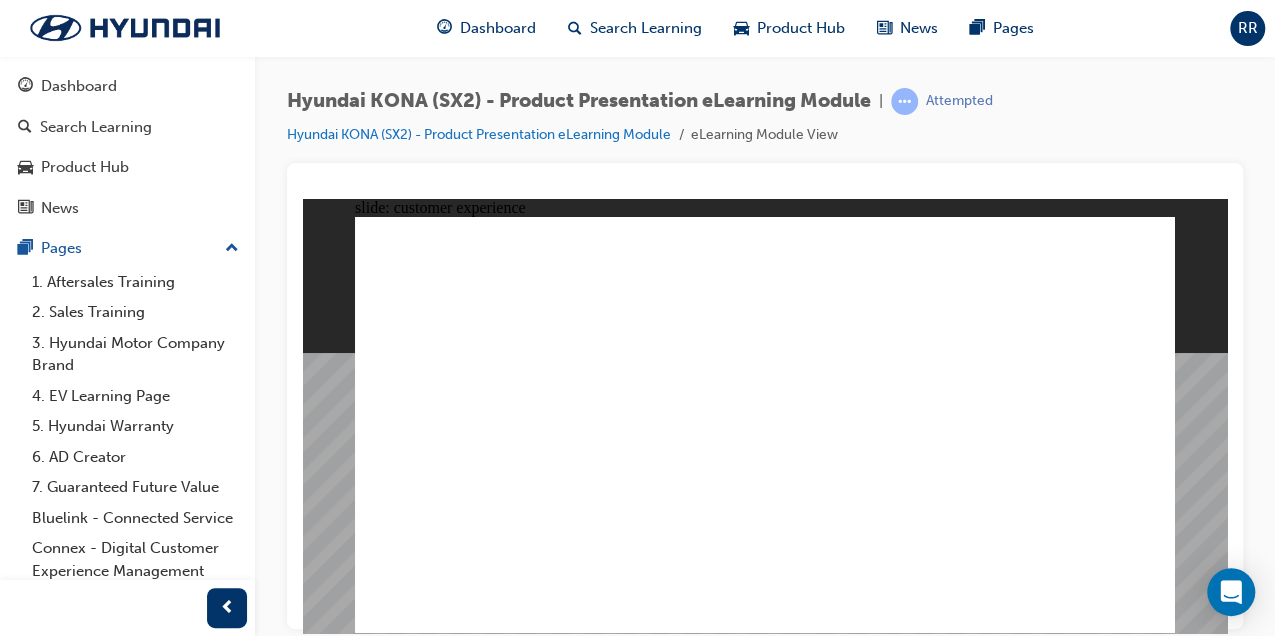 click 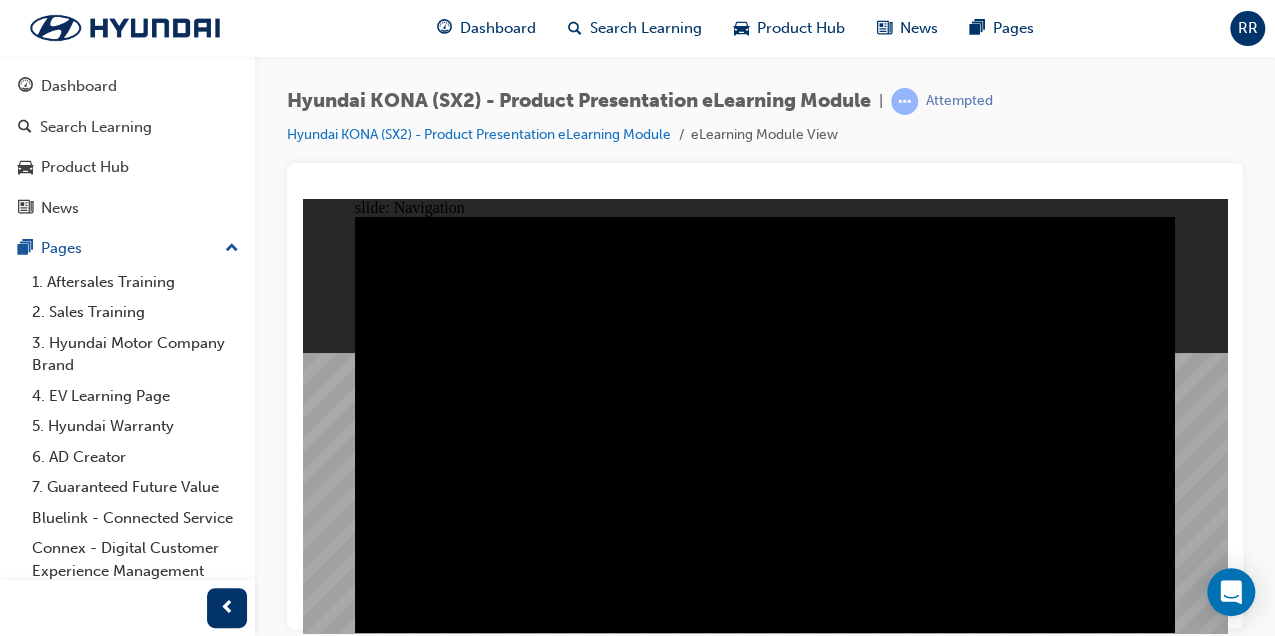 click 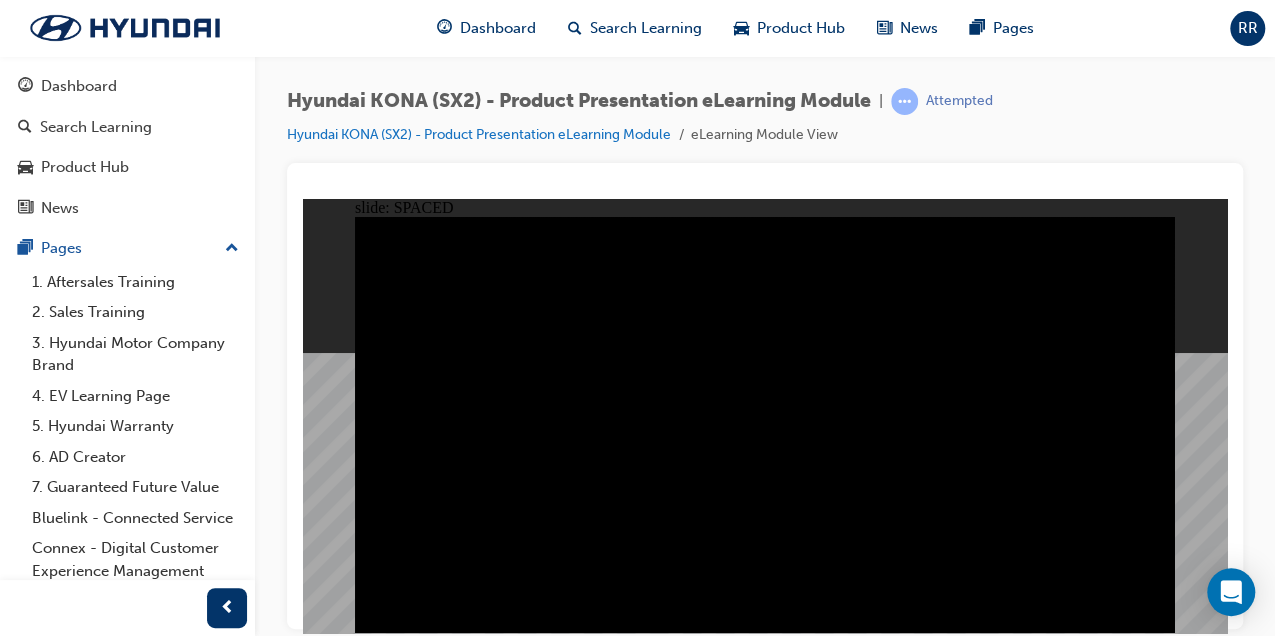 click 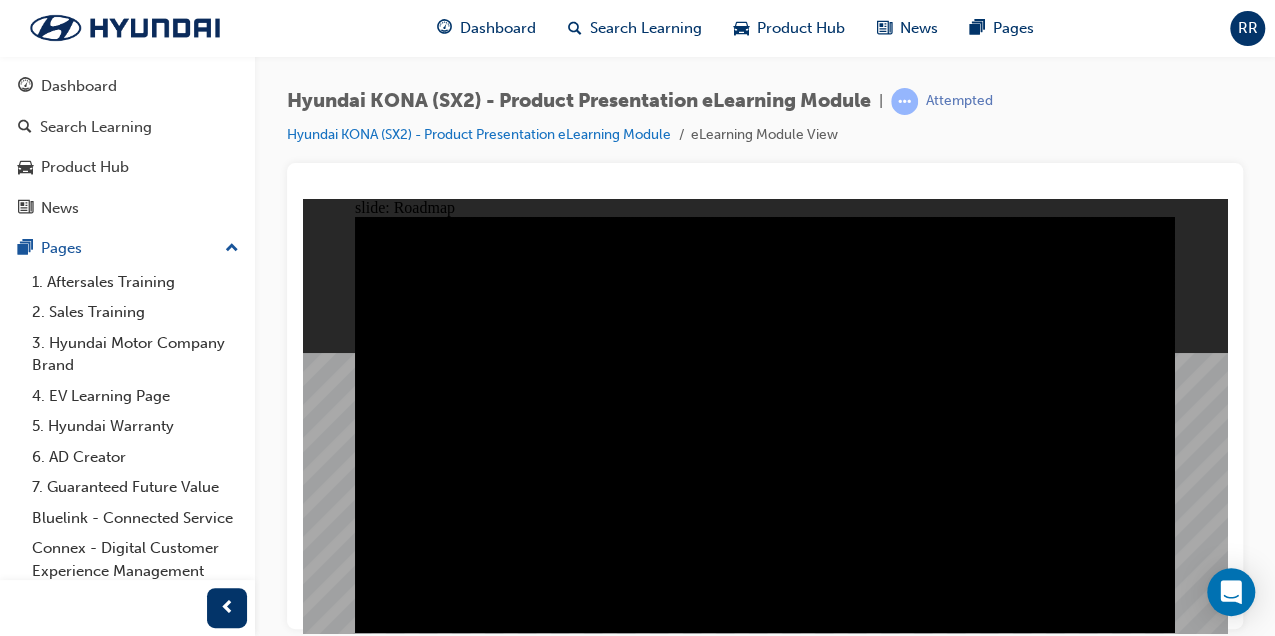 click 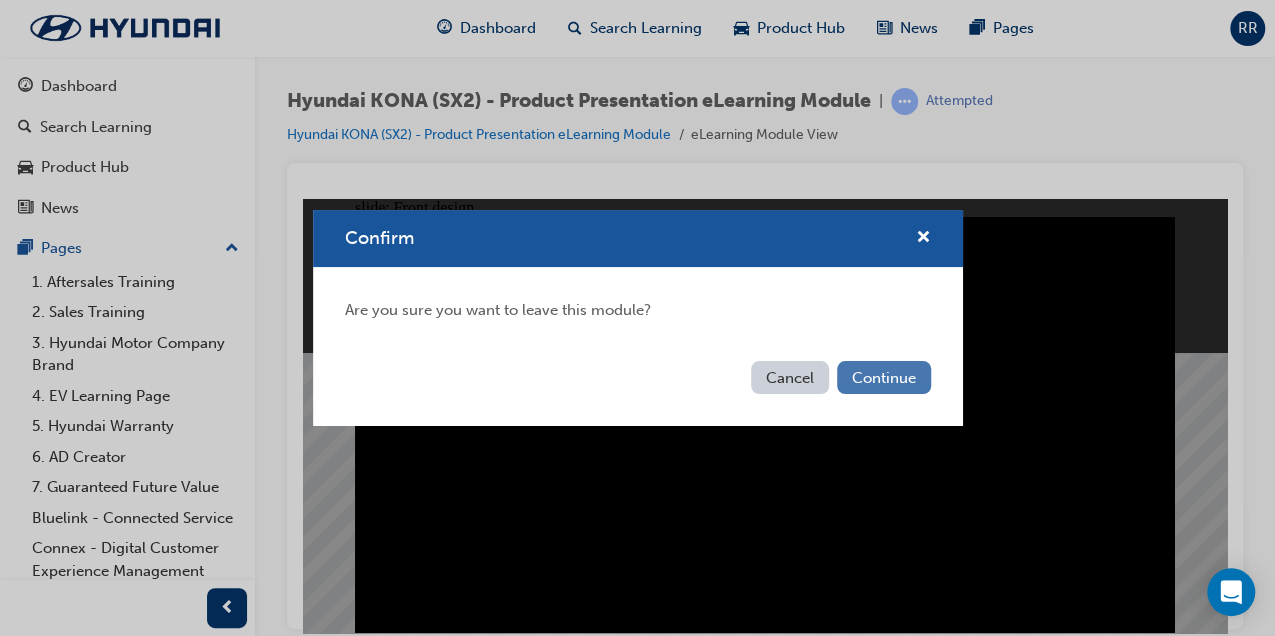 click on "Continue" at bounding box center [884, 377] 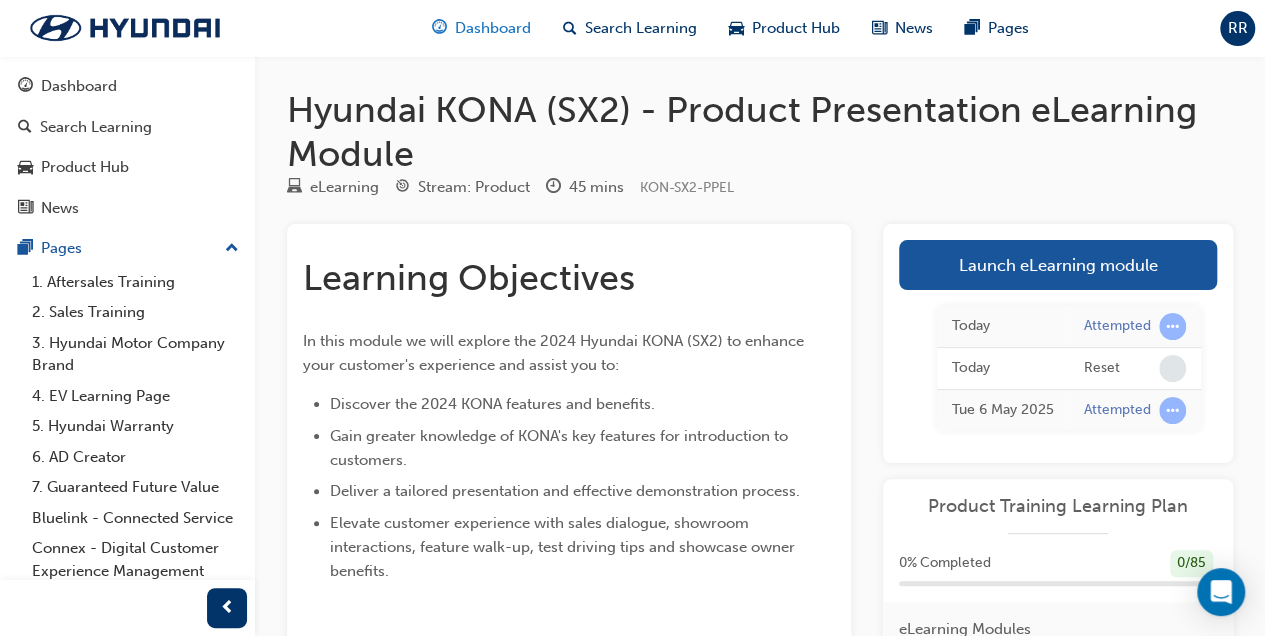 click on "Dashboard" at bounding box center (493, 28) 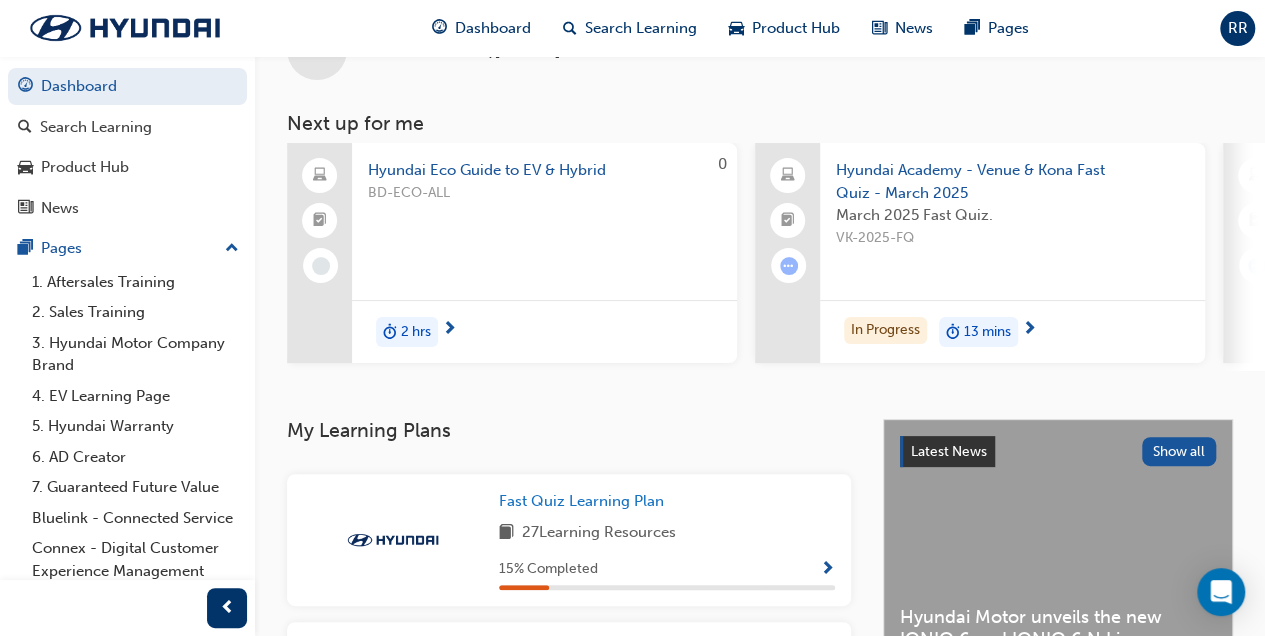 scroll, scrollTop: 266, scrollLeft: 0, axis: vertical 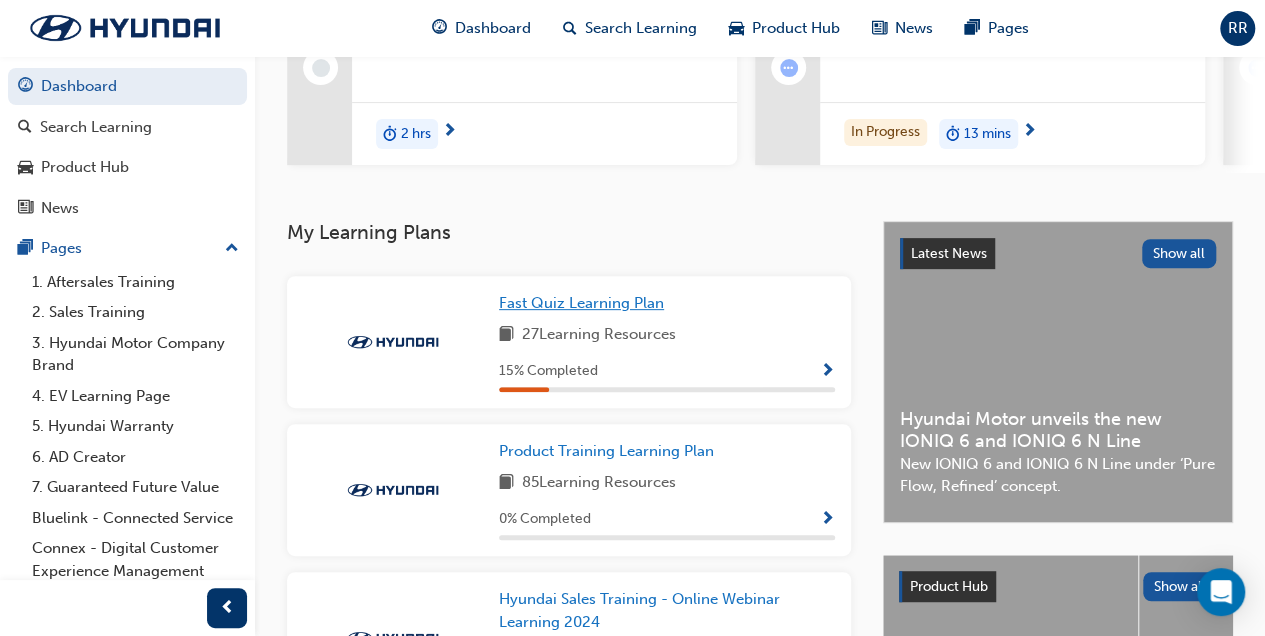 click on "Fast Quiz Learning Plan" at bounding box center [581, 303] 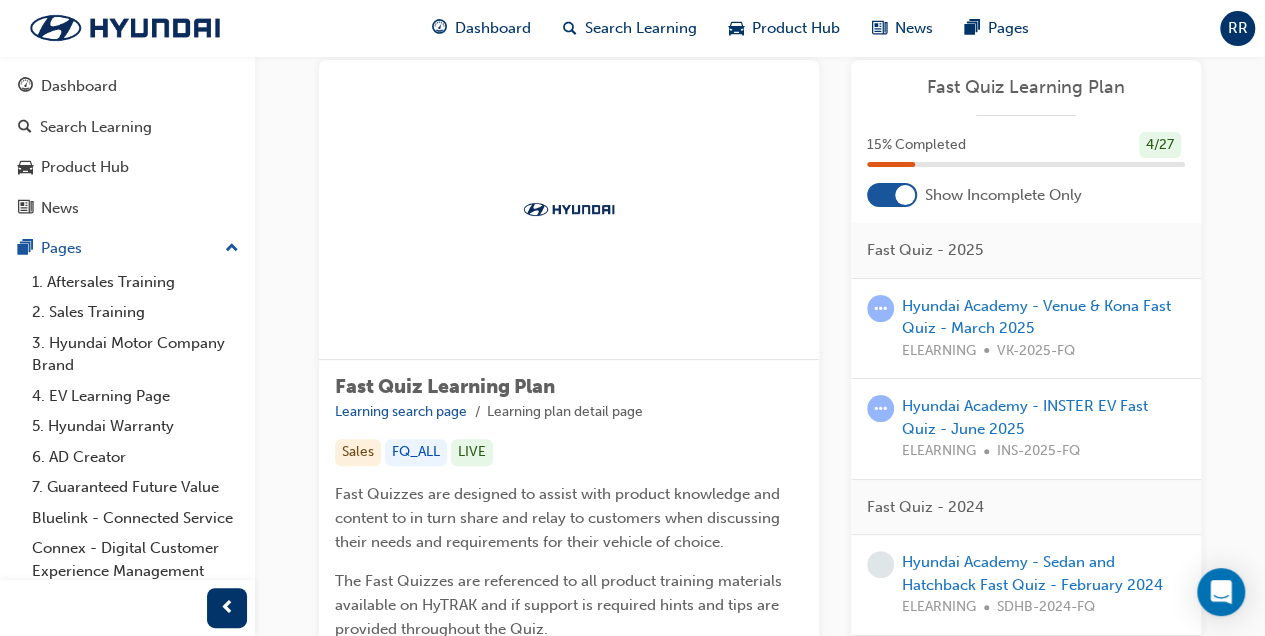 scroll, scrollTop: 66, scrollLeft: 0, axis: vertical 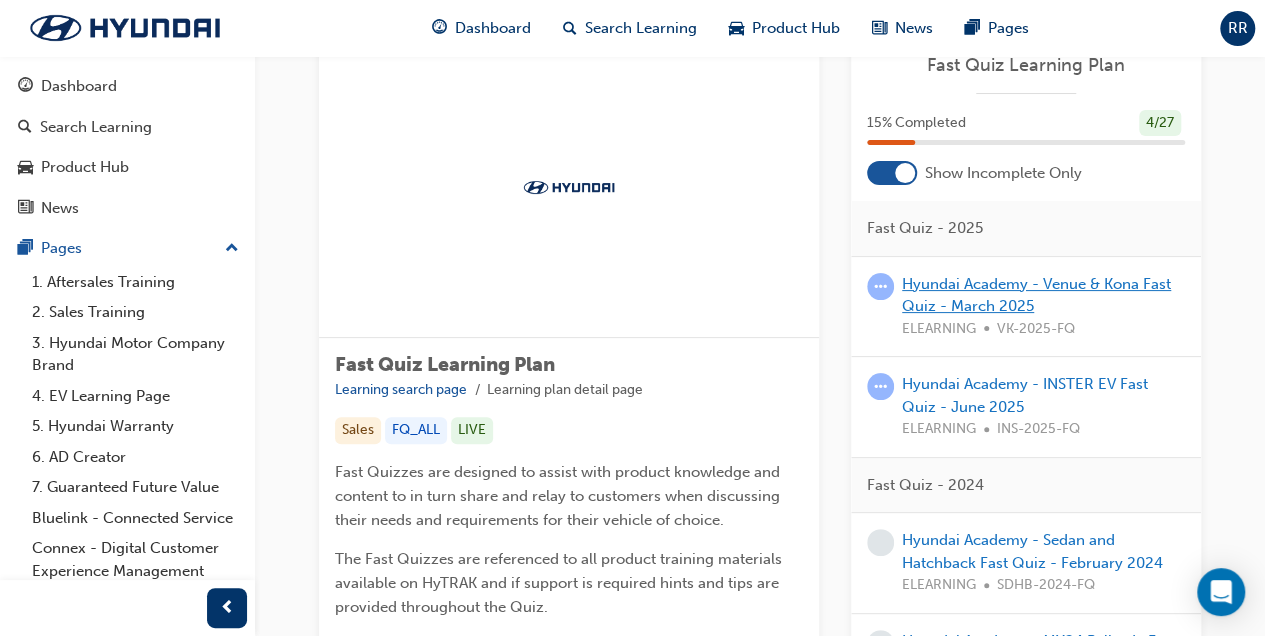 click on "Hyundai Academy - Venue & Kona Fast Quiz - March 2025" at bounding box center (1036, 295) 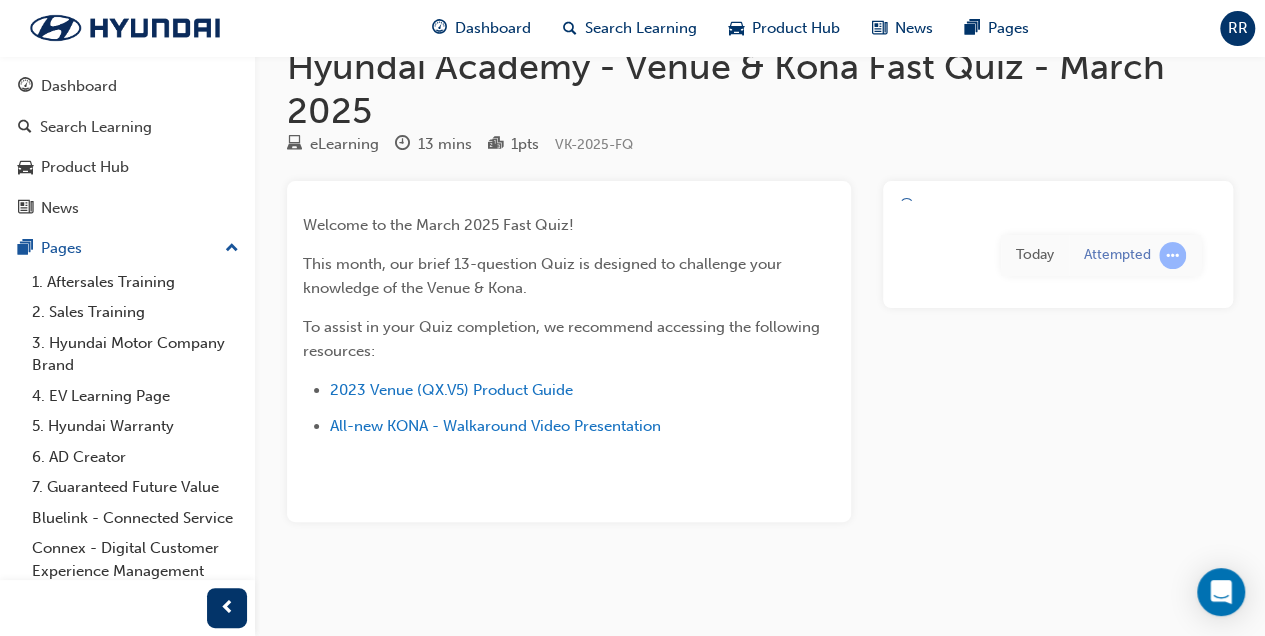 scroll, scrollTop: 42, scrollLeft: 0, axis: vertical 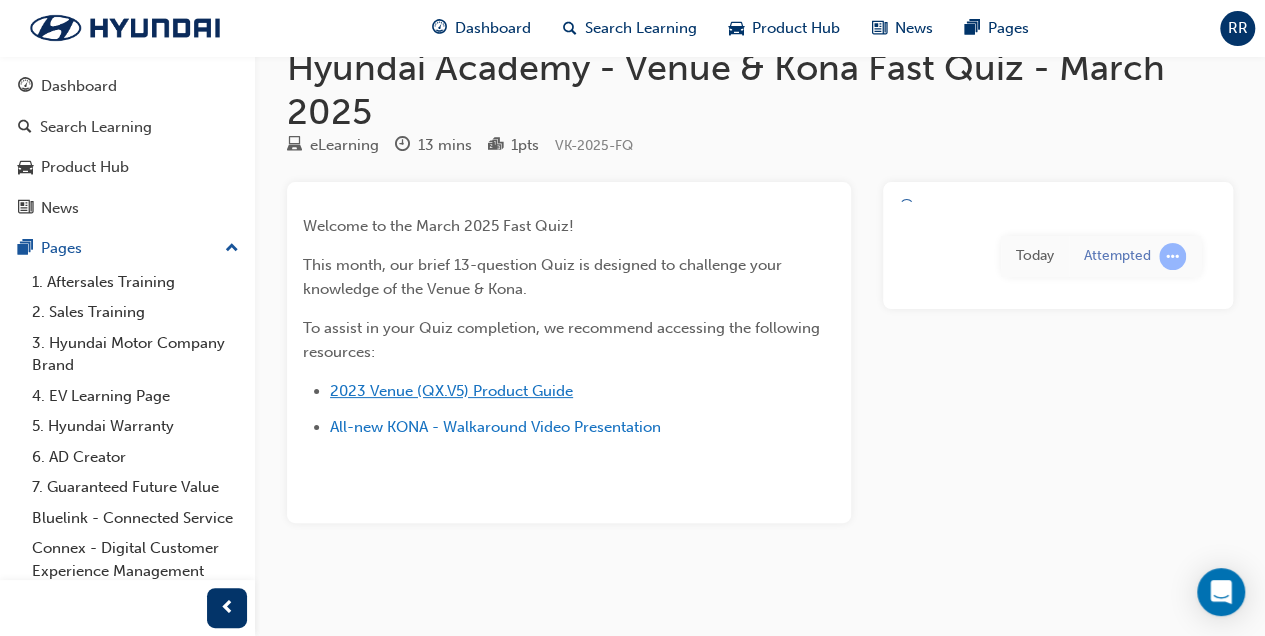 click on "2023 Venue (QX.V5) Product Guide" at bounding box center [451, 391] 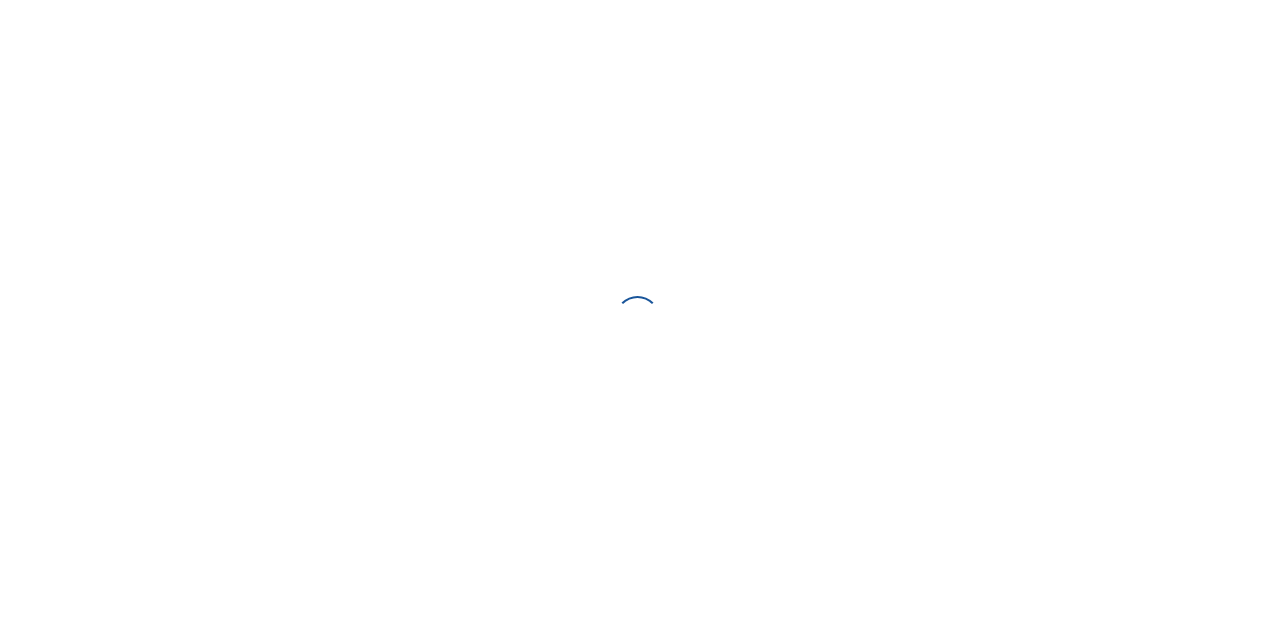 scroll, scrollTop: 0, scrollLeft: 0, axis: both 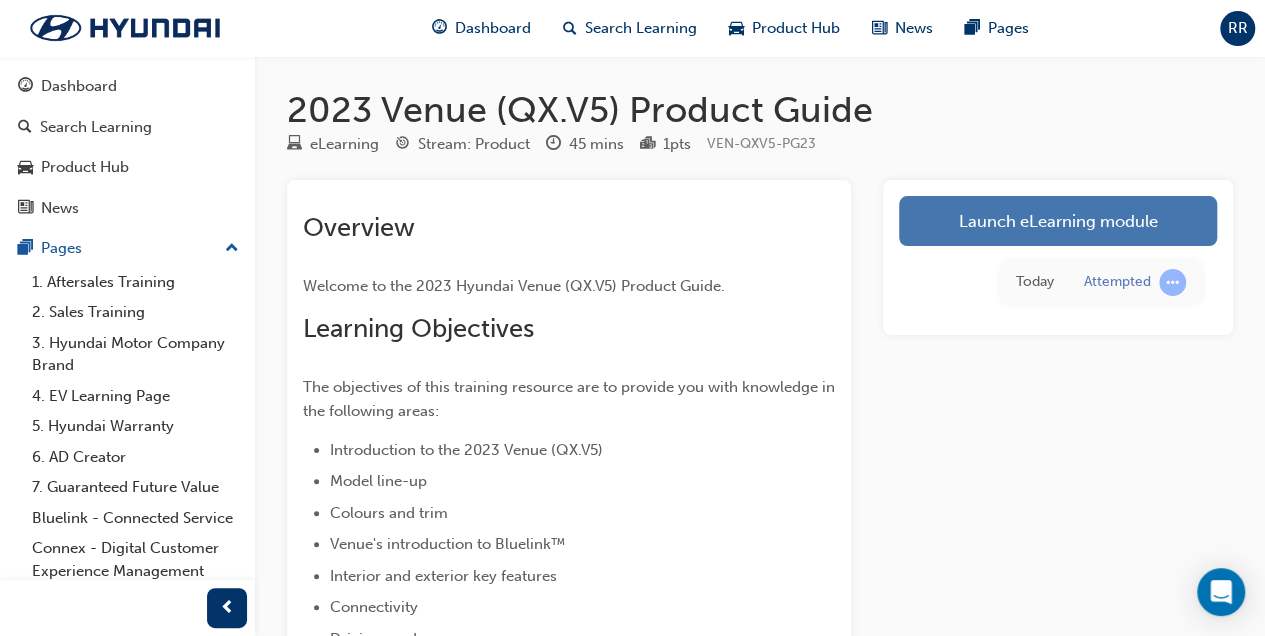 click on "Launch eLearning module" at bounding box center (1058, 221) 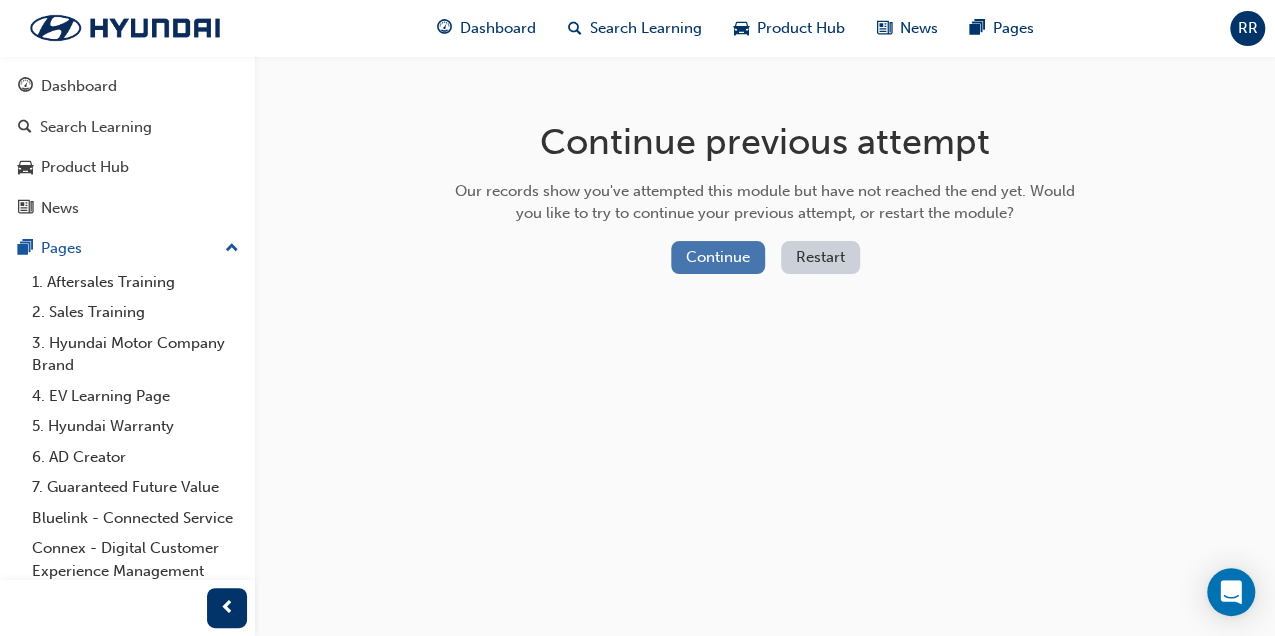 click on "Continue" at bounding box center (718, 257) 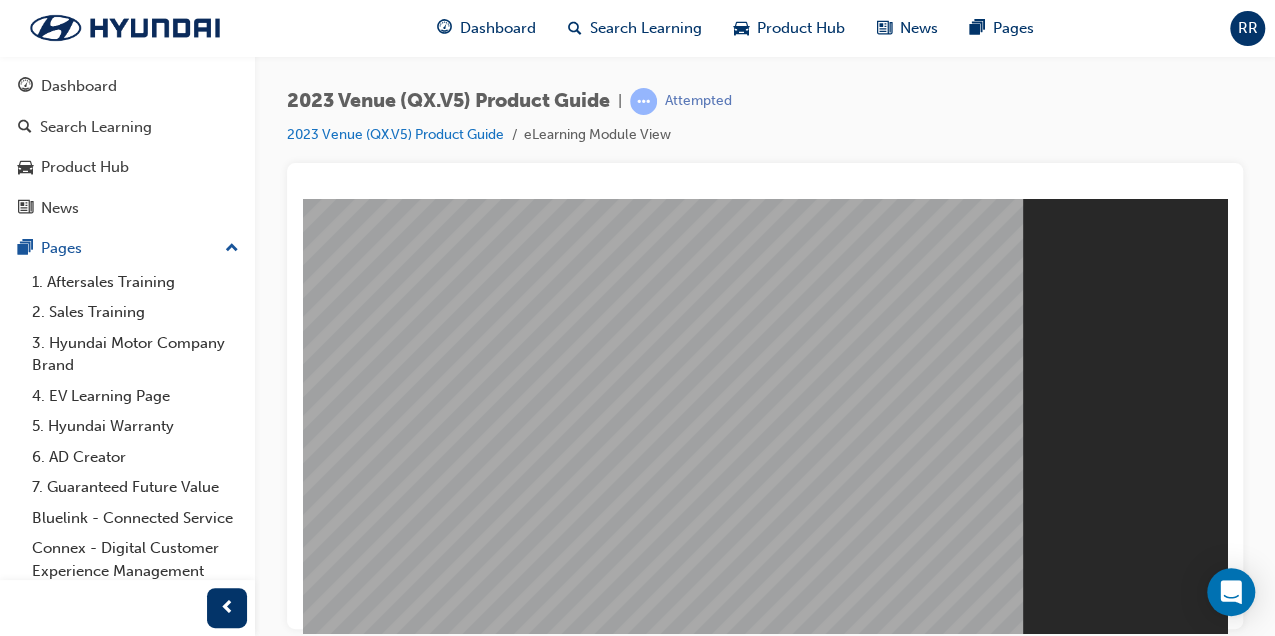 scroll, scrollTop: 0, scrollLeft: 0, axis: both 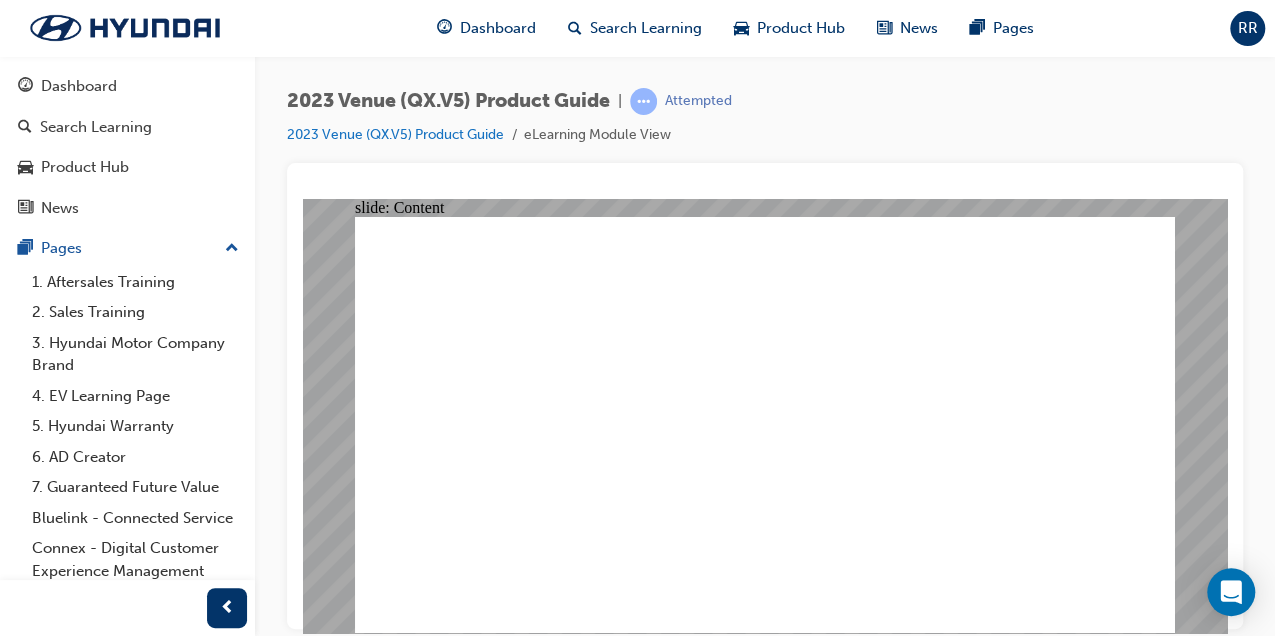 click 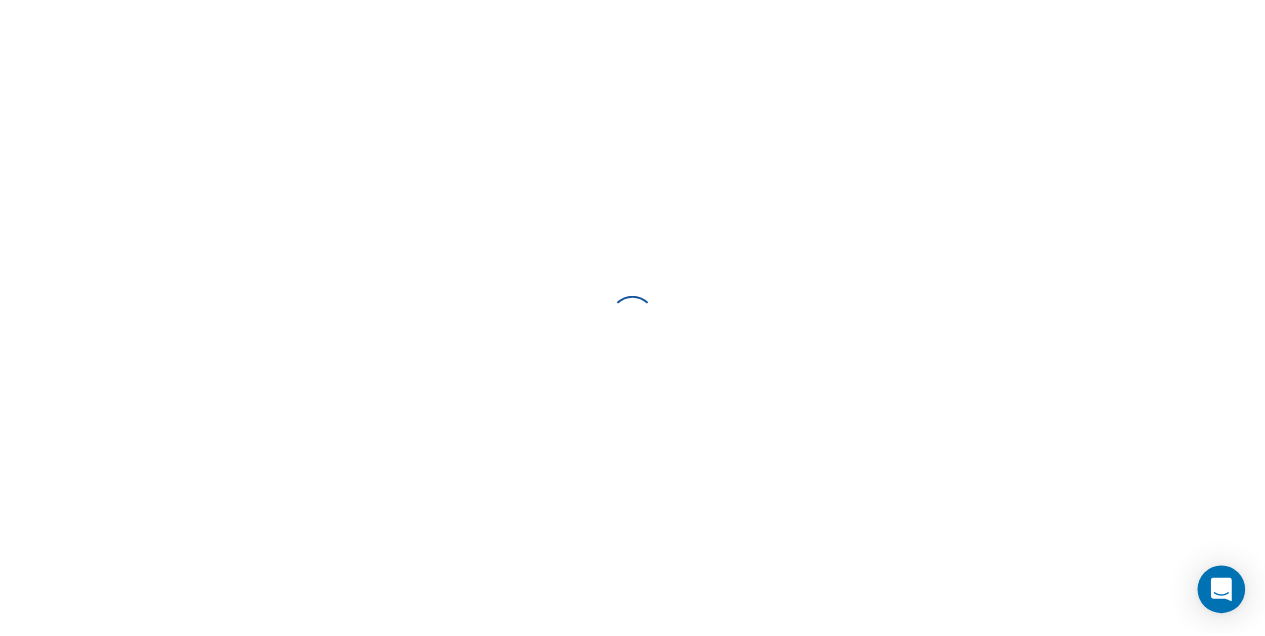 scroll, scrollTop: 0, scrollLeft: 0, axis: both 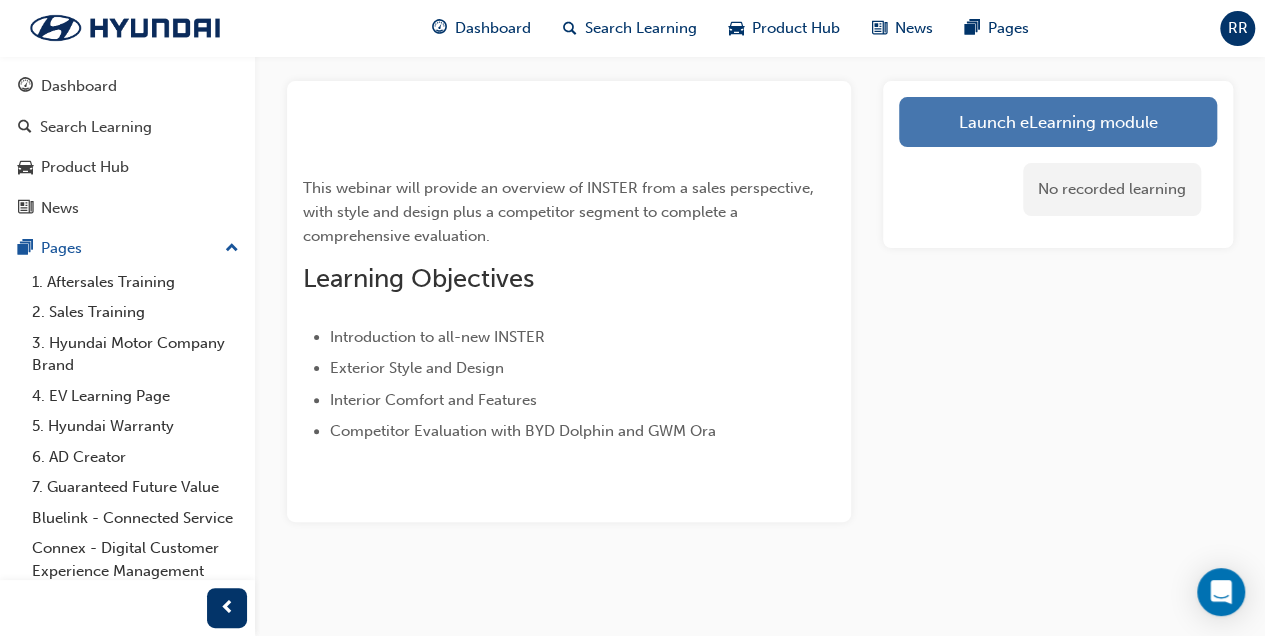 click on "Launch eLearning module" at bounding box center [1058, 122] 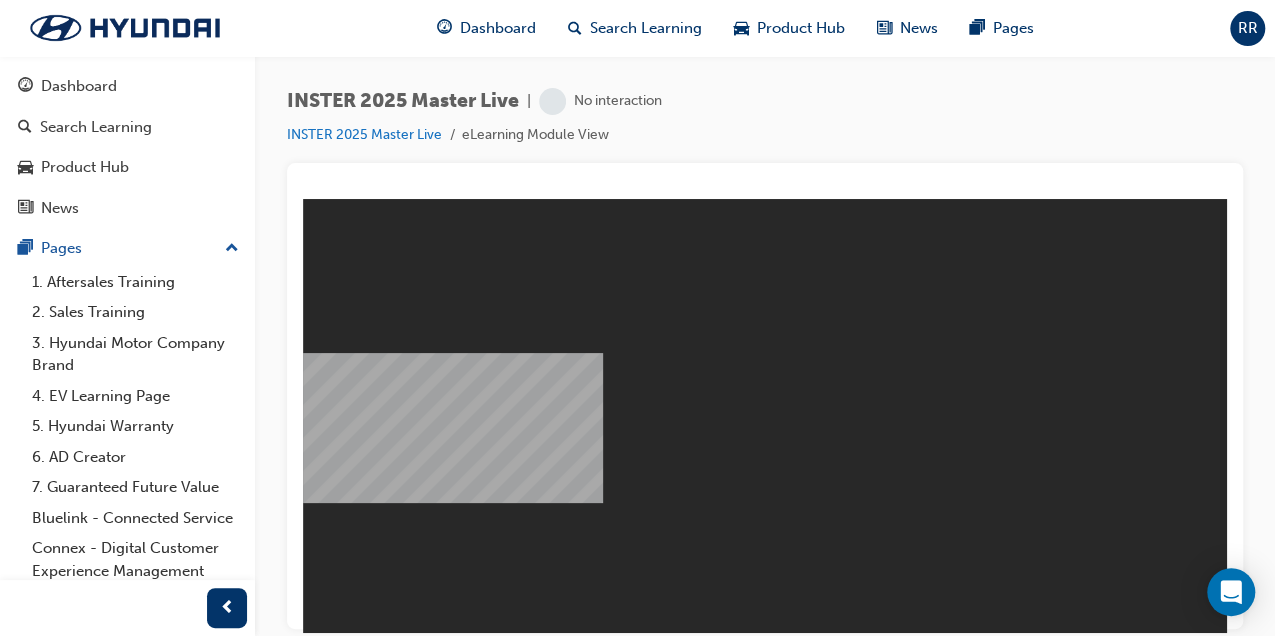 scroll, scrollTop: 0, scrollLeft: 0, axis: both 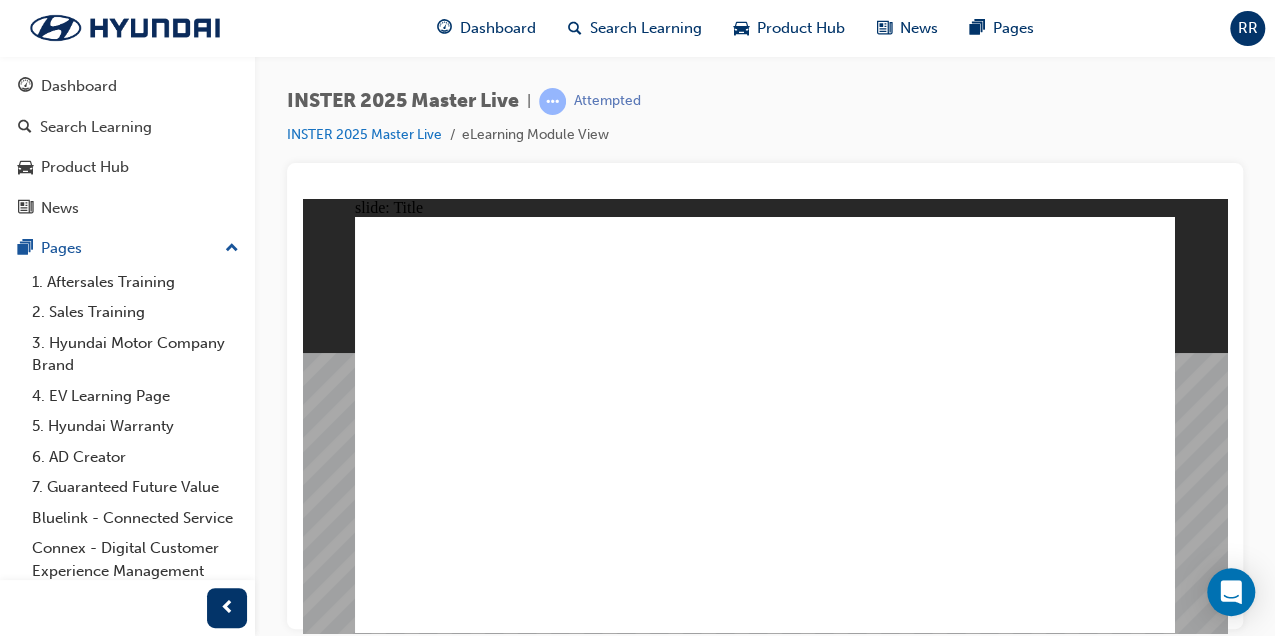 click 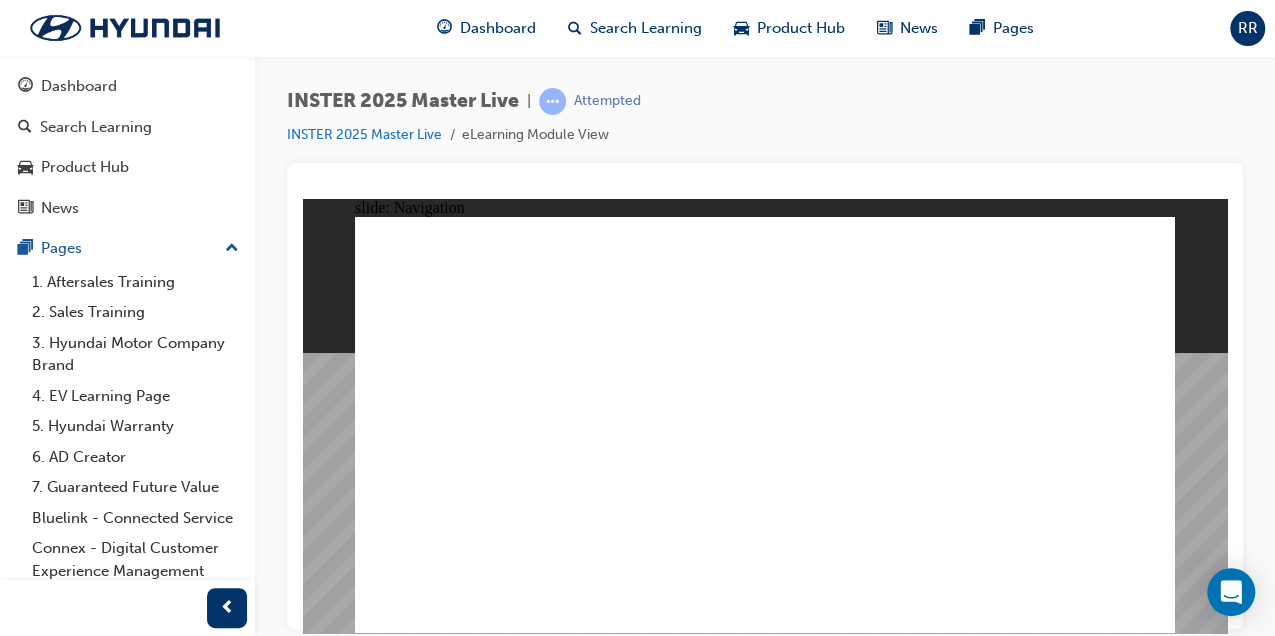 click 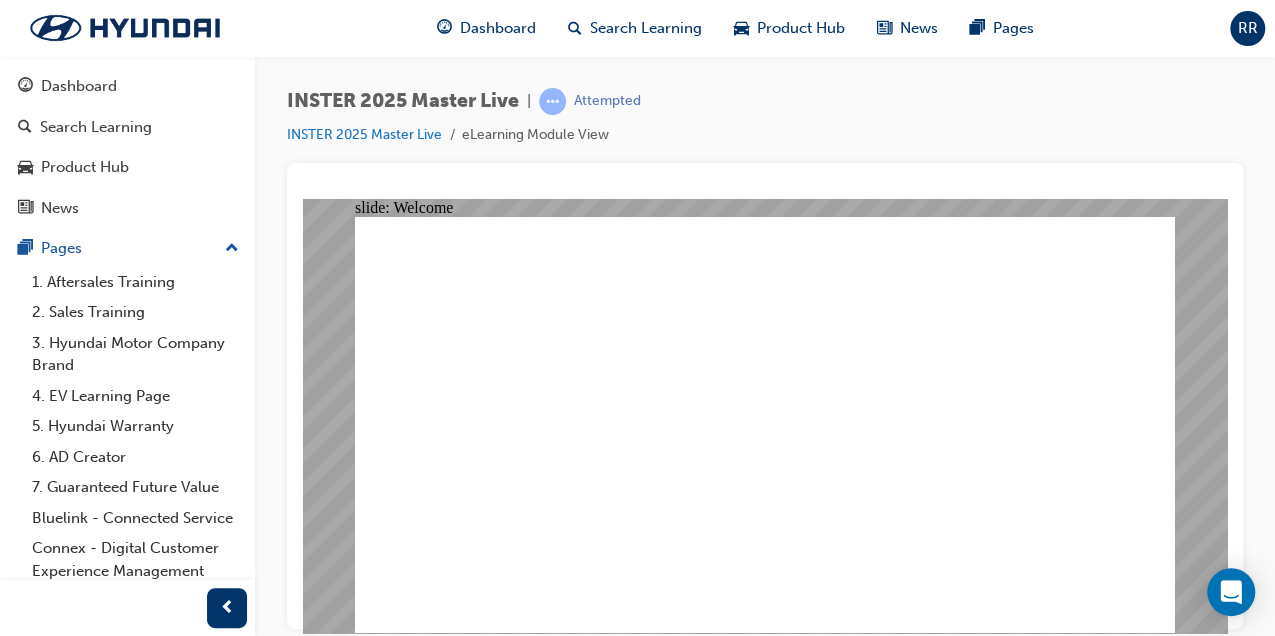 click 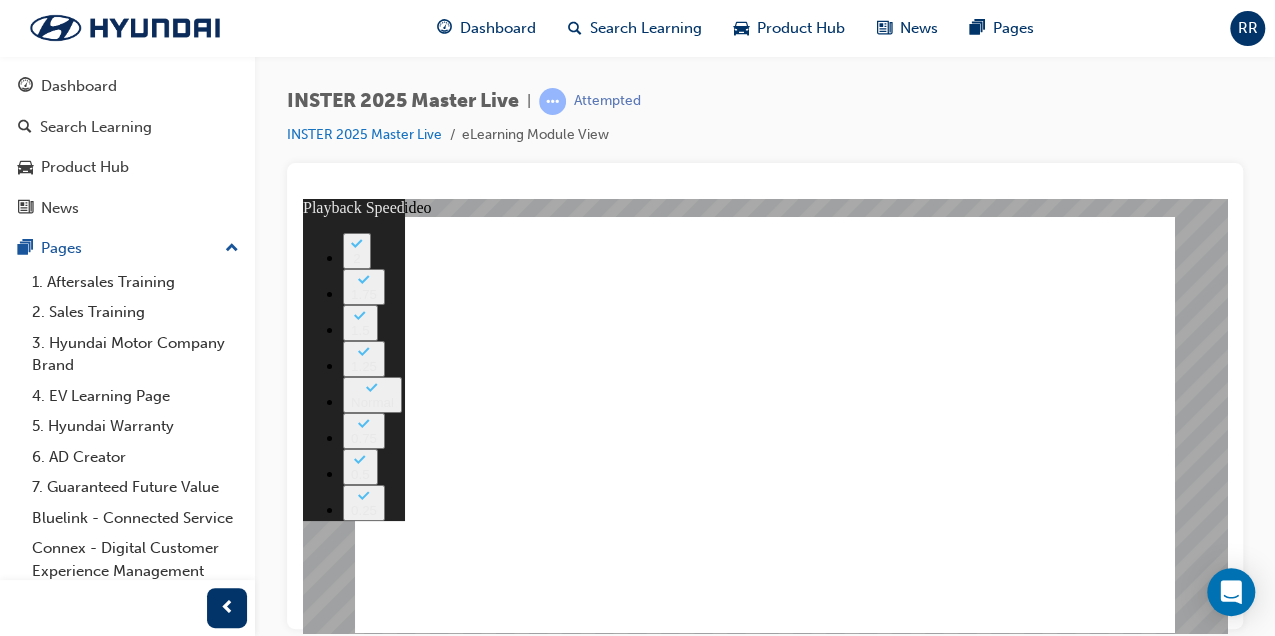 type on "0" 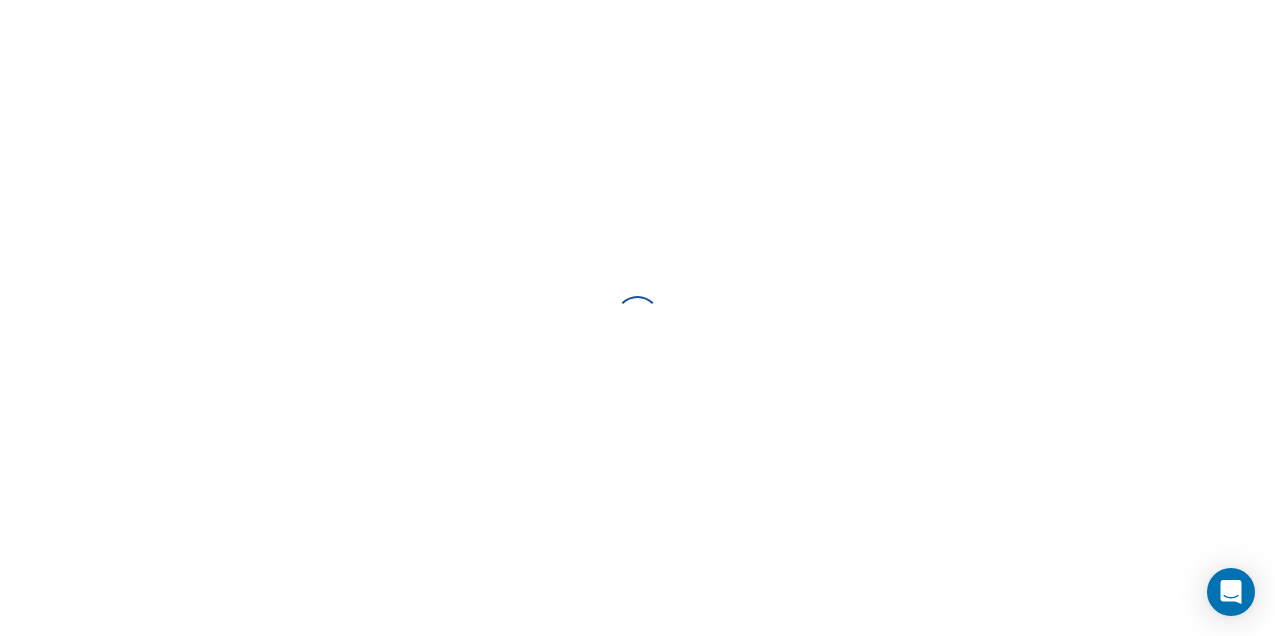 scroll, scrollTop: 0, scrollLeft: 0, axis: both 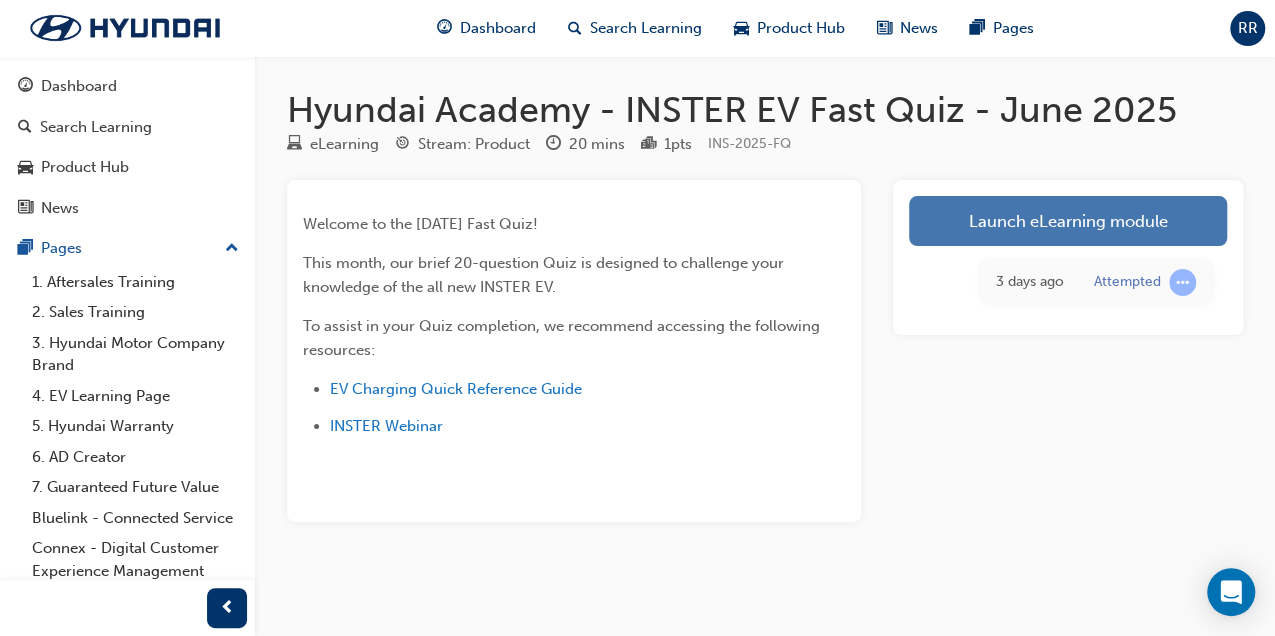 click on "Launch eLearning module" at bounding box center (1068, 221) 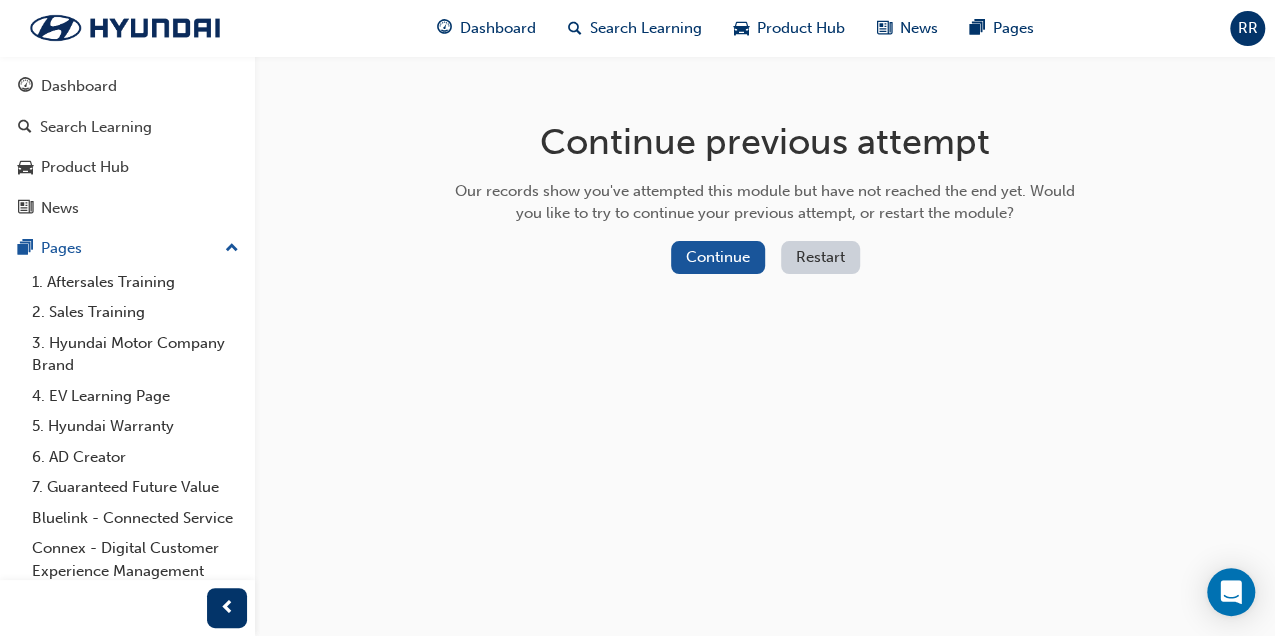 click on "Restart" at bounding box center (820, 257) 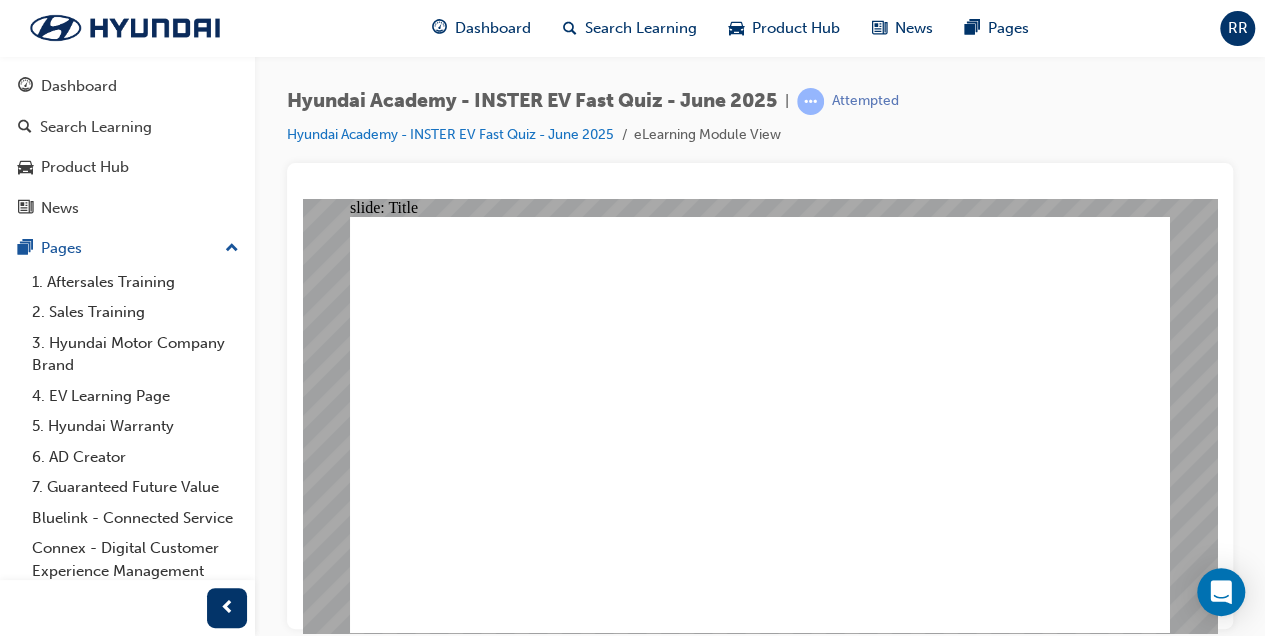 scroll, scrollTop: 0, scrollLeft: 0, axis: both 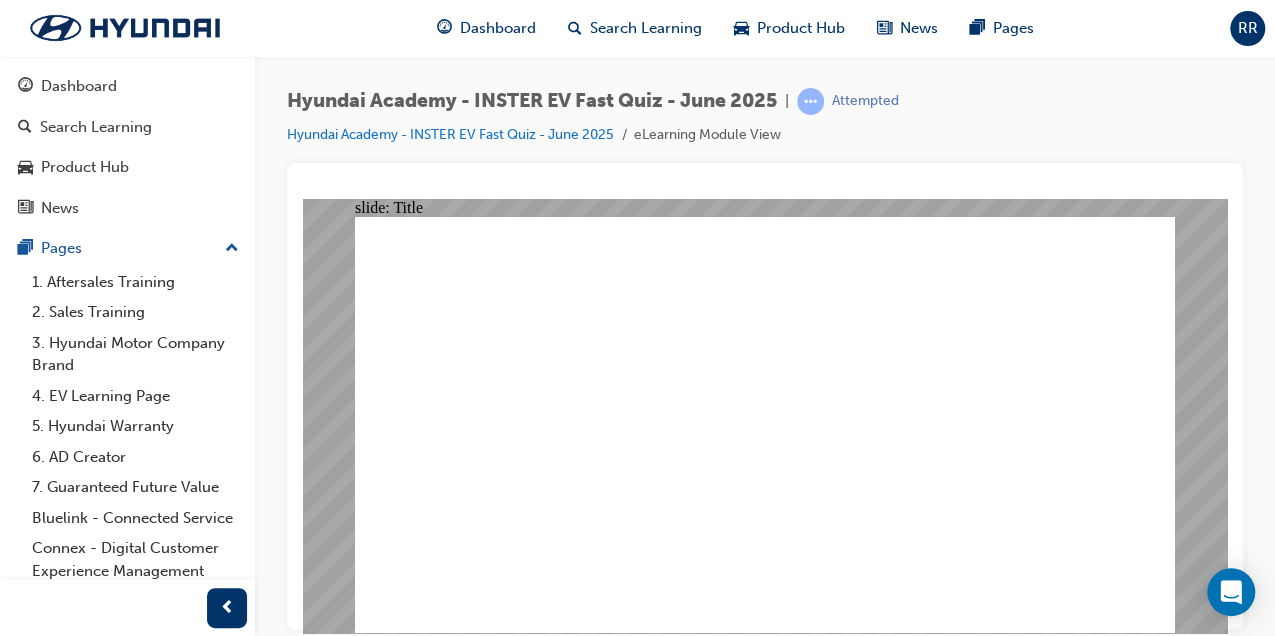 click 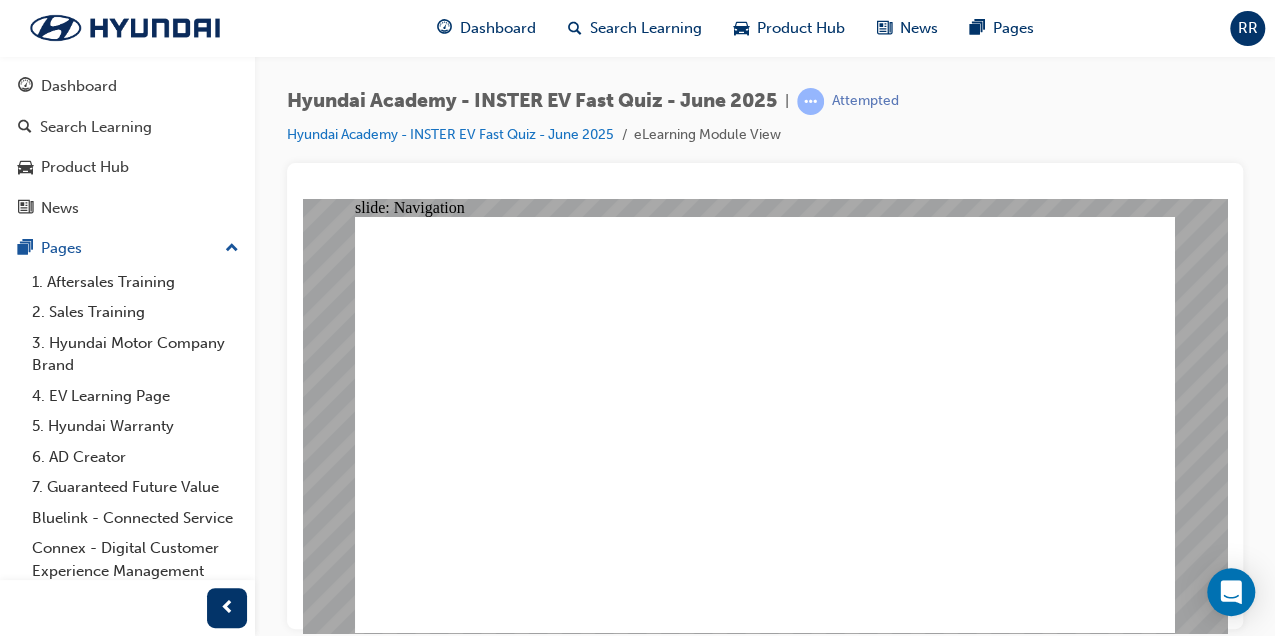click 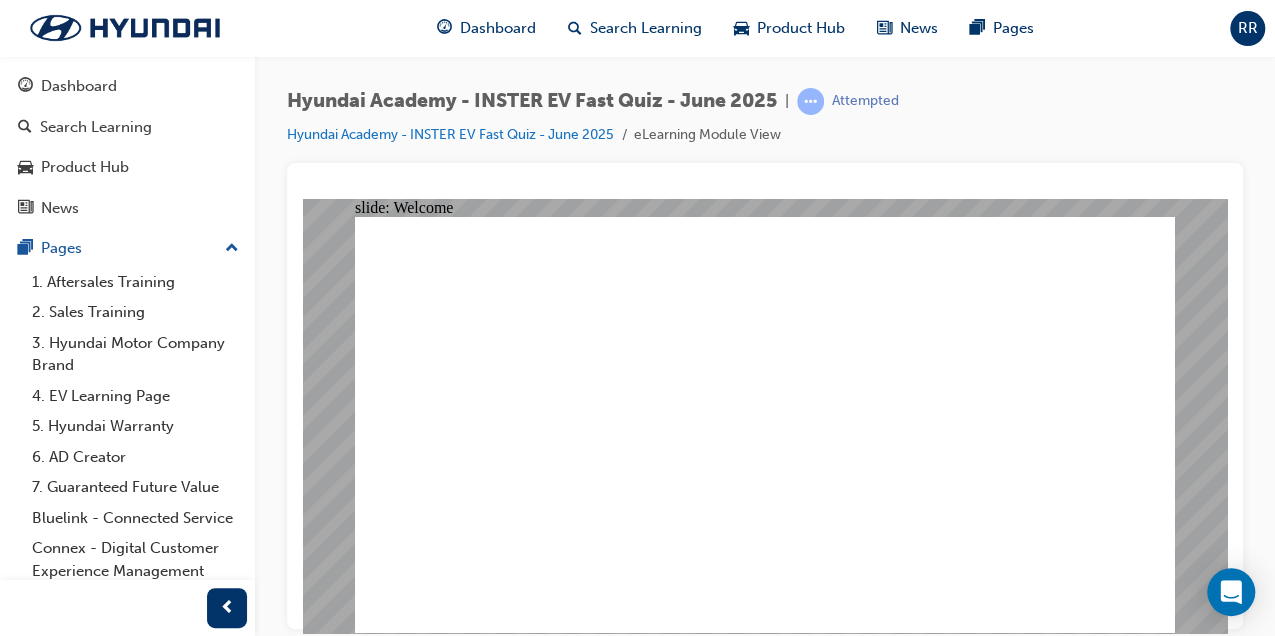 click 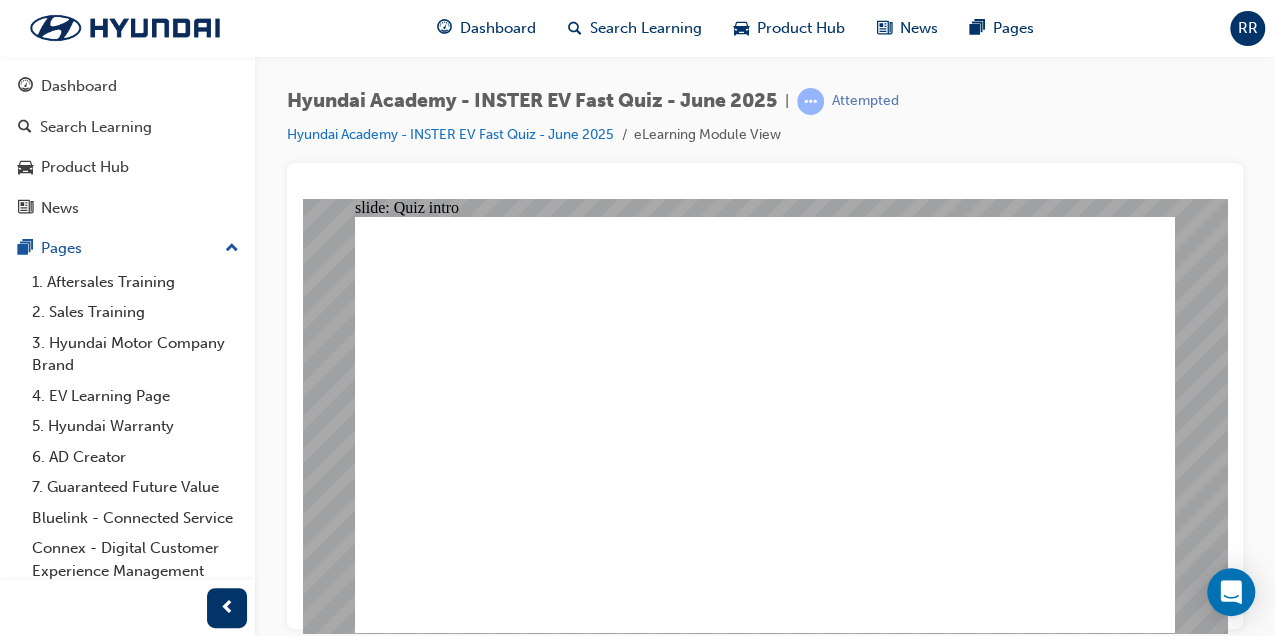 click 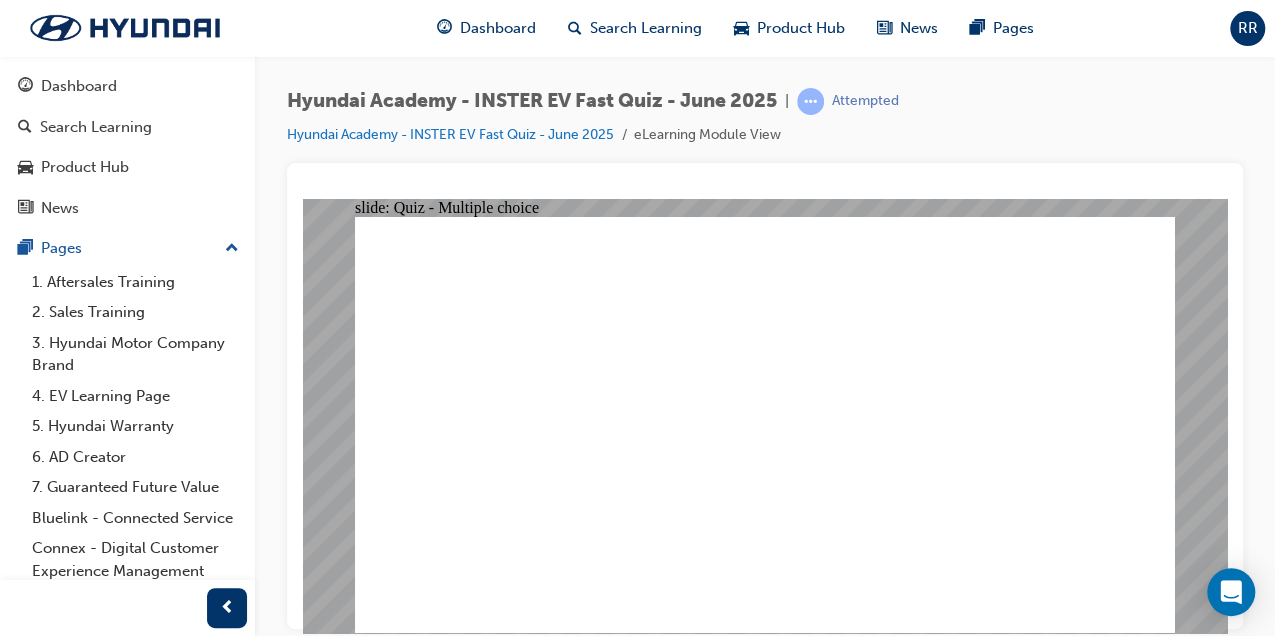 click 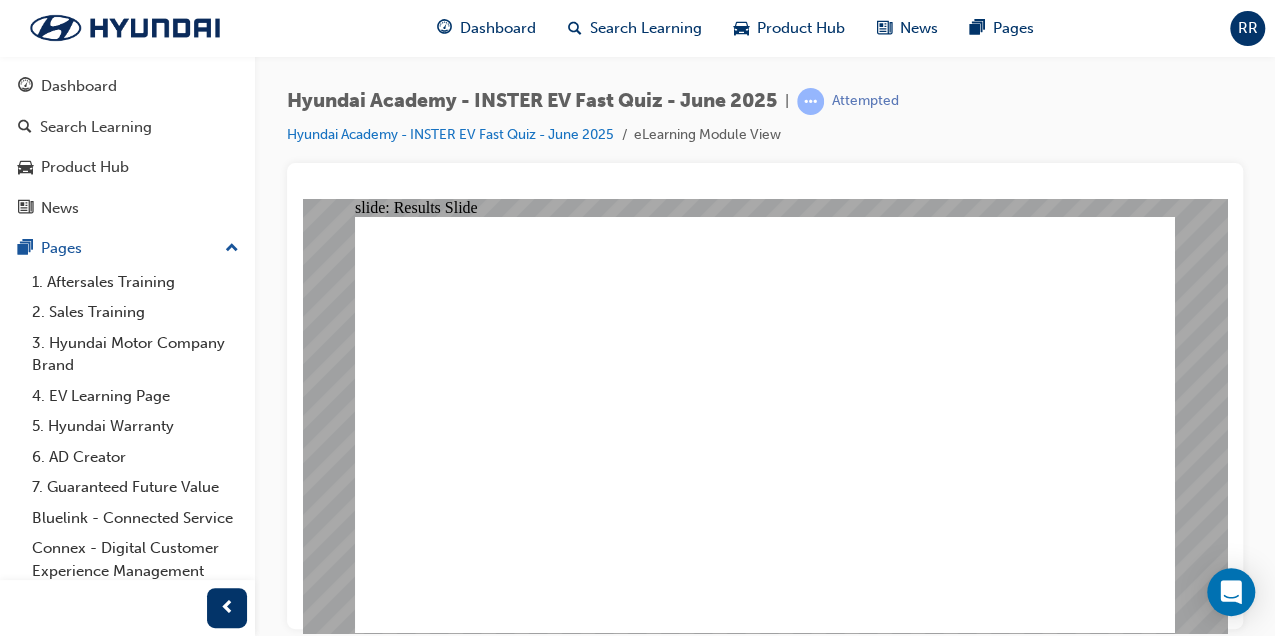 click 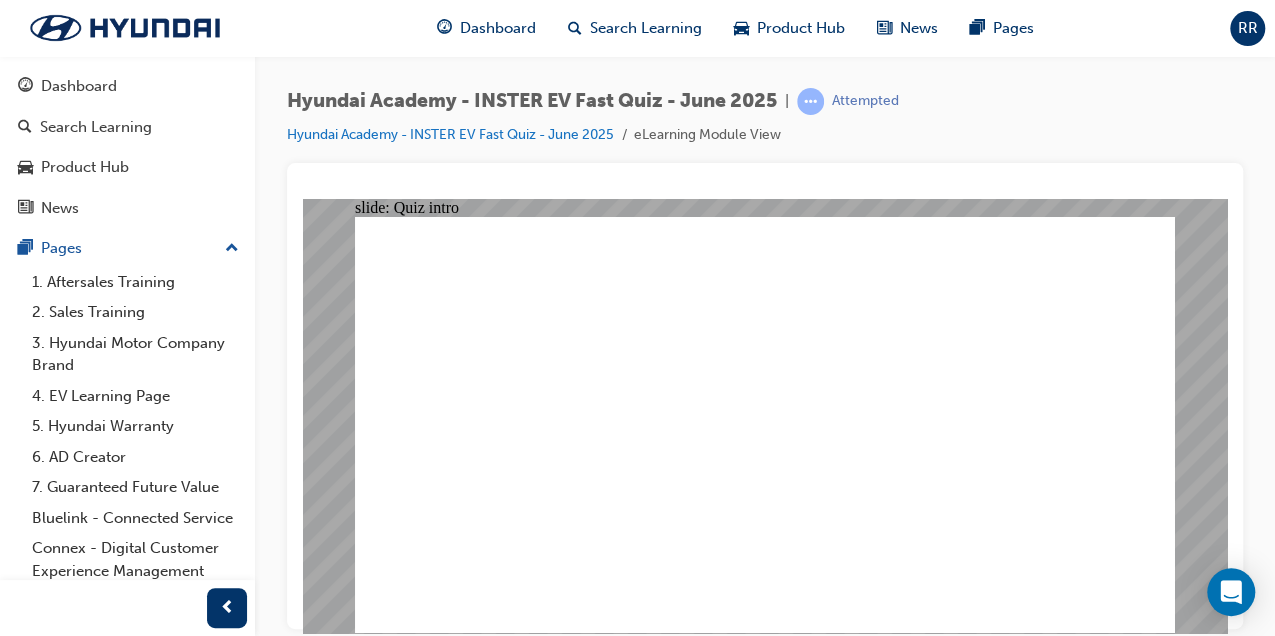 click 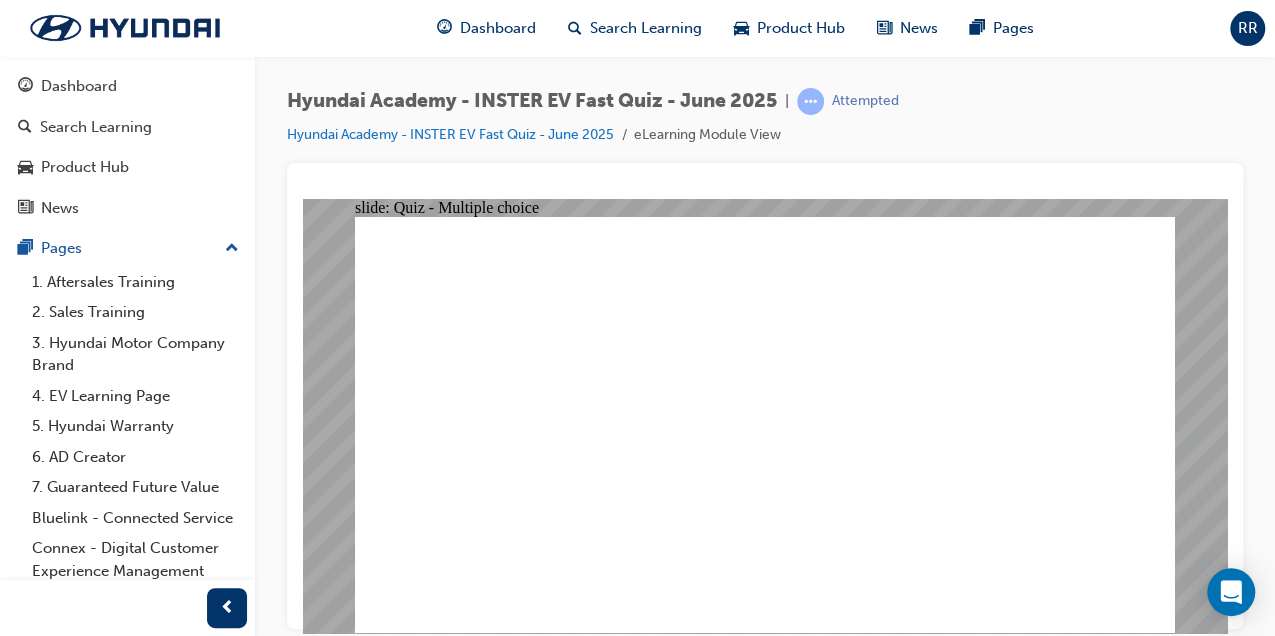 click 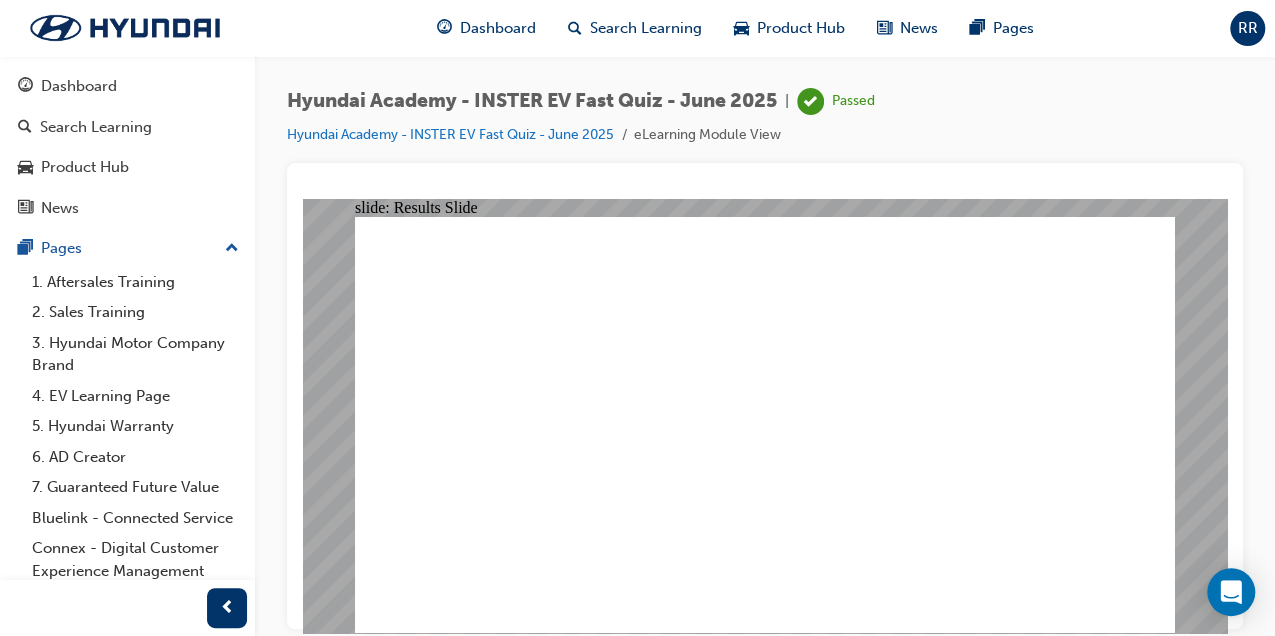click 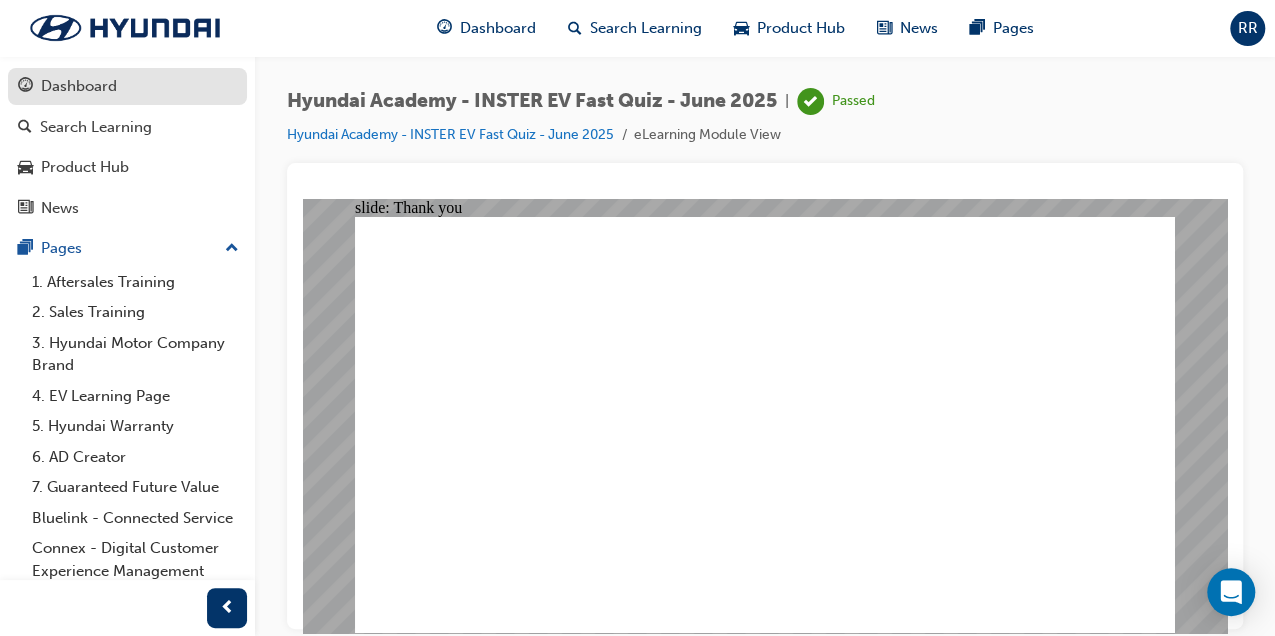 click on "Dashboard" at bounding box center (127, 86) 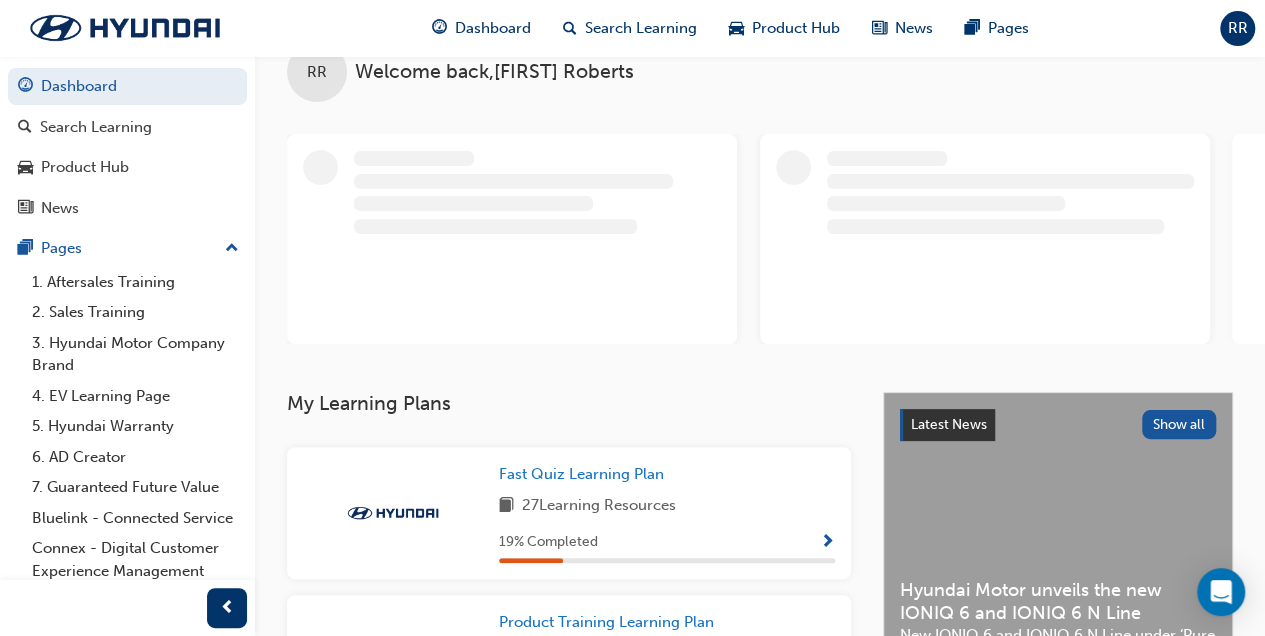 scroll, scrollTop: 133, scrollLeft: 0, axis: vertical 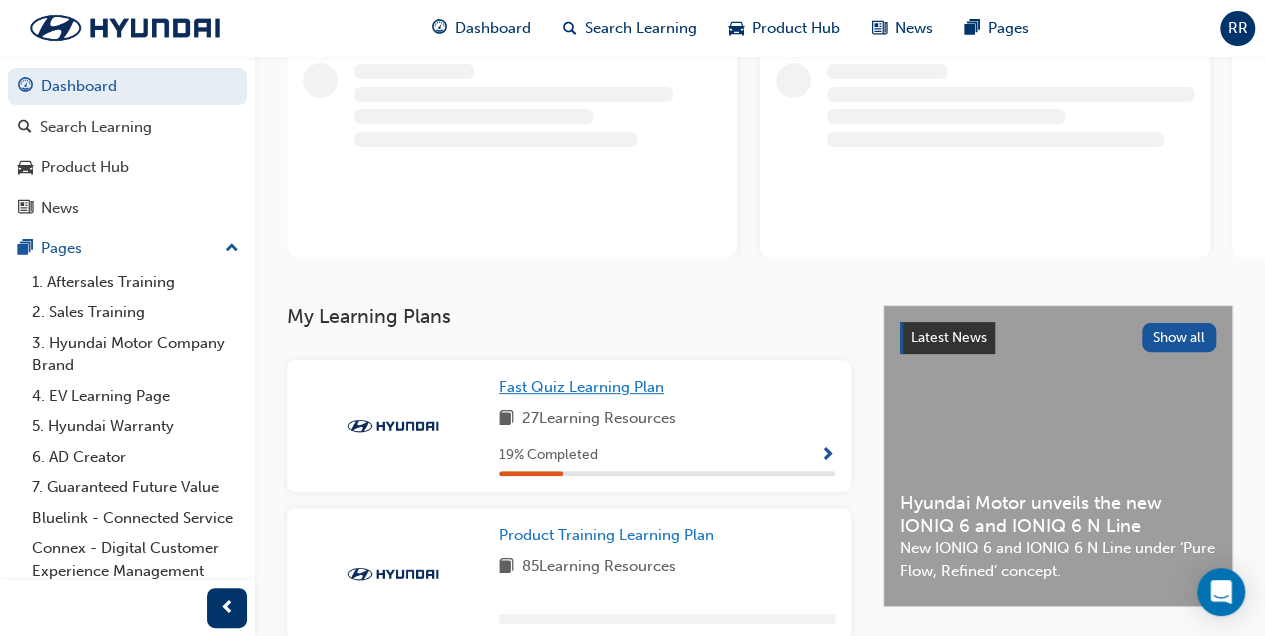 click on "Fast Quiz Learning Plan" at bounding box center (581, 387) 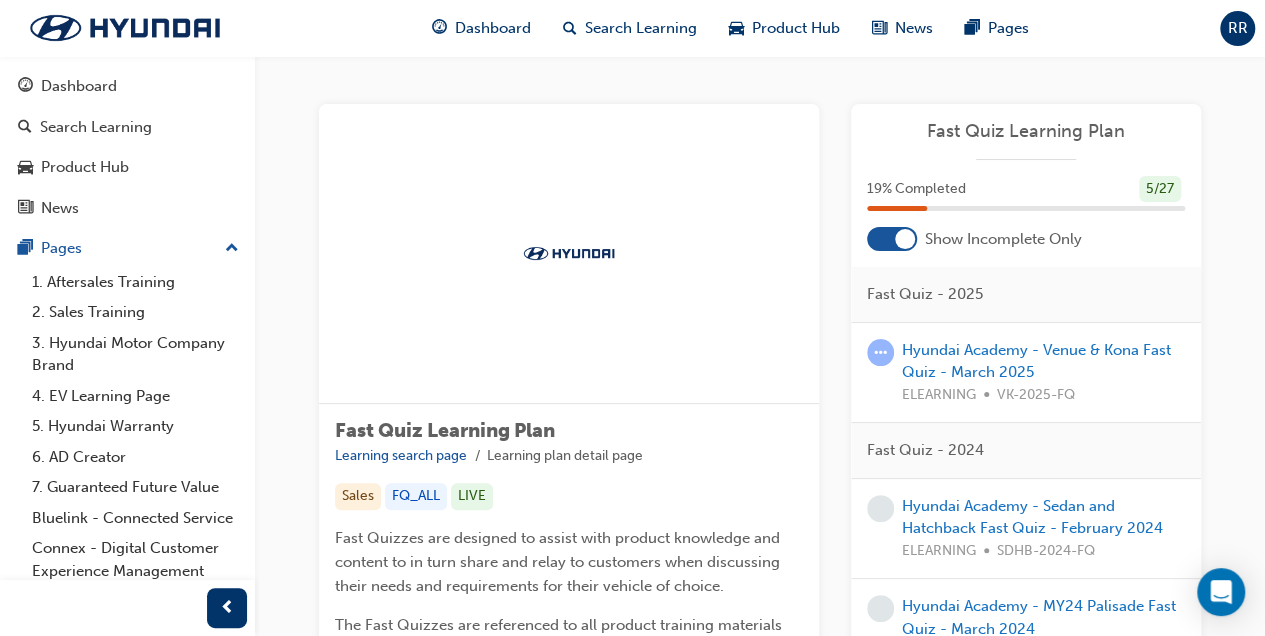 scroll, scrollTop: 66, scrollLeft: 0, axis: vertical 